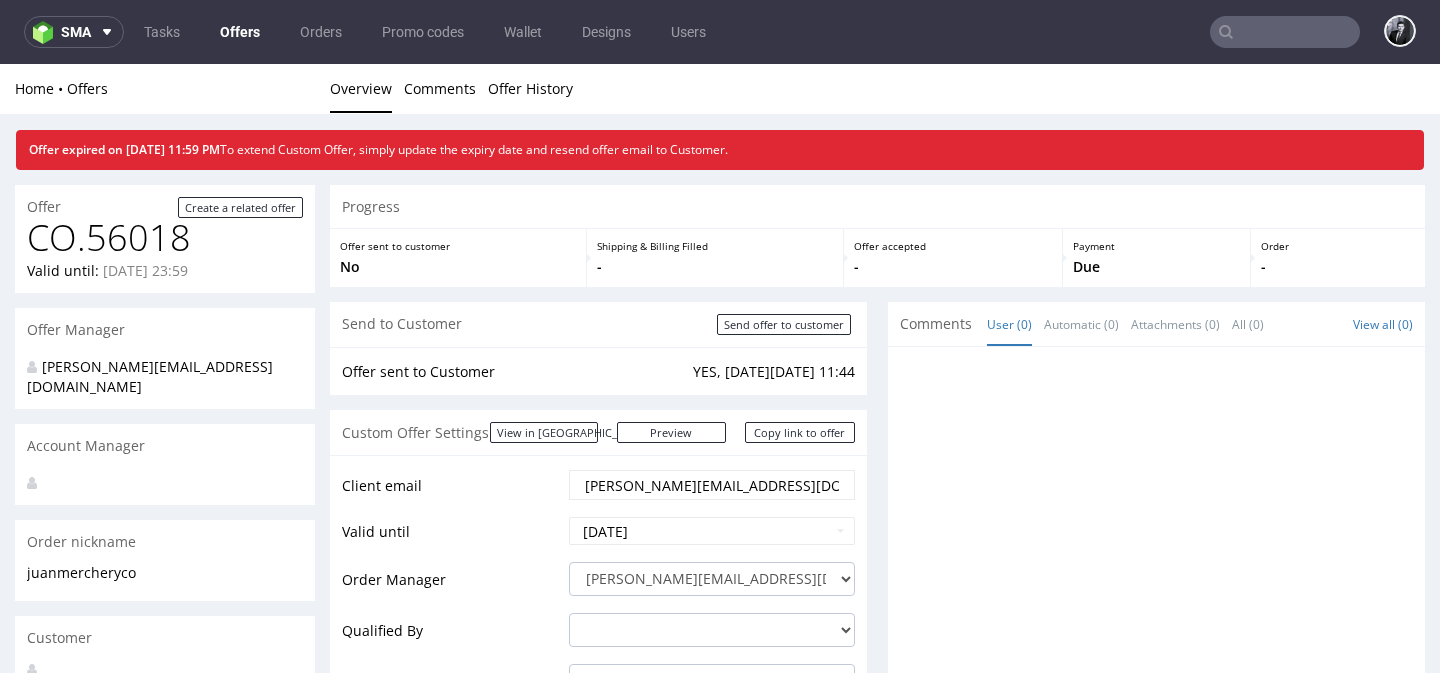 scroll, scrollTop: 885, scrollLeft: 0, axis: vertical 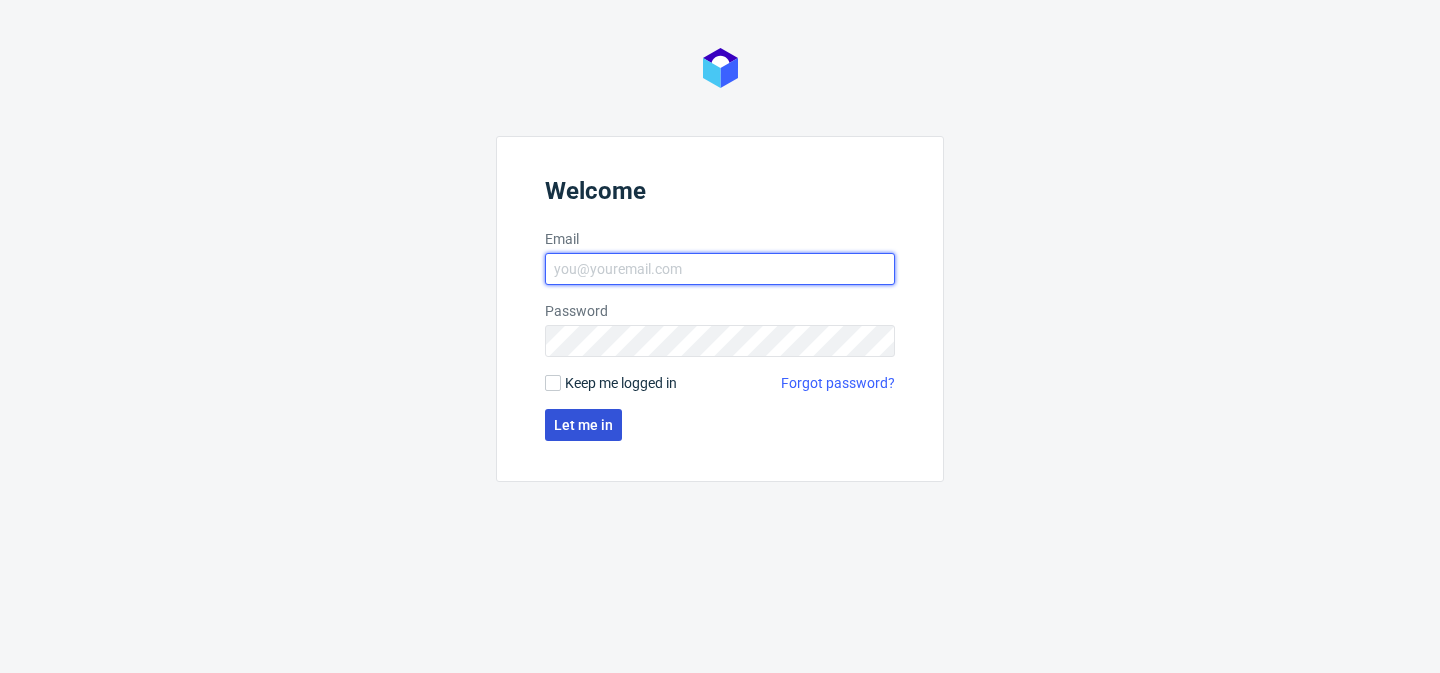 type on "[PERSON_NAME][EMAIL_ADDRESS][DOMAIN_NAME]" 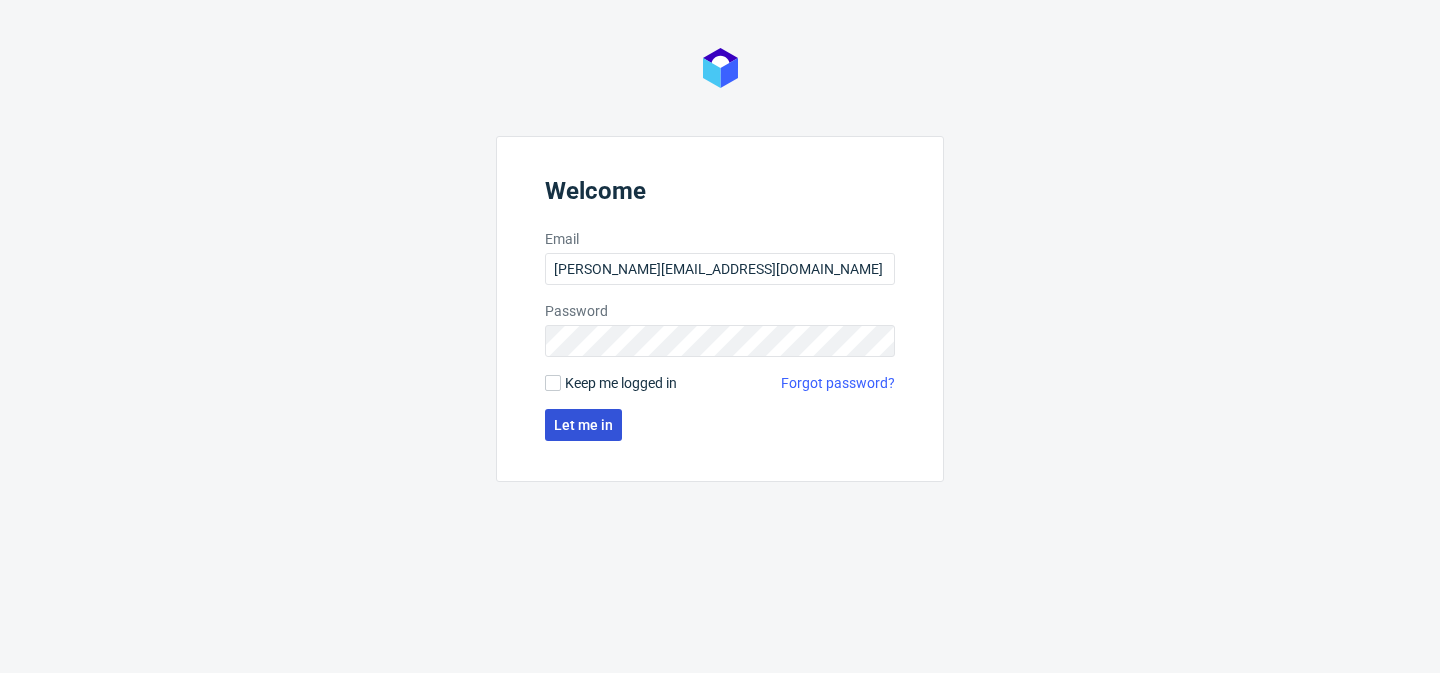 click on "Let me in" at bounding box center [583, 425] 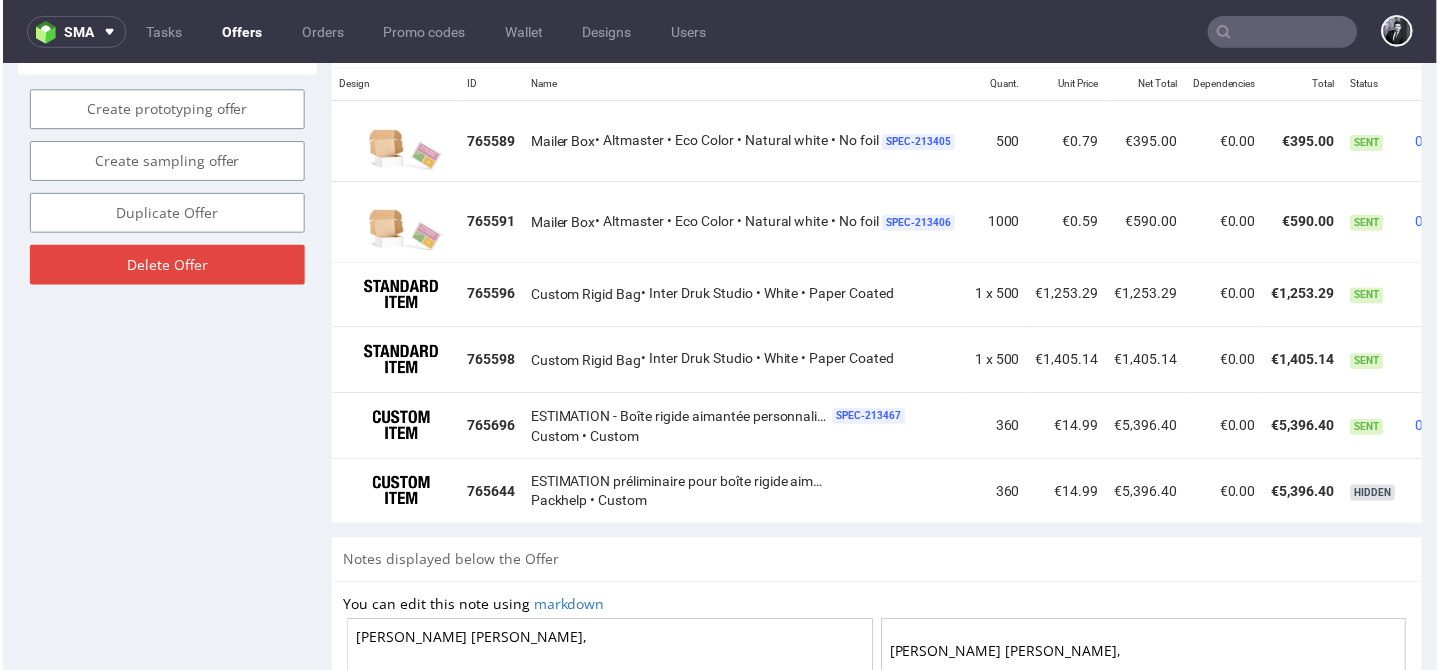 scroll, scrollTop: 1247, scrollLeft: 0, axis: vertical 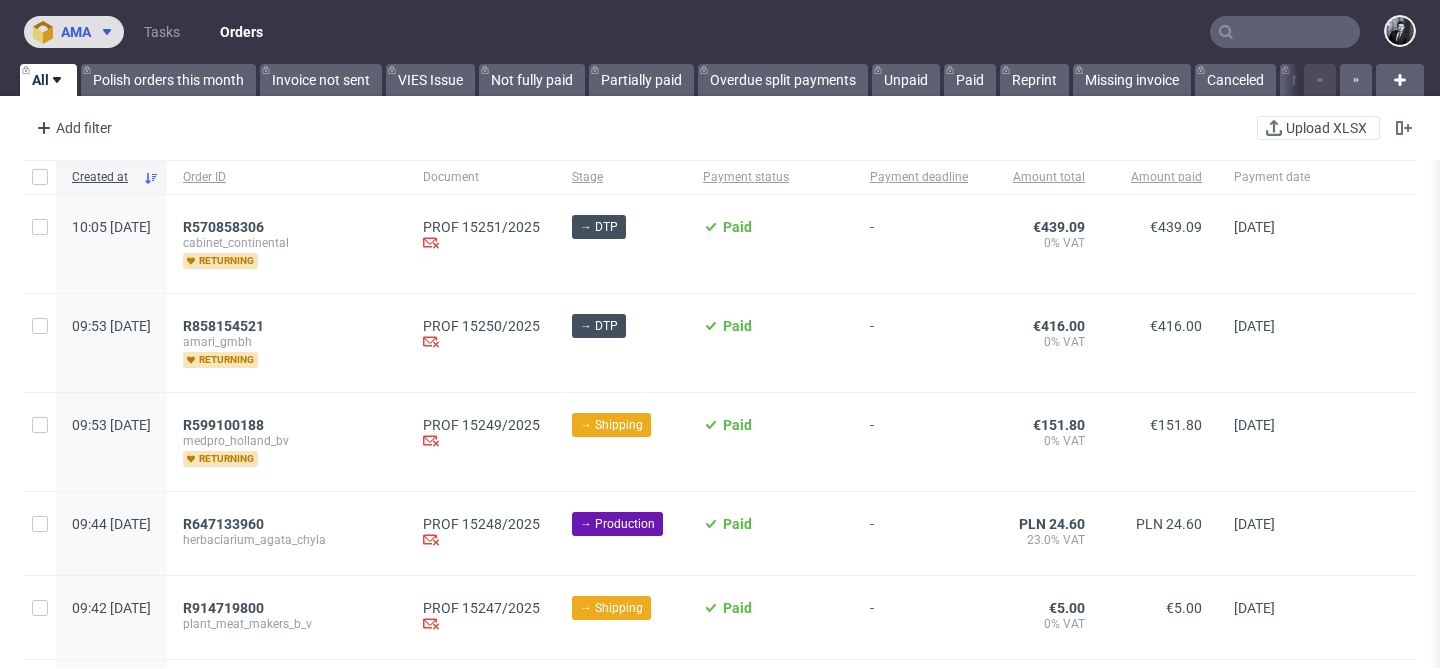 click 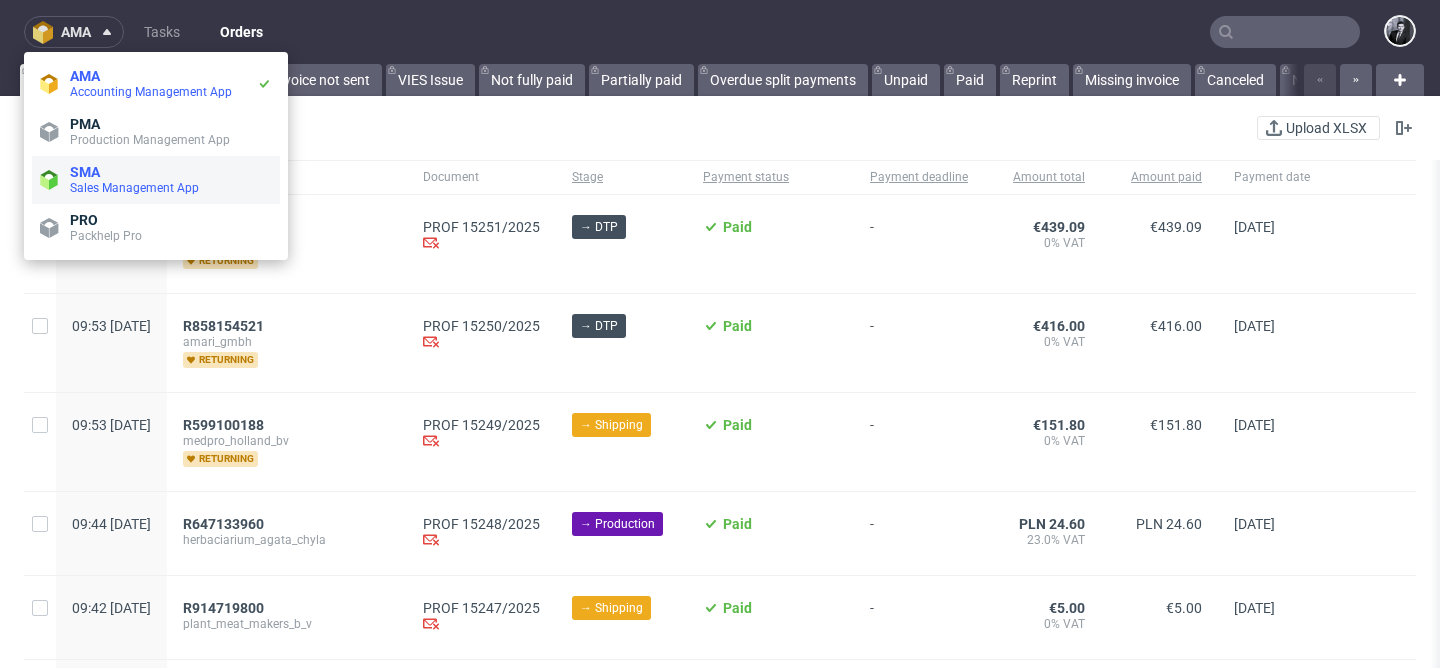 click on "SMA Sales Management App" at bounding box center (156, 180) 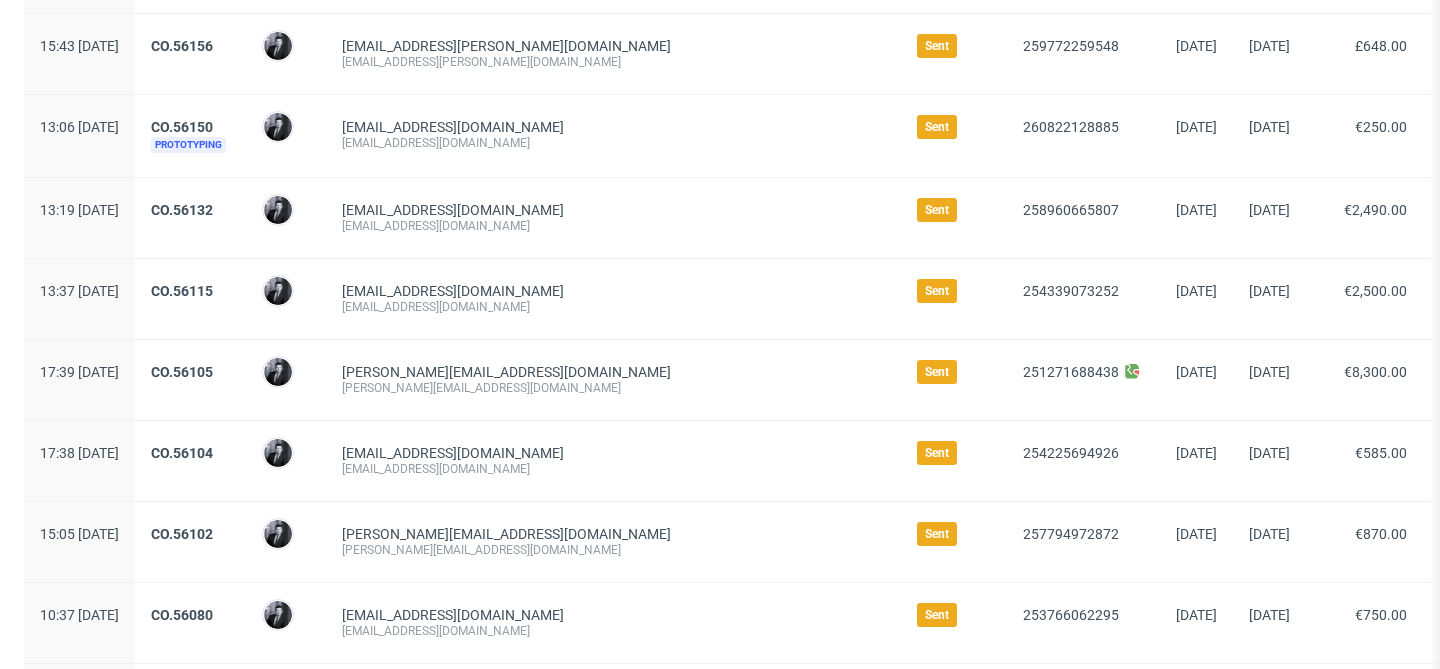 scroll, scrollTop: 604, scrollLeft: 0, axis: vertical 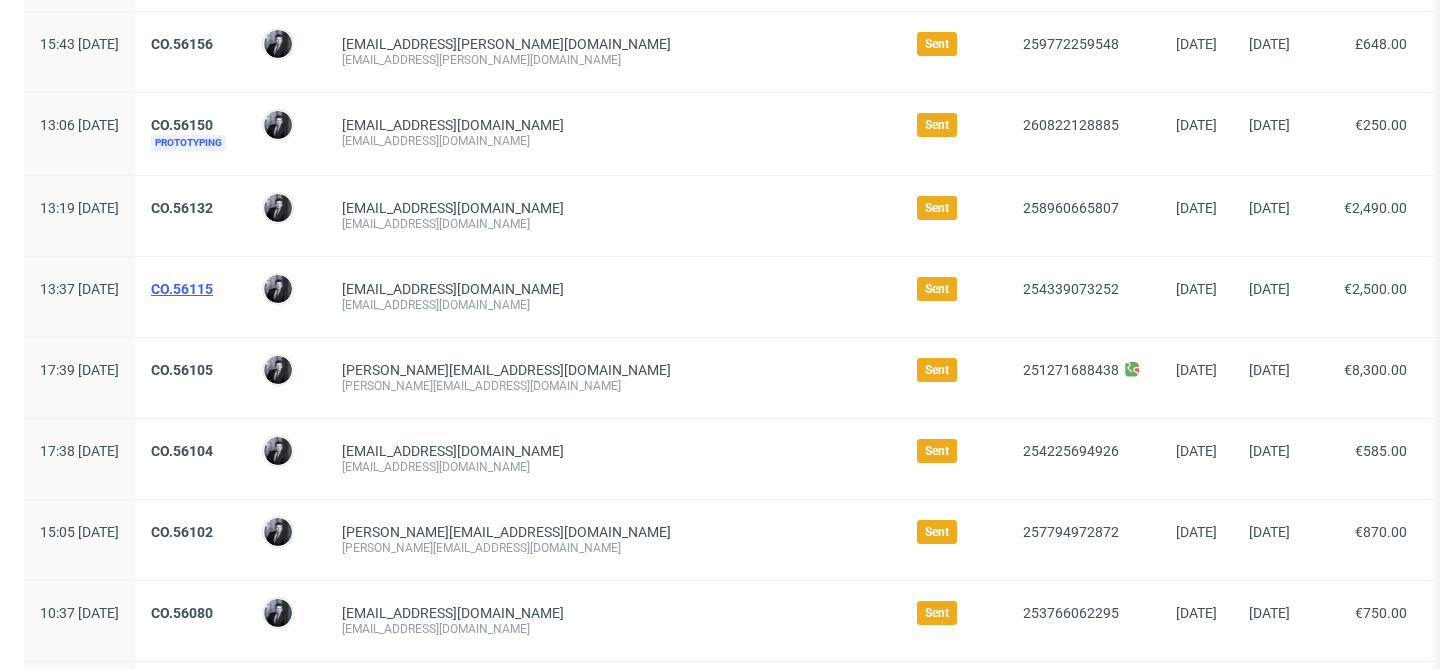 click on "CO.56115" at bounding box center [182, 289] 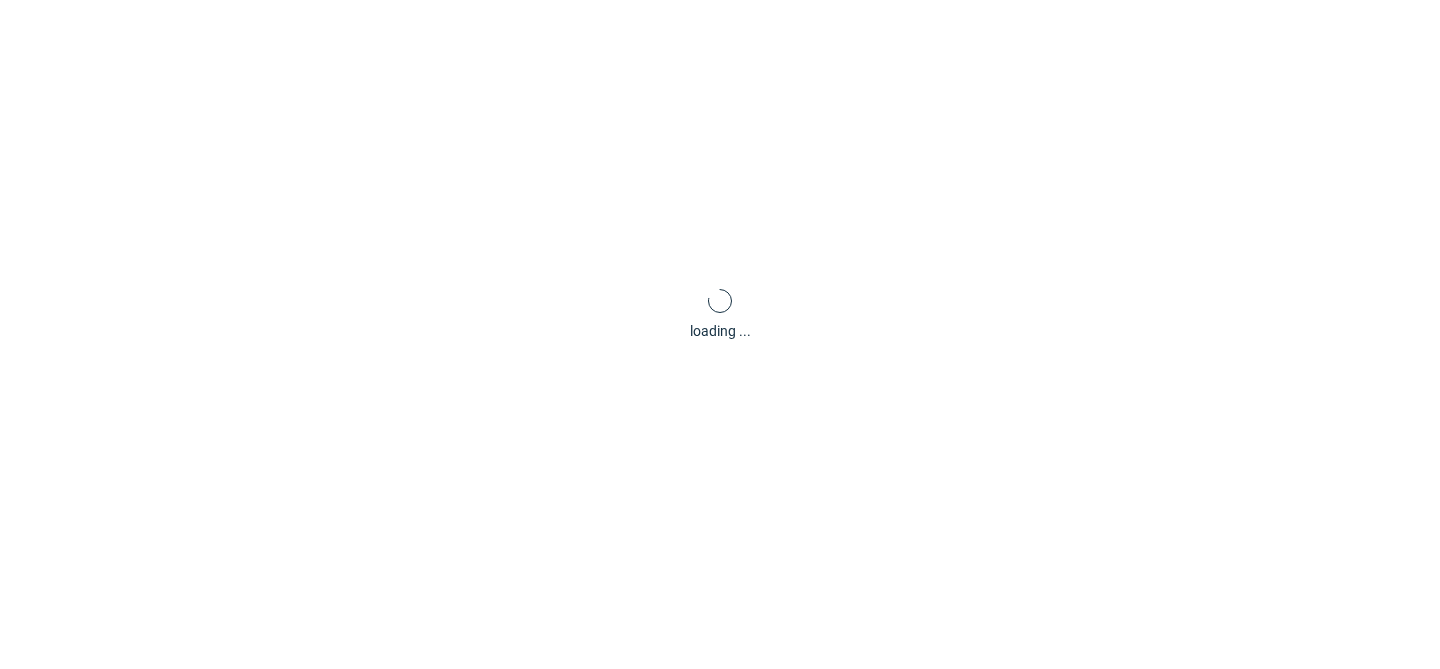 scroll, scrollTop: 0, scrollLeft: 0, axis: both 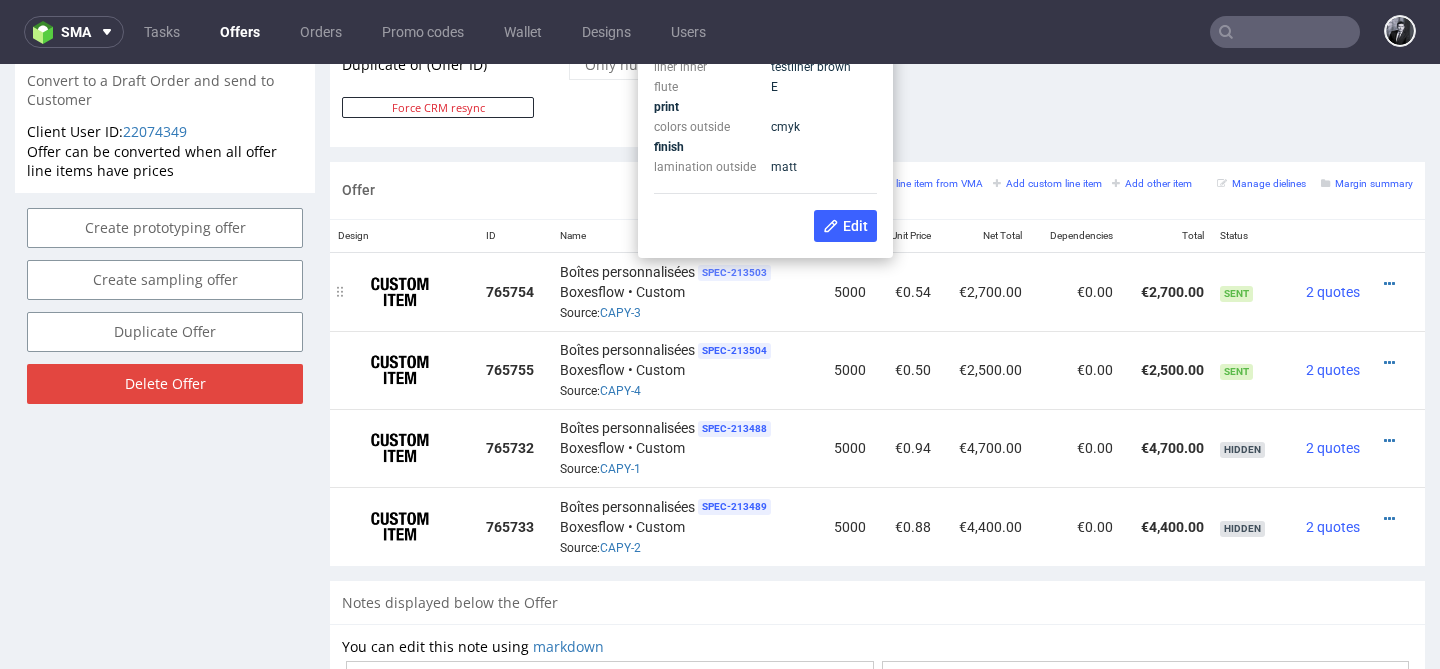 click on "SPEC- 213503" at bounding box center [734, 273] 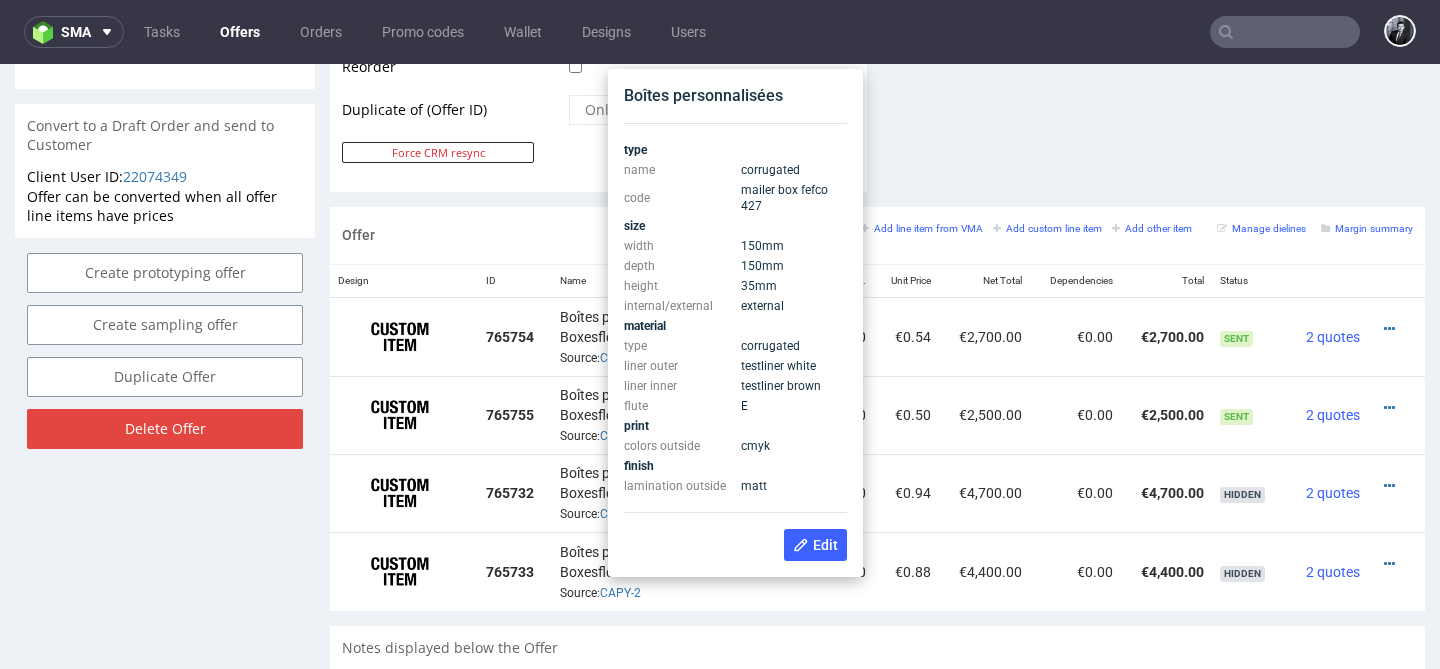 scroll, scrollTop: 1051, scrollLeft: 0, axis: vertical 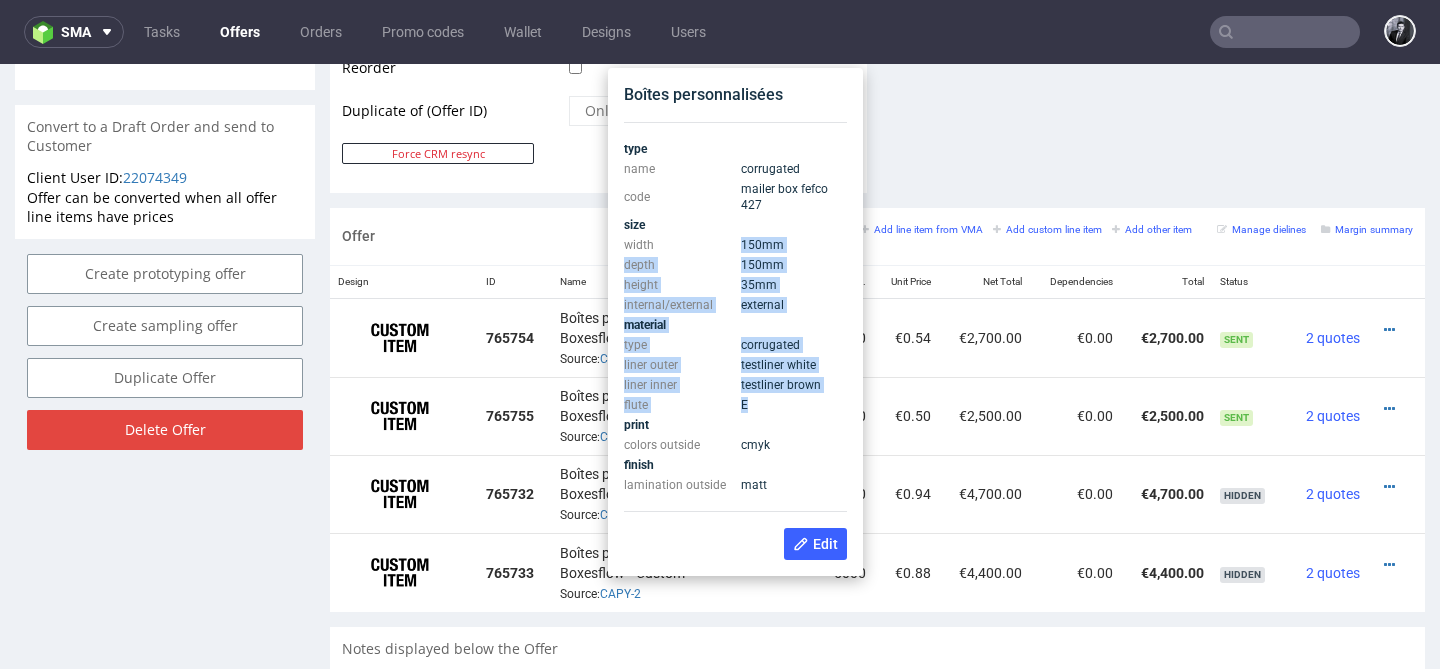 drag, startPoint x: 782, startPoint y: 399, endPoint x: 734, endPoint y: 241, distance: 165.13025 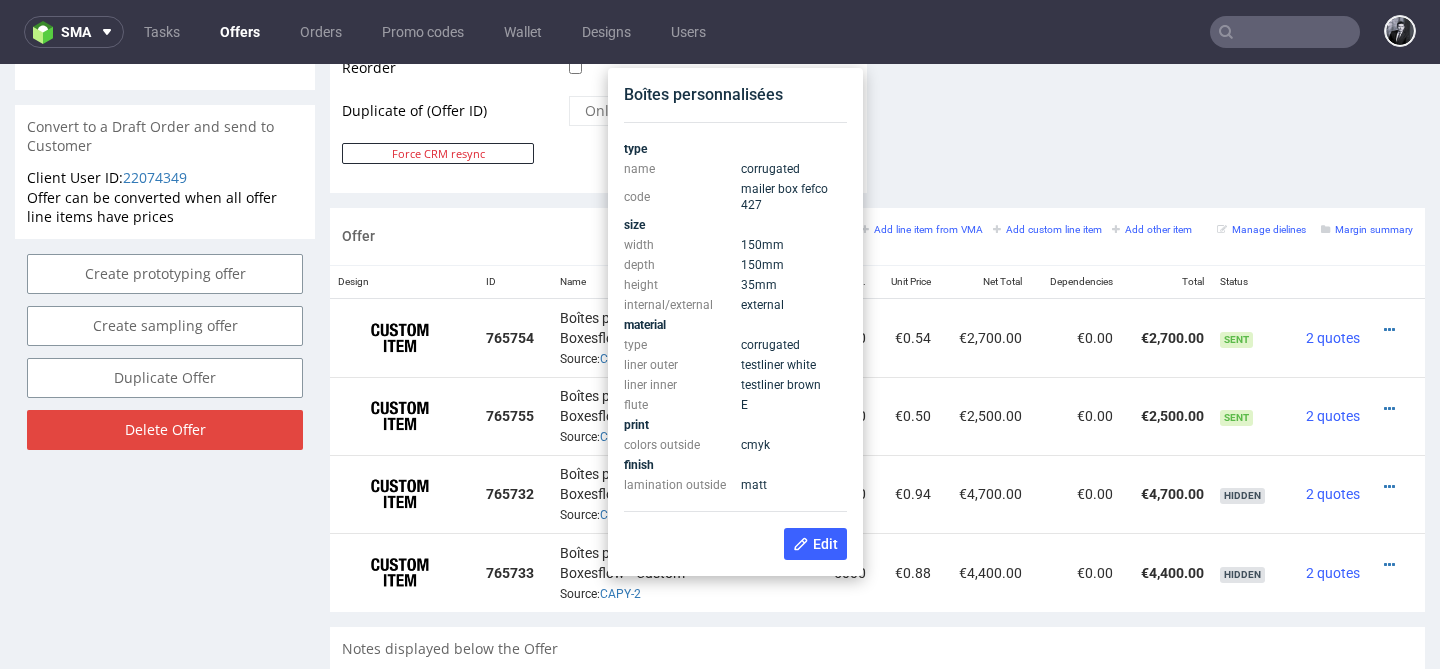 click on "width" at bounding box center (680, 245) 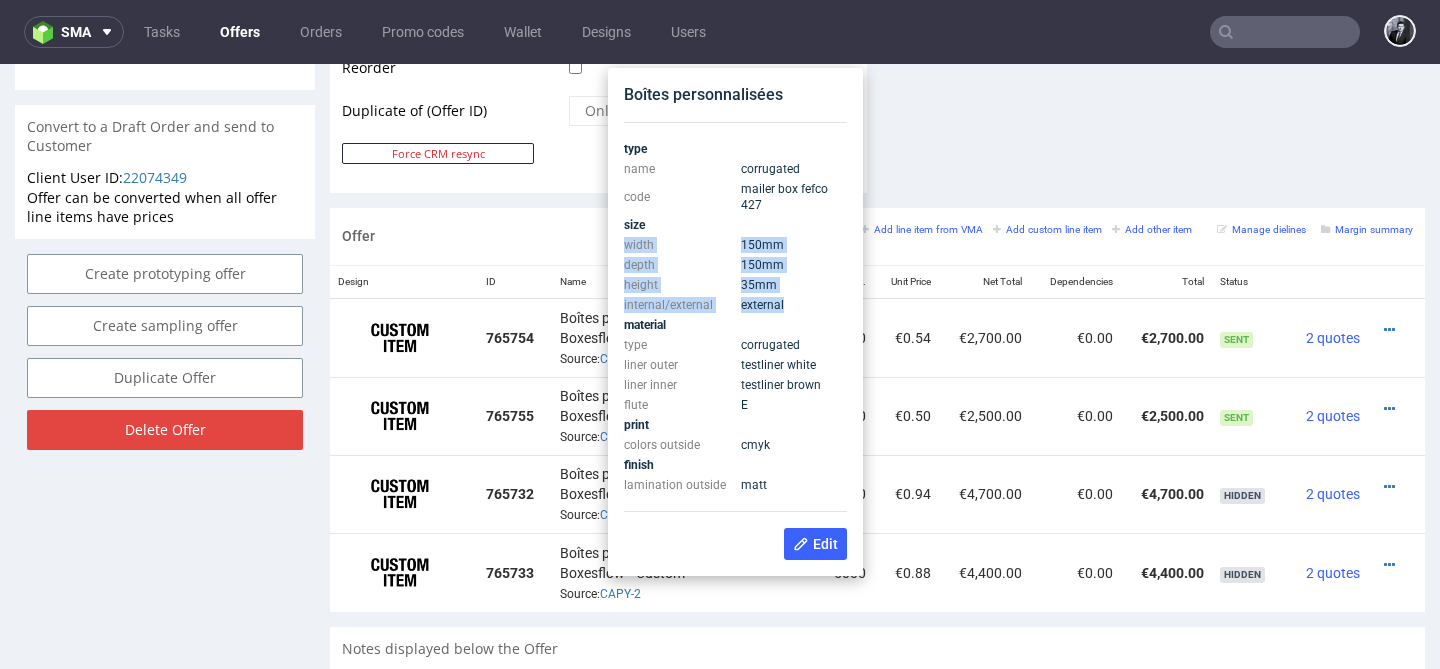 drag, startPoint x: 624, startPoint y: 240, endPoint x: 776, endPoint y: 295, distance: 161.64467 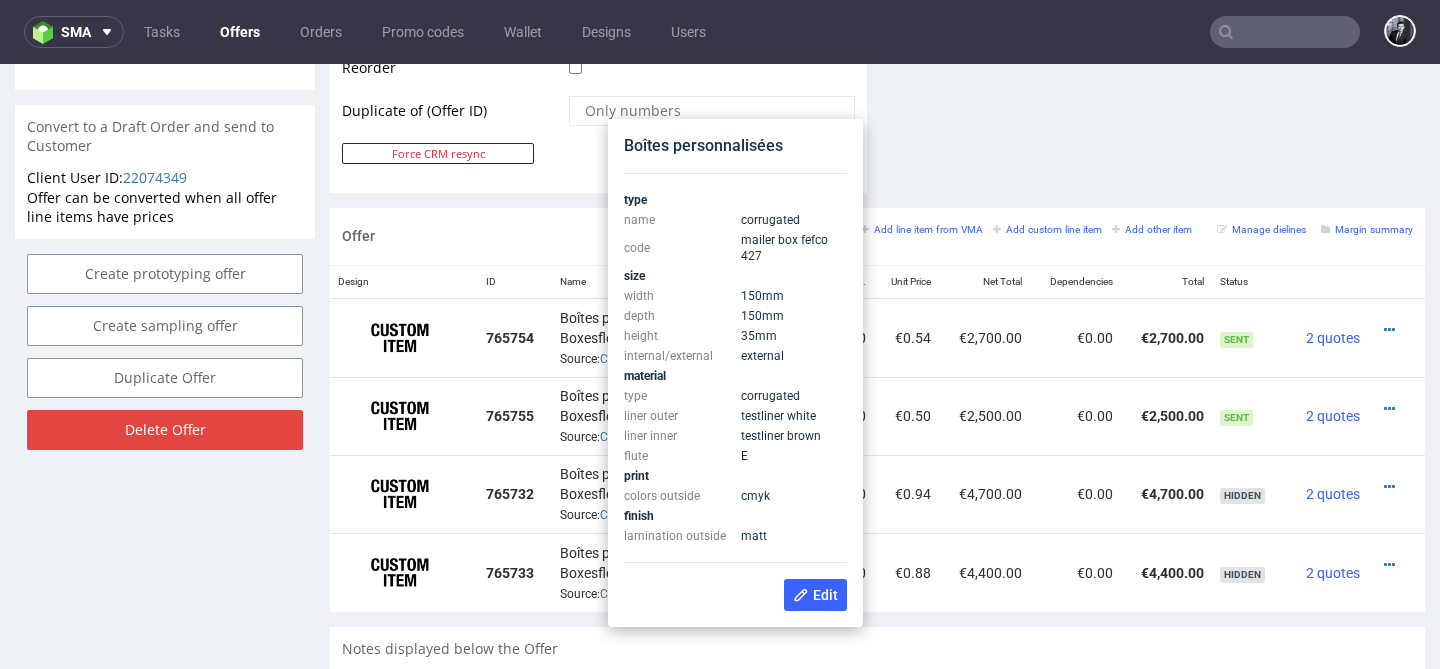 scroll, scrollTop: 1117, scrollLeft: 0, axis: vertical 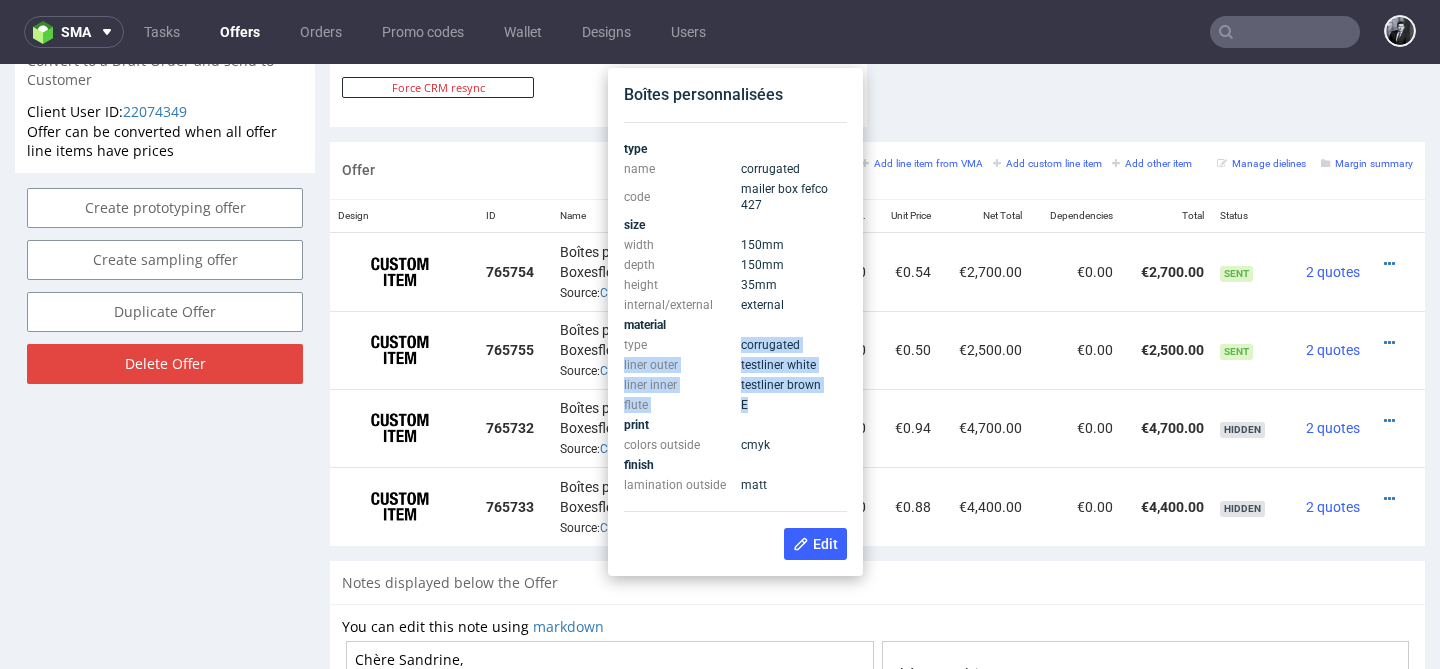 drag, startPoint x: 770, startPoint y: 405, endPoint x: 730, endPoint y: 347, distance: 70.45566 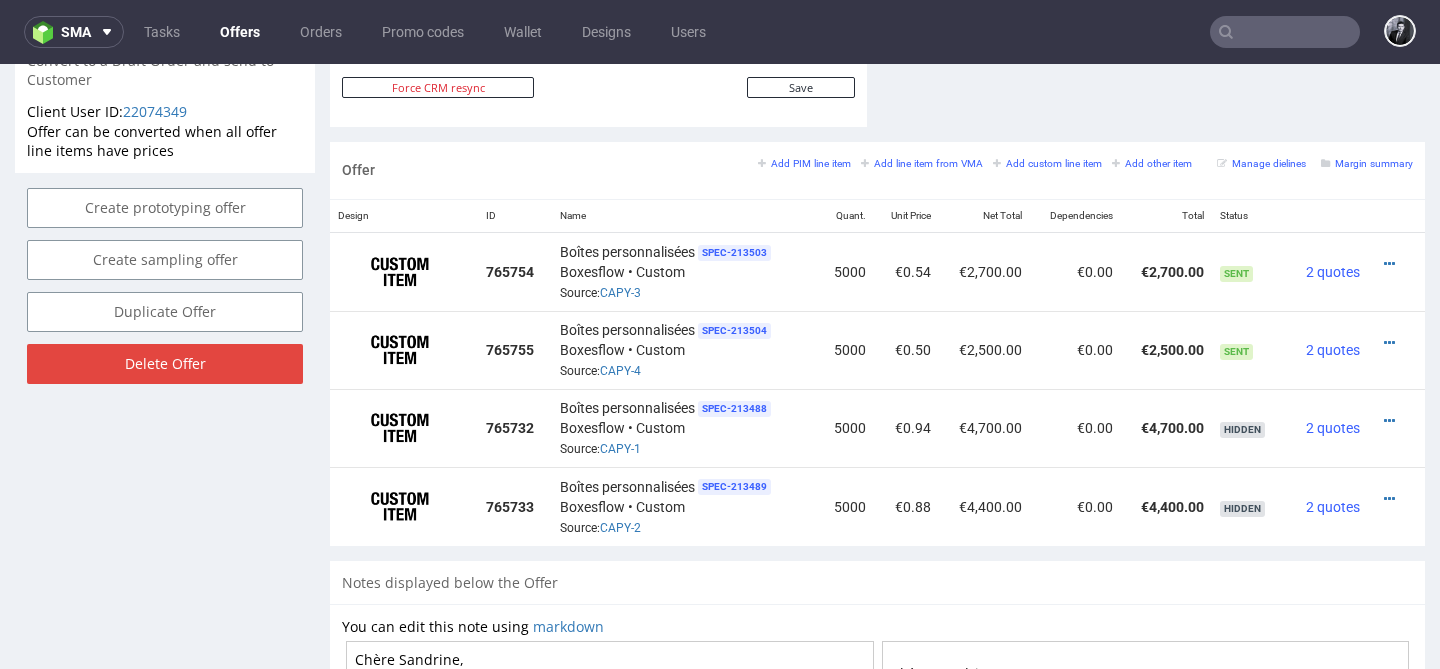 click on "Offer Add PIM line item Add line item from VMA Add custom line item Add other item Manage dielines Margin summary" at bounding box center (877, 170) 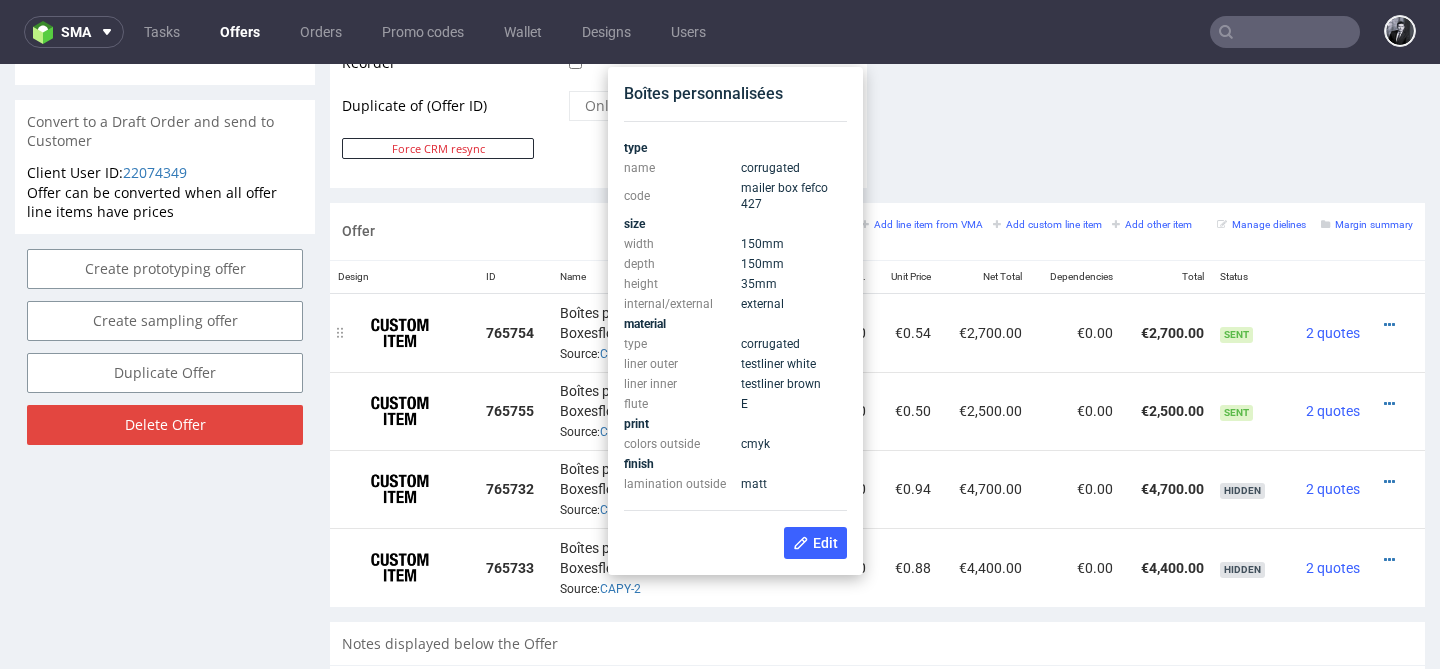 scroll, scrollTop: 1055, scrollLeft: 0, axis: vertical 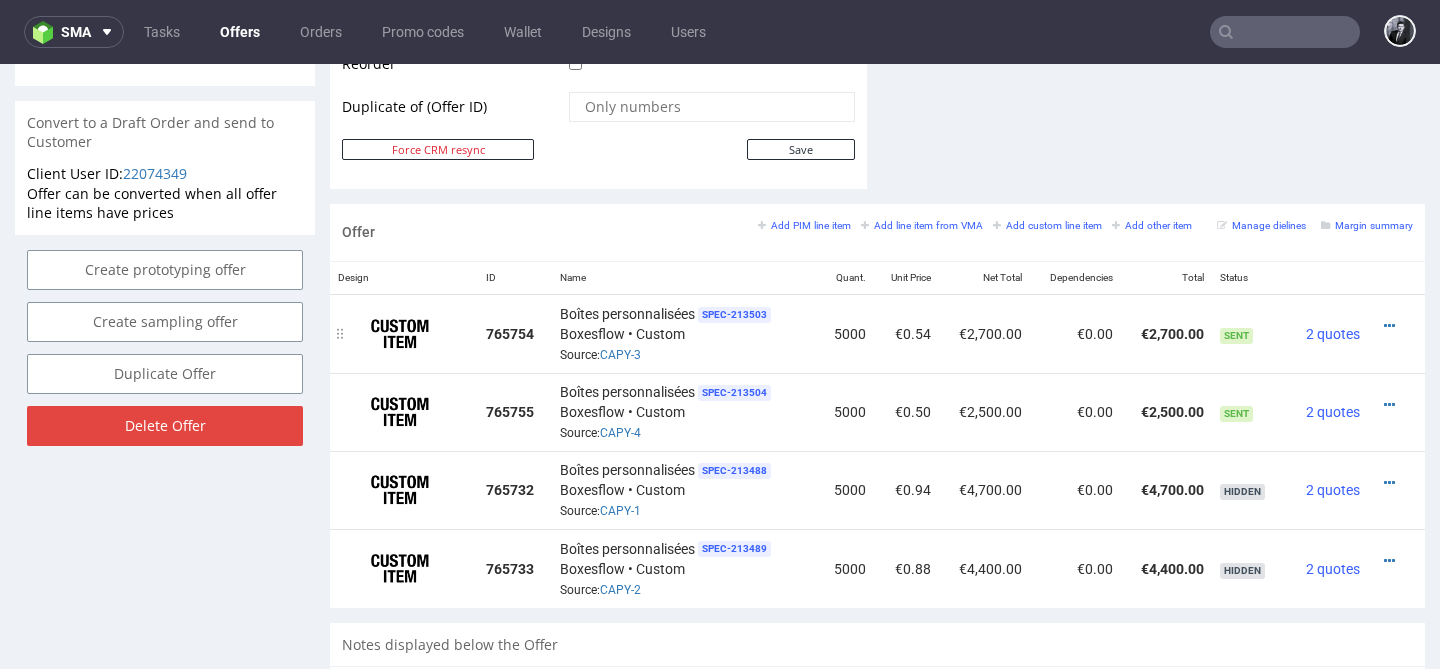 click at bounding box center [1390, 326] 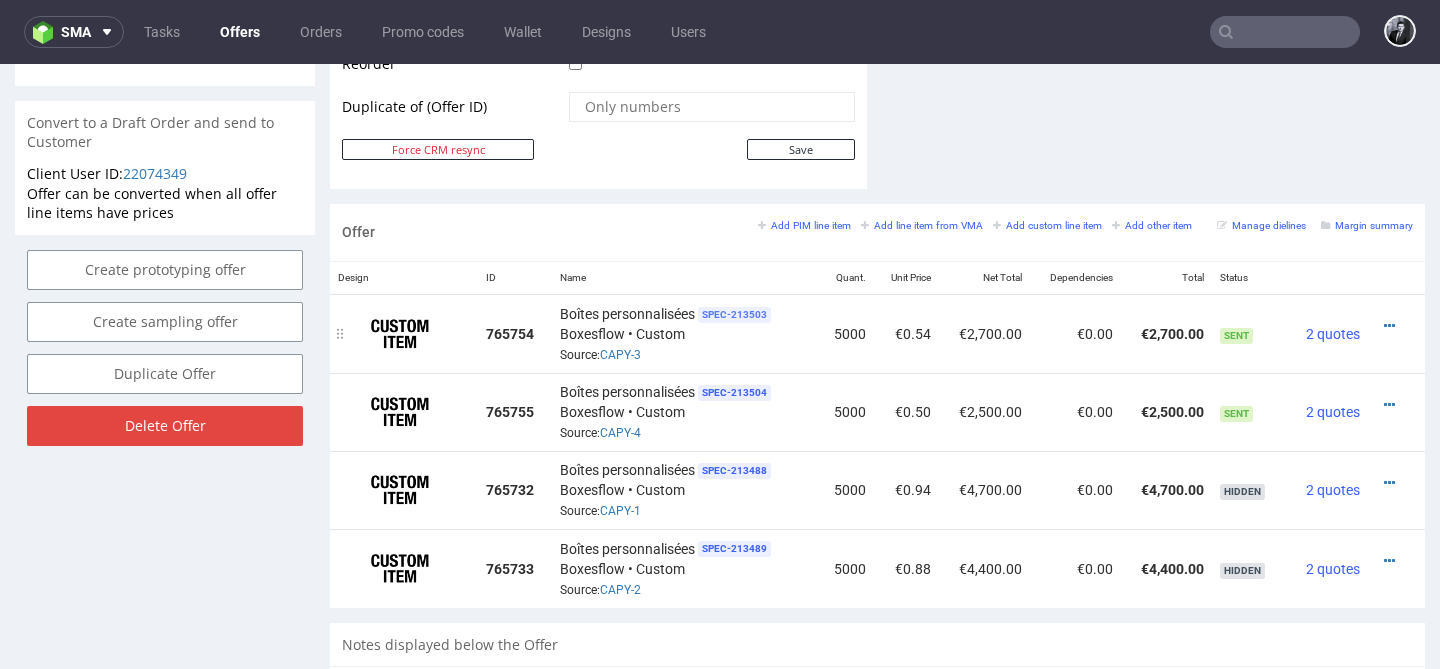 click on "SPEC- 213503" at bounding box center (734, 315) 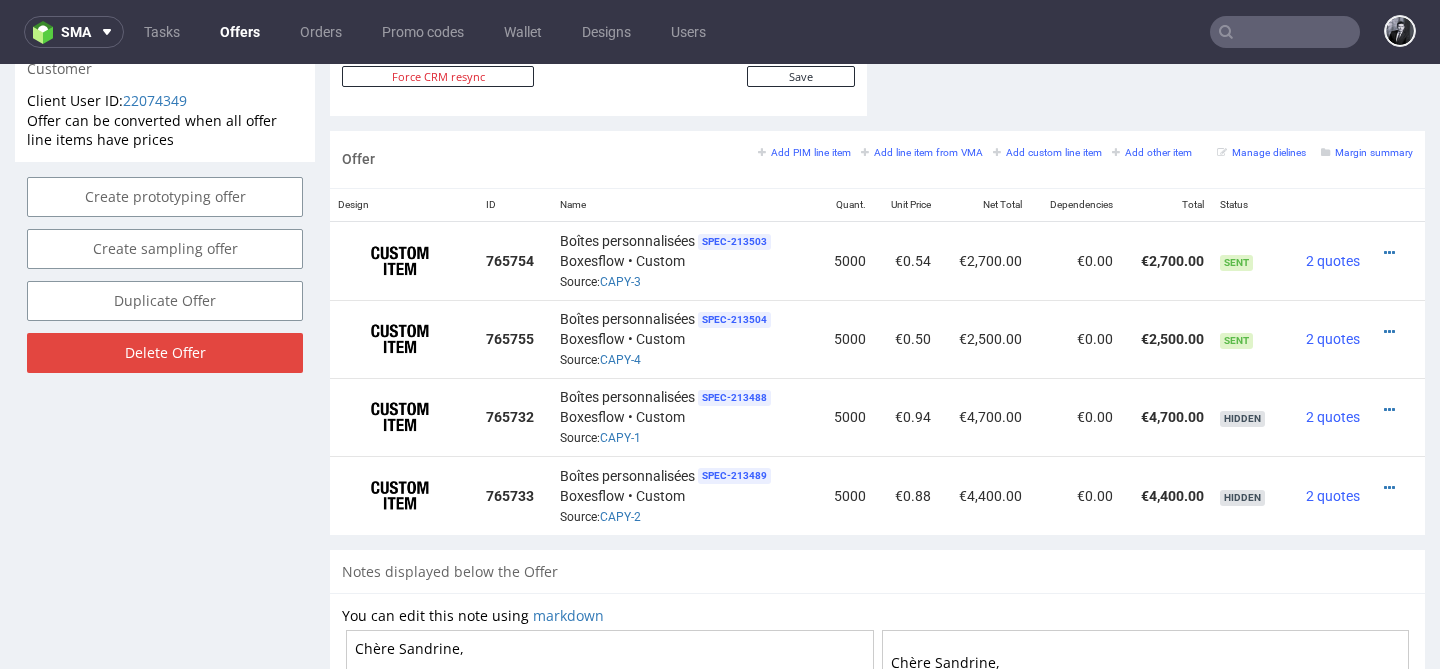 scroll, scrollTop: 1111, scrollLeft: 0, axis: vertical 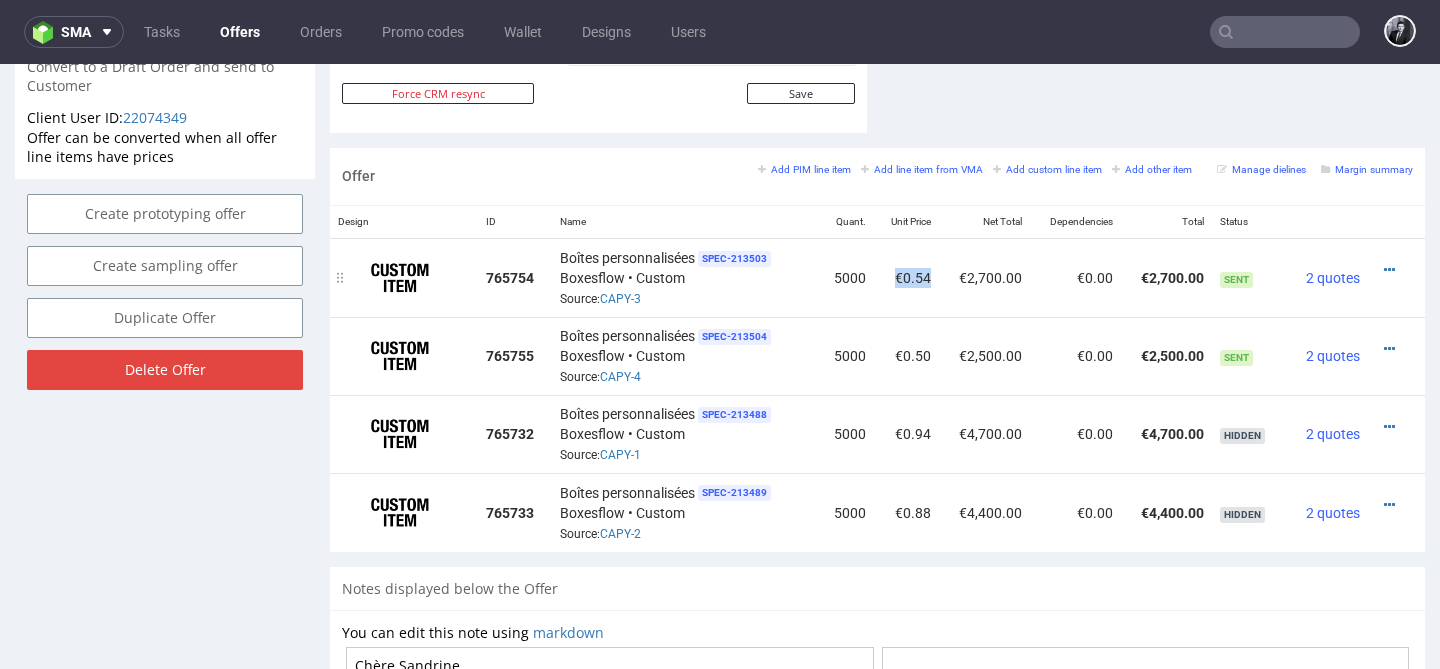 drag, startPoint x: 930, startPoint y: 275, endPoint x: 882, endPoint y: 276, distance: 48.010414 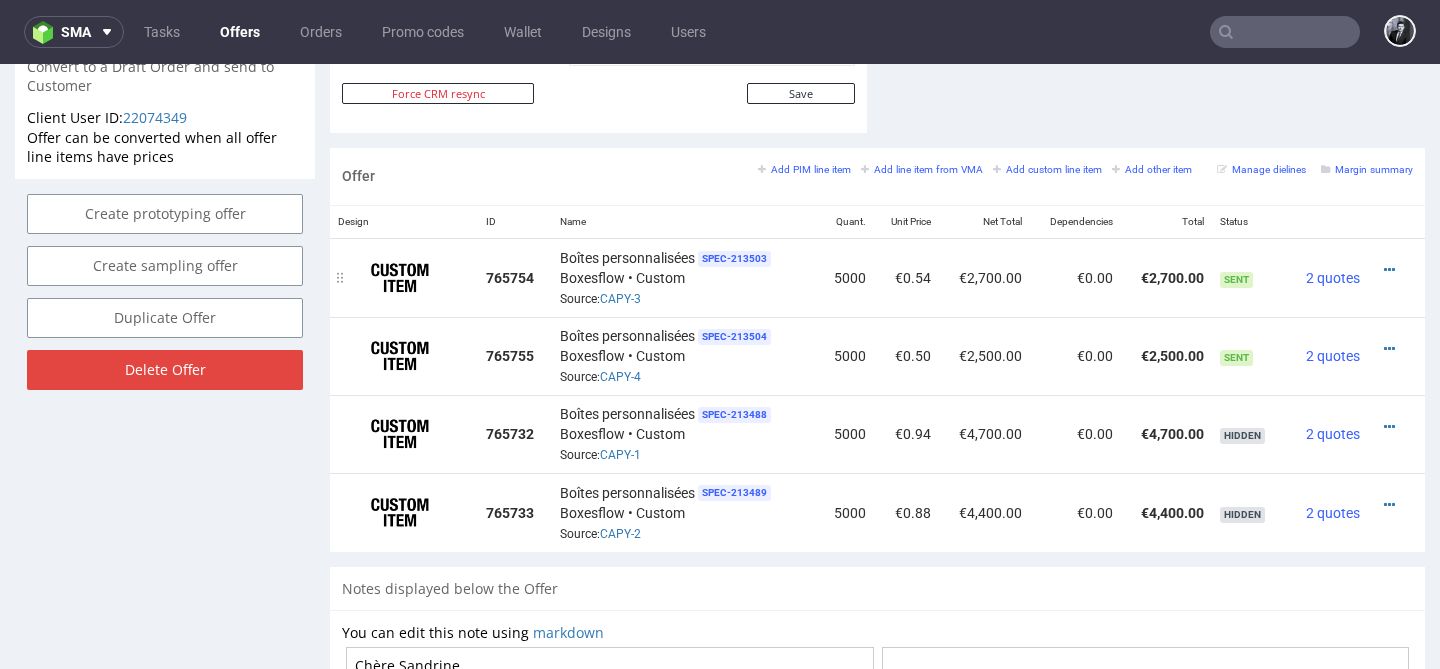 click on "€2,700.00" at bounding box center [984, 277] 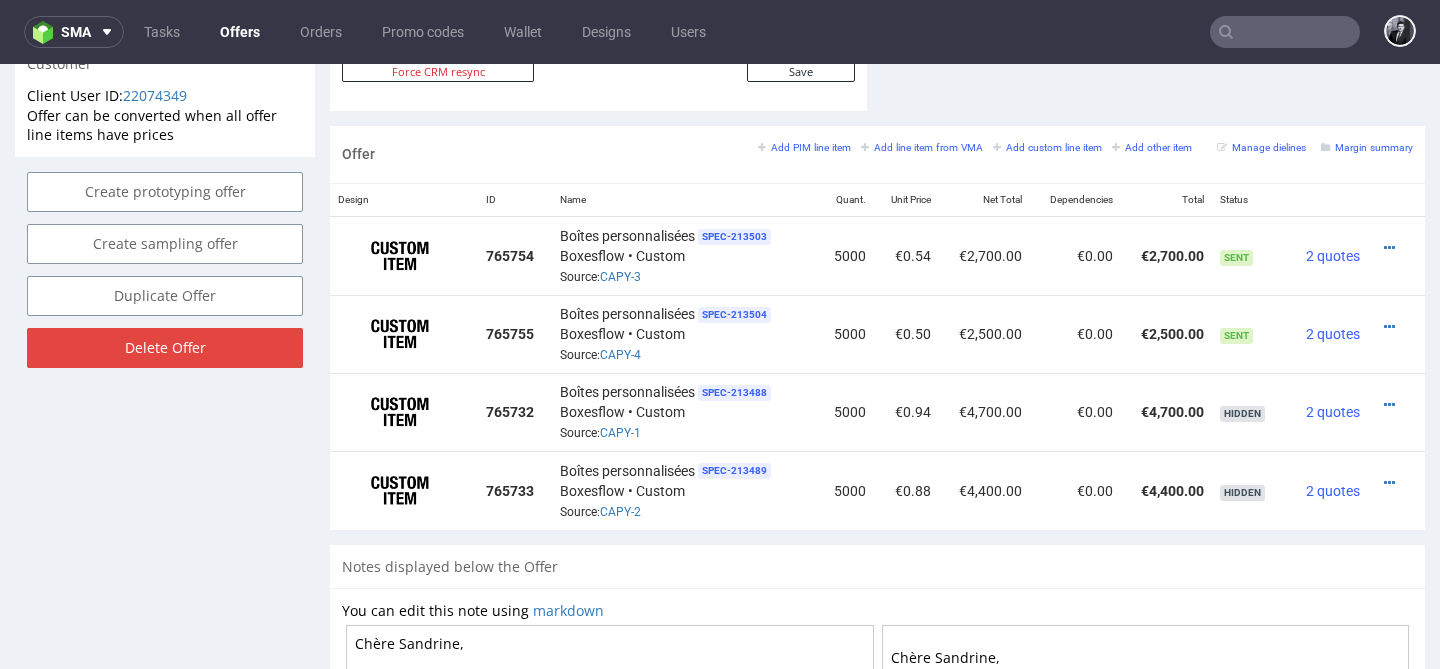 scroll, scrollTop: 1118, scrollLeft: 0, axis: vertical 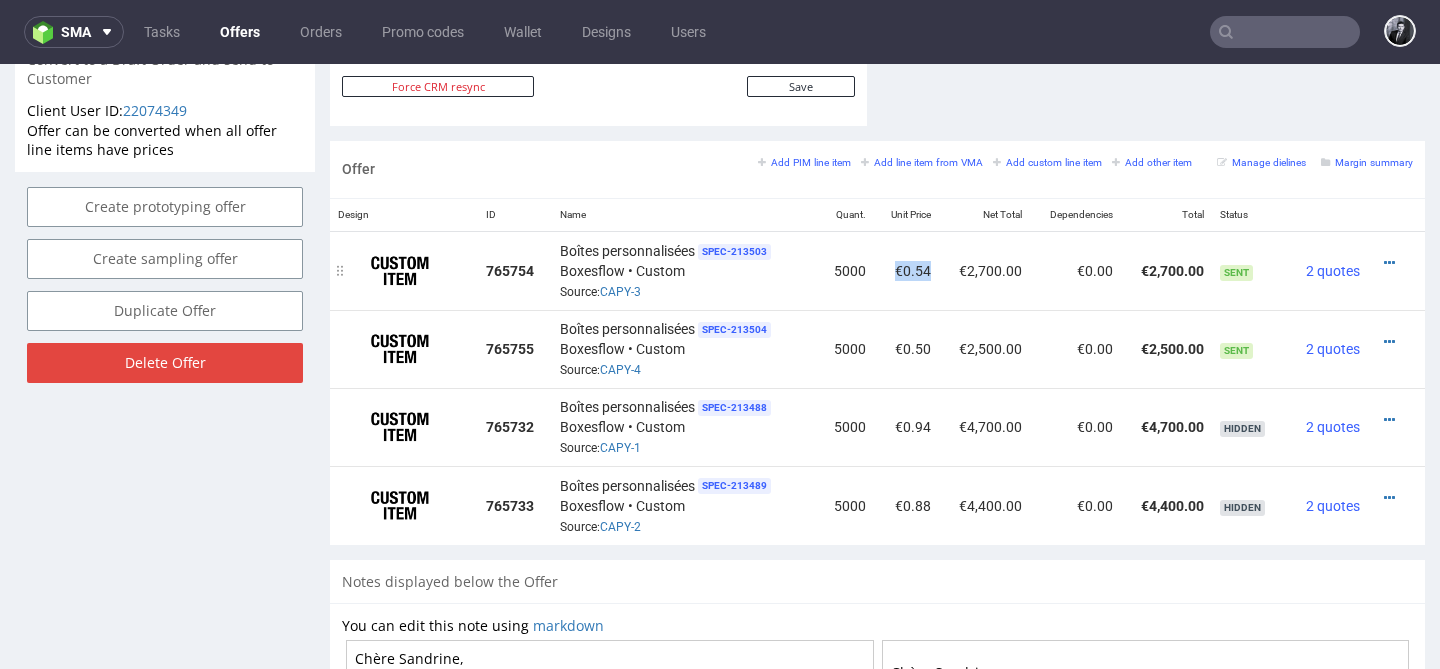 drag, startPoint x: 892, startPoint y: 270, endPoint x: 931, endPoint y: 272, distance: 39.051247 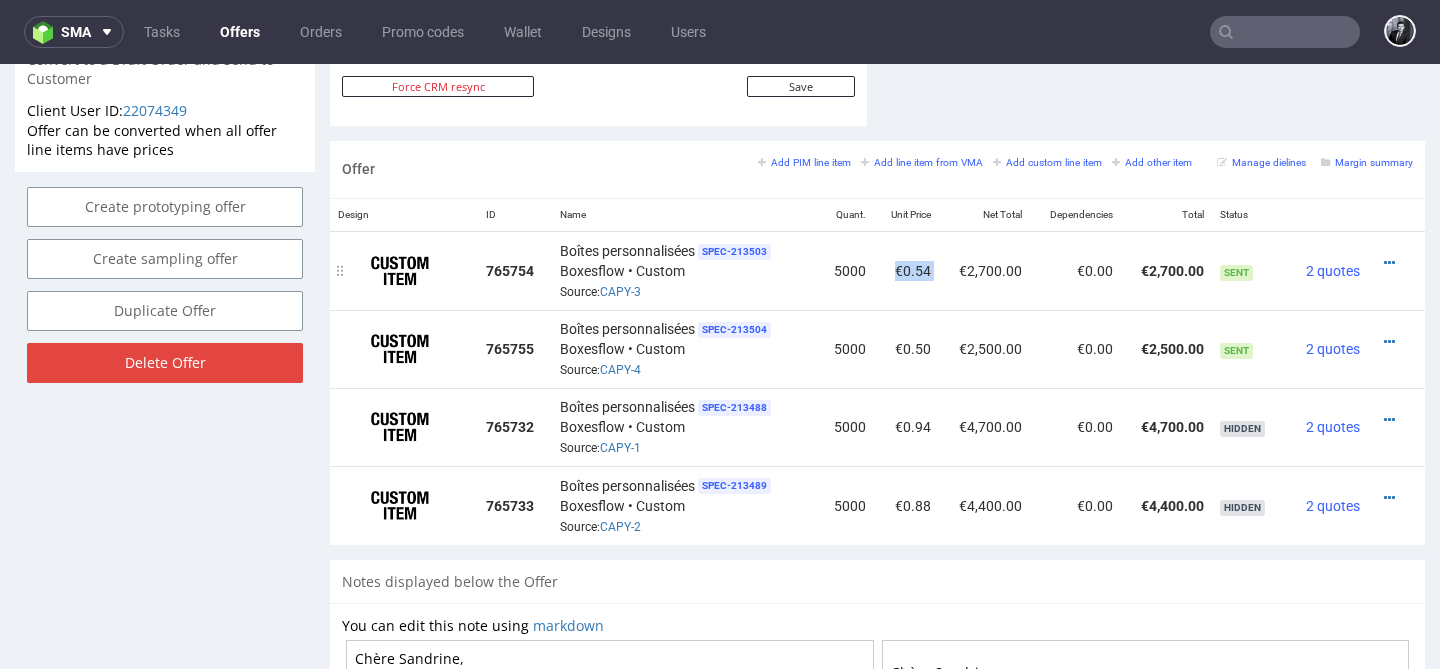 drag, startPoint x: 933, startPoint y: 265, endPoint x: 889, endPoint y: 265, distance: 44 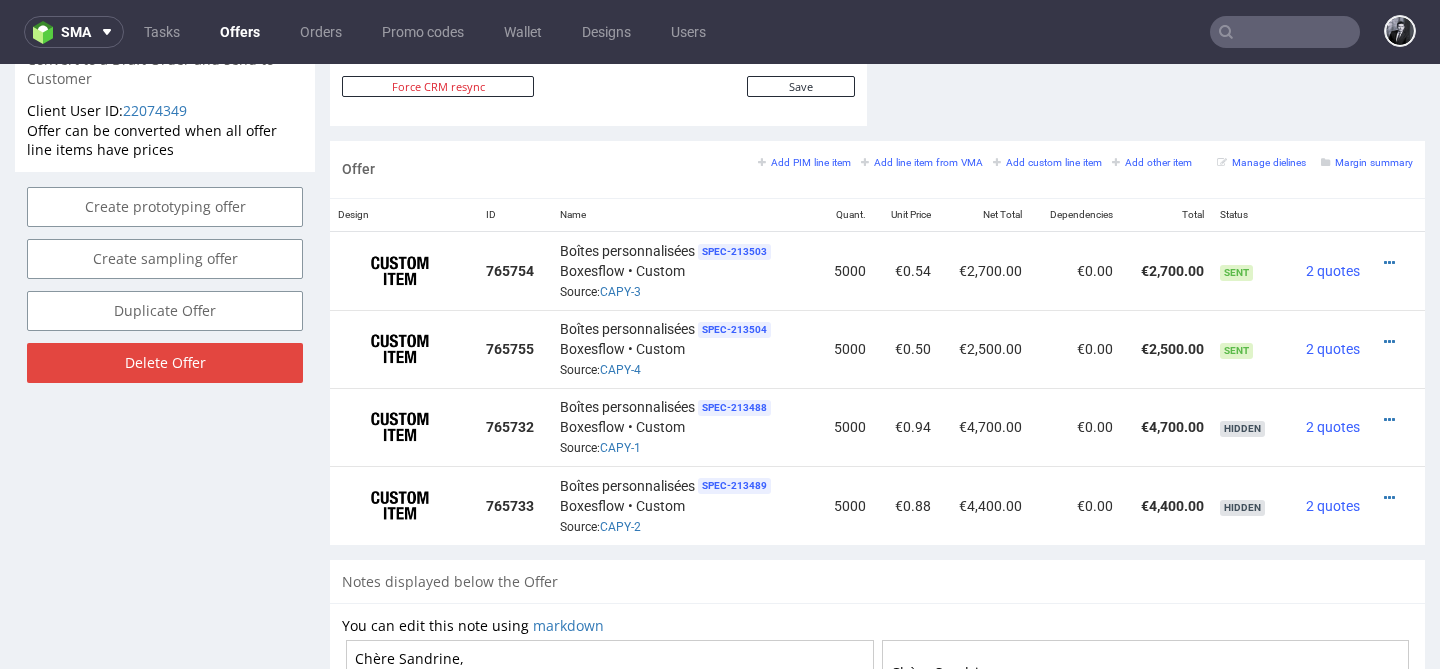 click on "Offer Add PIM line item Add line item from VMA Add custom line item Add other item Manage dielines Margin summary" at bounding box center (877, 169) 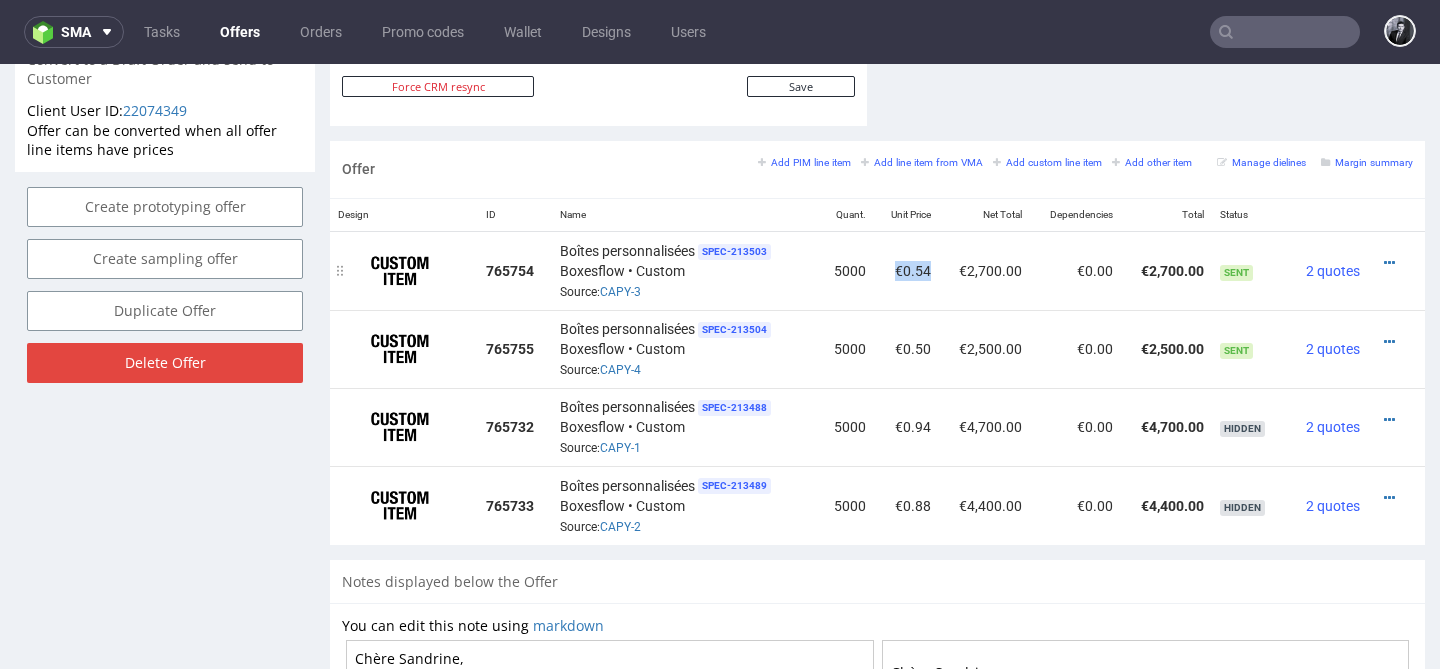 drag, startPoint x: 891, startPoint y: 272, endPoint x: 923, endPoint y: 270, distance: 32.06244 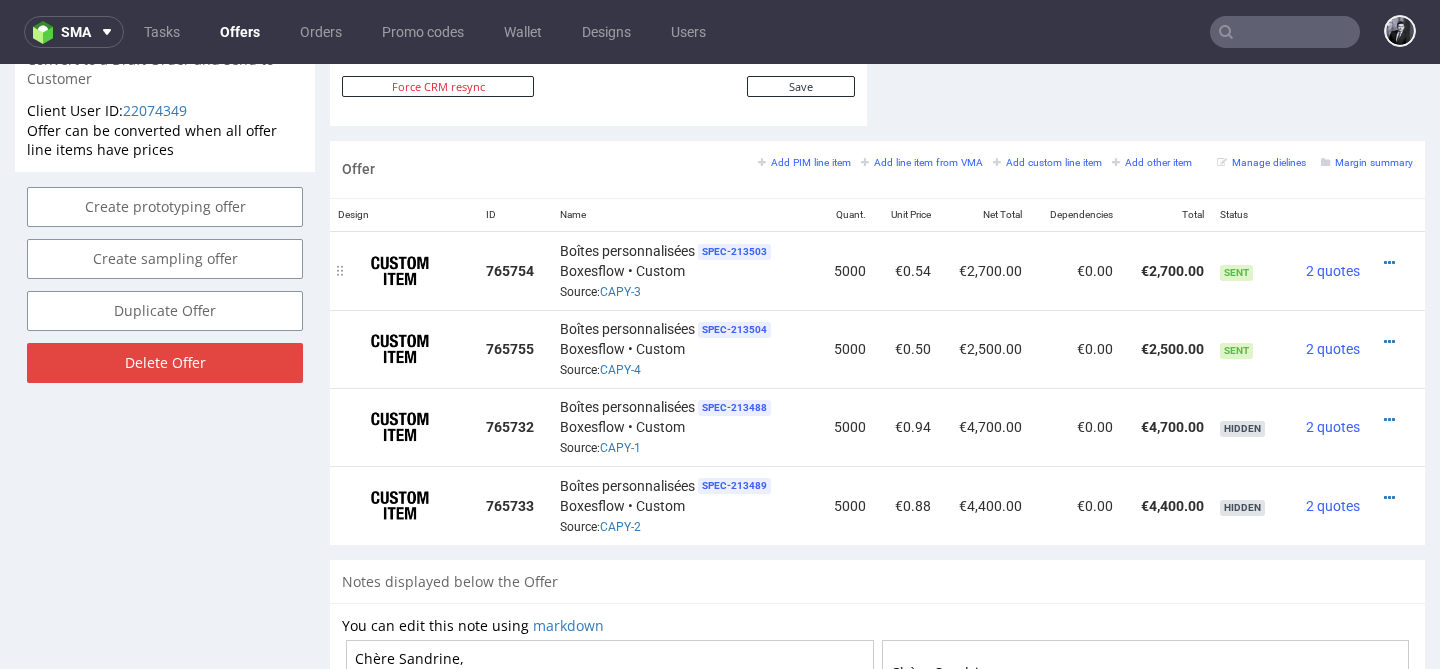 click on "€2,700.00" at bounding box center (984, 270) 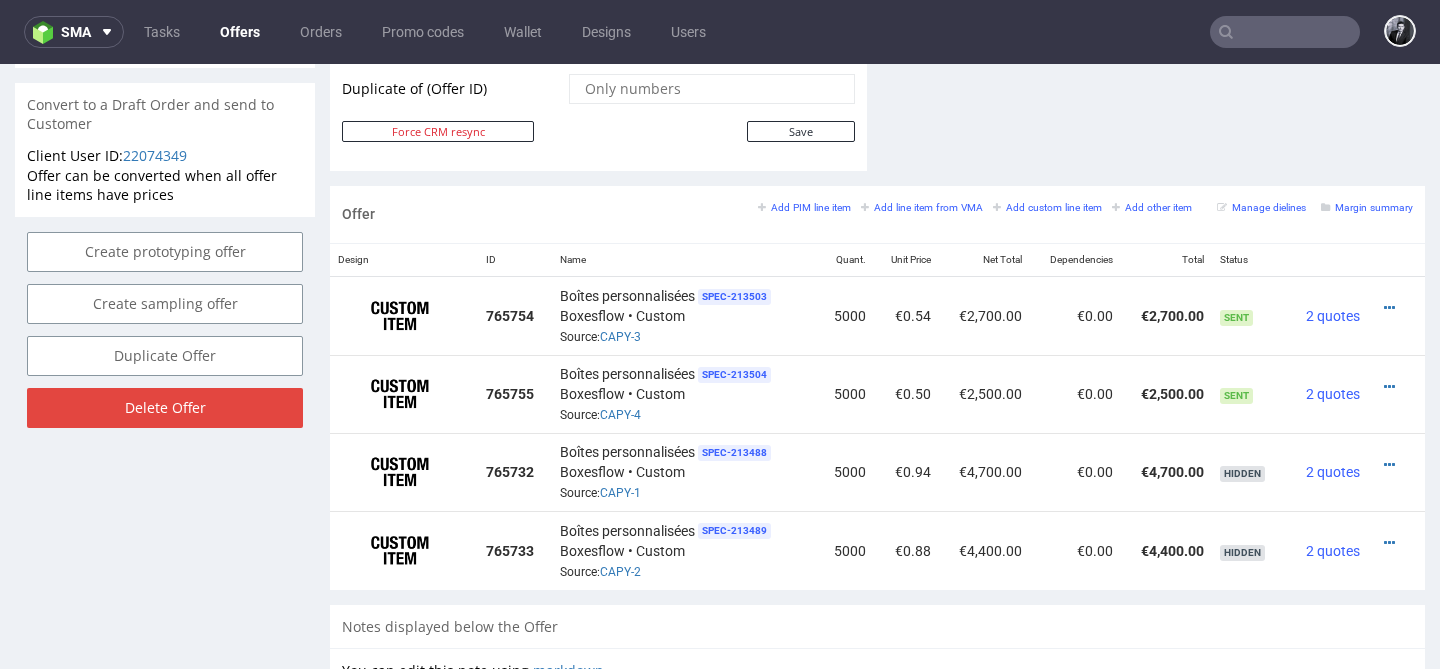 scroll, scrollTop: 1088, scrollLeft: 0, axis: vertical 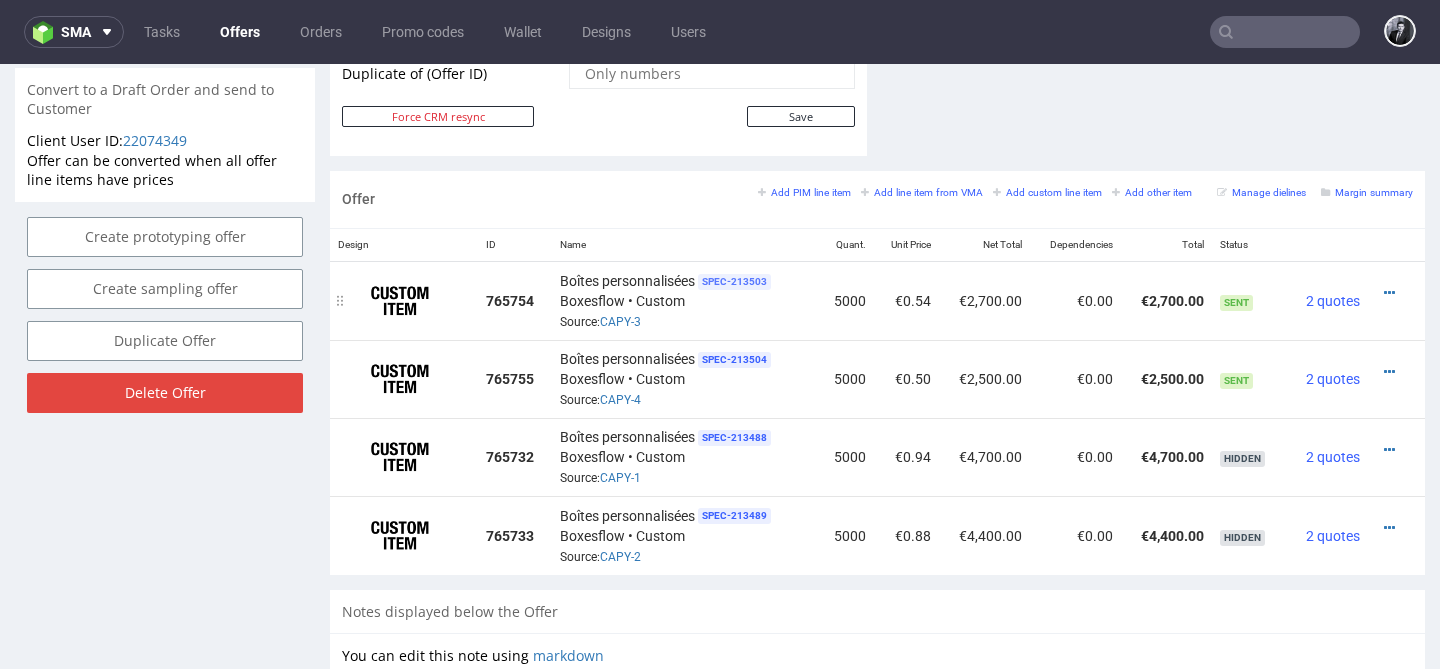 click on "SPEC- 213503" at bounding box center (734, 282) 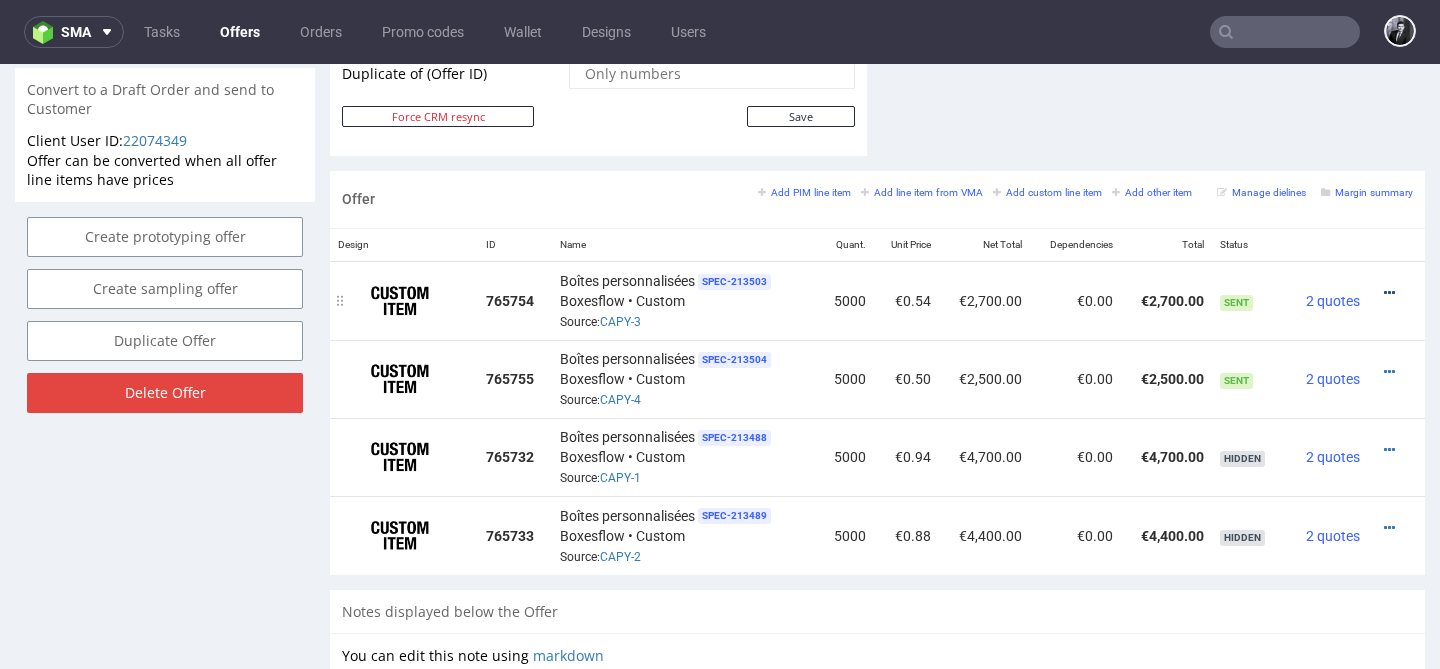 click at bounding box center [1389, 293] 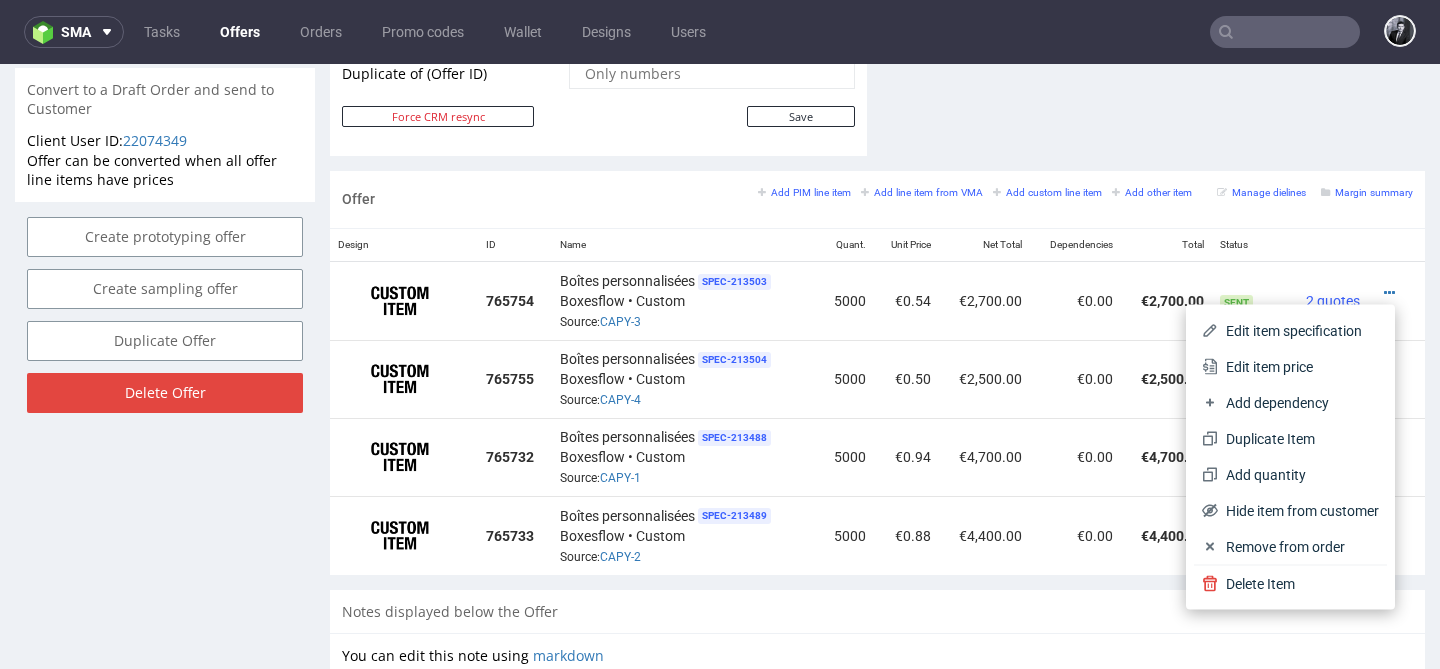 click on "Comments User (0) Automatic (0) Attachments (0) All (0) View all (0) Send Tasks View all" at bounding box center (1156, -328) 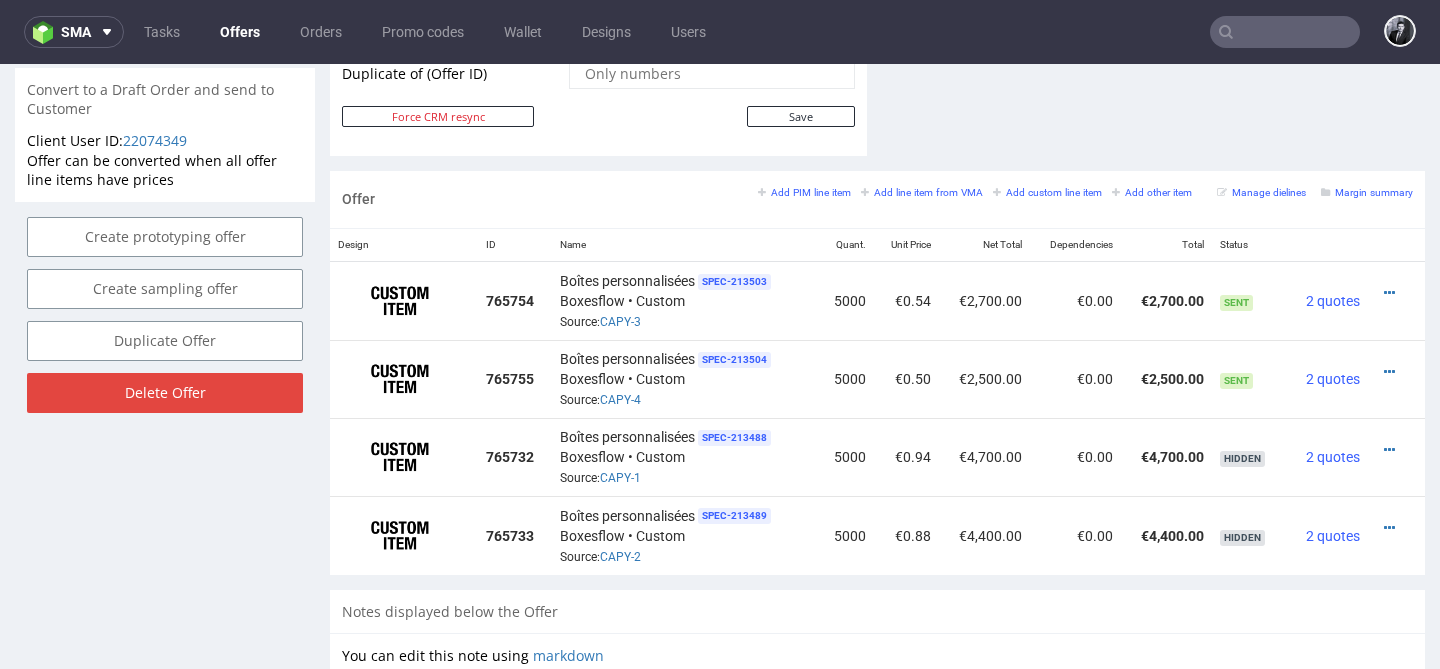 click on "Offer Add PIM line item Add line item from VMA Add custom line item Add other item Manage dielines Margin summary" at bounding box center [877, 199] 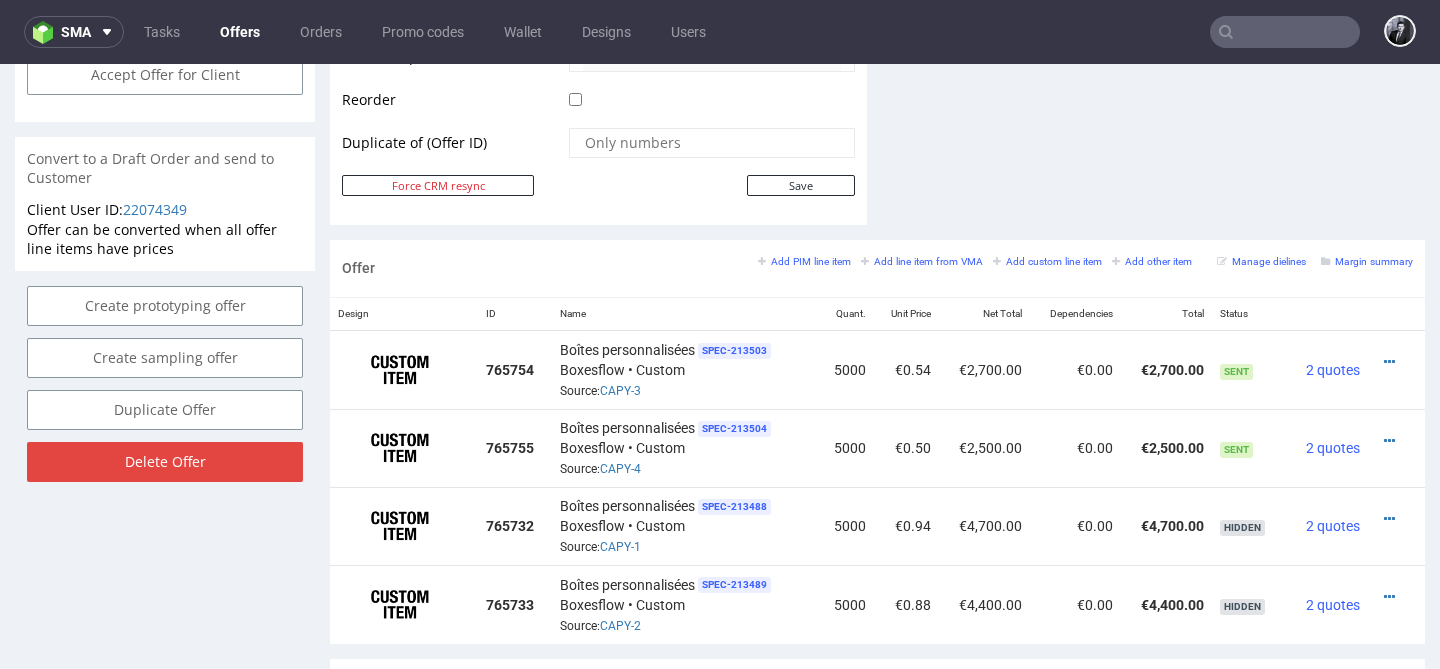 scroll, scrollTop: 1020, scrollLeft: 0, axis: vertical 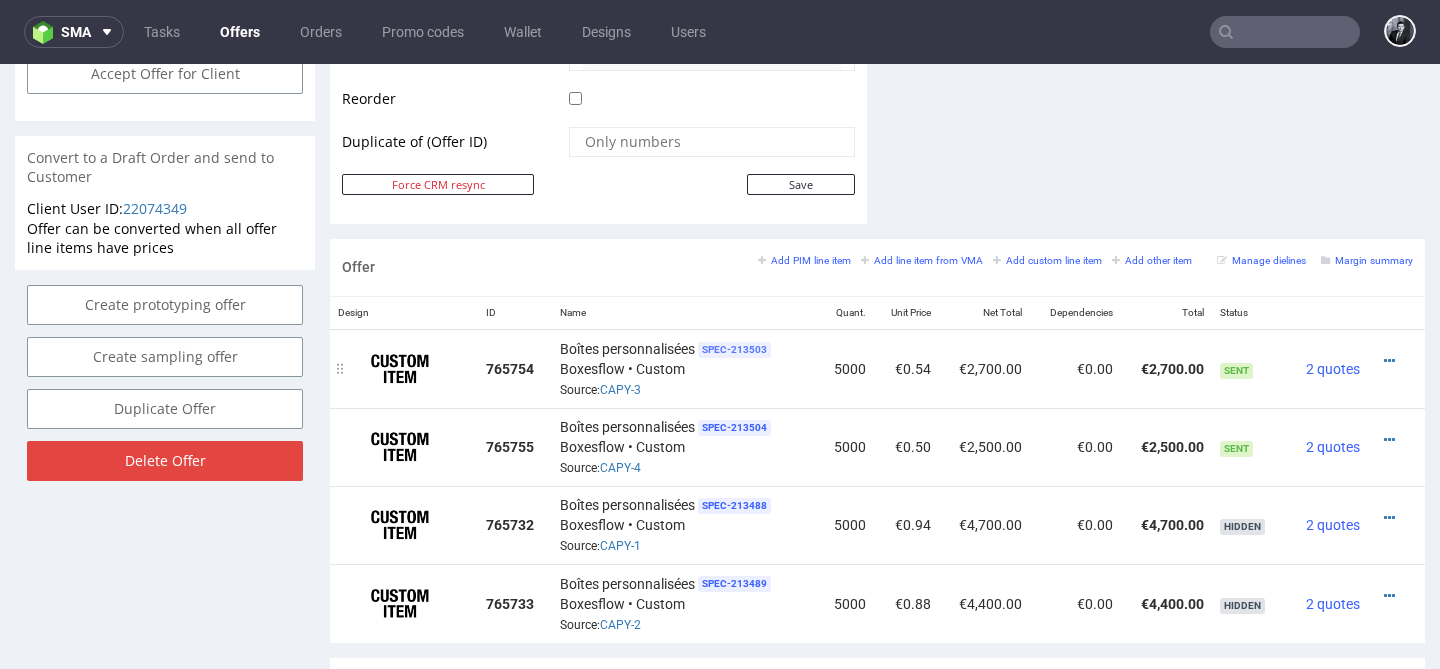 click on "SPEC- 213503" at bounding box center [734, 350] 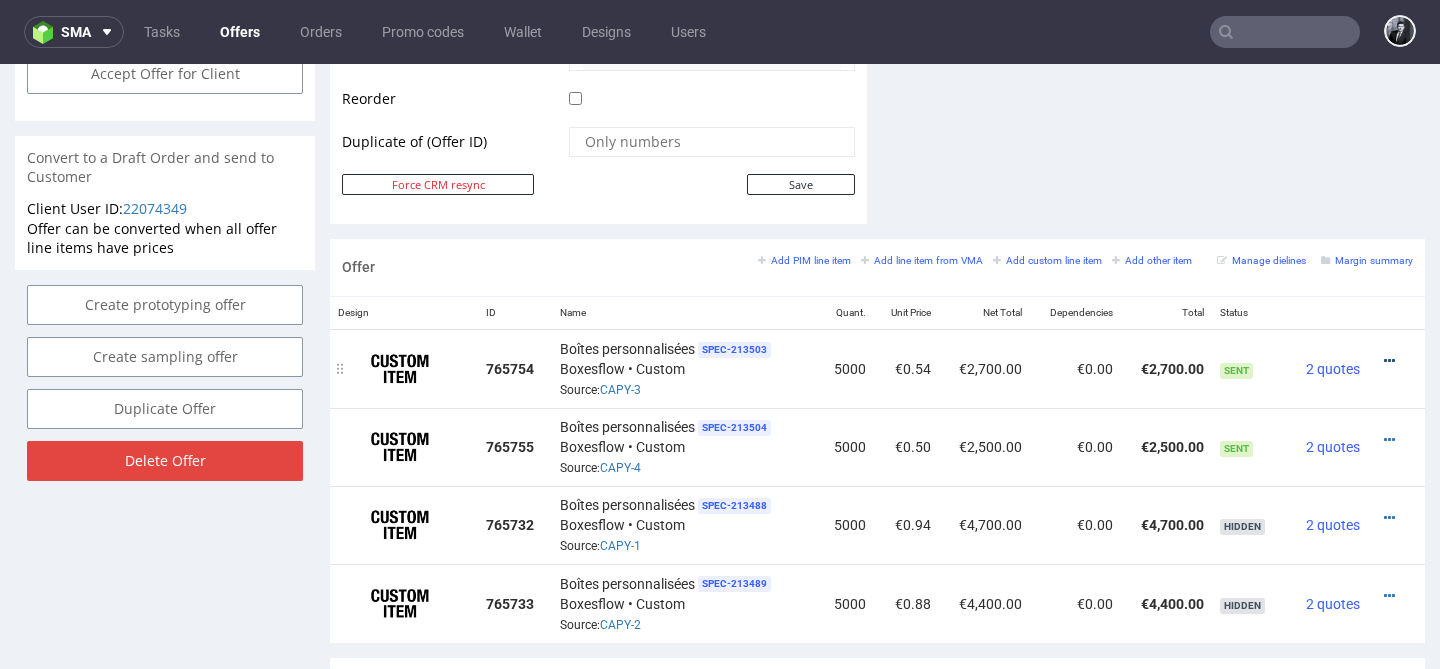 click at bounding box center (1389, 361) 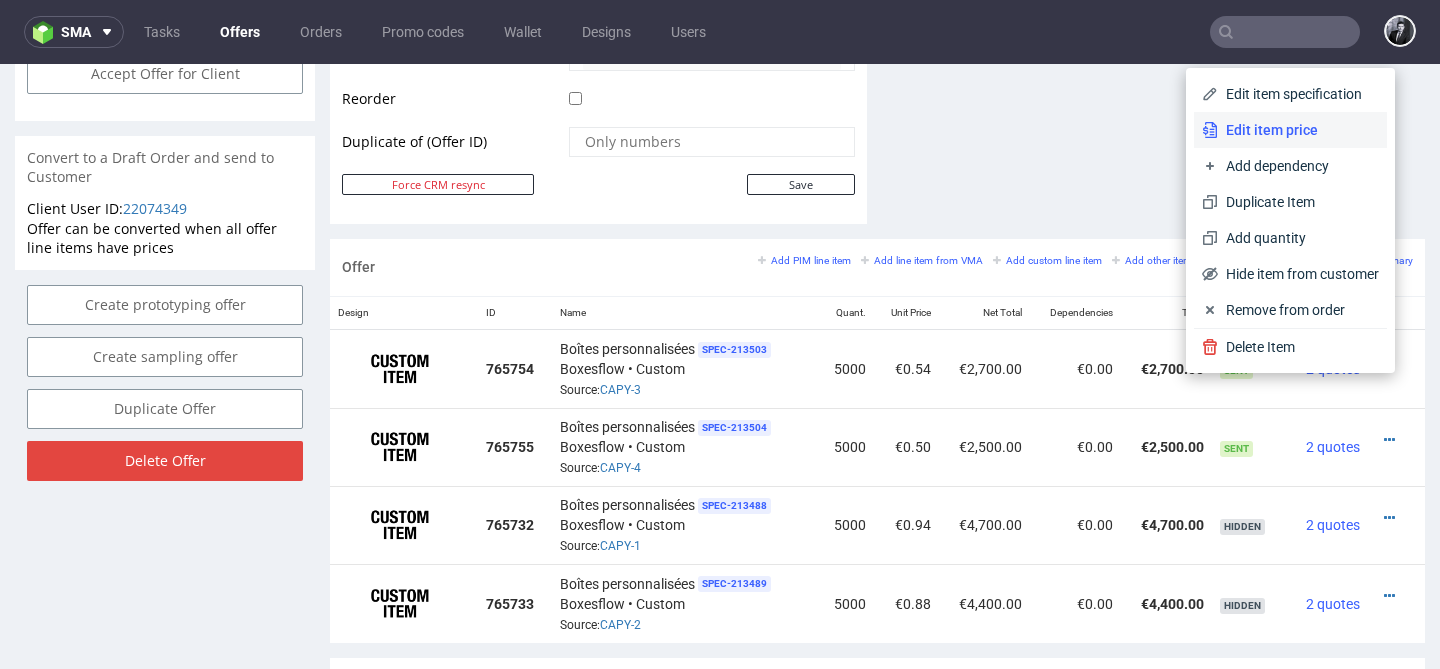 click on "Edit item price" at bounding box center [1298, 130] 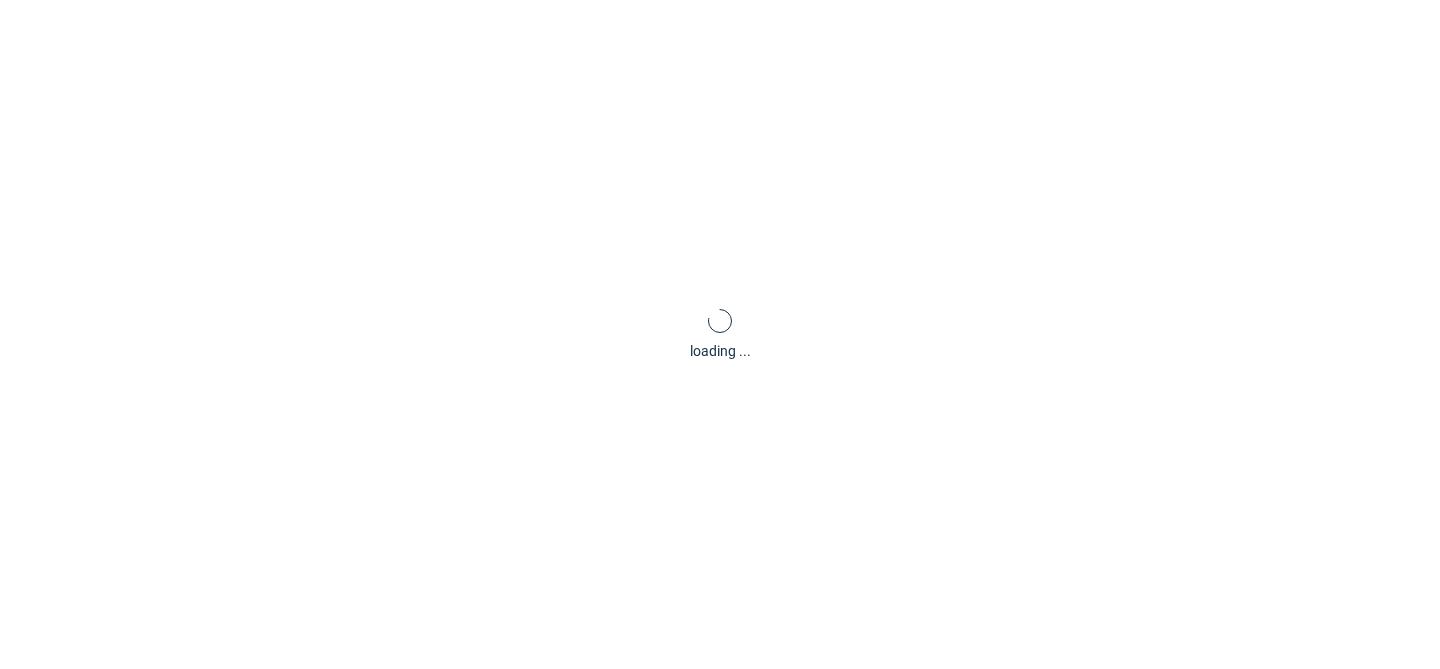 scroll, scrollTop: 0, scrollLeft: 0, axis: both 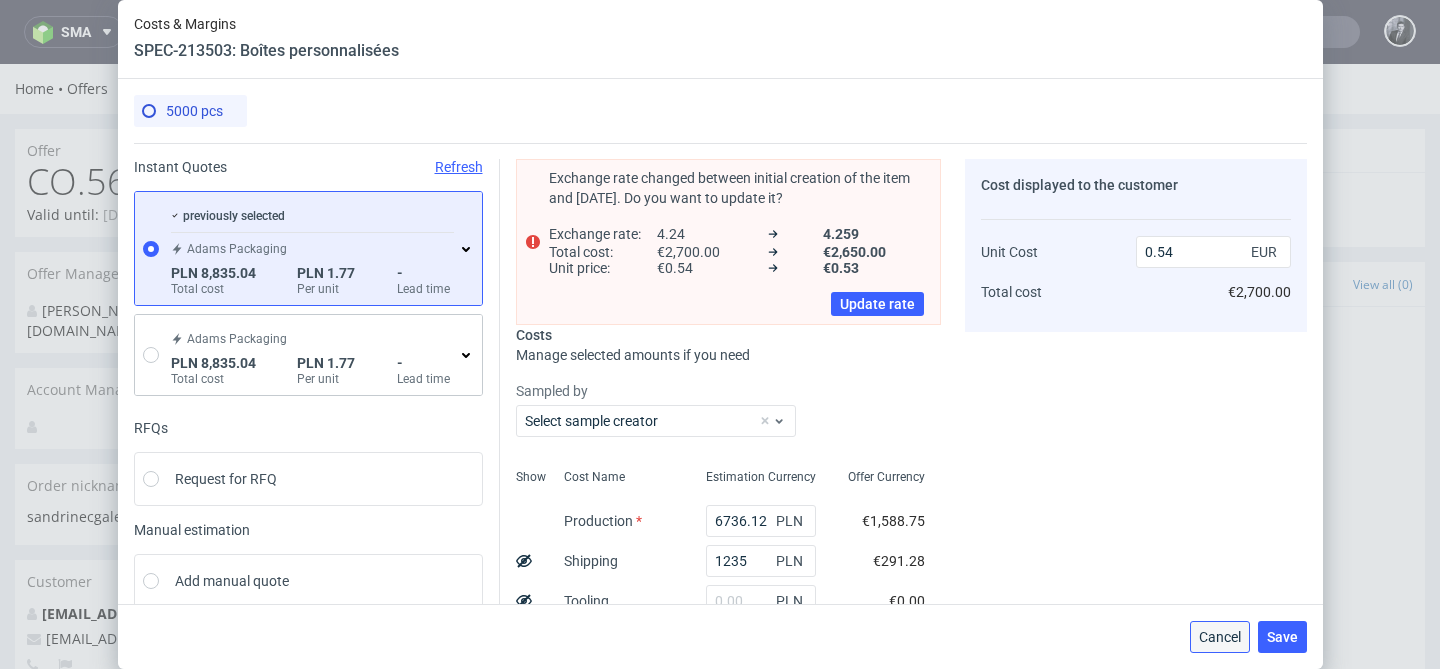 click on "Cancel" at bounding box center (1220, 637) 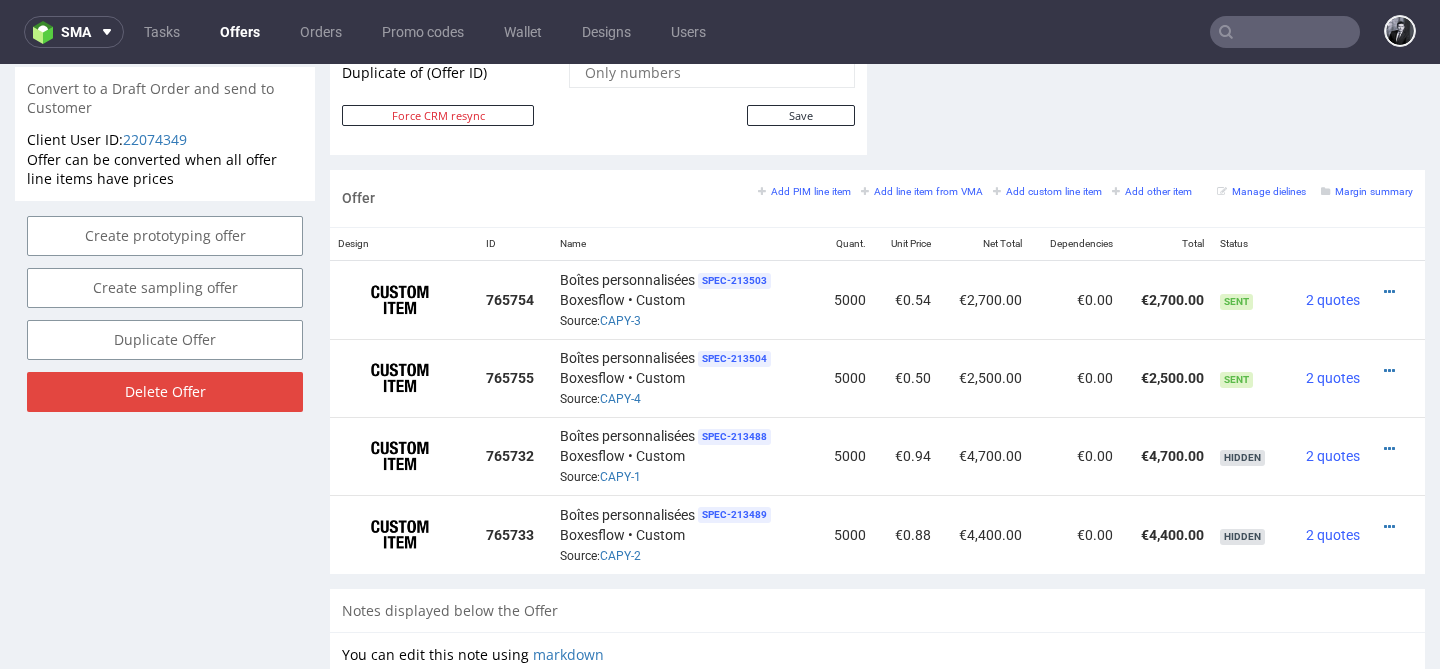 scroll, scrollTop: 1091, scrollLeft: 0, axis: vertical 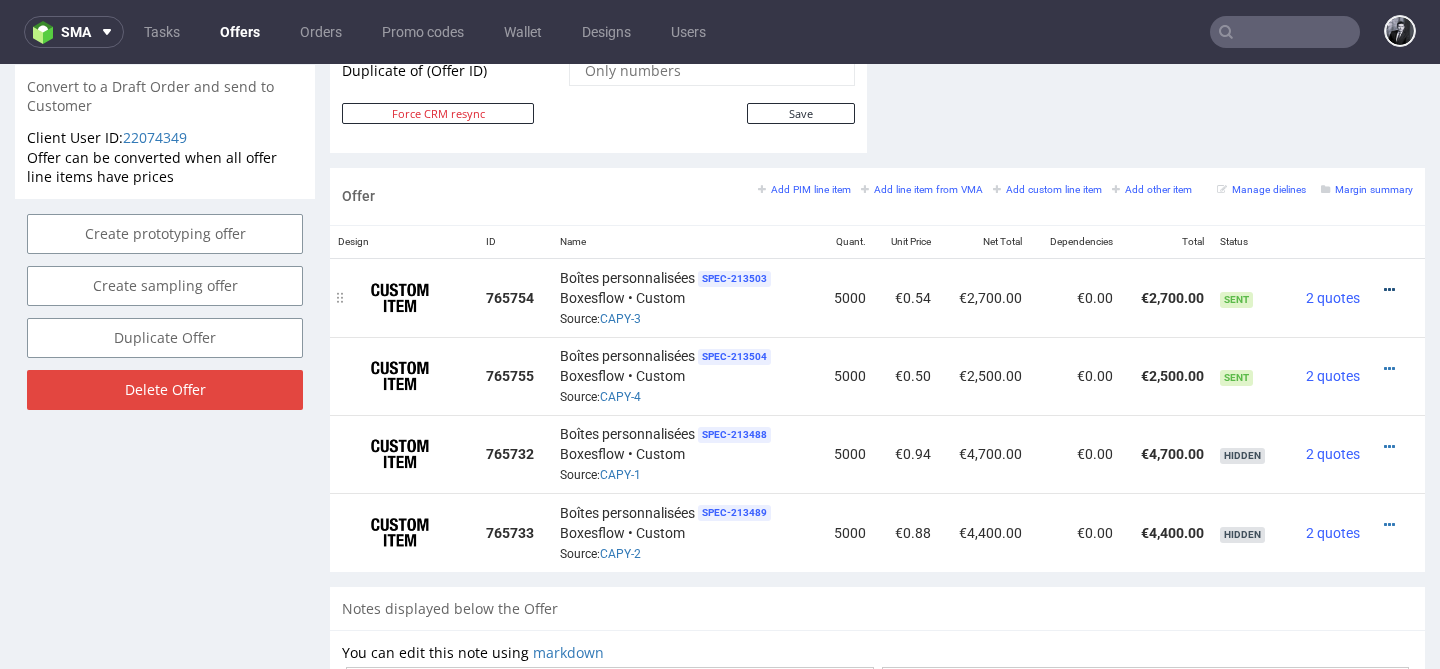 click at bounding box center (1389, 290) 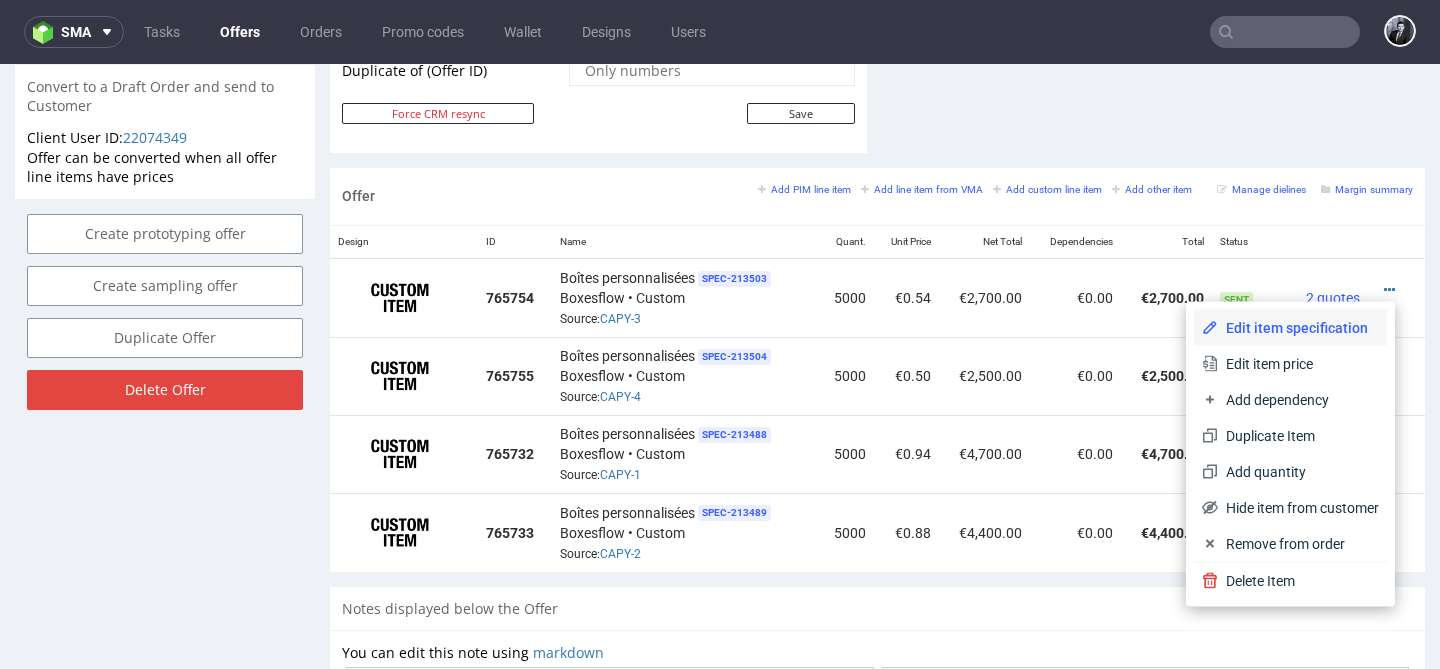 click on "Edit item specification" at bounding box center (1290, 328) 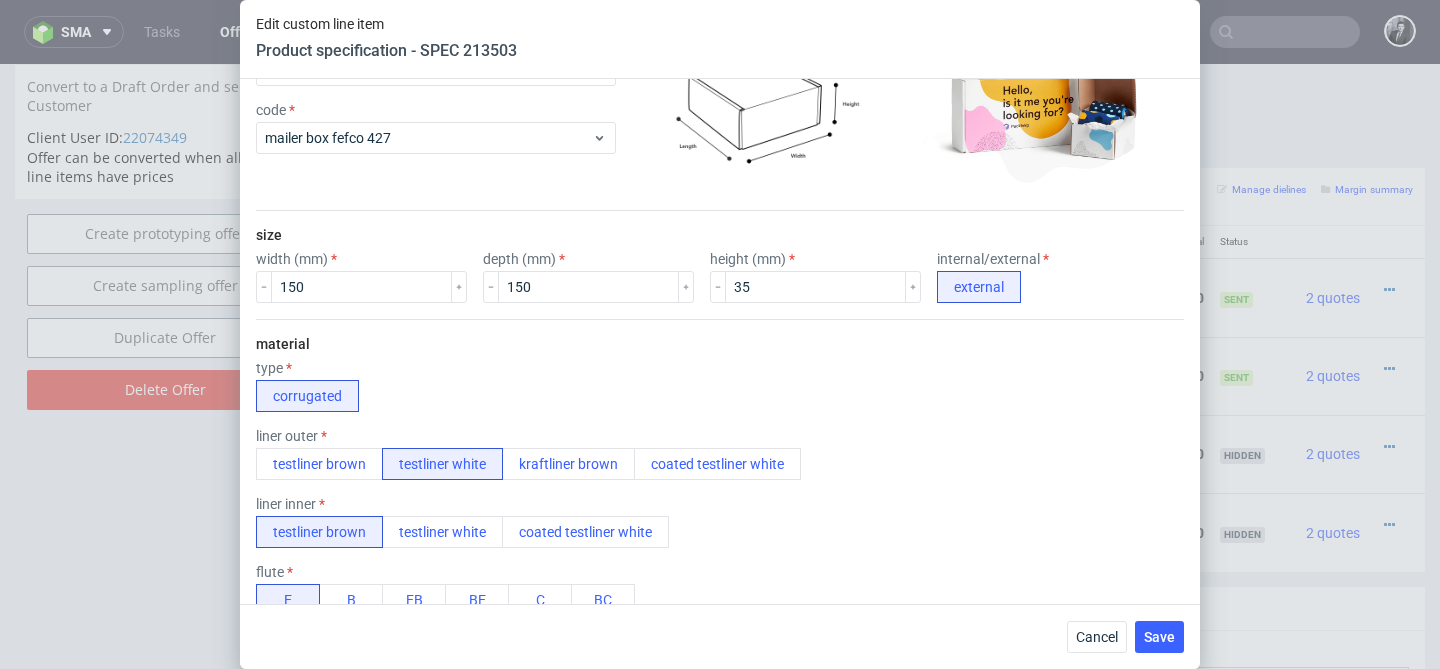 scroll, scrollTop: 0, scrollLeft: 0, axis: both 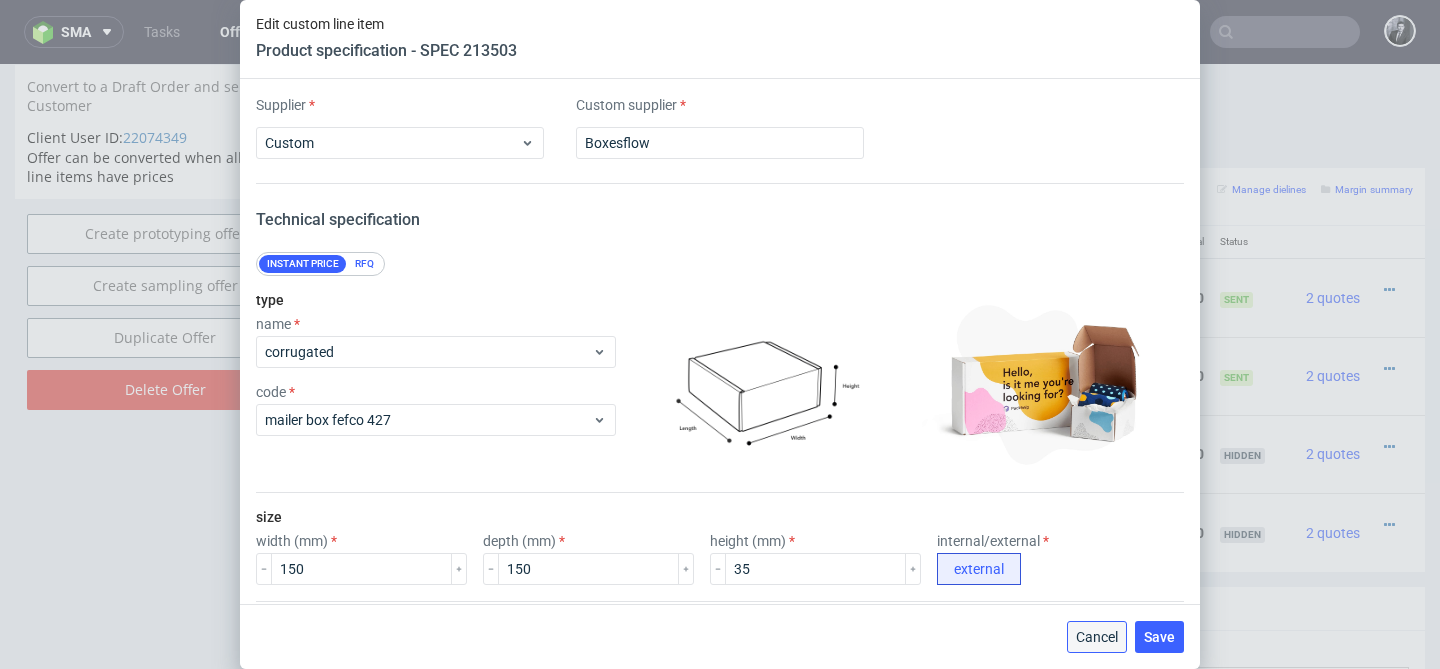 click on "Cancel" at bounding box center (1097, 637) 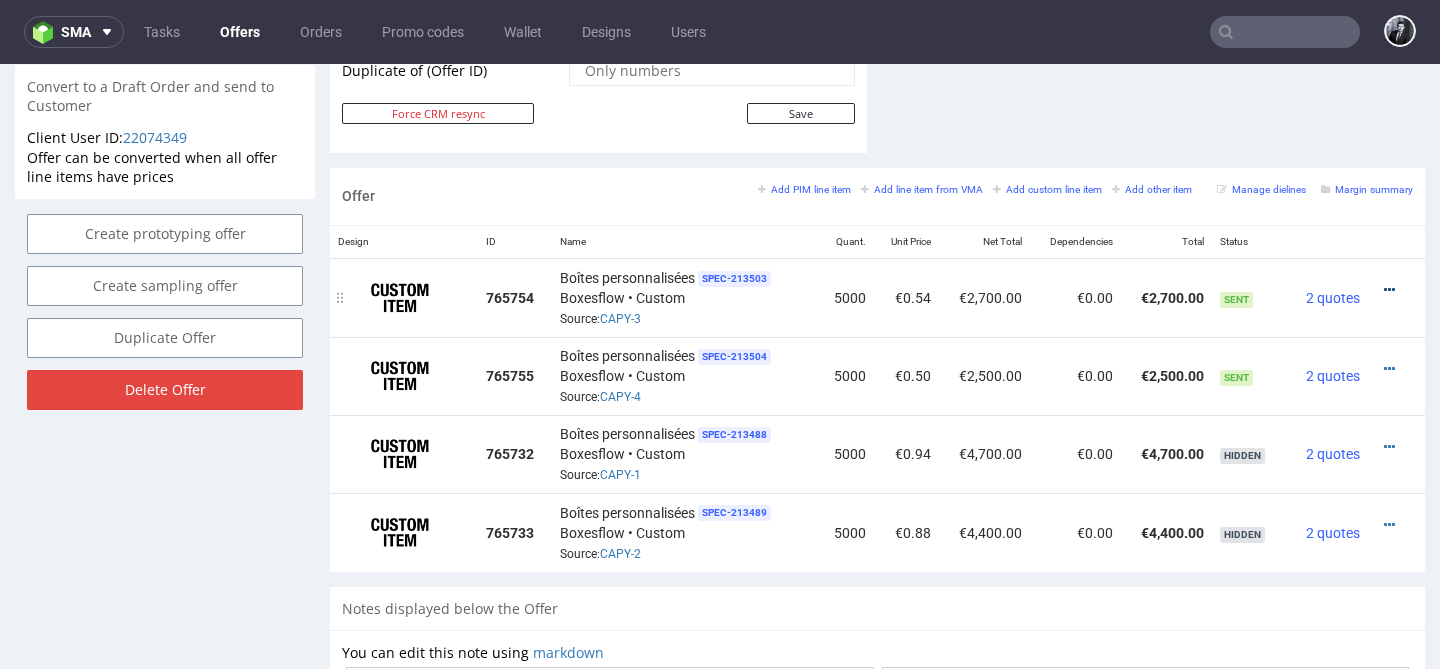 click at bounding box center [1389, 290] 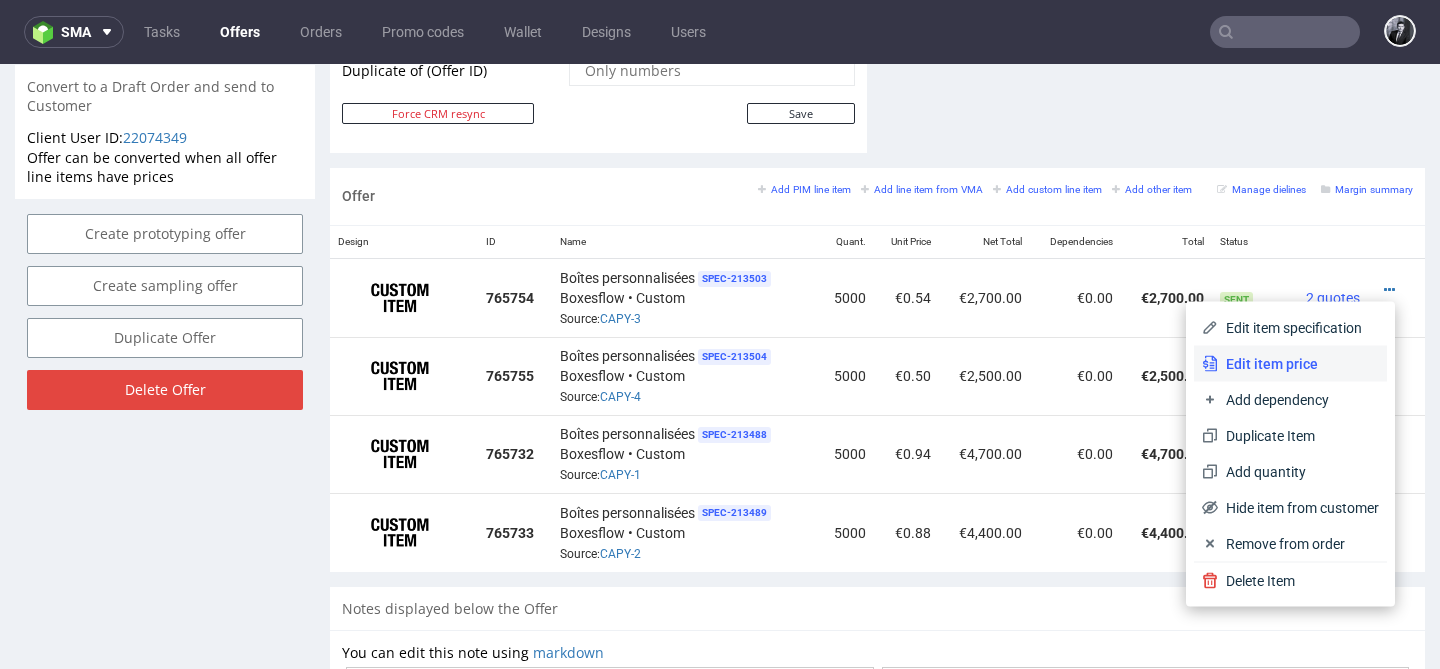 click on "Edit item price" at bounding box center [1298, 364] 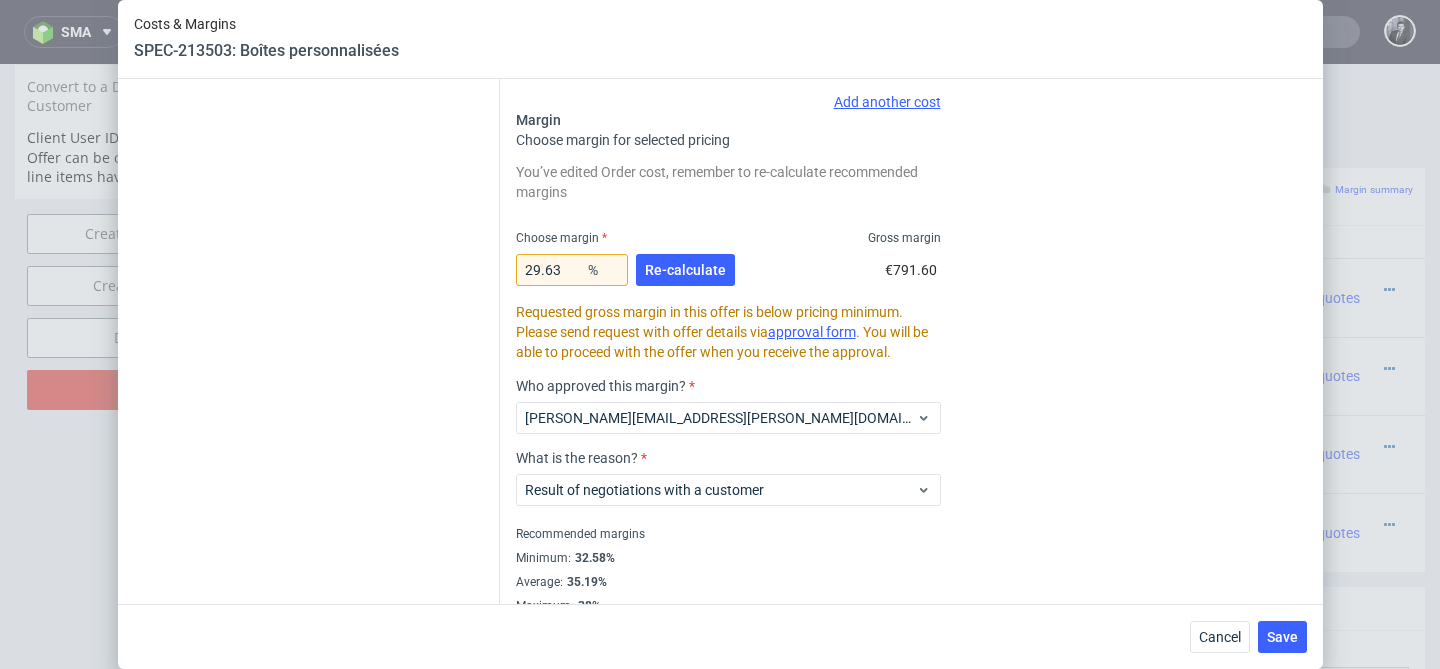 scroll, scrollTop: 673, scrollLeft: 0, axis: vertical 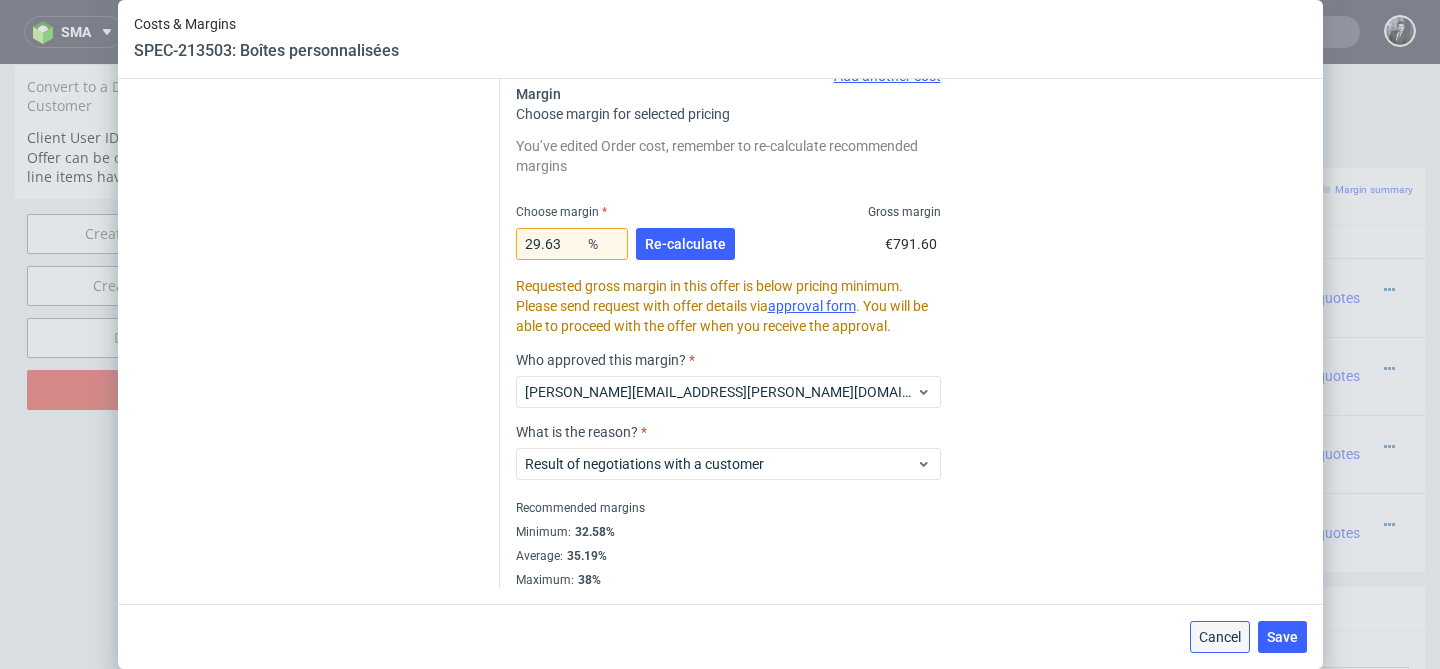 click on "Cancel" at bounding box center [1220, 637] 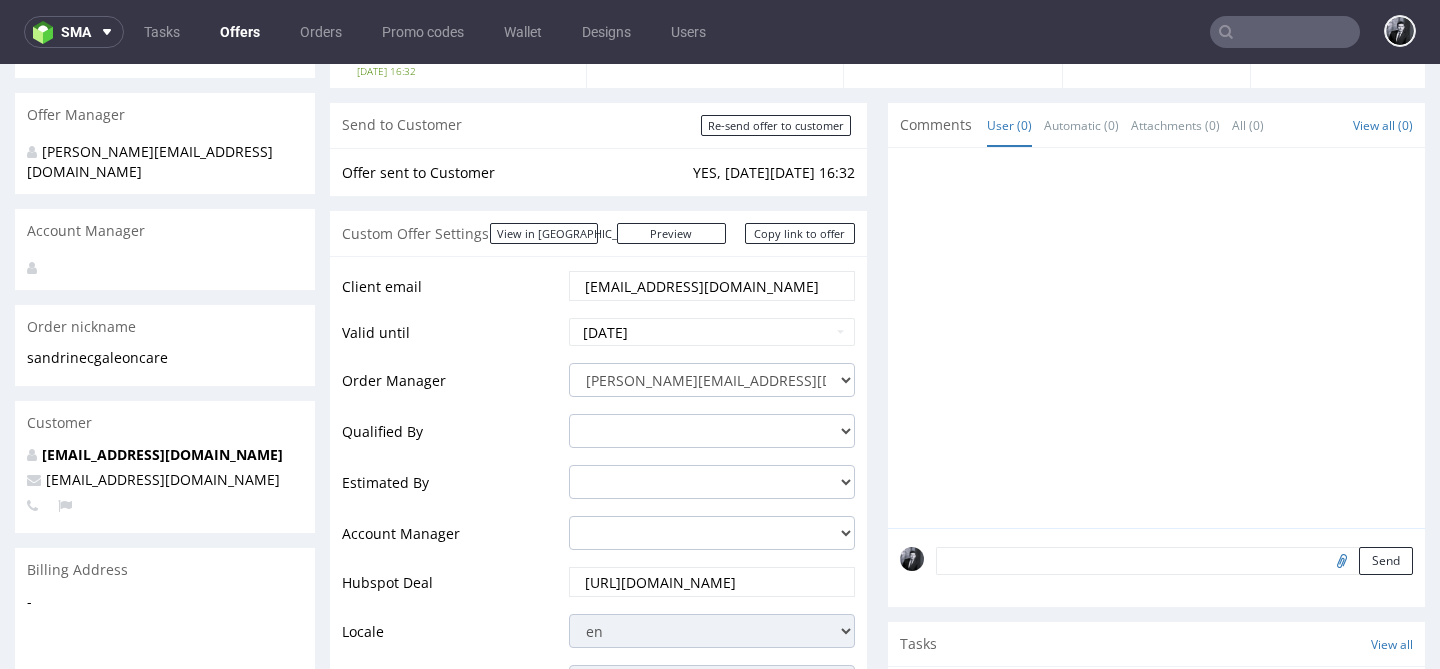 scroll, scrollTop: 0, scrollLeft: 0, axis: both 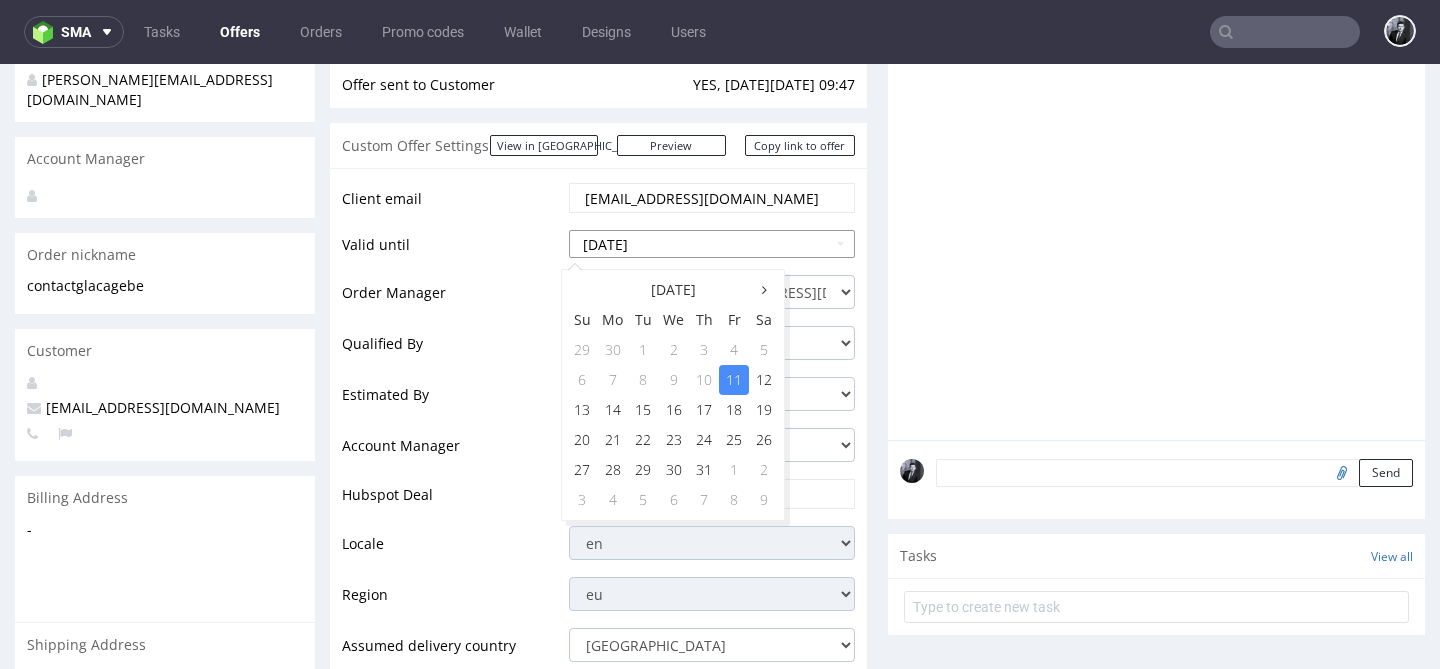 click on "2025-07-11" at bounding box center [712, 244] 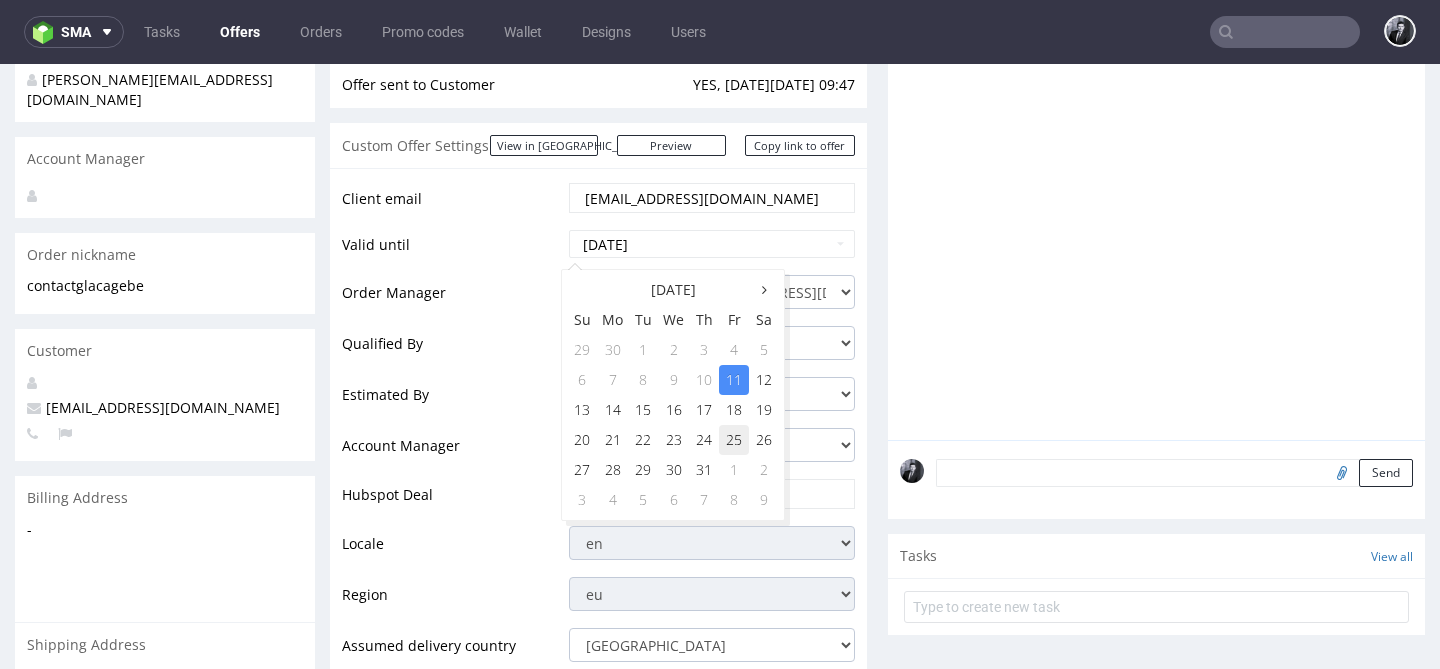 click on "25" at bounding box center (734, 440) 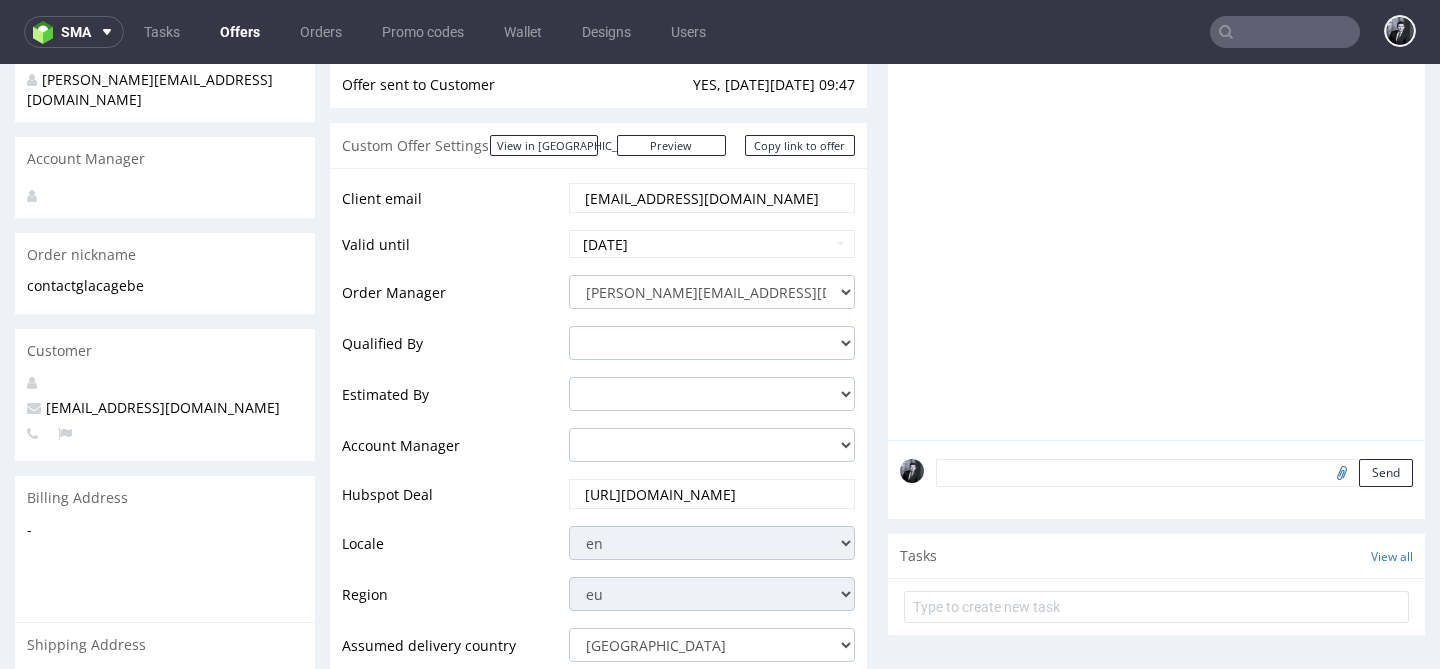 click on "Progress Offer sent to customer No Shipping & Billing Filled - Offer accepted - Payment Due Order - Send to Customer Send offer to customer Offer sent to Customer YES, on Fri 4 Jul 09:47 Custom Offer Settings View in Hubspot Preview https://packhelp.com/packhelp-plus/quotes/Atma0vyiD86puUh9LTR8SA Copy link to offer Client email contact@glacage.be Valid until 2025-07-25 Order Manager philippe.dubuy@packhelp.com
adrian.grudzien@packhelp.com
adrian.margula@packhelp.com
aleksandra.owczarek@packhelp.com
alex.lemee@packhelp.com
angelina.marc@packhelp.com
anna.lopatowska@packhelp.com
anna.rzadkowska@packhelp.com
antonina.plotek@packhelp.com
bartosz.ossowski@packhelp.com
bogna.krystian@packhelp.com
cristina.martinez@packhelp.com
daniel.portillo@packhelp.com
dawid.urbanowicz@packhelp.com
dominika.herszel@packhelp.com
eliza.filip@packhelp.com
iga.proszynska@packhelp.com
jakub.kuleta@packhelp.com
jakub.pawlikowicz@packhelp.com
jozefina.owczarek@packhelp.com" at bounding box center [877, 930] 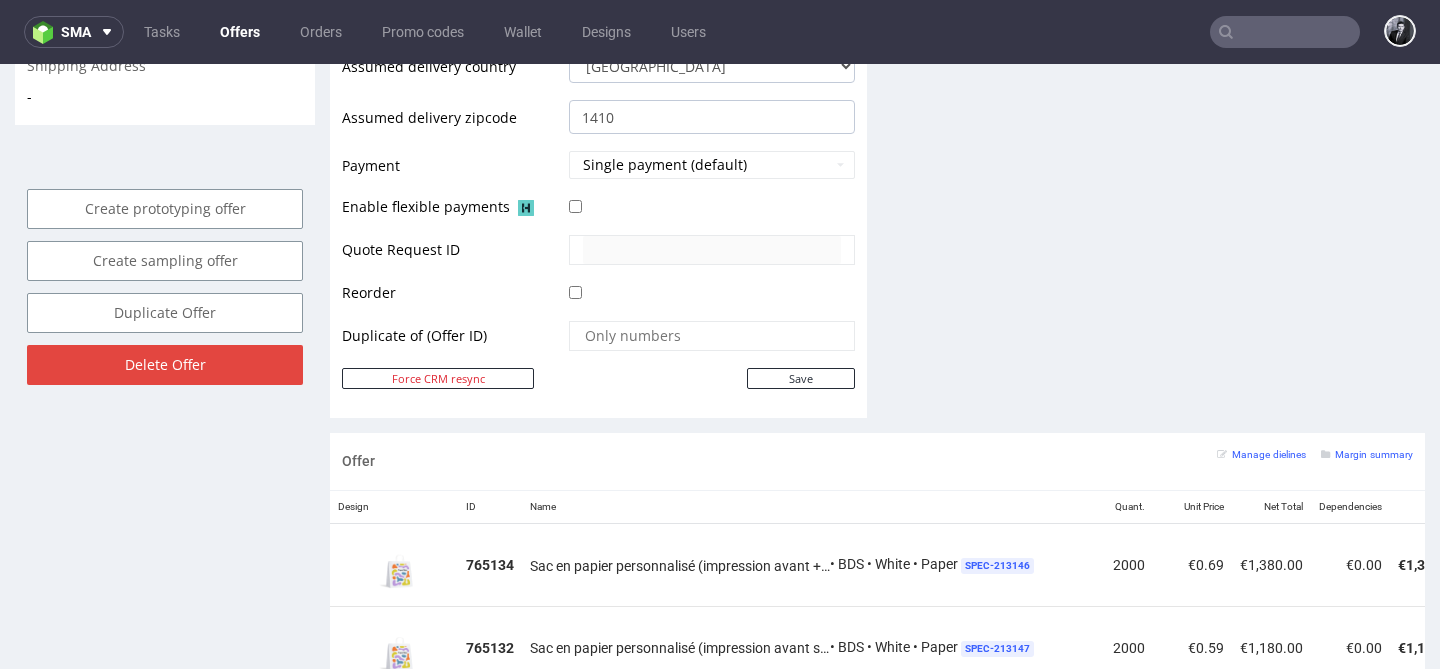 scroll, scrollTop: 874, scrollLeft: 0, axis: vertical 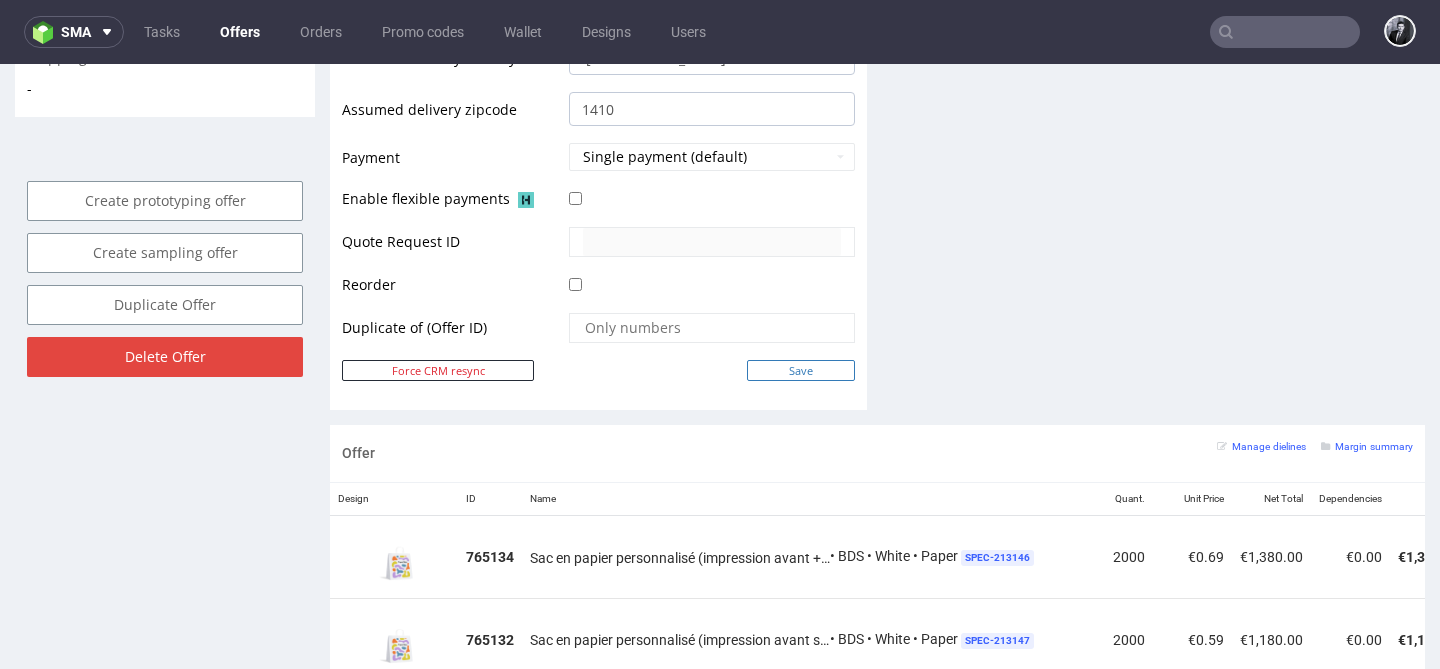 click on "Save" at bounding box center [801, 370] 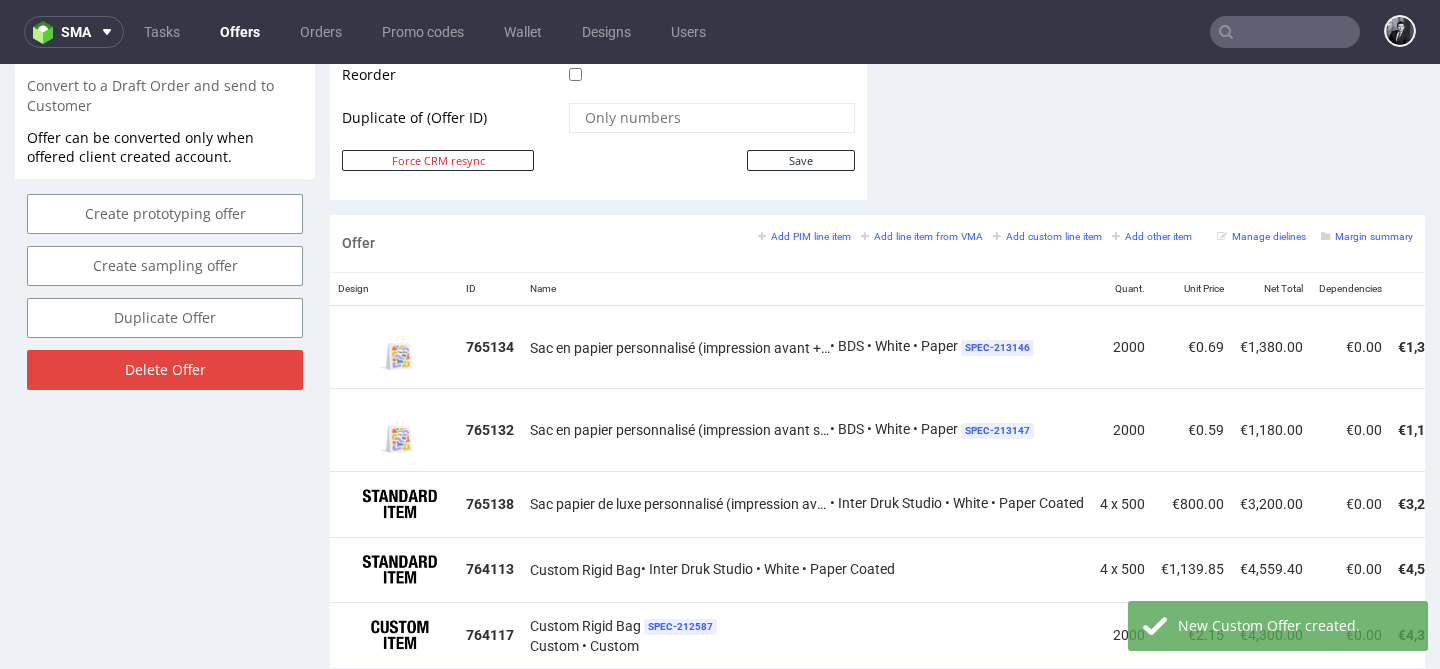 scroll, scrollTop: 1062, scrollLeft: 0, axis: vertical 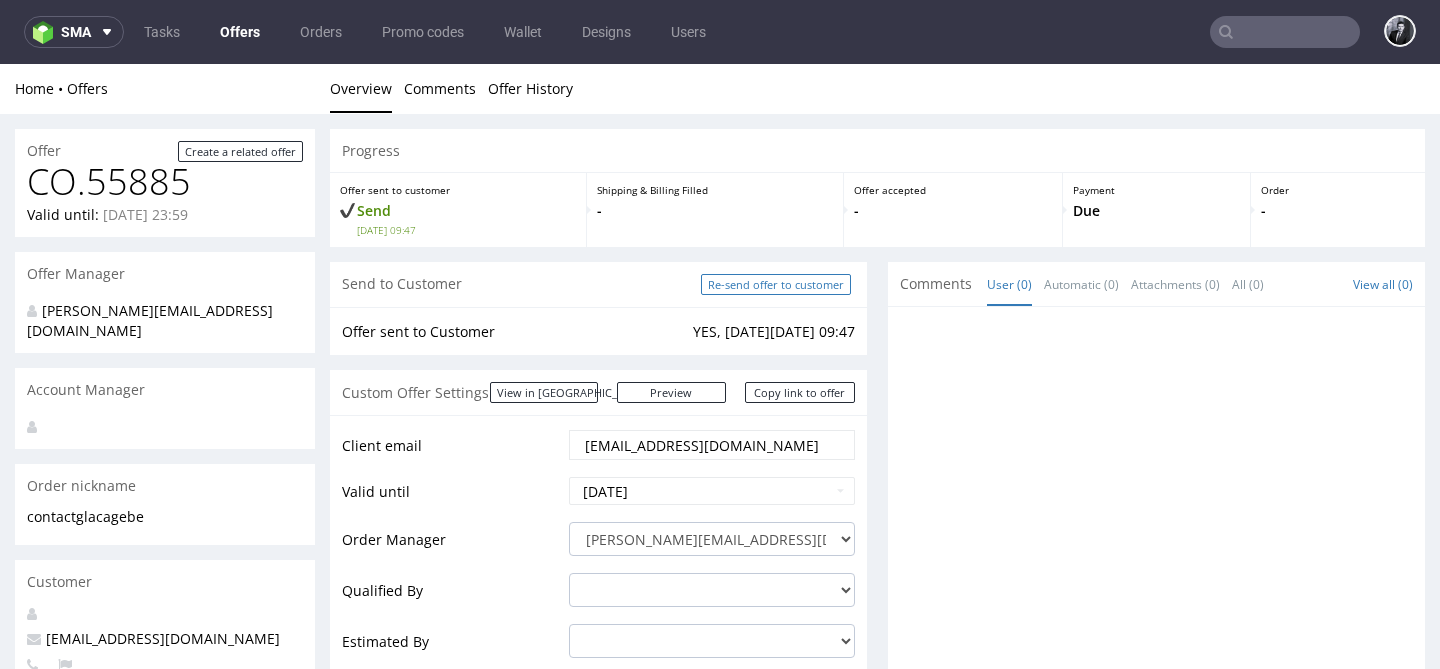 click on "Re-send offer to customer" at bounding box center (776, 284) 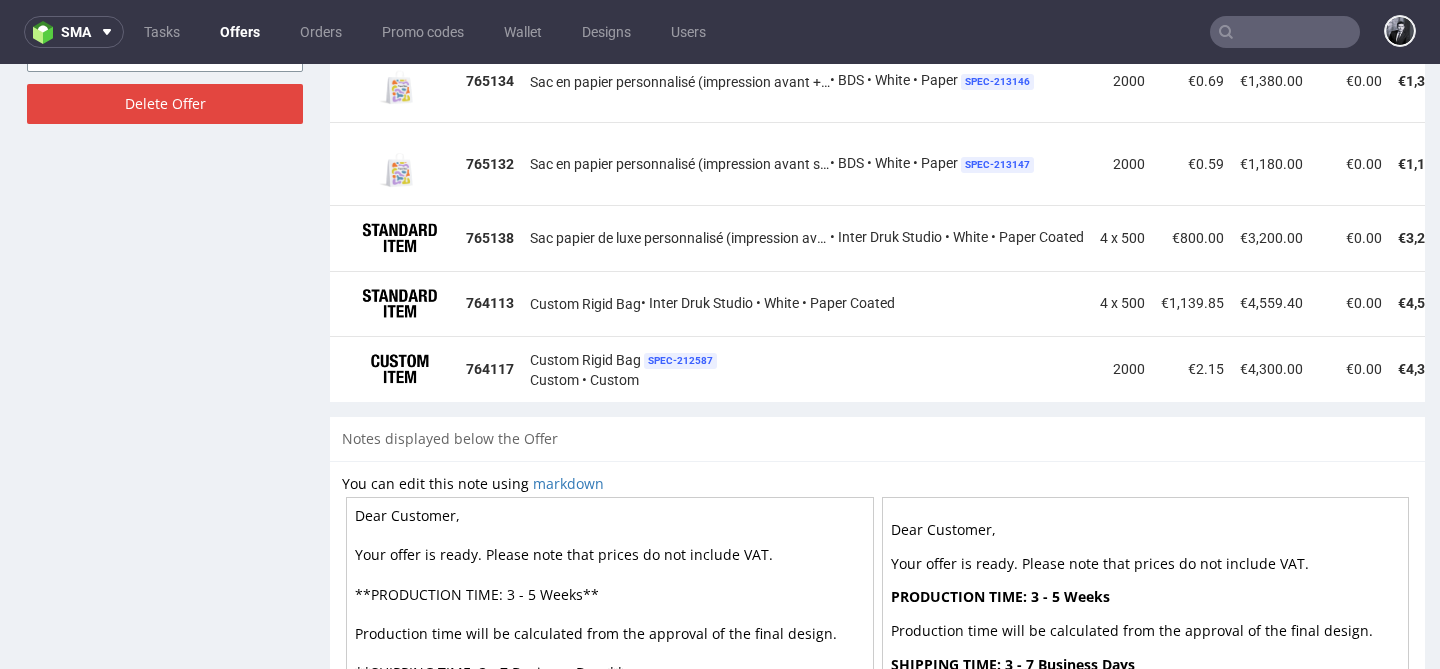 scroll, scrollTop: 1585, scrollLeft: 0, axis: vertical 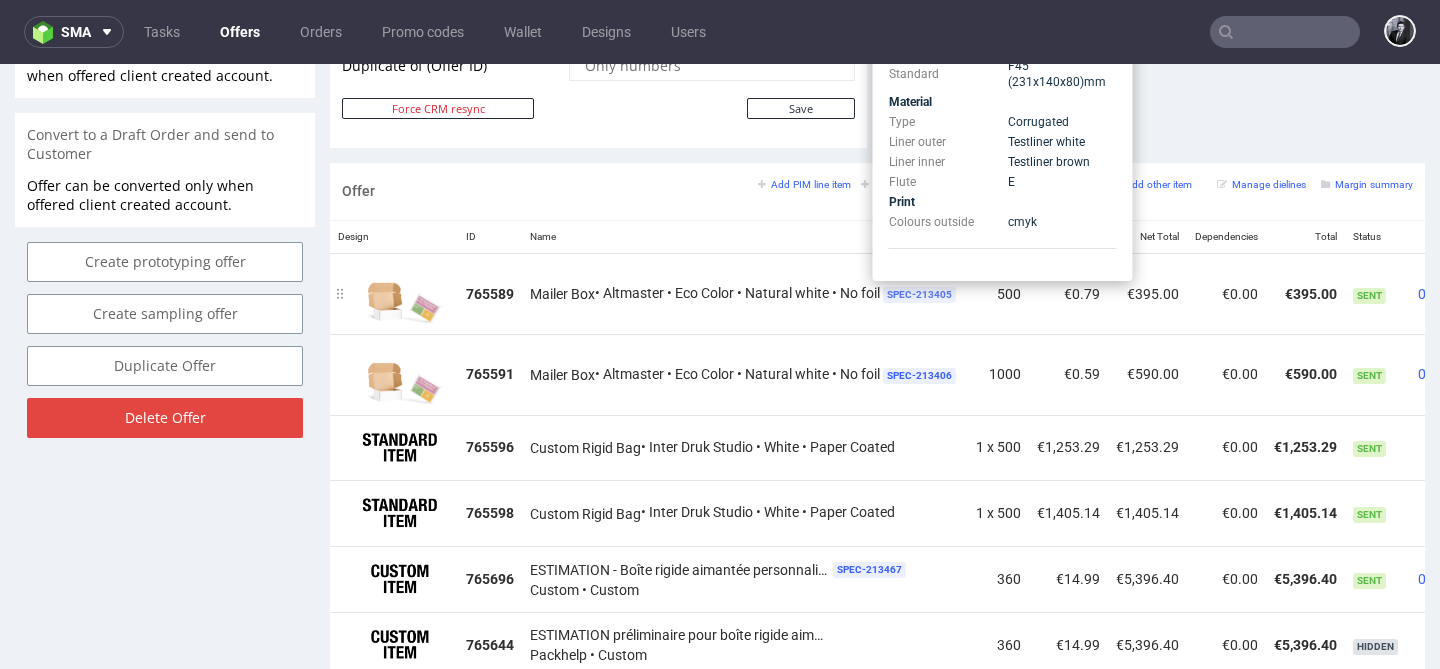 click on "SPEC- 213405" at bounding box center [919, 295] 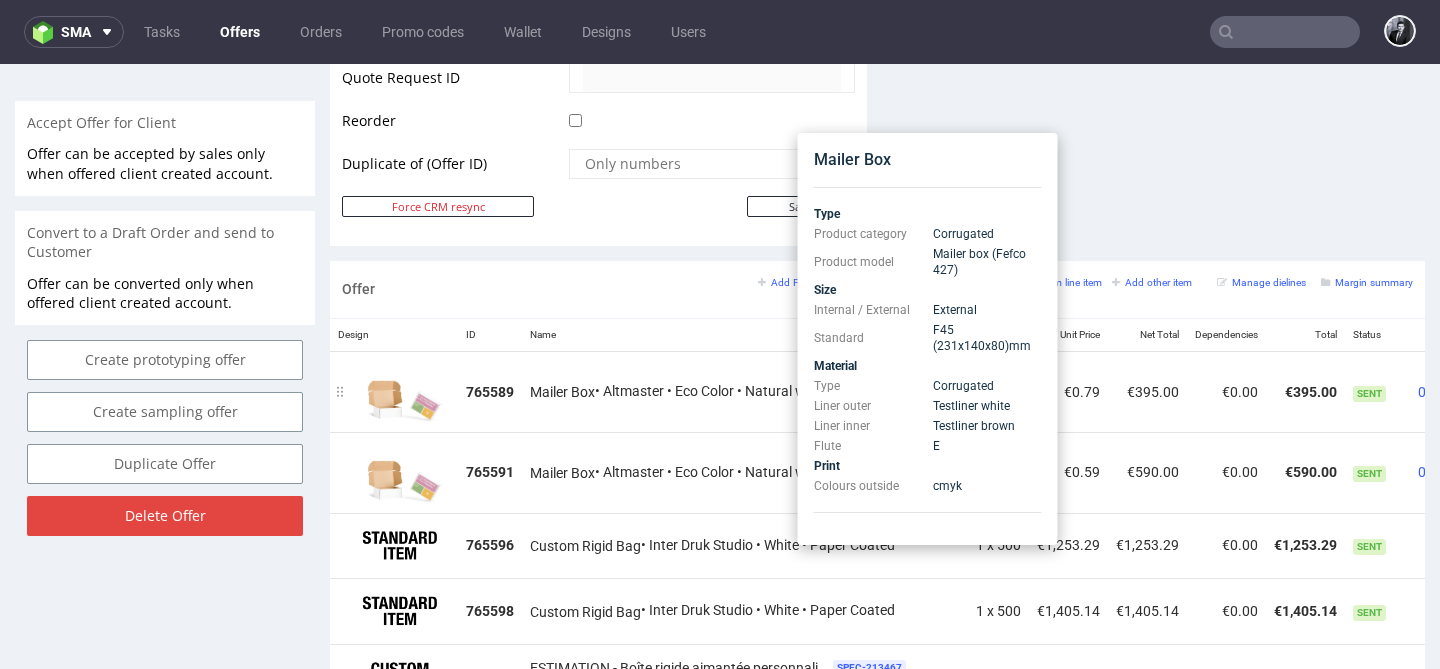scroll, scrollTop: 995, scrollLeft: 0, axis: vertical 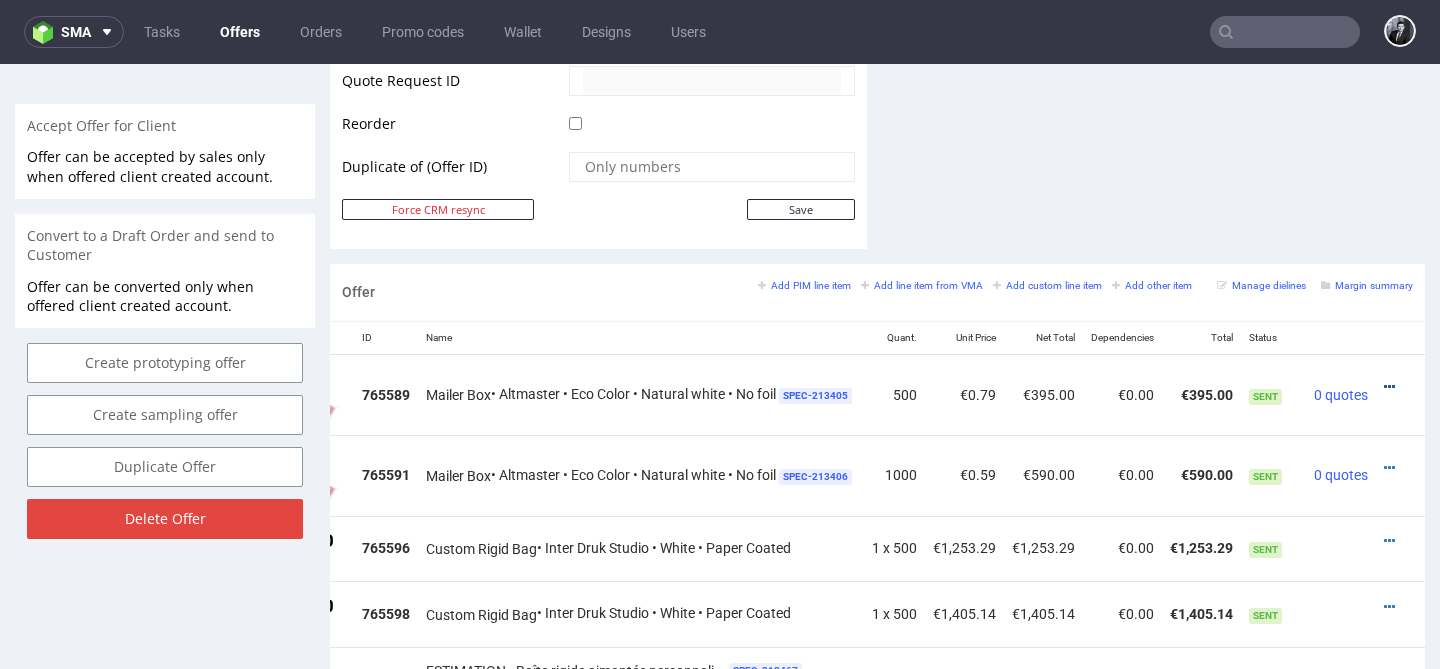 click at bounding box center (1389, 387) 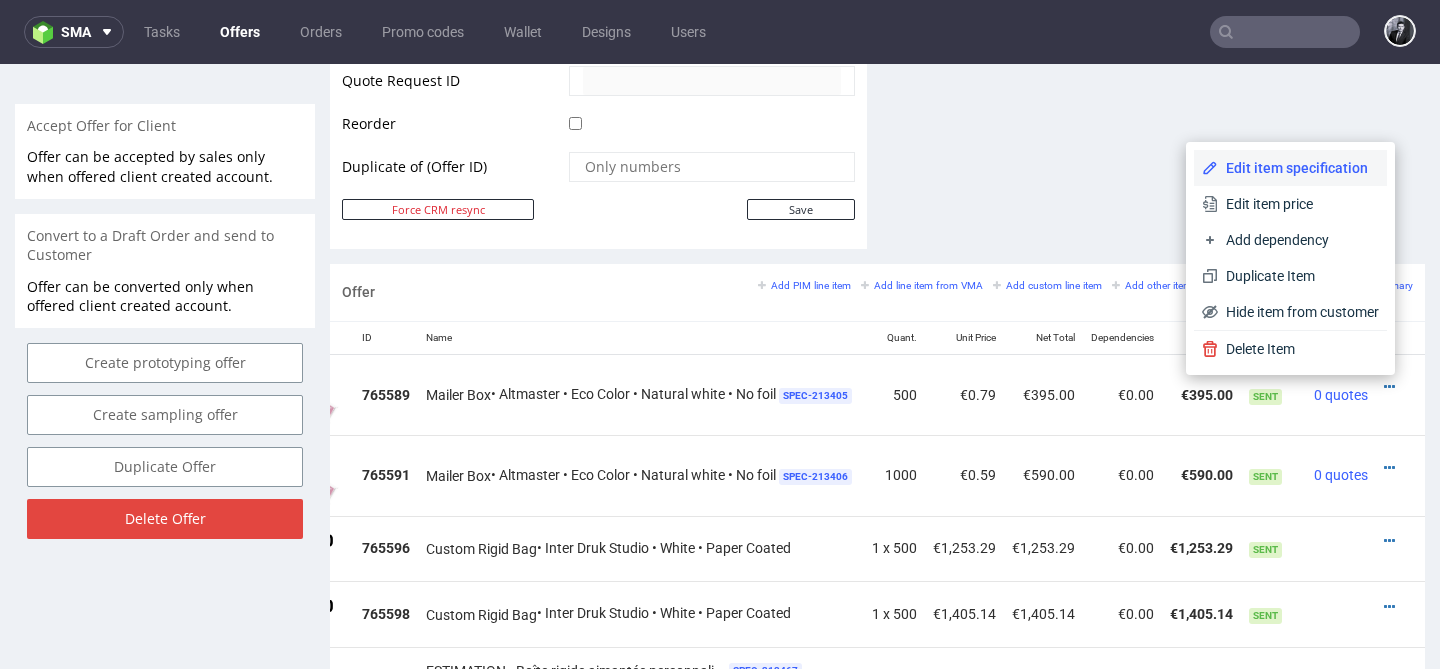 click on "Edit item specification" at bounding box center (1298, 168) 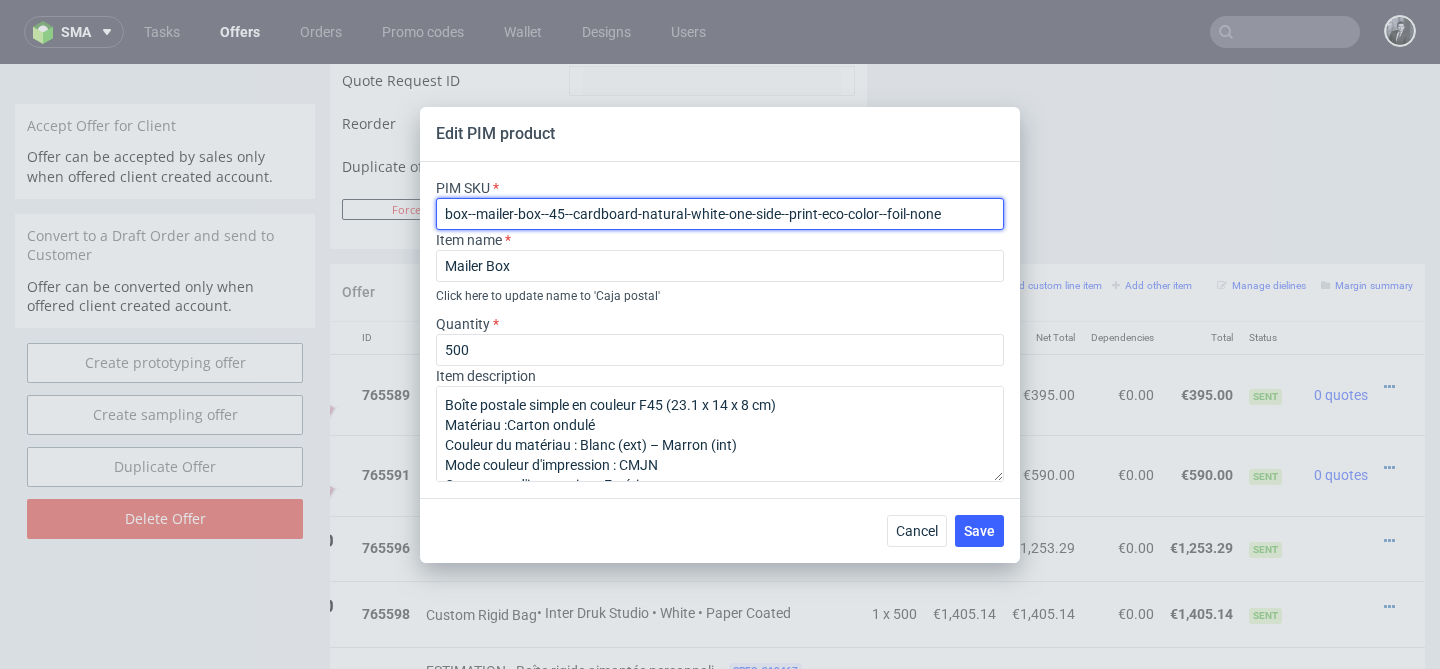drag, startPoint x: 960, startPoint y: 223, endPoint x: 443, endPoint y: 209, distance: 517.1895 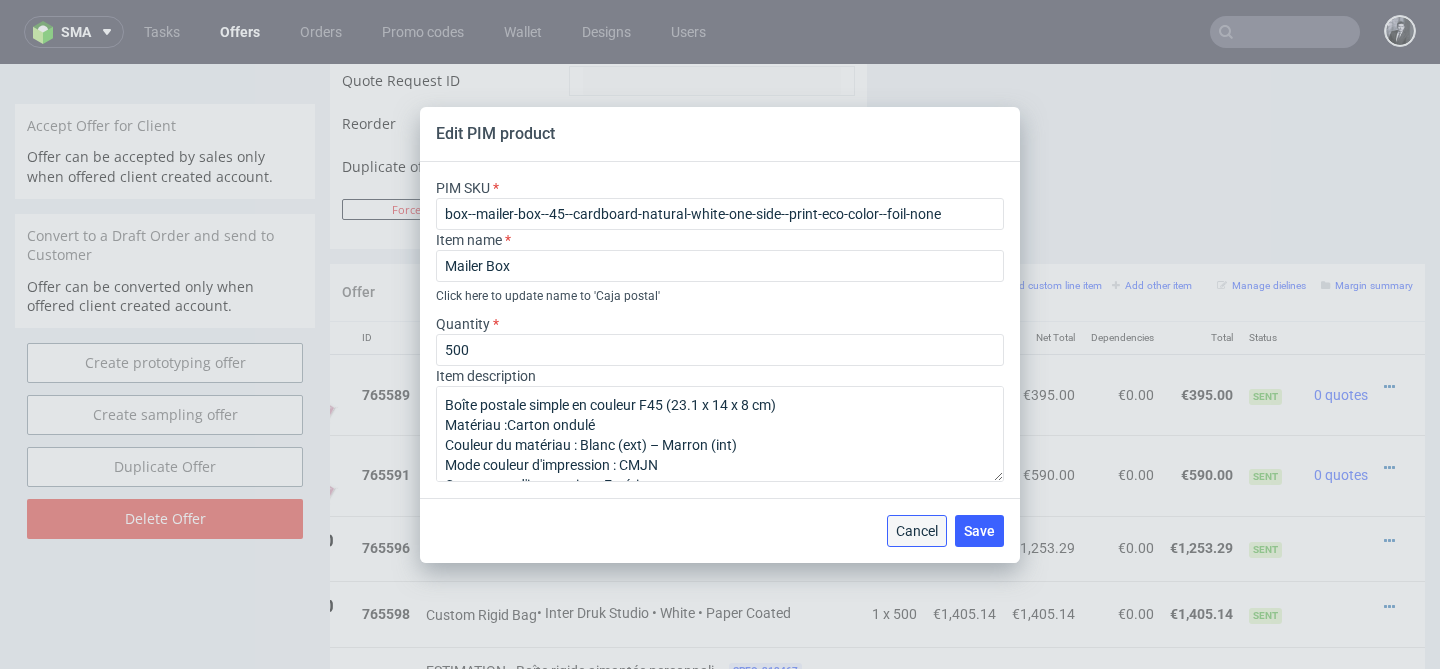 click on "Cancel" at bounding box center [917, 531] 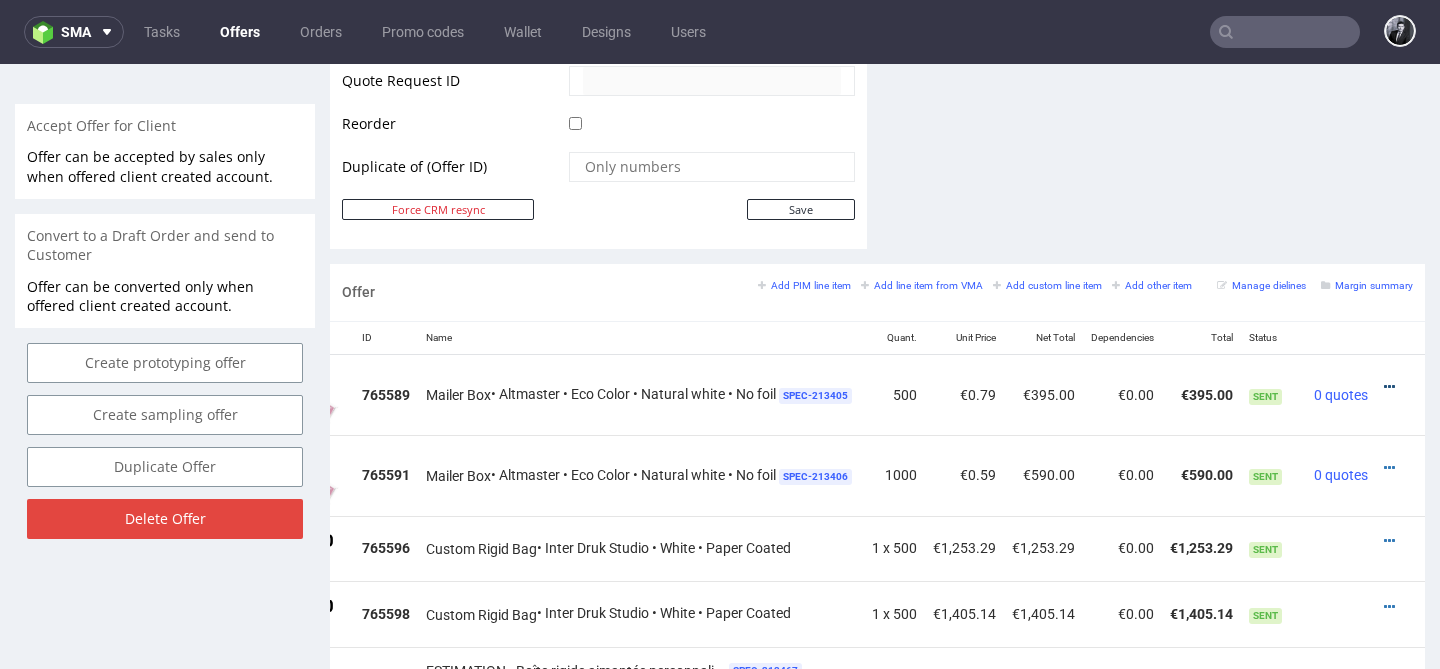 click at bounding box center (1389, 387) 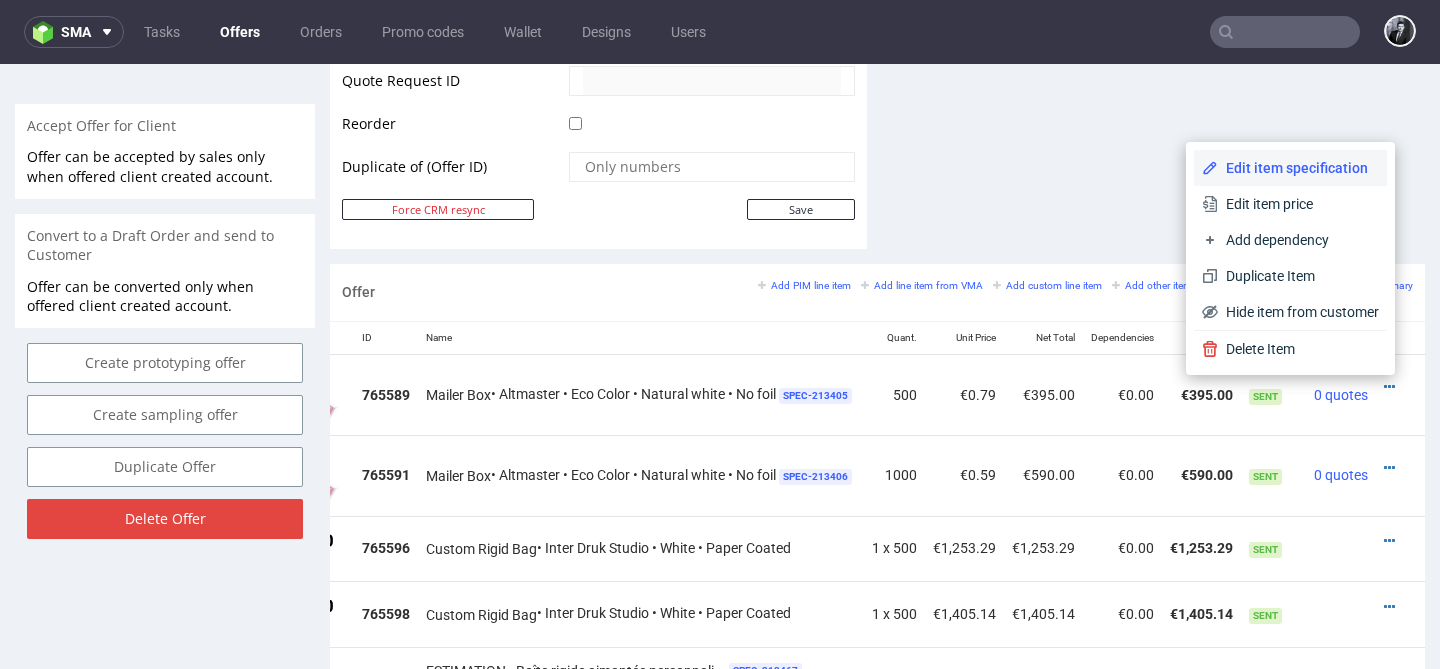 click on "Edit item specification" at bounding box center [1298, 168] 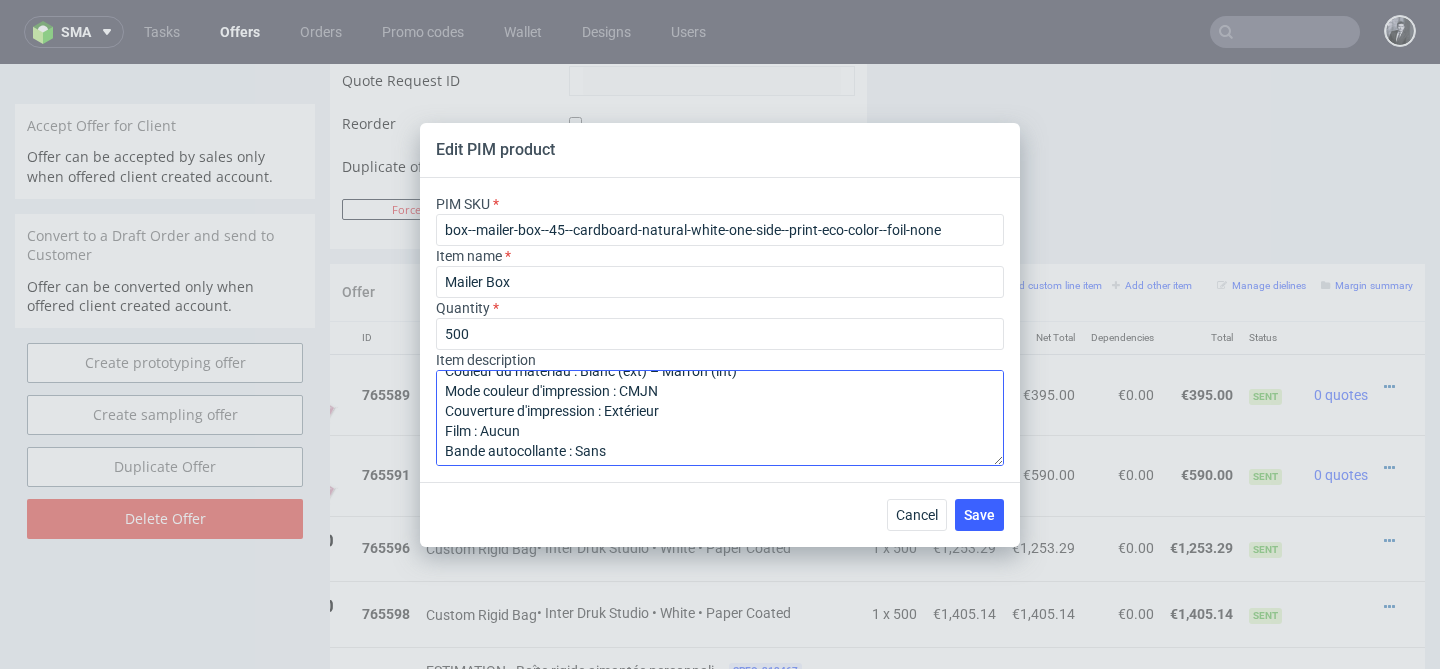 scroll, scrollTop: 0, scrollLeft: 0, axis: both 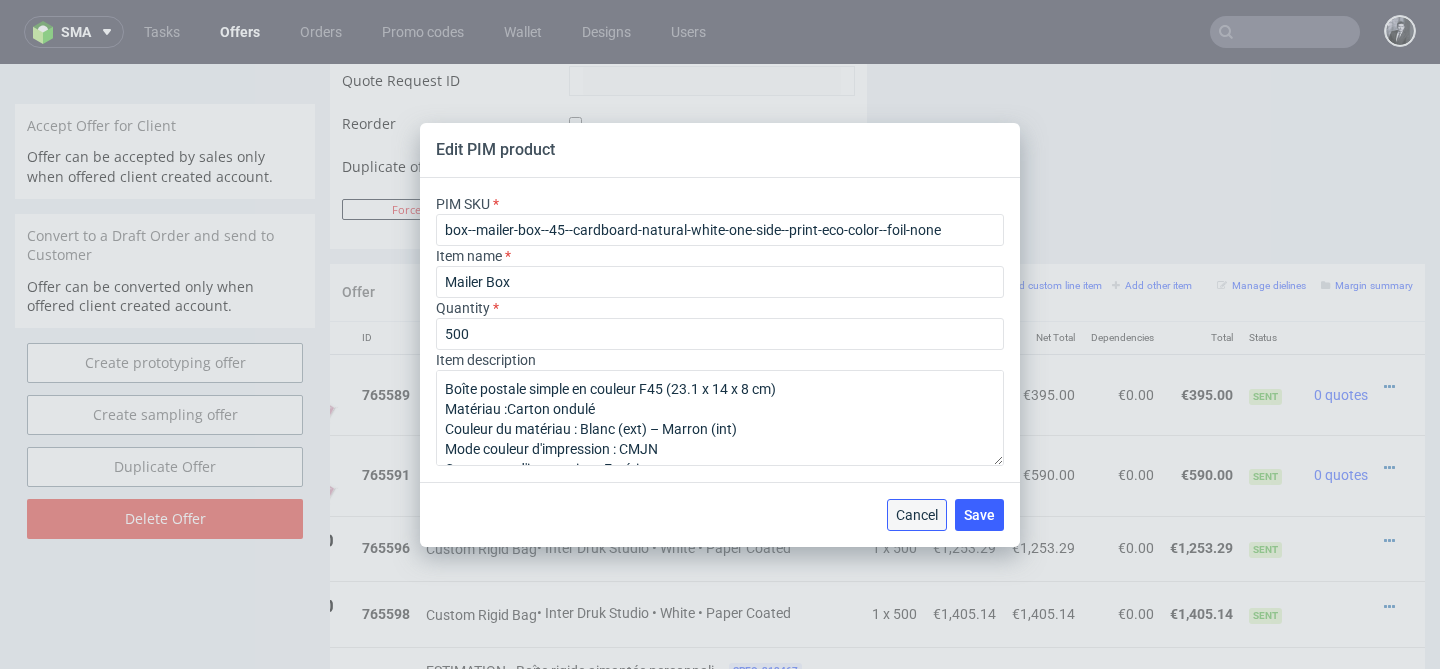 click on "Cancel" at bounding box center [917, 515] 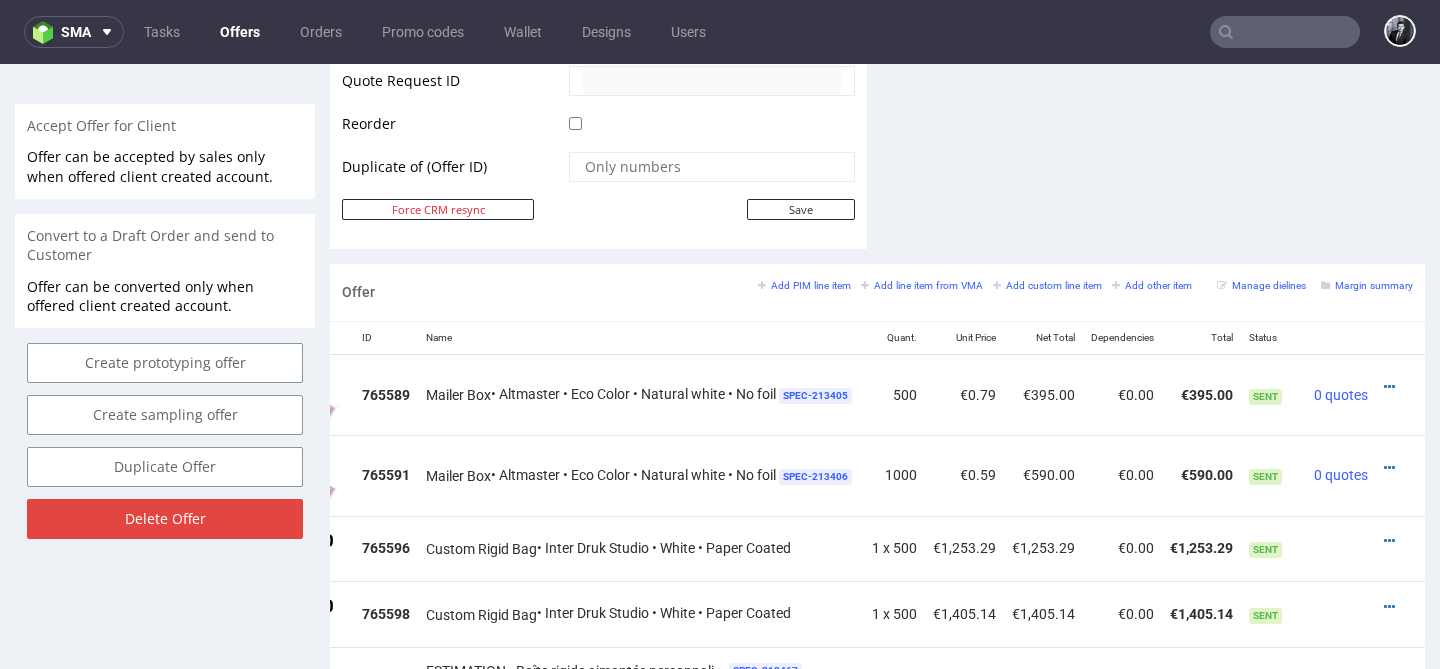 scroll, scrollTop: 0, scrollLeft: 122, axis: horizontal 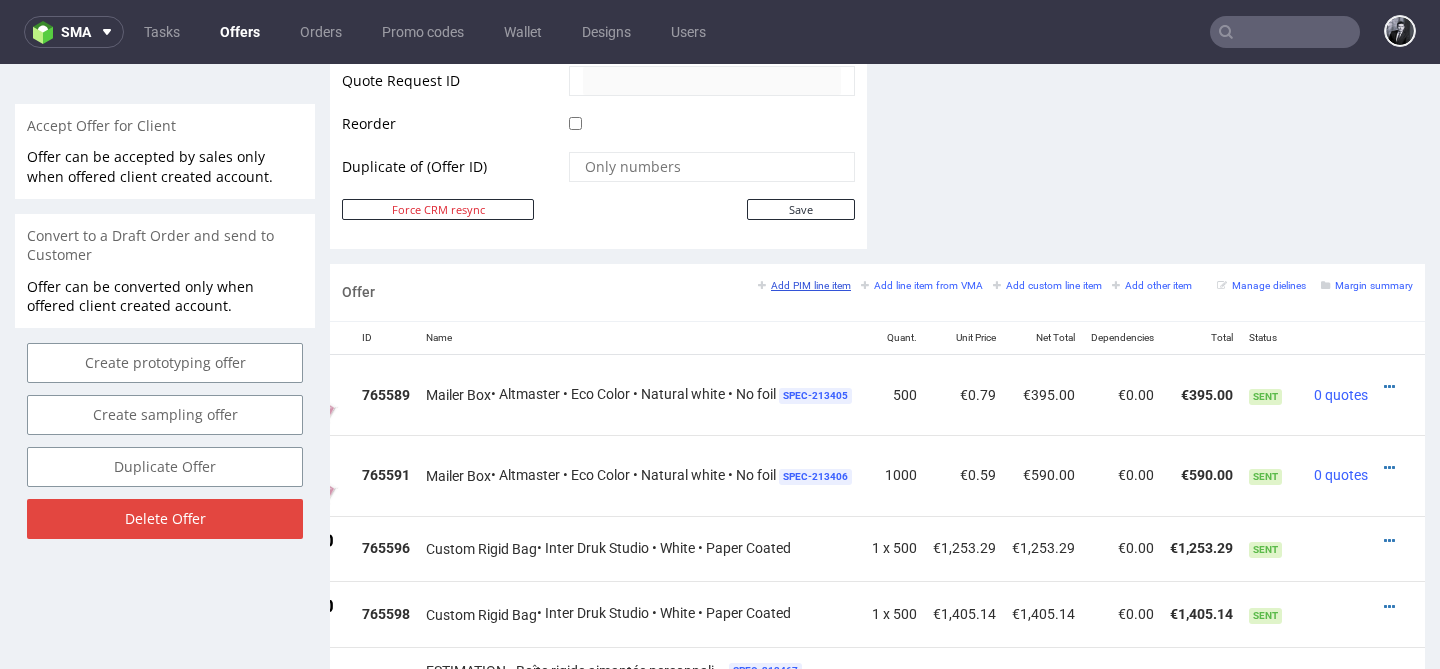 click on "Add PIM line item" at bounding box center (804, 285) 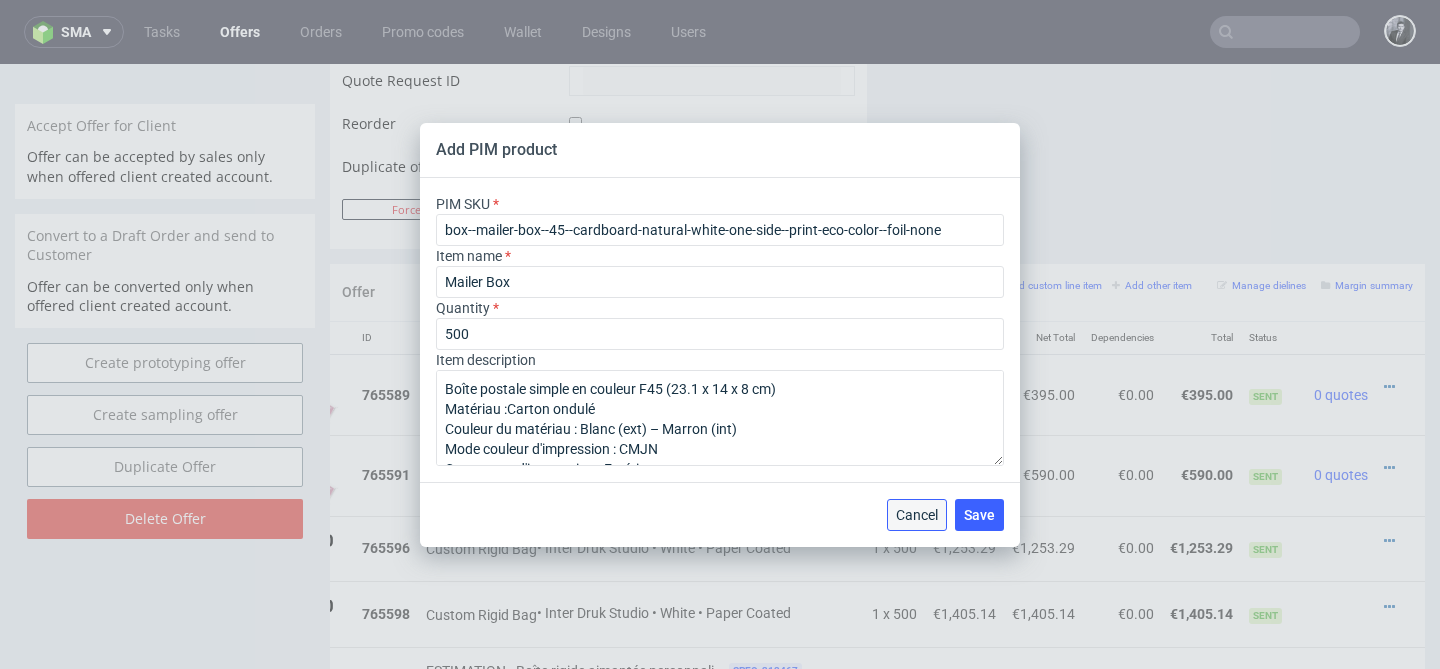 click on "Cancel" at bounding box center [917, 515] 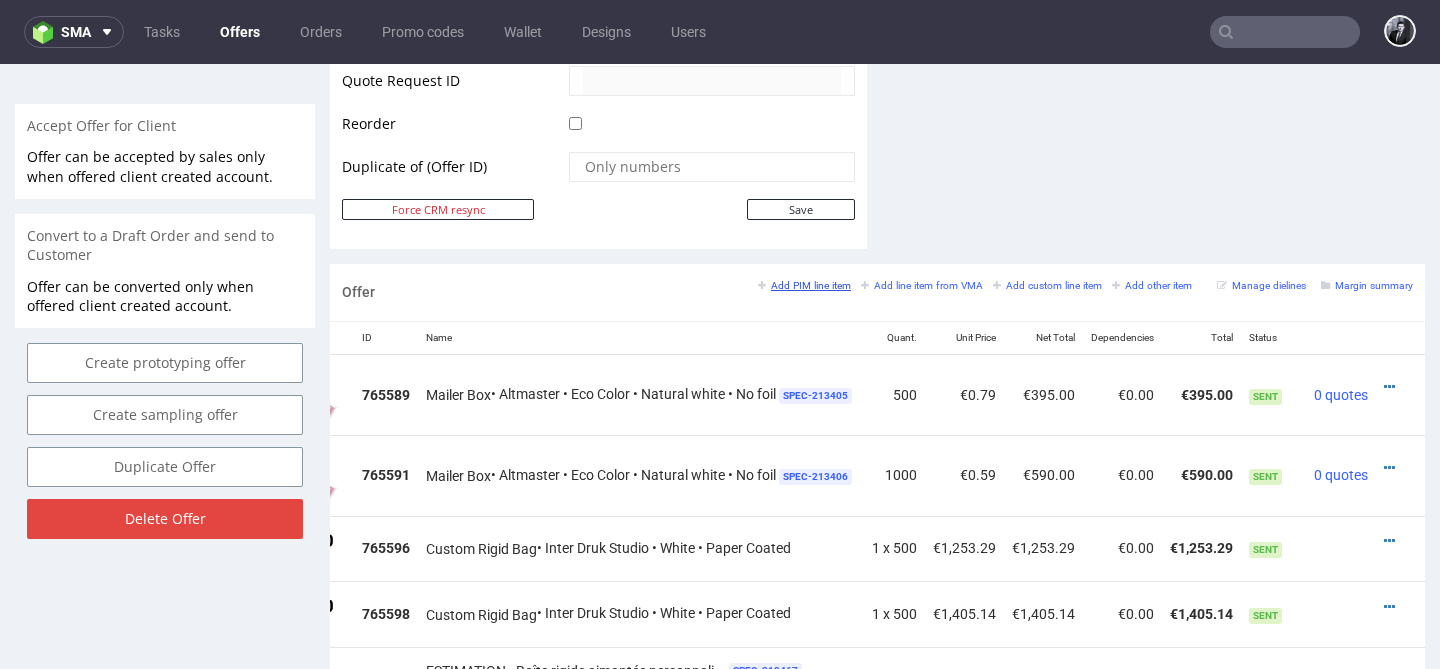 click on "Add PIM line item" at bounding box center [804, 285] 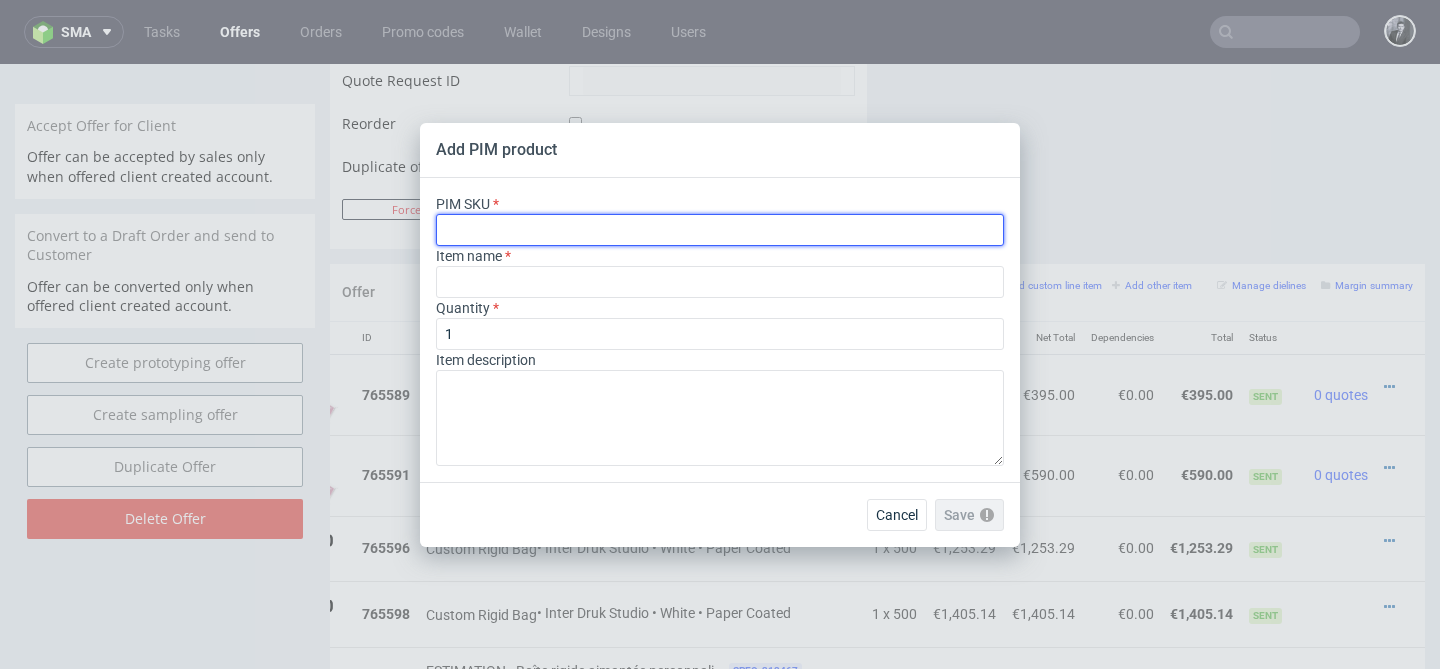 click at bounding box center (720, 230) 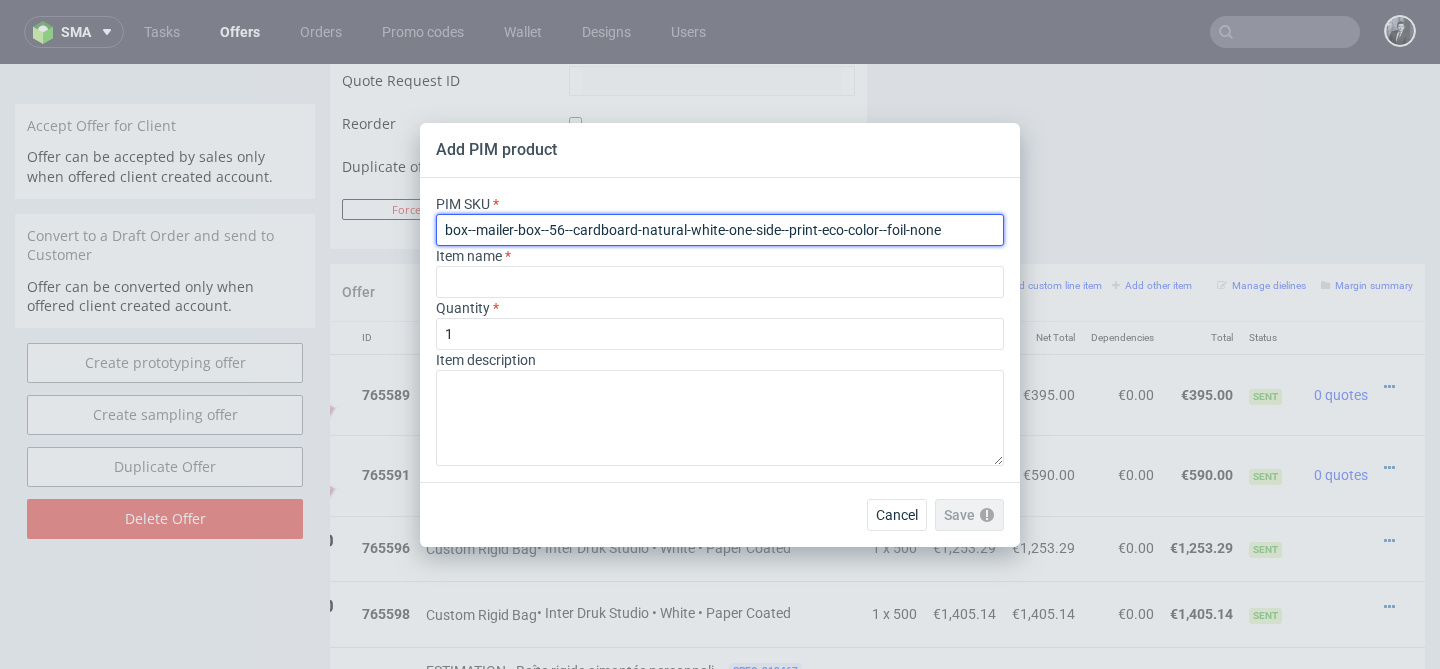 type on "Mailer Box" 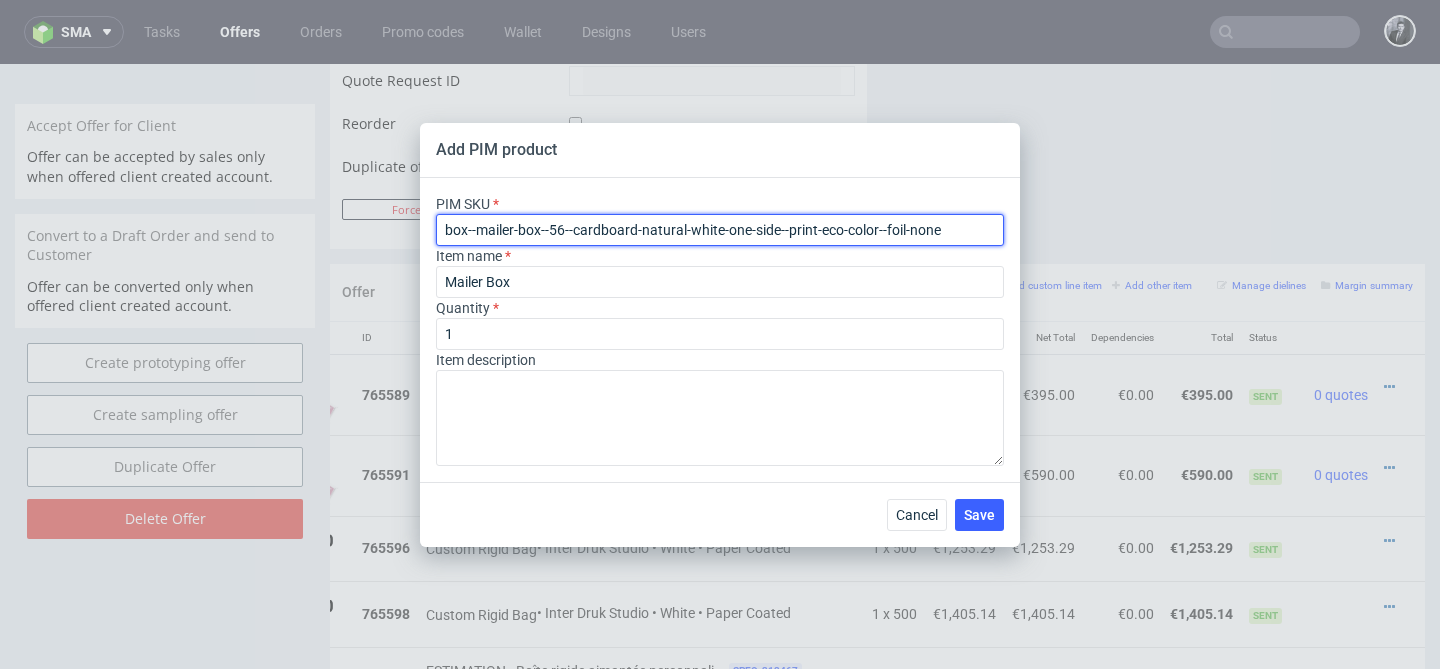 type on "box--mailer-box--56--cardboard-natural-white-one-side--print-eco-color--foil-none" 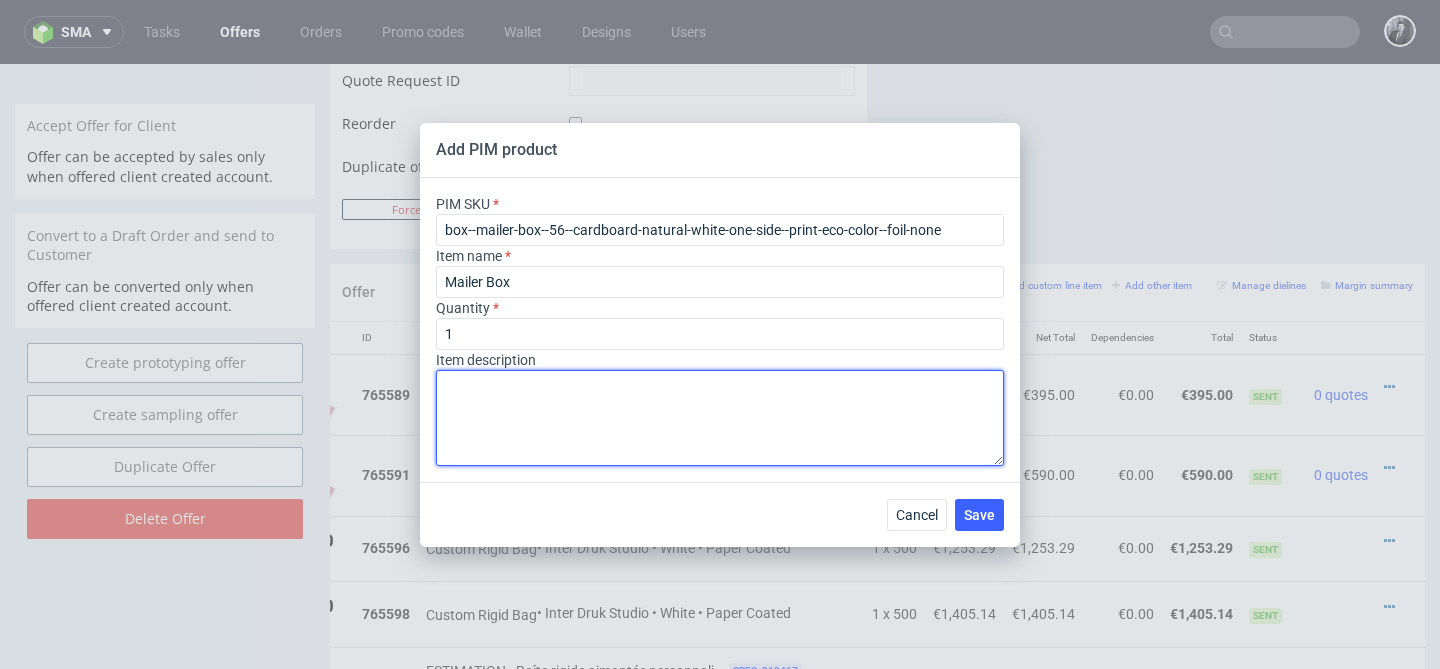click at bounding box center [720, 418] 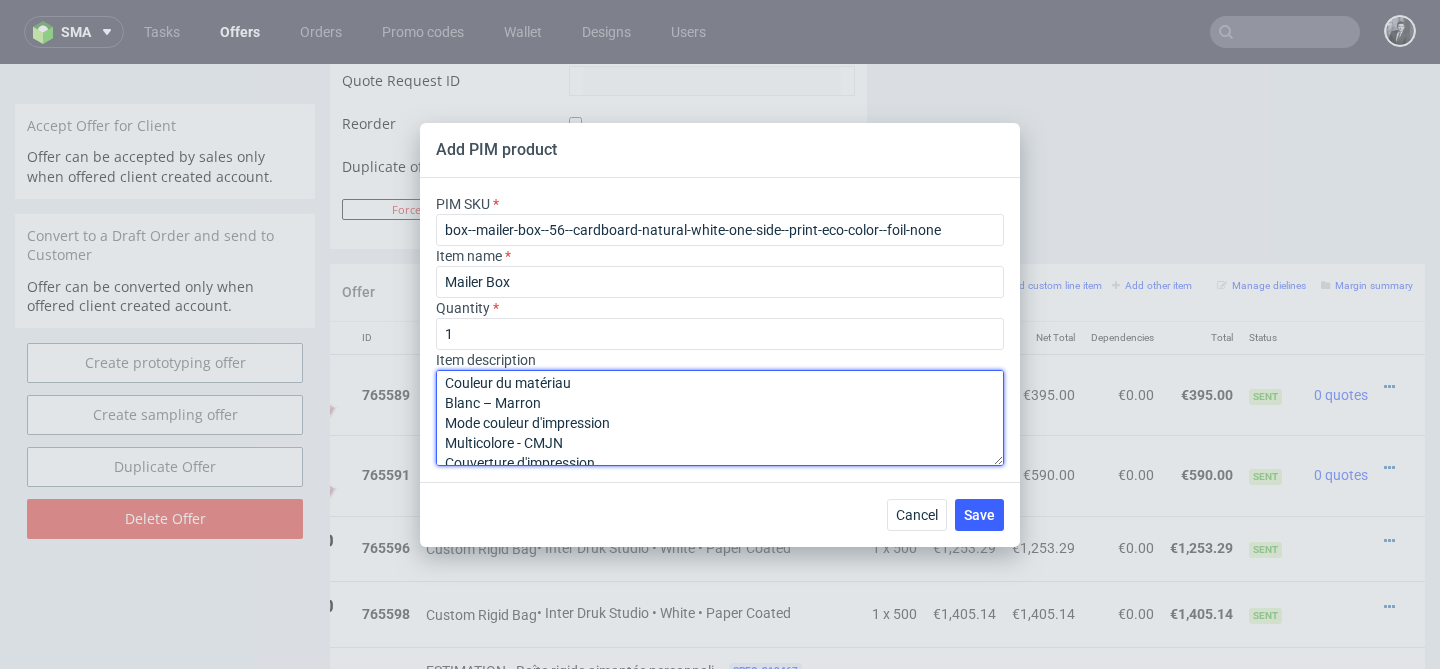 scroll, scrollTop: 69, scrollLeft: 0, axis: vertical 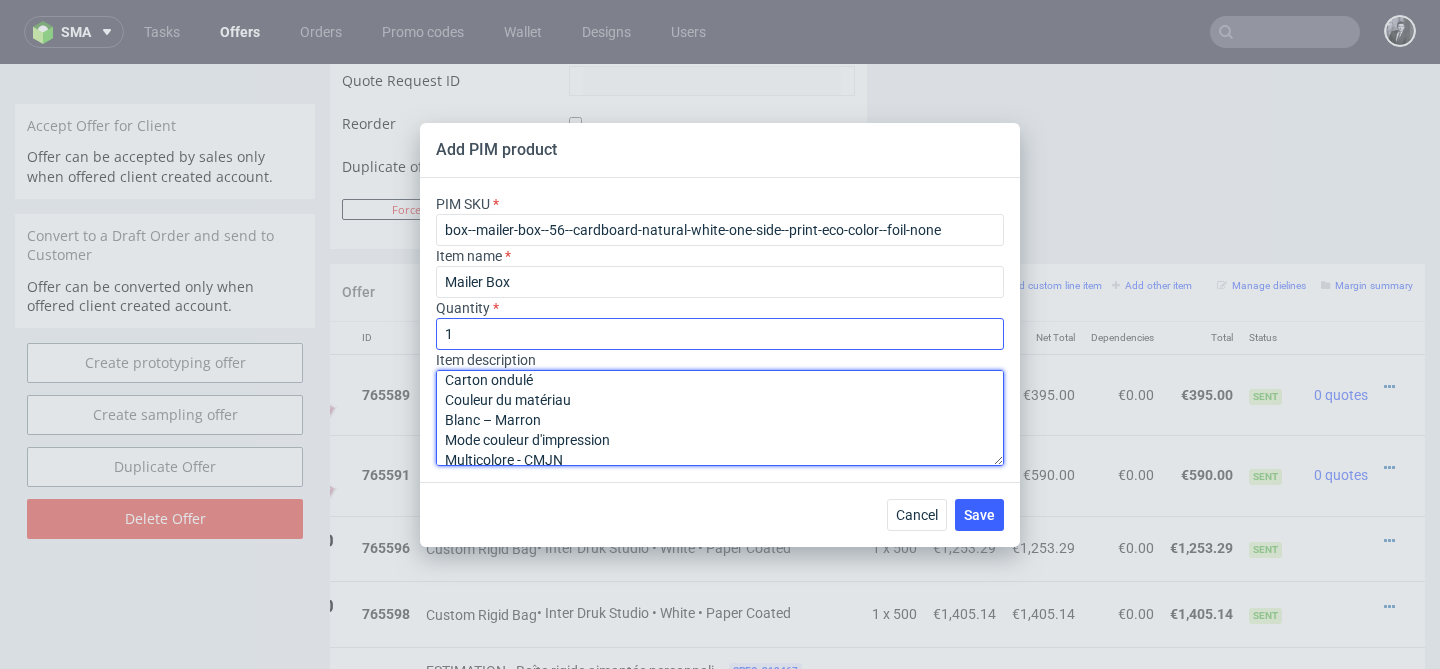 type on "Boîte postale simple en couleur
F56 (26 x 20 x 10.5 cm)
Matériau
Carton ondulé
Couleur du matériau
Blanc – Marron
Mode couleur d'impression
Multicolore - CMJN
Couverture d'impression
Extérieur
Film
Aucune
Bande autocollante
Sans
Matériau brut
Bleached corrugated cardboard TL/TL flute E" 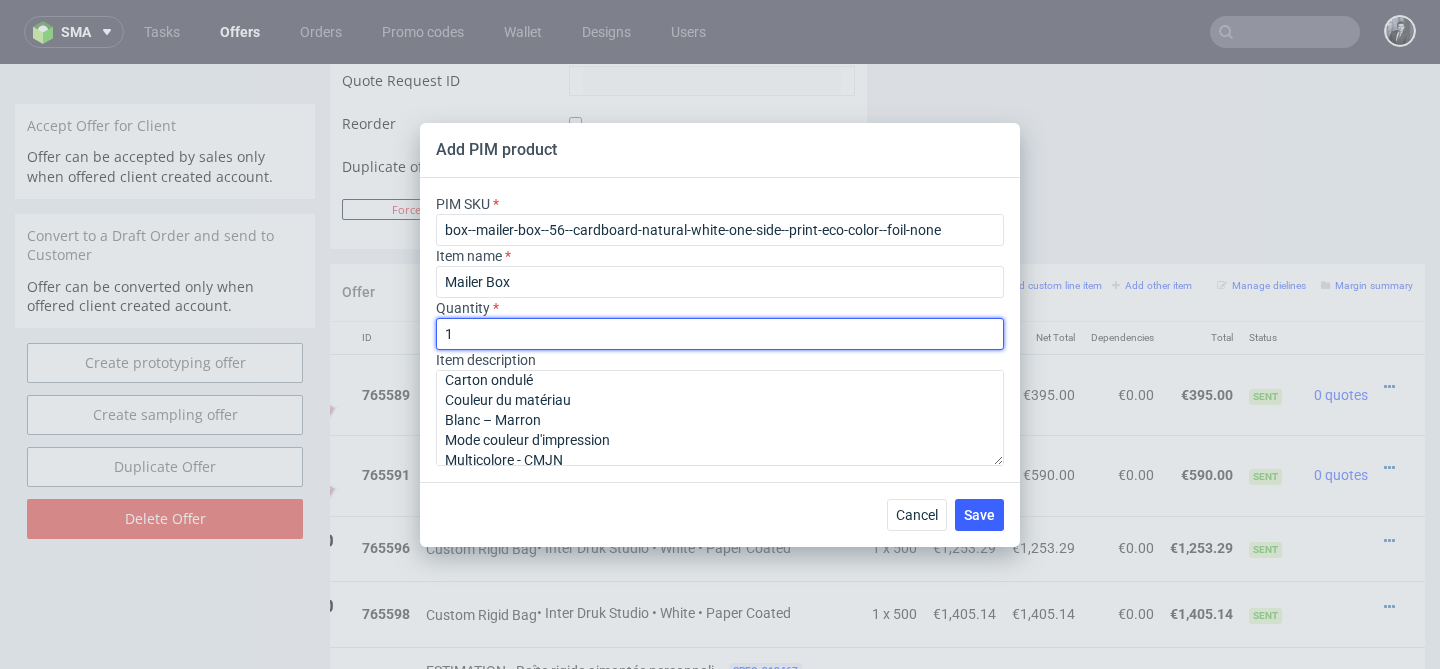 click on "1" at bounding box center [720, 334] 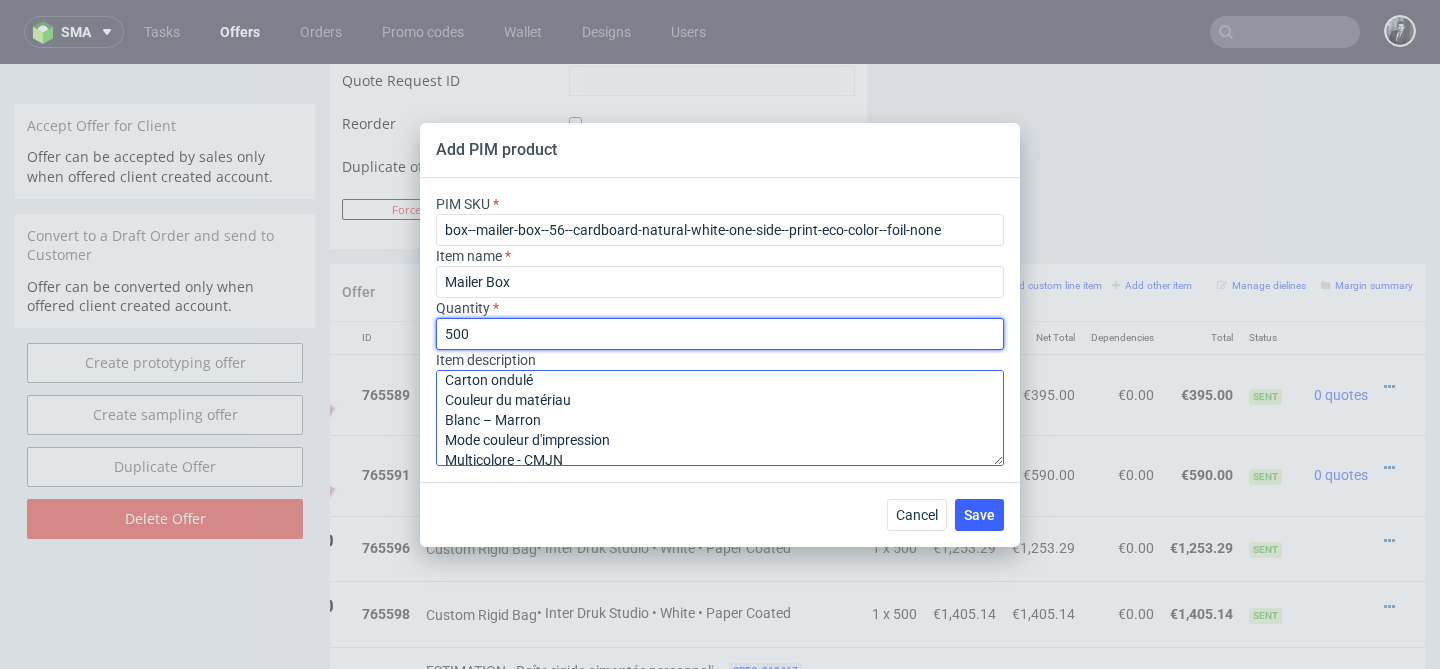 scroll, scrollTop: 0, scrollLeft: 0, axis: both 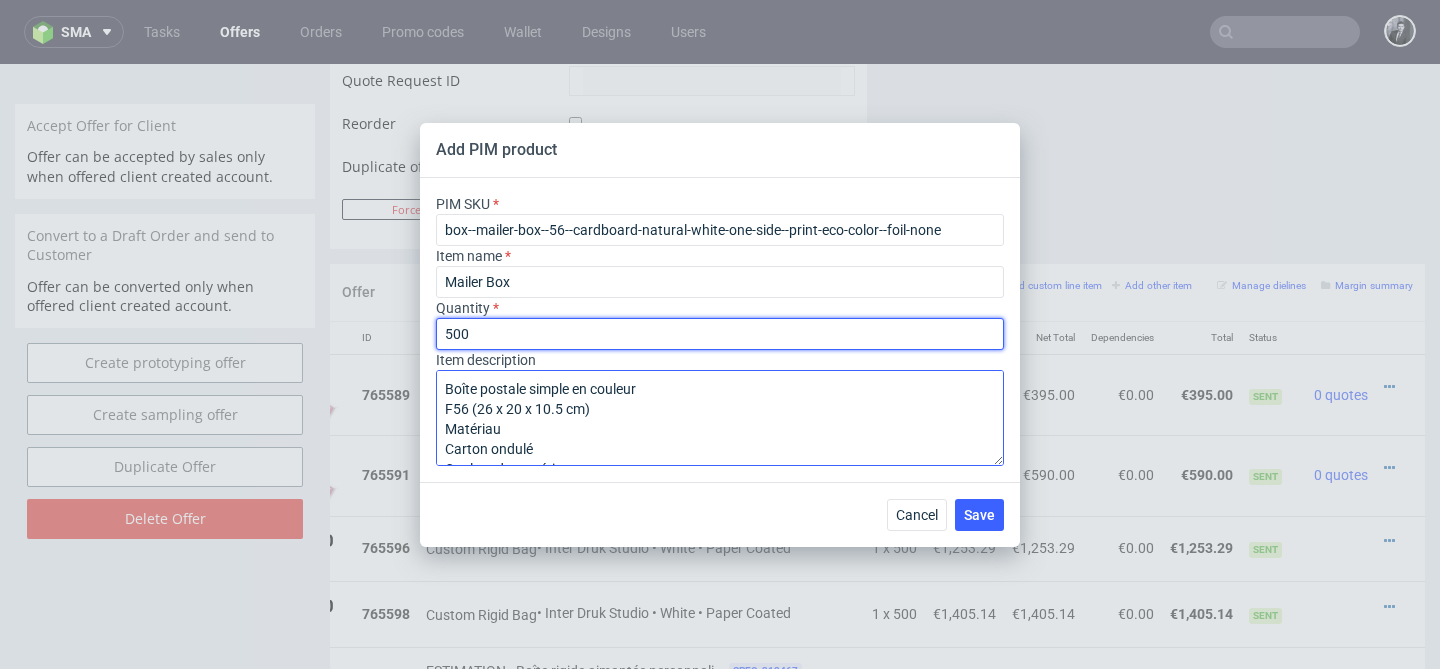 type on "500" 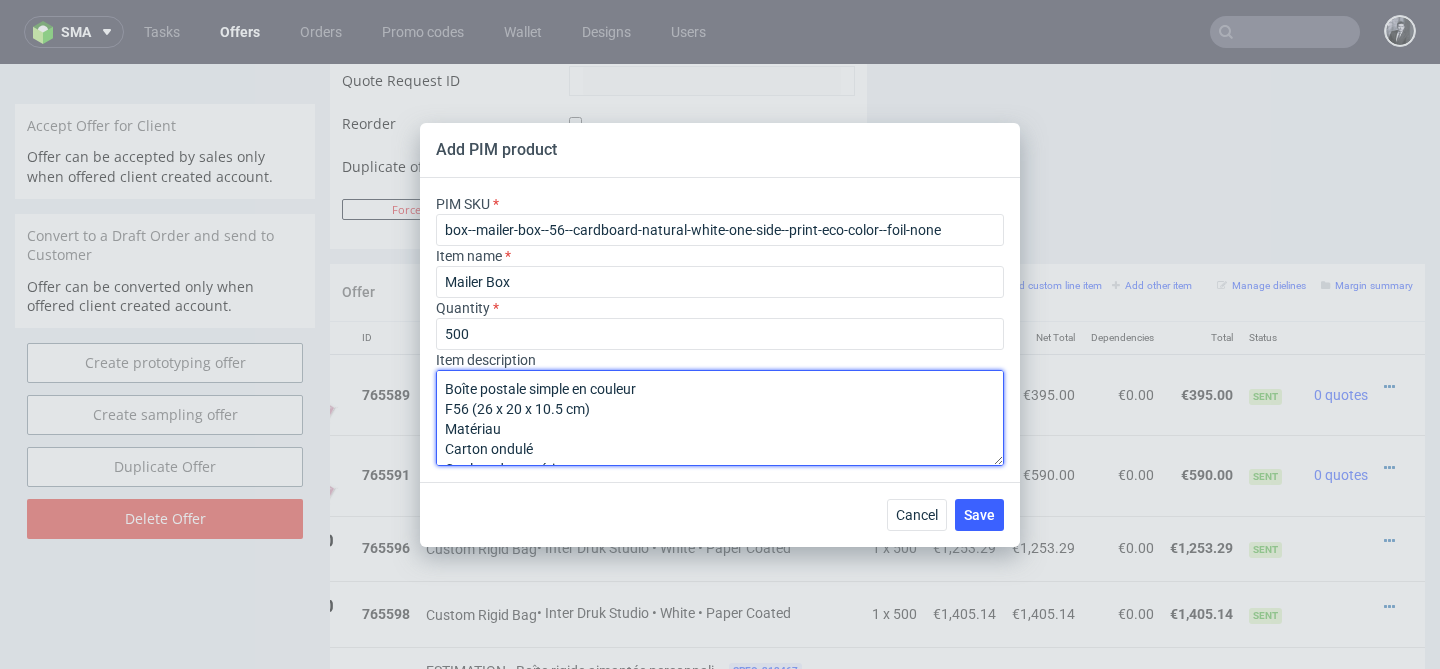drag, startPoint x: 603, startPoint y: 412, endPoint x: 436, endPoint y: 389, distance: 168.57639 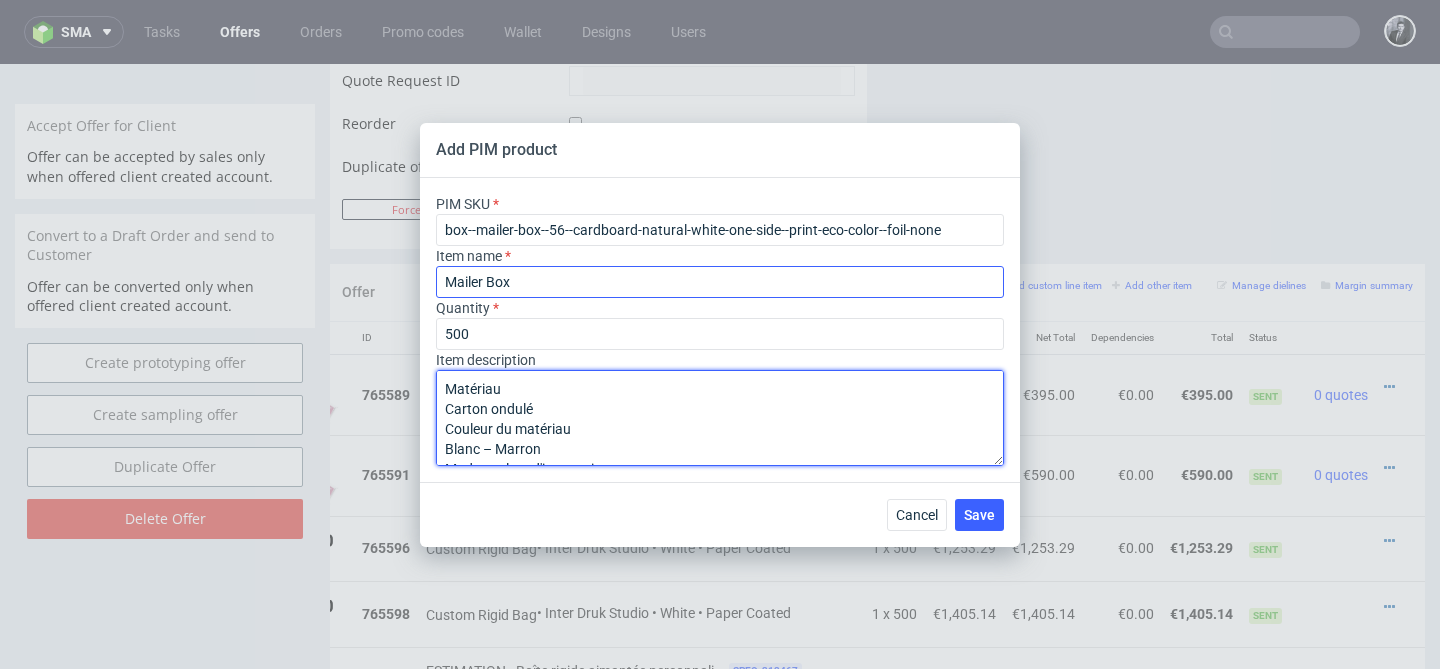 type on "Matériau
Carton ondulé
Couleur du matériau
Blanc – Marron
Mode couleur d'impression
Multicolore - CMJN
Couverture d'impression
Extérieur
Film
Aucune
Bande autocollante
Sans
Matériau brut
Bleached corrugated cardboard TL/TL flute E" 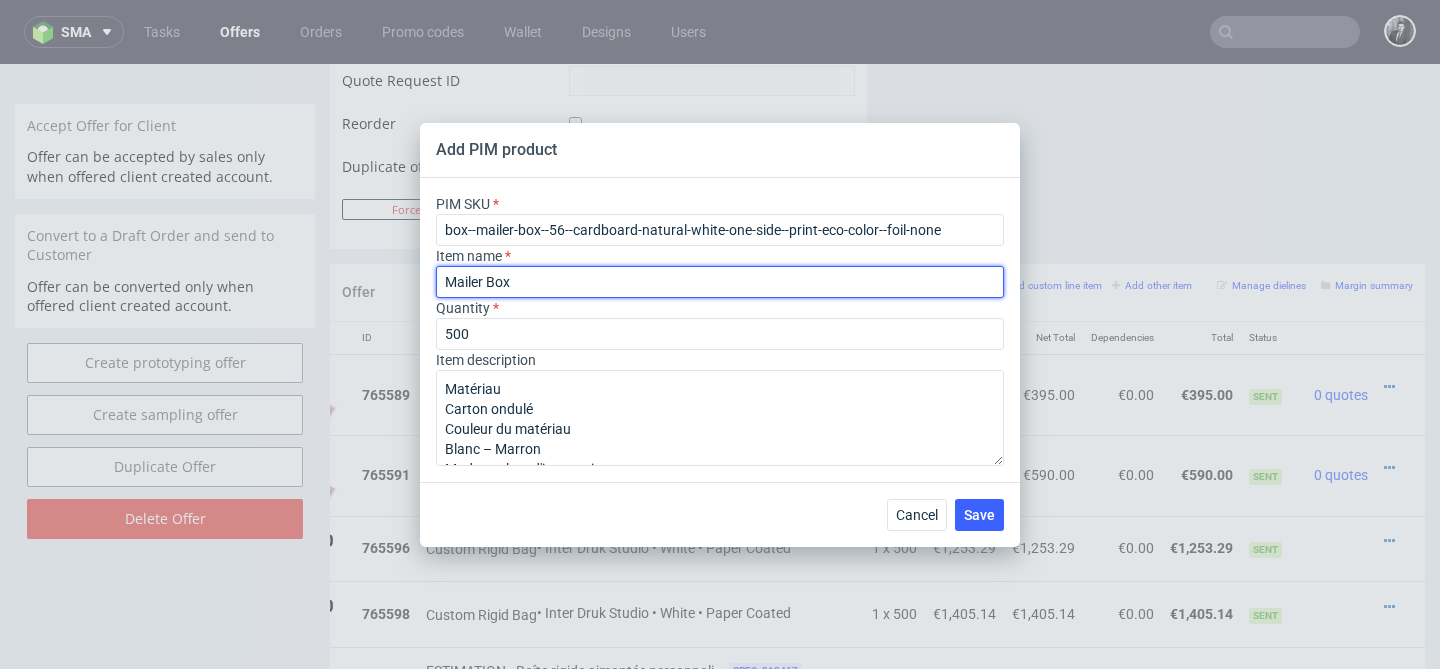drag, startPoint x: 580, startPoint y: 274, endPoint x: 389, endPoint y: 267, distance: 191.12823 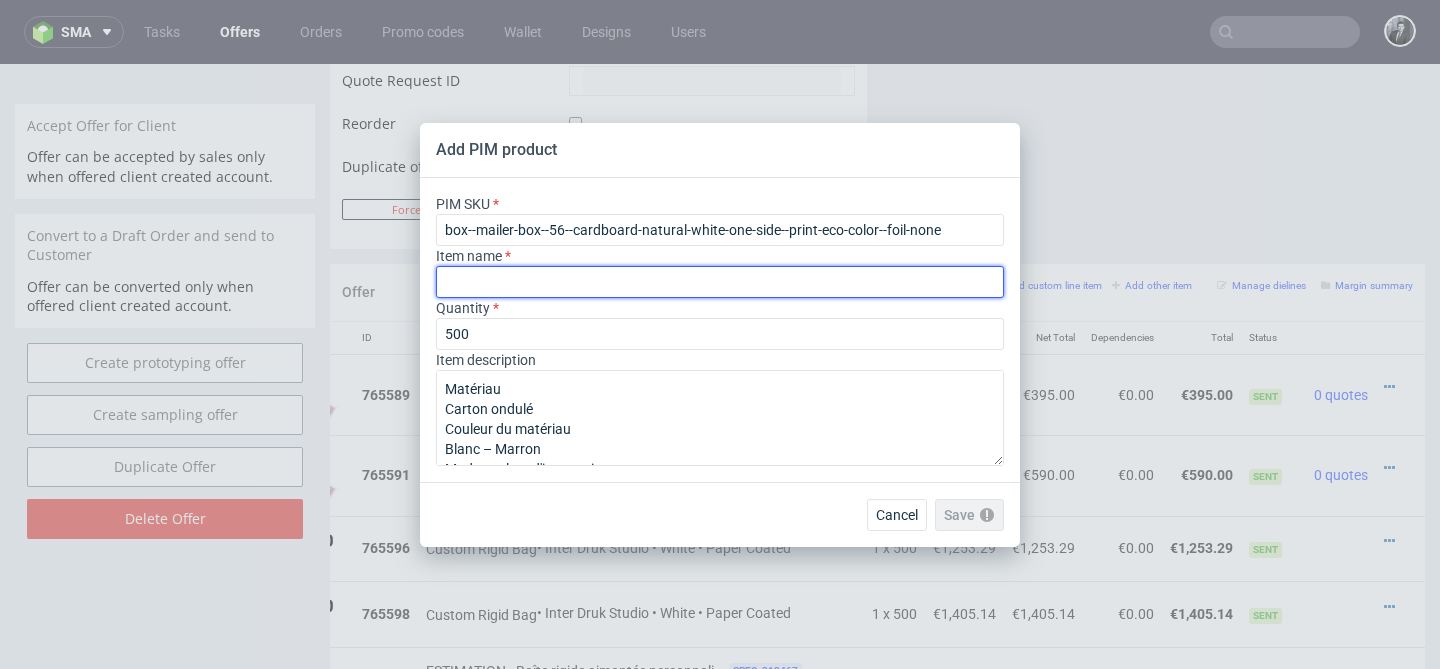 paste on "Boîte postale simple en couleur F56 (26 x 20 x 10.5 cm)" 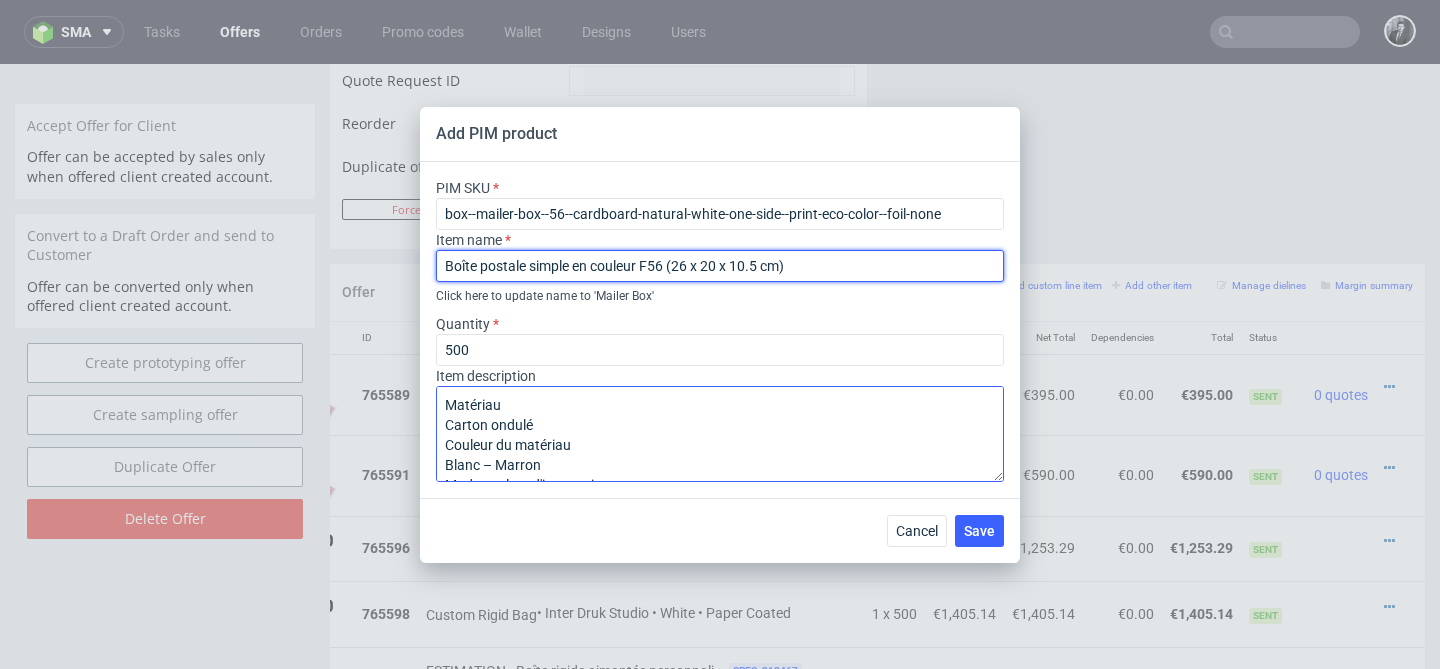 type on "Boîte postale simple en couleur F56 (26 x 20 x 10.5 cm)" 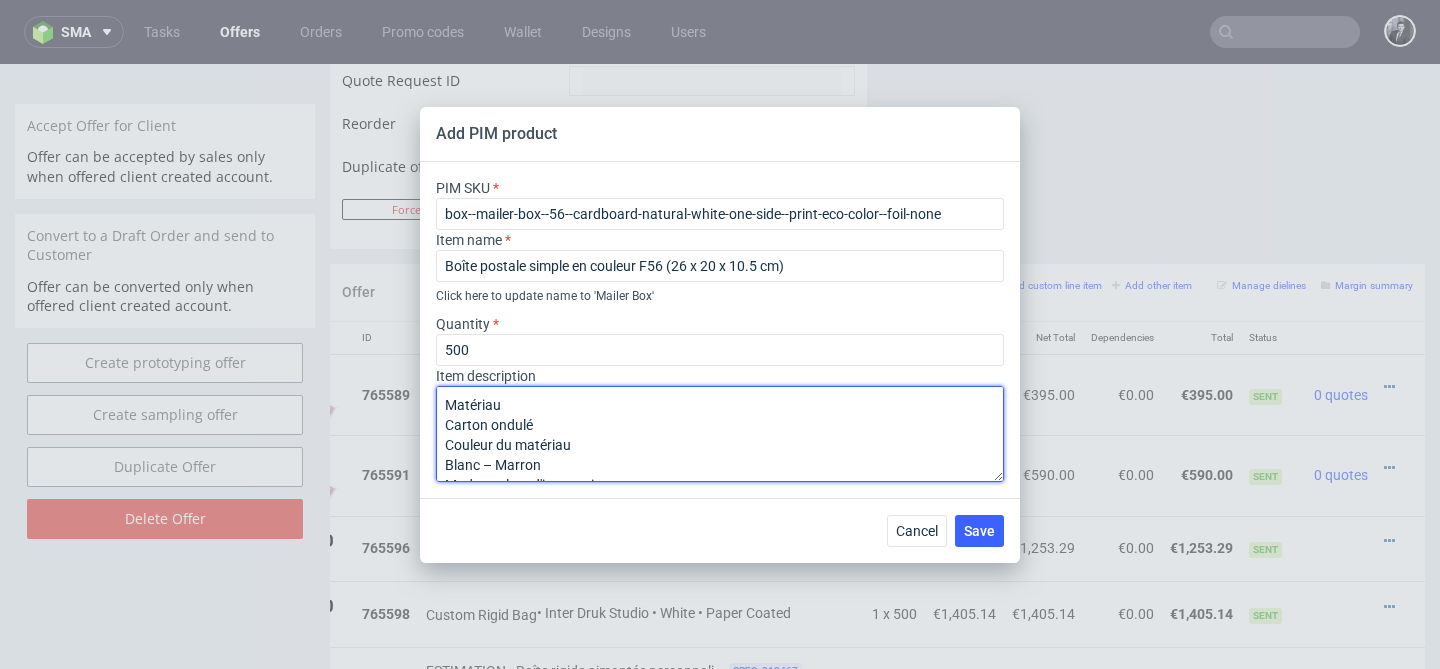 click on "Matériau
Carton ondulé
Couleur du matériau
Blanc – Marron
Mode couleur d'impression
Multicolore - CMJN
Couverture d'impression
Extérieur
Film
Aucune
Bande autocollante
Sans
Matériau brut
Bleached corrugated cardboard TL/TL flute E" at bounding box center (720, 434) 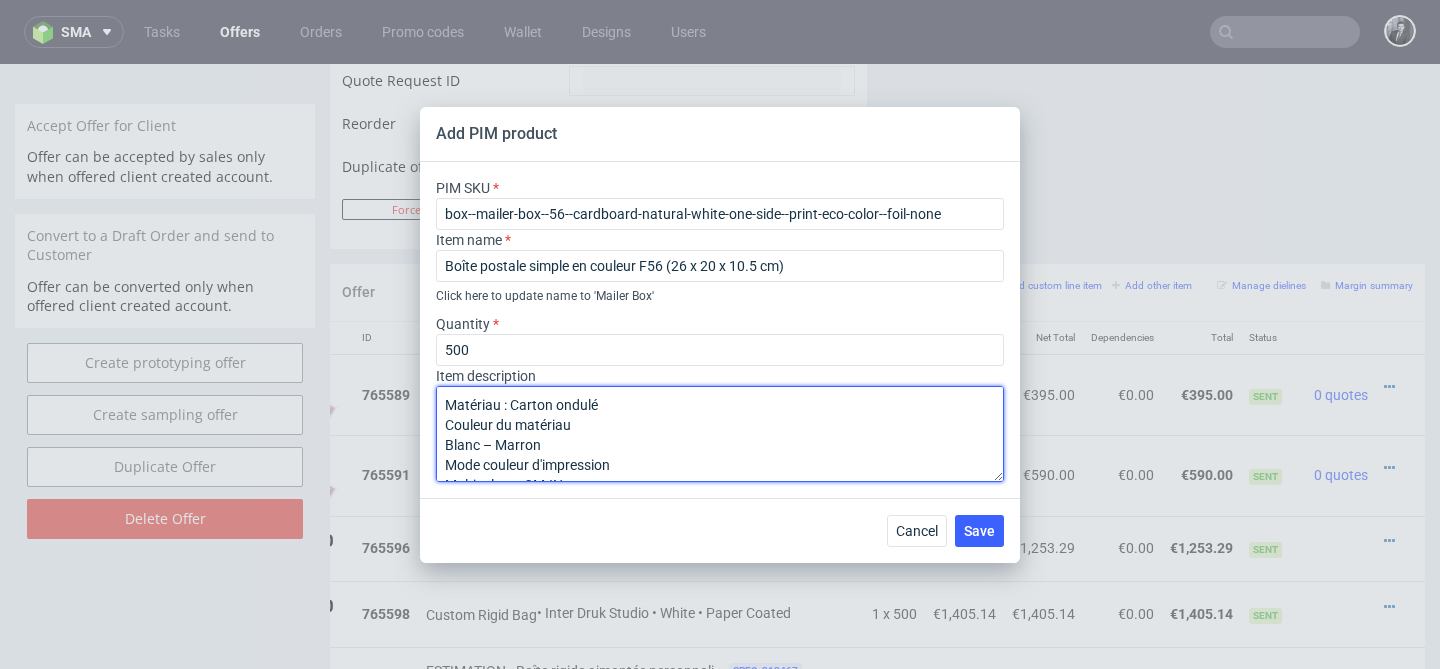 click on "Matériau : Carton ondulé
Couleur du matériau
Blanc – Marron
Mode couleur d'impression
Multicolore - CMJN
Couverture d'impression
Extérieur
Film
Aucune
Bande autocollante
Sans
Matériau brut
Bleached corrugated cardboard TL/TL flute E" at bounding box center (720, 434) 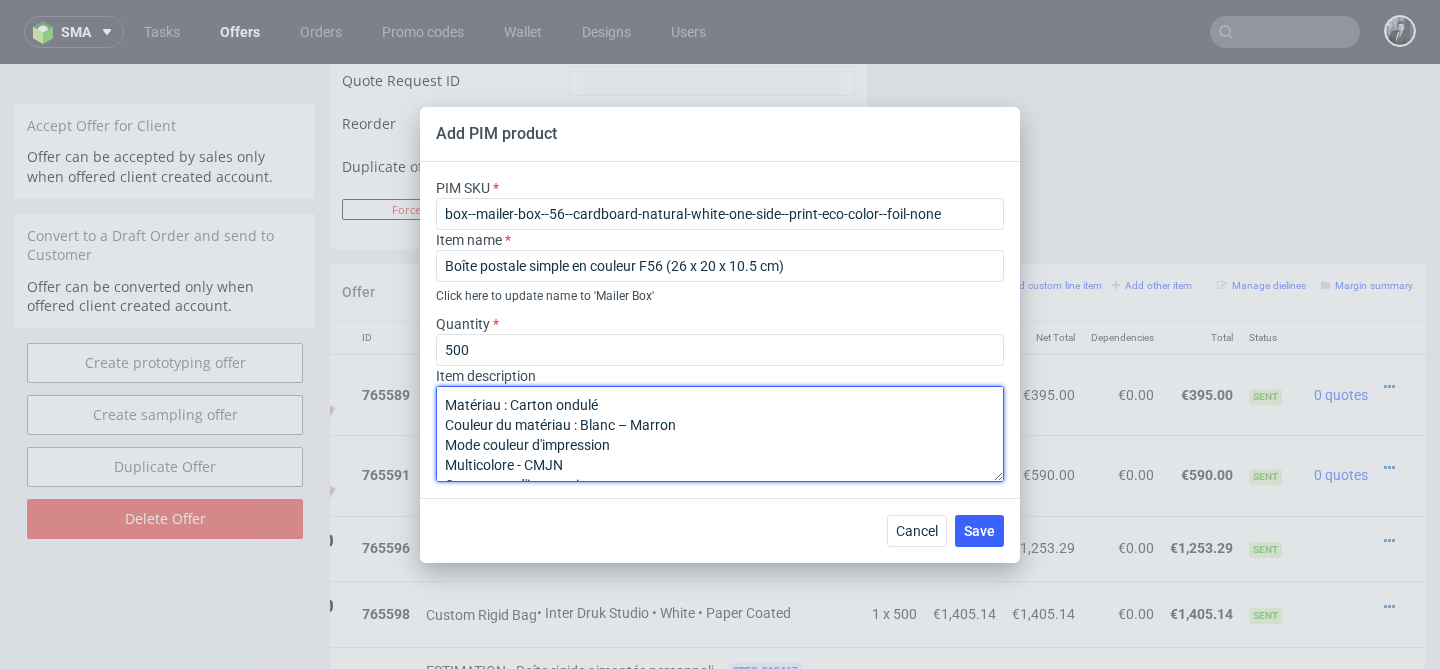 click on "Matériau : Carton ondulé
Couleur du matériau : Blanc – Marron
Mode couleur d'impression
Multicolore - CMJN
Couverture d'impression
Extérieur
Film
Aucune
Bande autocollante
Sans
Matériau brut
Bleached corrugated cardboard TL/TL flute E" at bounding box center (720, 434) 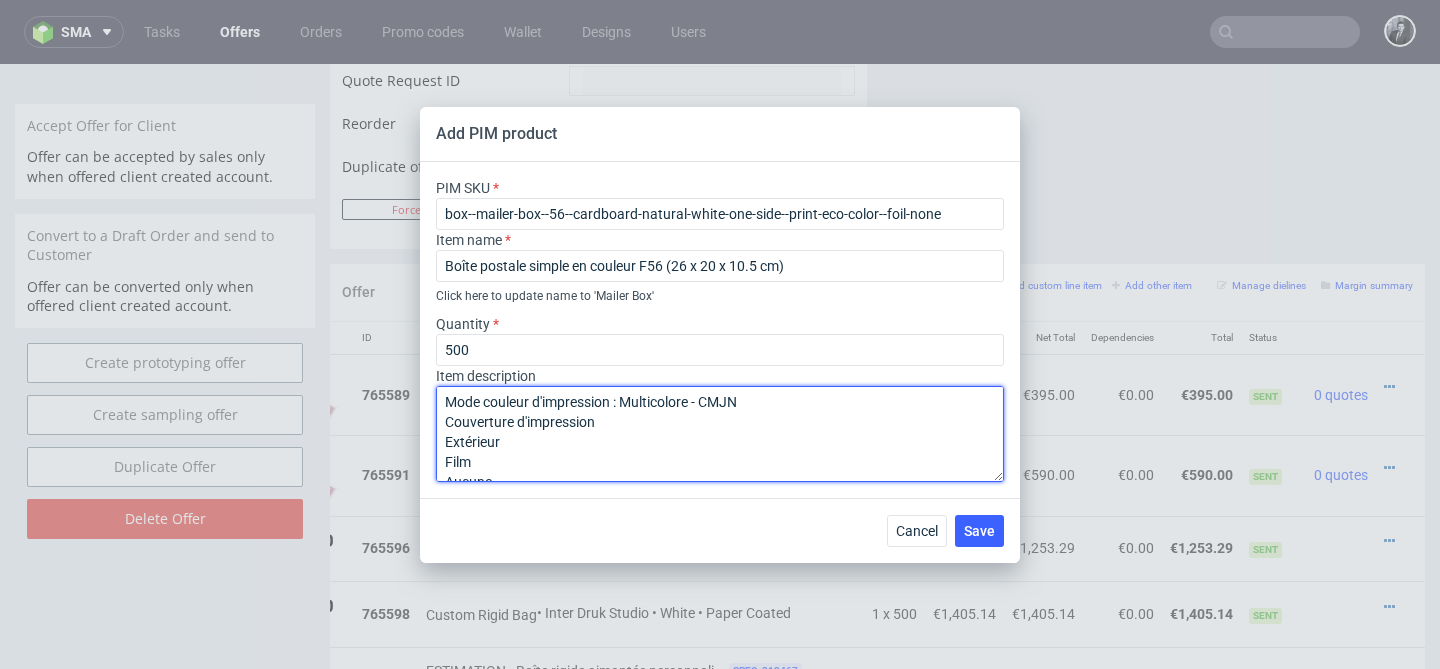 scroll, scrollTop: 50, scrollLeft: 0, axis: vertical 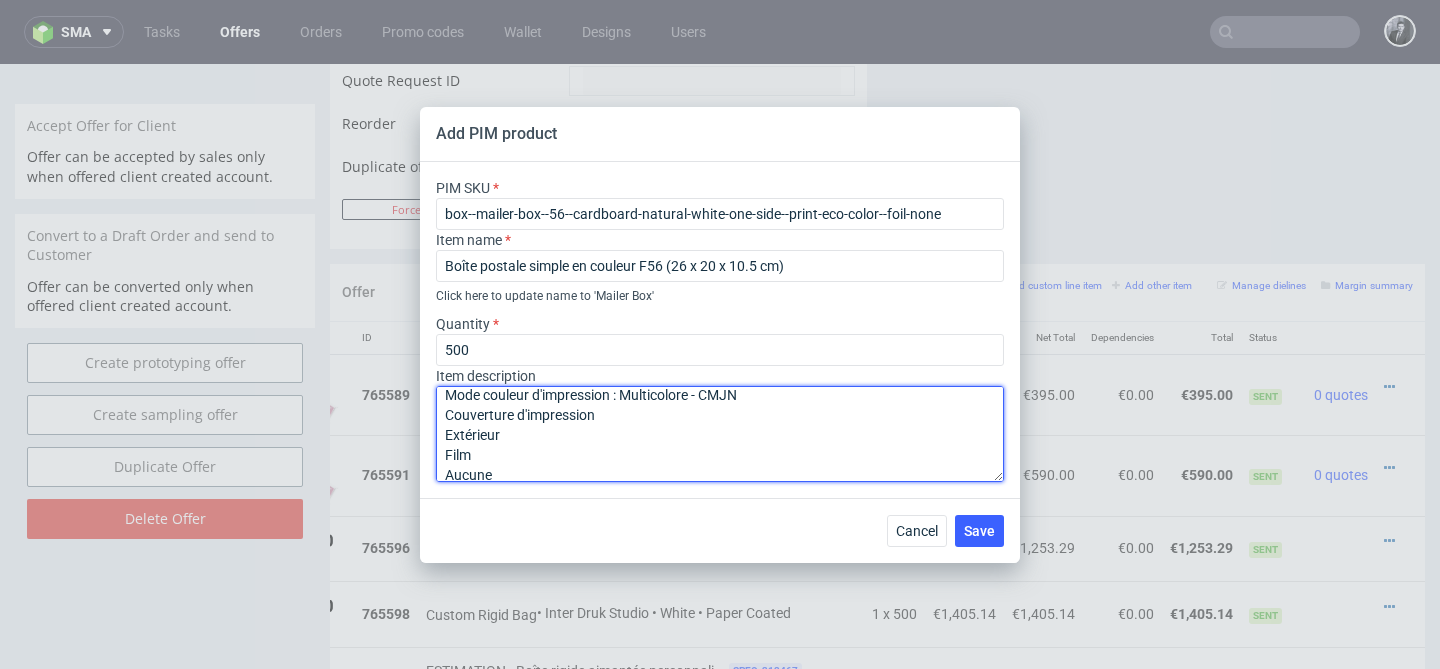 click on "Matériau : Carton ondulé
Couleur du matériau : Blanc – Marron
Mode couleur d'impression : Multicolore - CMJN
Couverture d'impression
Extérieur
Film
Aucune
Bande autocollante
Sans
Matériau brut
Bleached corrugated cardboard TL/TL flute E" at bounding box center (720, 434) 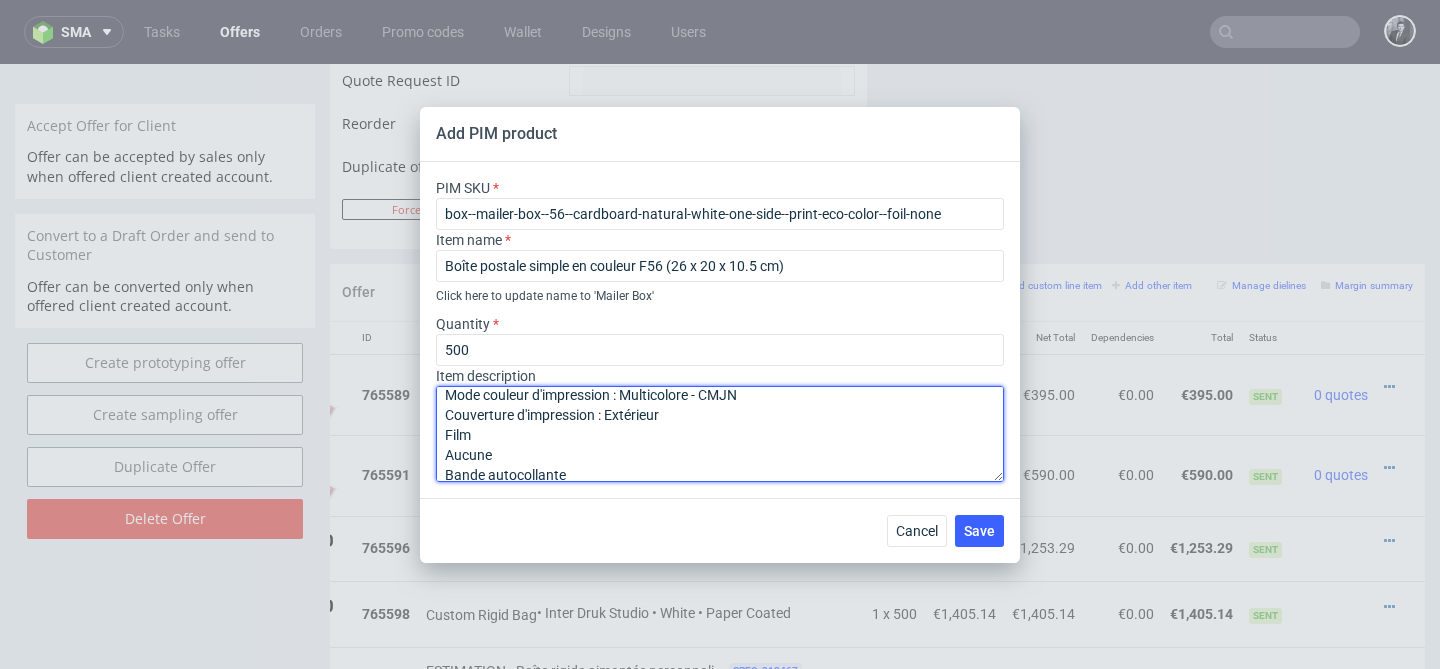 click on "Matériau : Carton ondulé
Couleur du matériau : Blanc – Marron
Mode couleur d'impression : Multicolore - CMJN
Couverture d'impression : Extérieur
Film
Aucune
Bande autocollante
Sans
Matériau brut
Bleached corrugated cardboard TL/TL flute E" at bounding box center [720, 434] 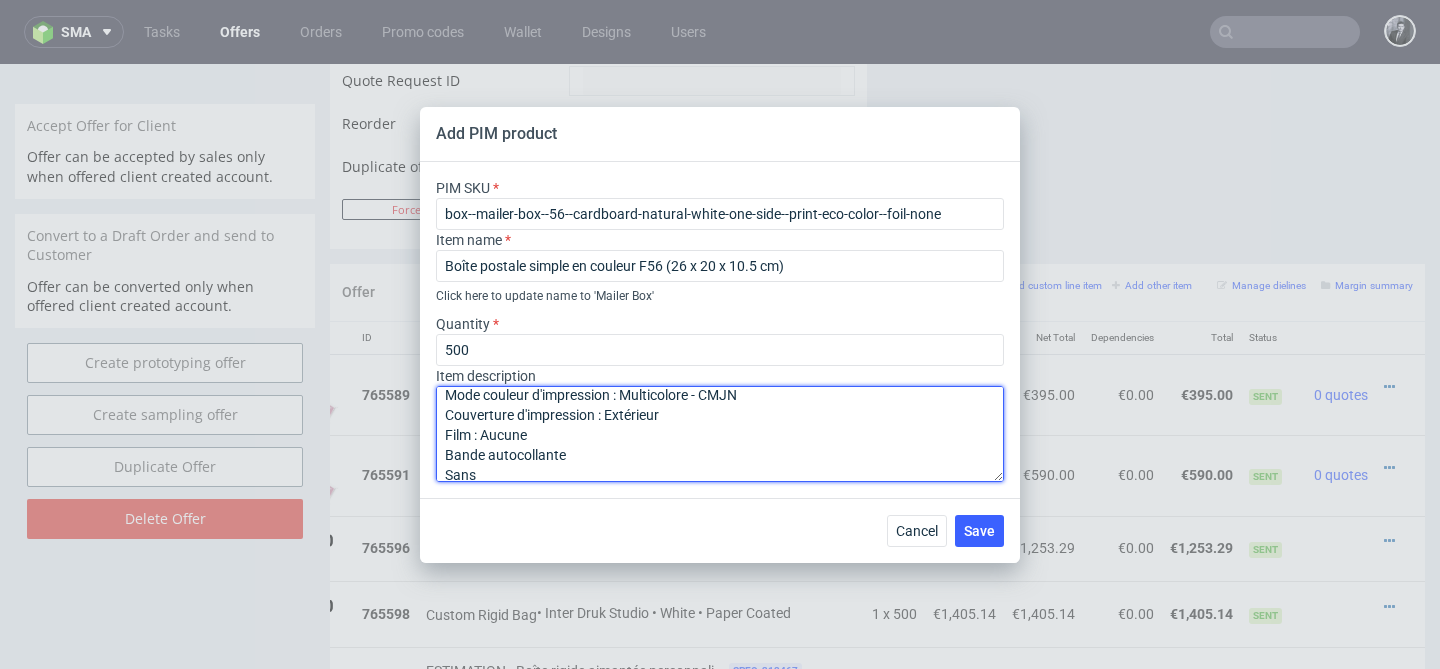 click on "Matériau : Carton ondulé
Couleur du matériau : Blanc – Marron
Mode couleur d'impression : Multicolore - CMJN
Couverture d'impression : Extérieur
Film : Aucune
Bande autocollante
Sans
Matériau brut
Bleached corrugated cardboard TL/TL flute E" at bounding box center [720, 434] 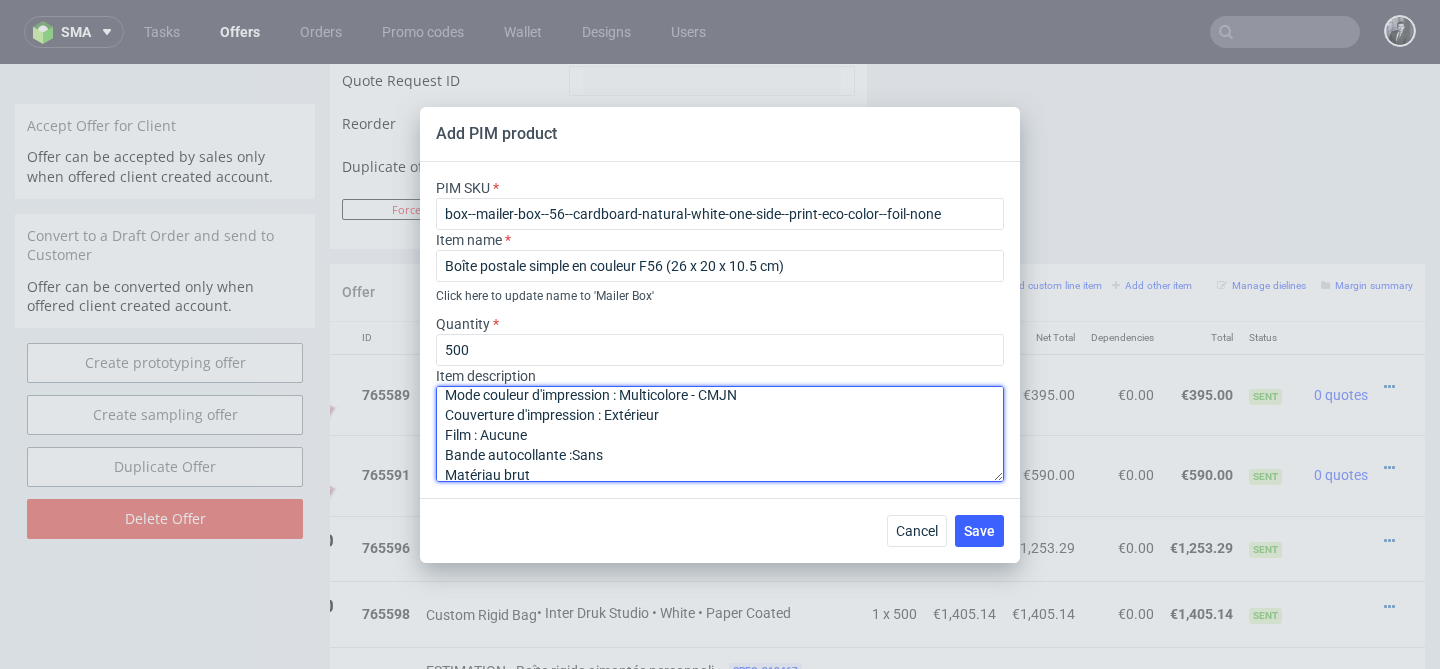 scroll, scrollTop: 82, scrollLeft: 0, axis: vertical 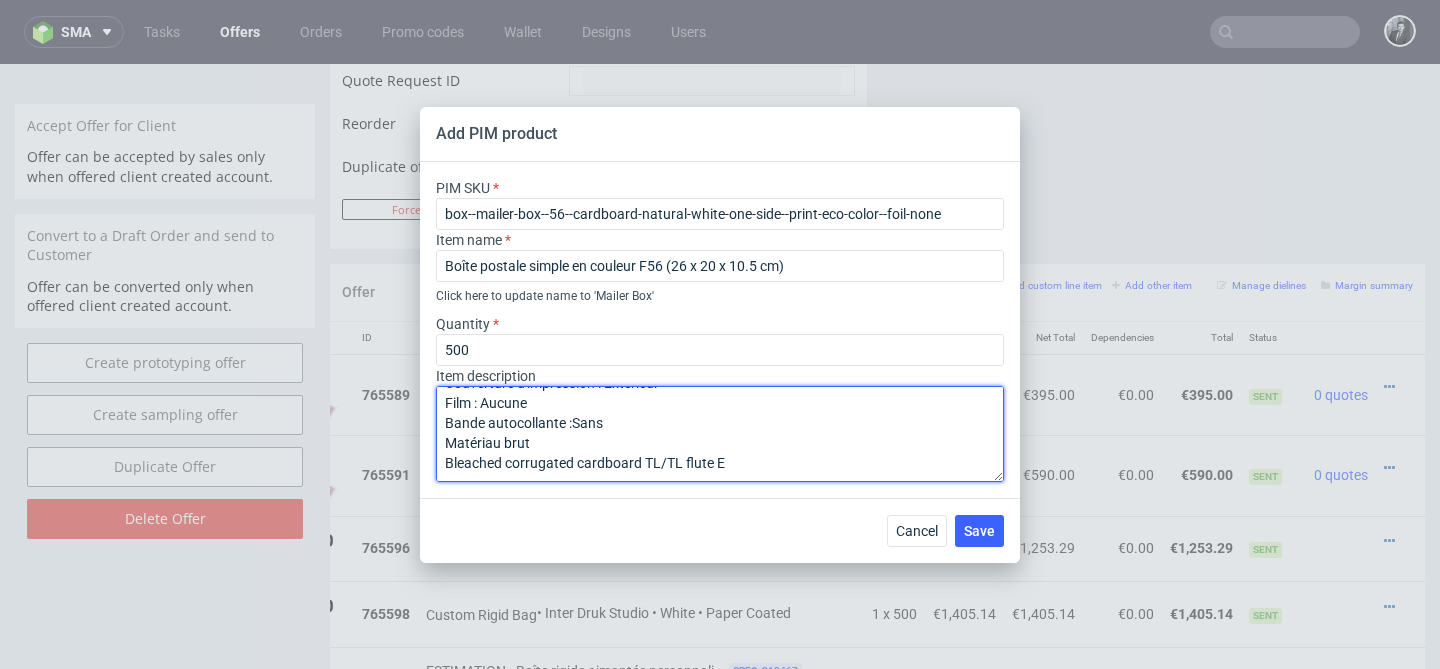 click on "Matériau : Carton ondulé
Couleur du matériau : Blanc – Marron
Mode couleur d'impression : Multicolore - CMJN
Couverture d'impression : Extérieur
Film : Aucune
Bande autocollante :Sans
Matériau brut
Bleached corrugated cardboard TL/TL flute E" at bounding box center (720, 434) 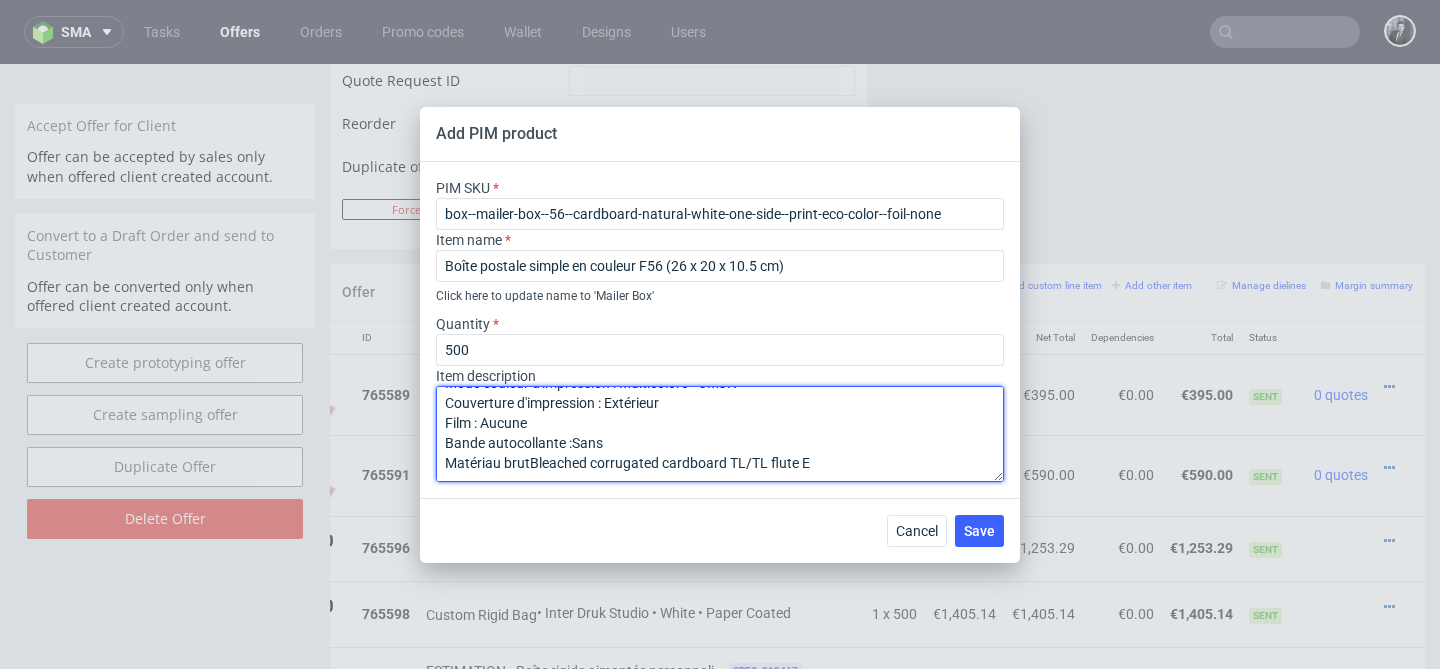 scroll, scrollTop: 62, scrollLeft: 0, axis: vertical 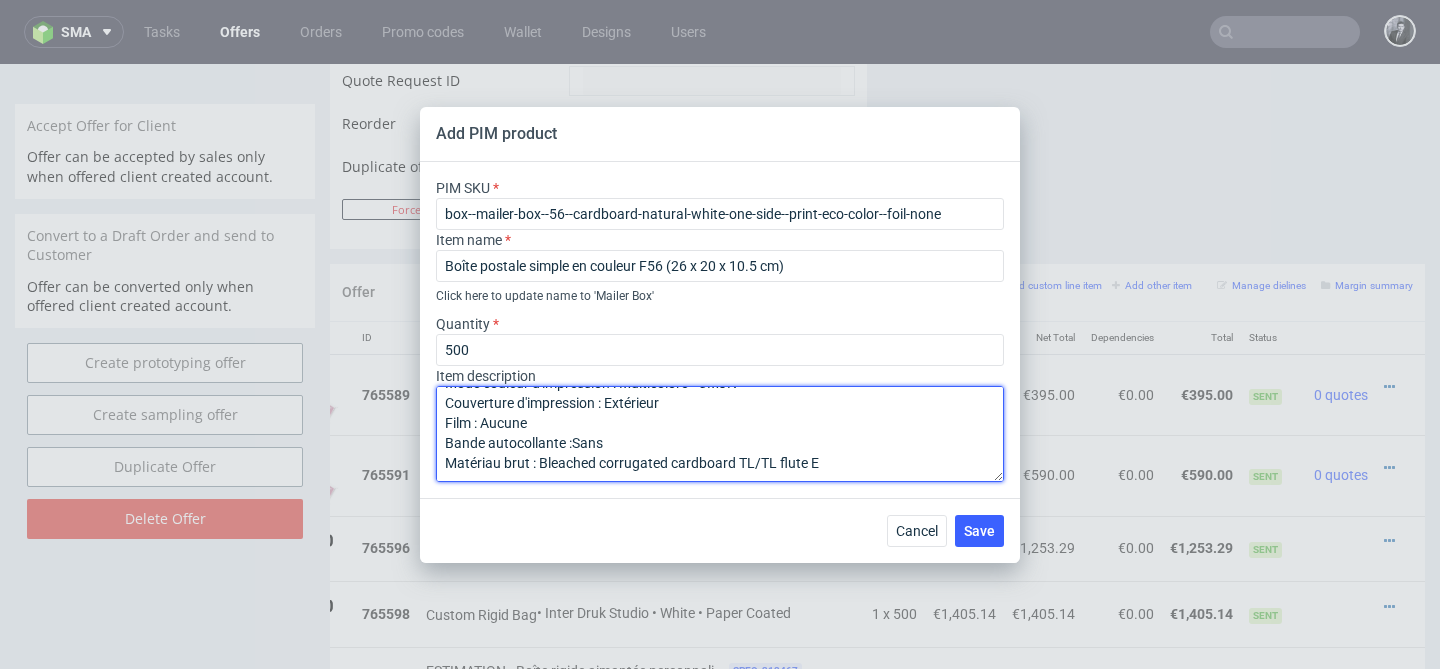 click on "Matériau : Carton ondulé
Couleur du matériau : Blanc – Marron
Mode couleur d'impression : Multicolore - CMJN
Couverture d'impression : Extérieur
Film : Aucune
Bande autocollante :Sans
Matériau brut : Bleached corrugated cardboard TL/TL flute E" at bounding box center [720, 434] 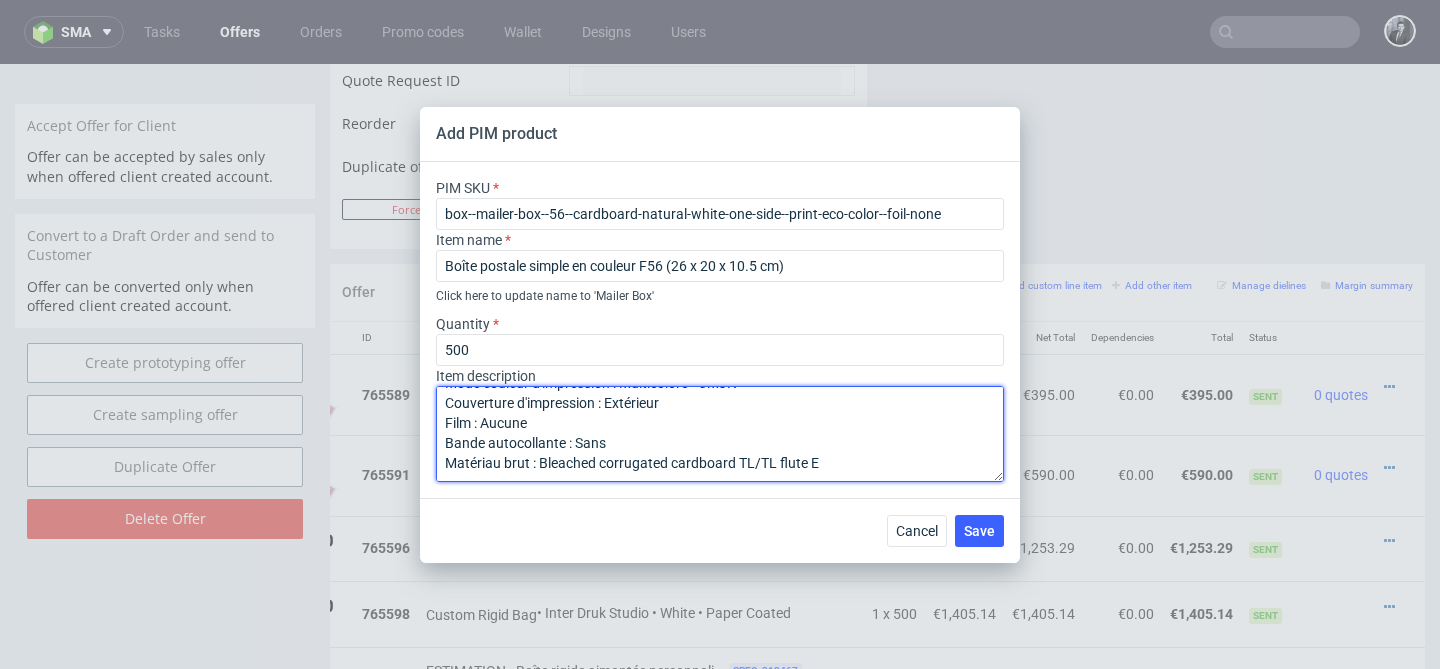 scroll, scrollTop: 0, scrollLeft: 0, axis: both 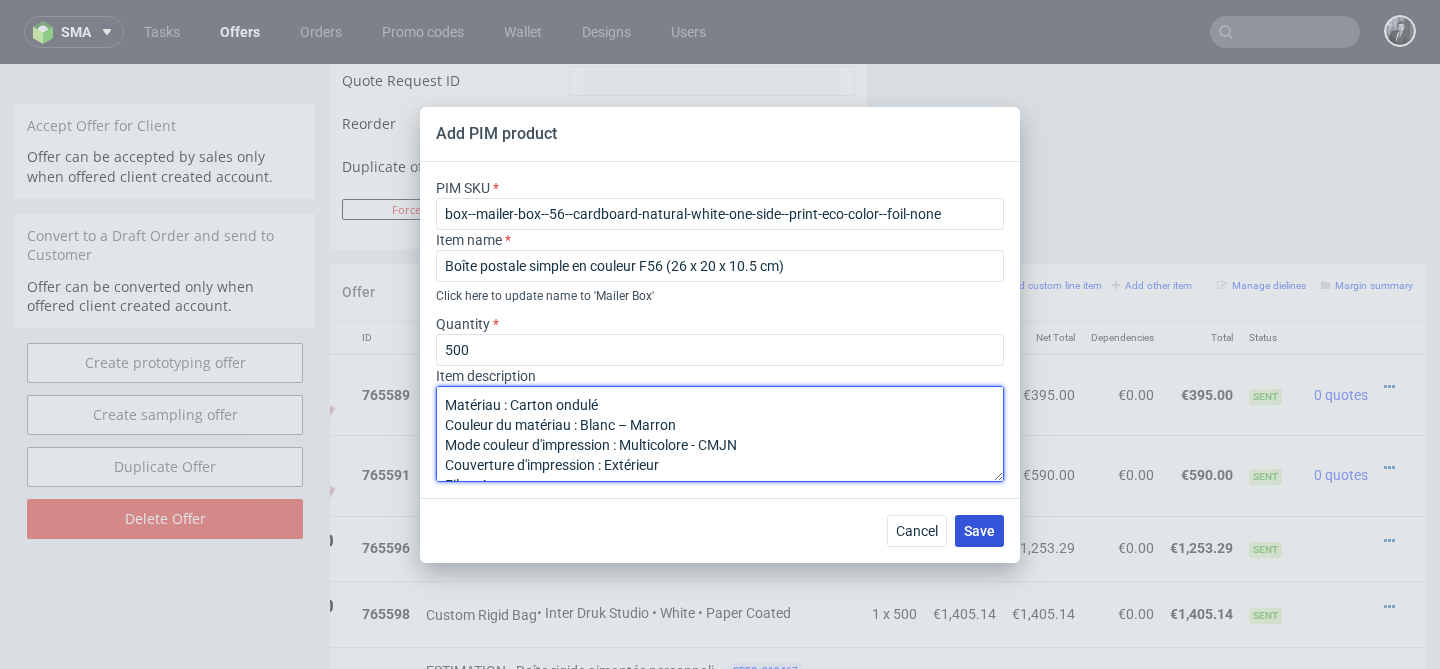 type on "Matériau : Carton ondulé
Couleur du matériau : Blanc – Marron
Mode couleur d'impression : Multicolore - CMJN
Couverture d'impression : Extérieur
Film : Aucune
Bande autocollante : Sans
Matériau brut : Bleached corrugated cardboard TL/TL flute E" 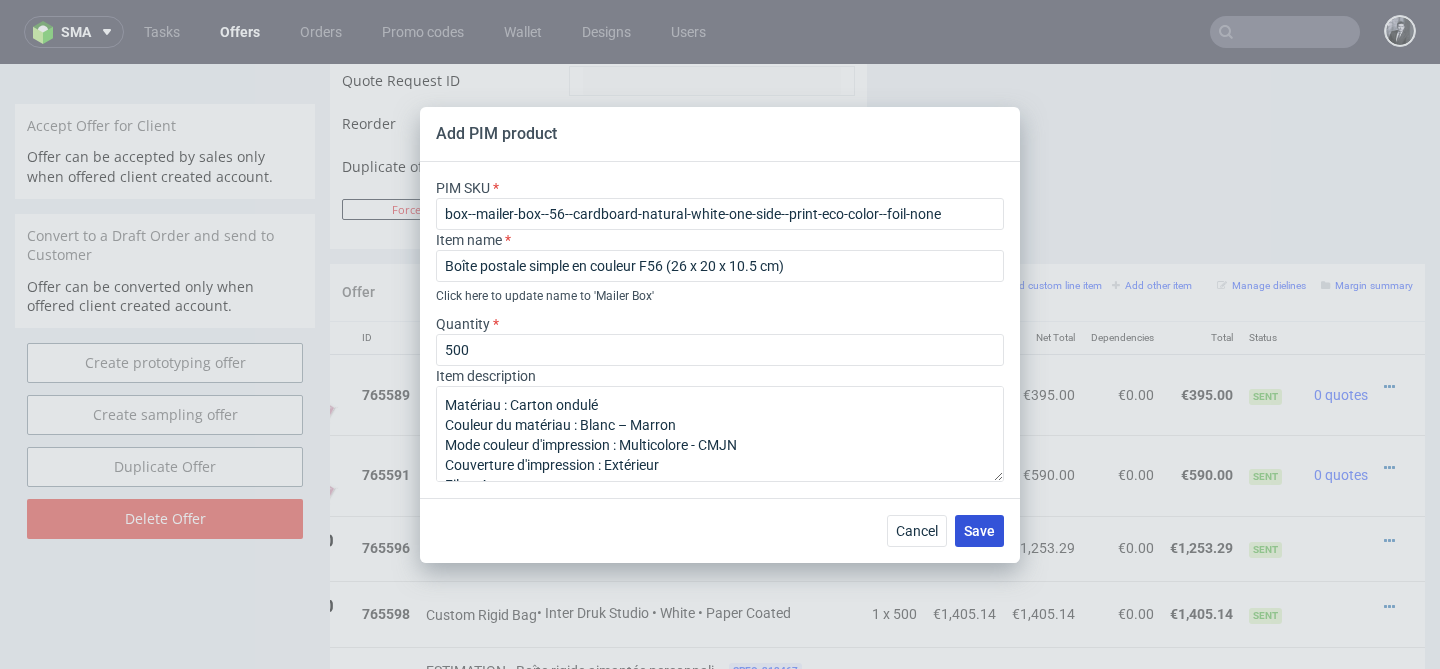 click on "Save" at bounding box center [979, 531] 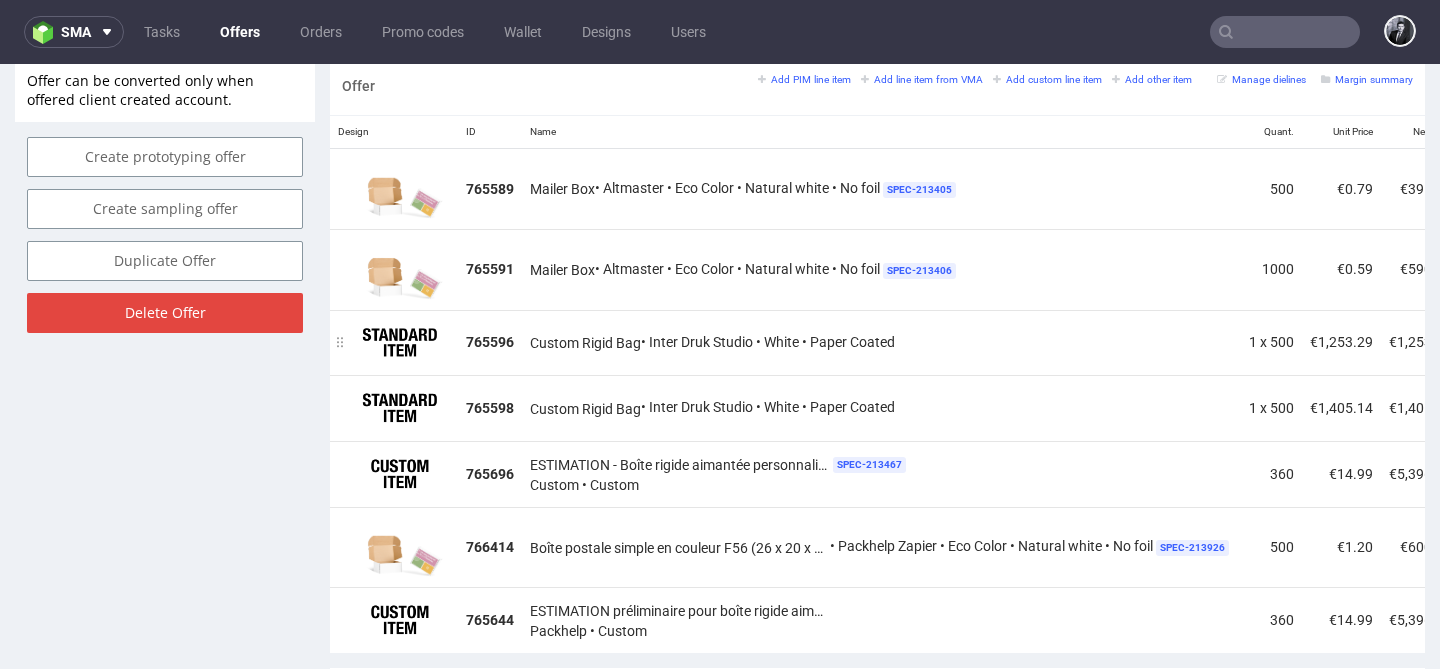 scroll, scrollTop: 1188, scrollLeft: 0, axis: vertical 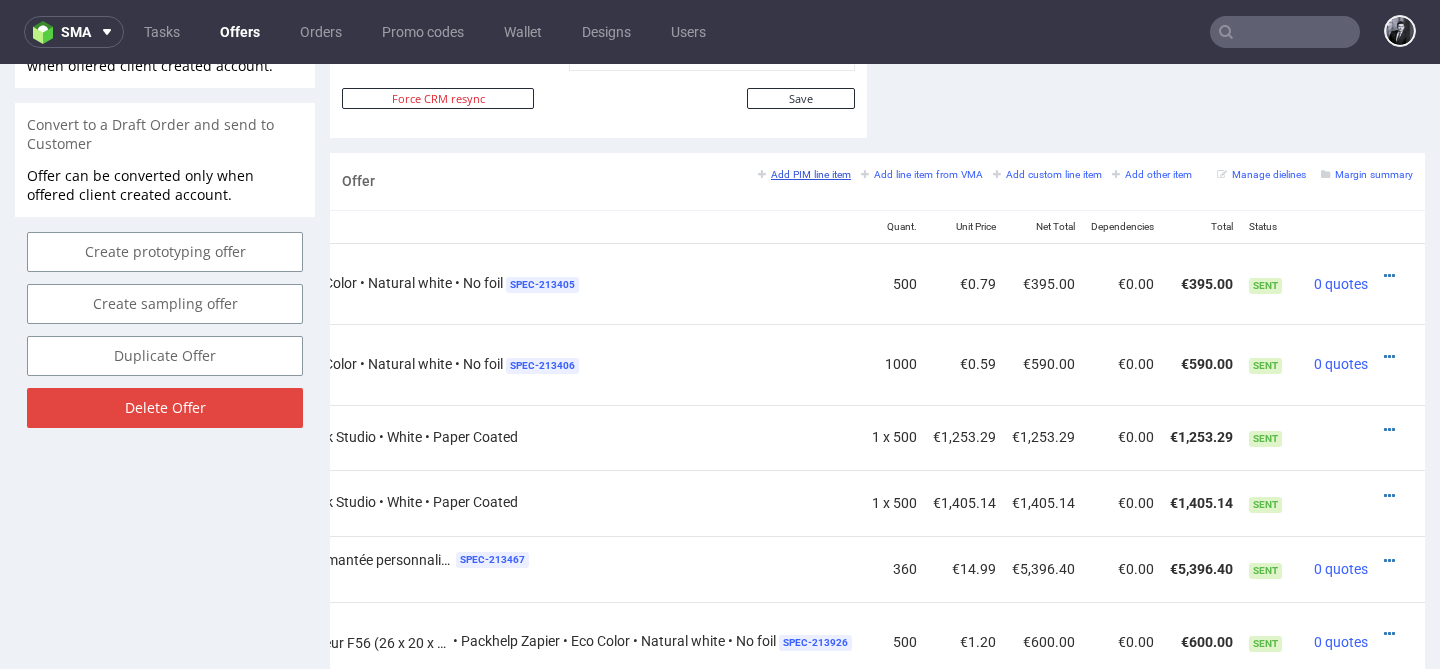click on "Add PIM line item" at bounding box center [804, 174] 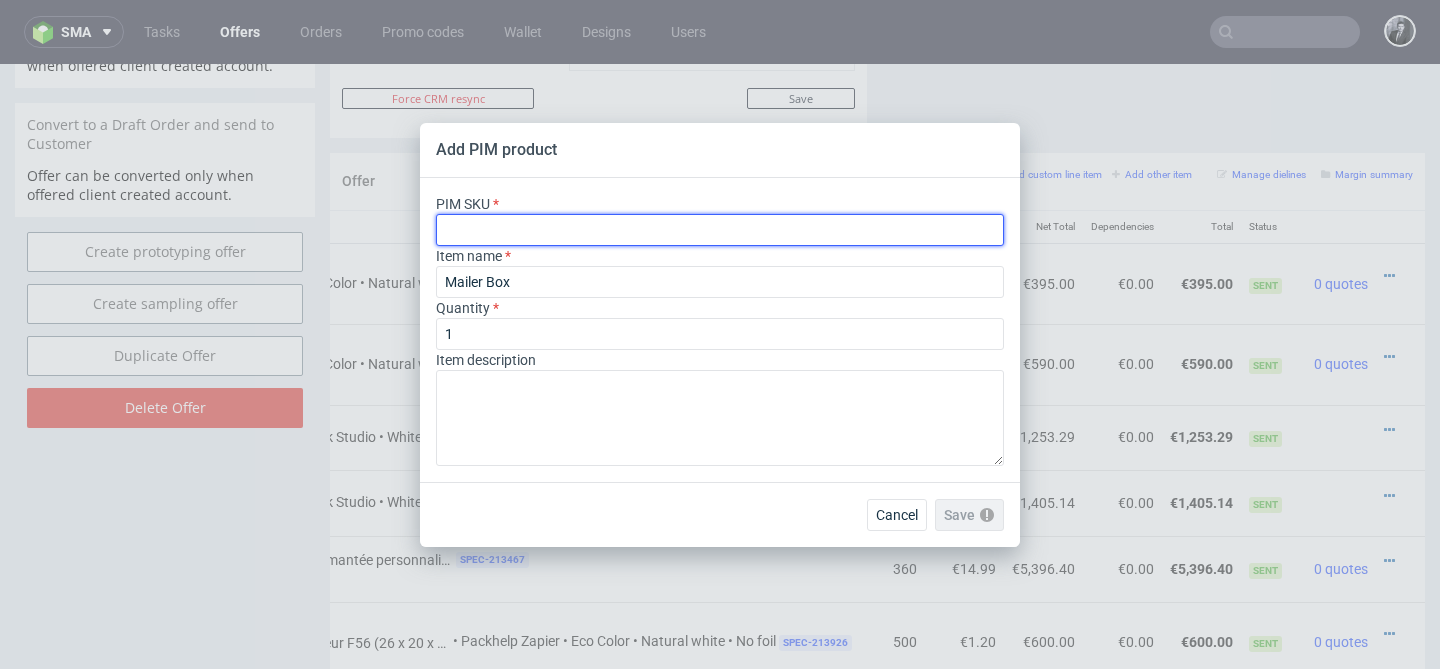 click at bounding box center (720, 230) 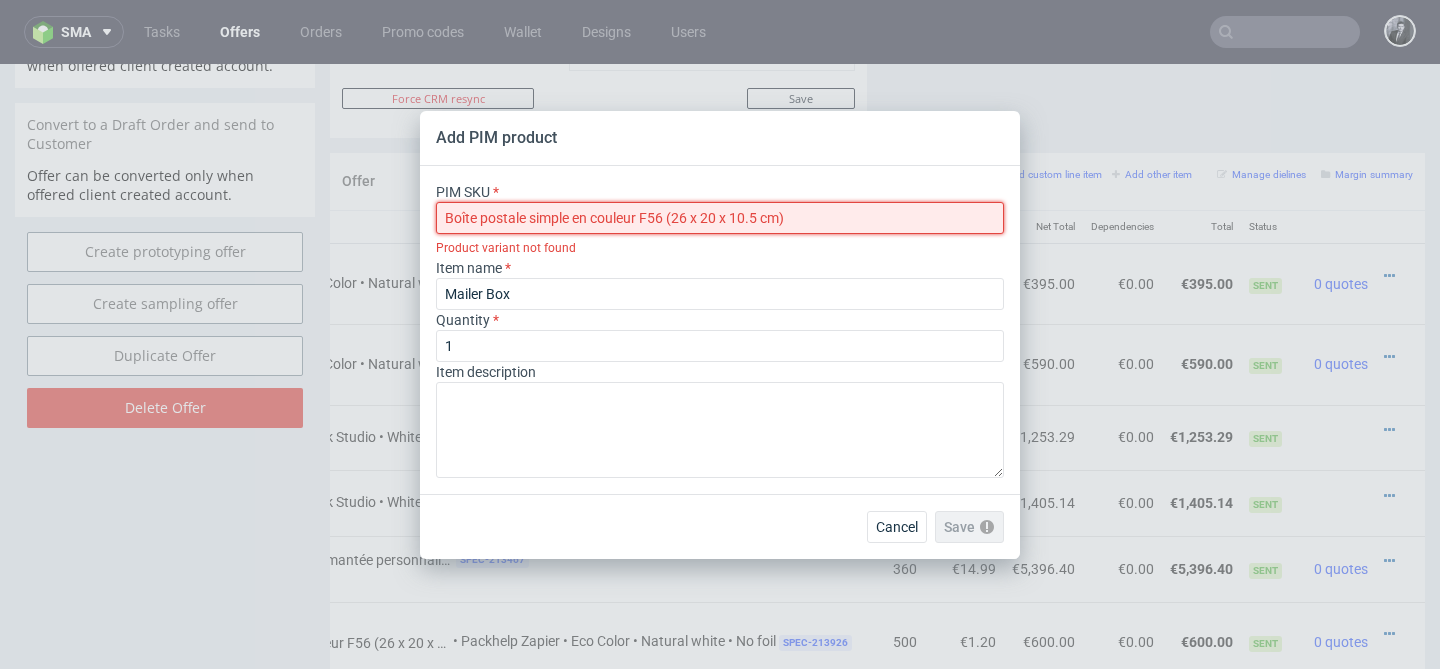 drag, startPoint x: 819, startPoint y: 213, endPoint x: 348, endPoint y: 209, distance: 471.017 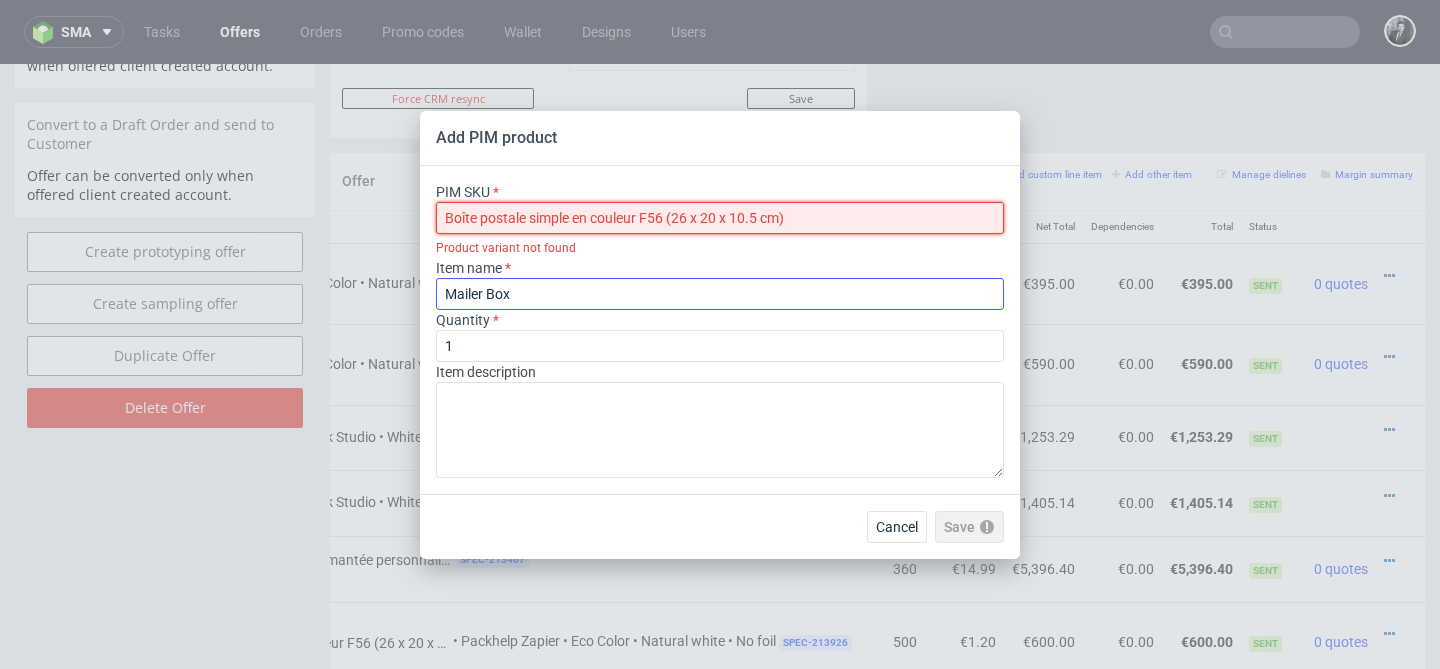 type on "Boîte postale simple en couleur F56 (26 x 20 x 10.5 cm)" 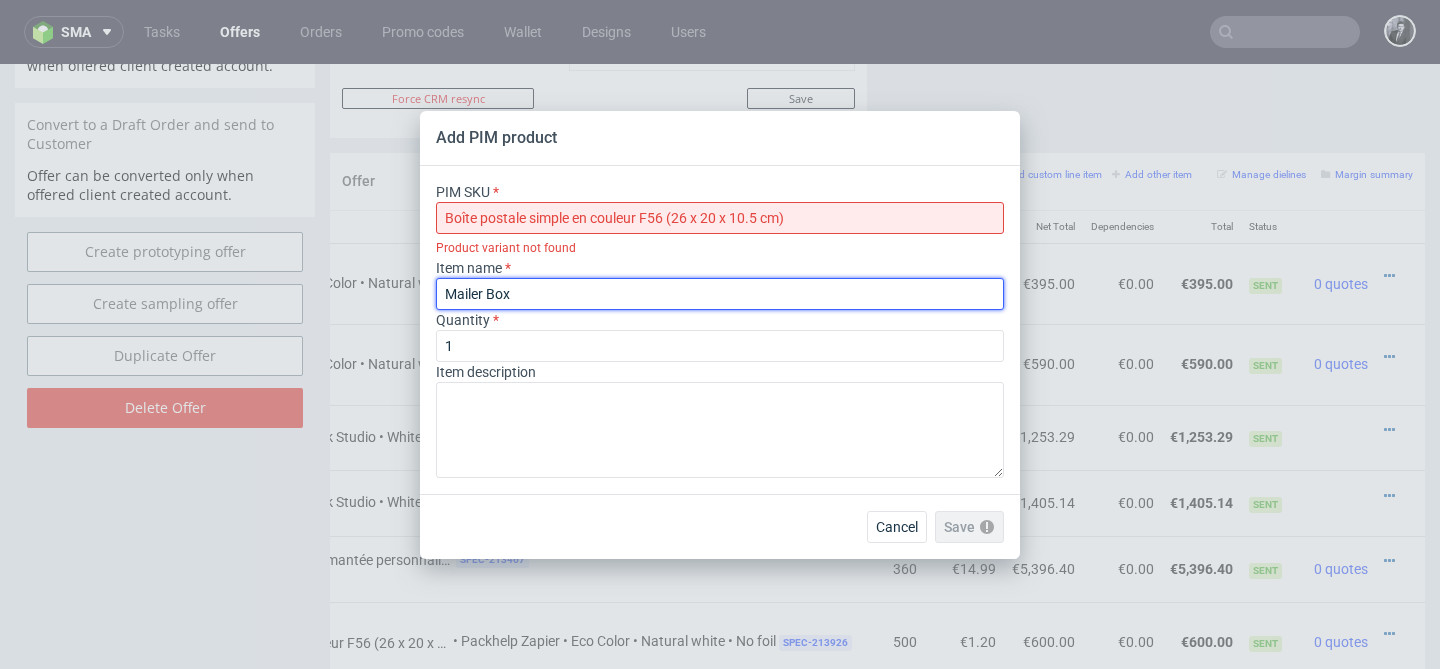 drag, startPoint x: 532, startPoint y: 293, endPoint x: 331, endPoint y: 291, distance: 201.00995 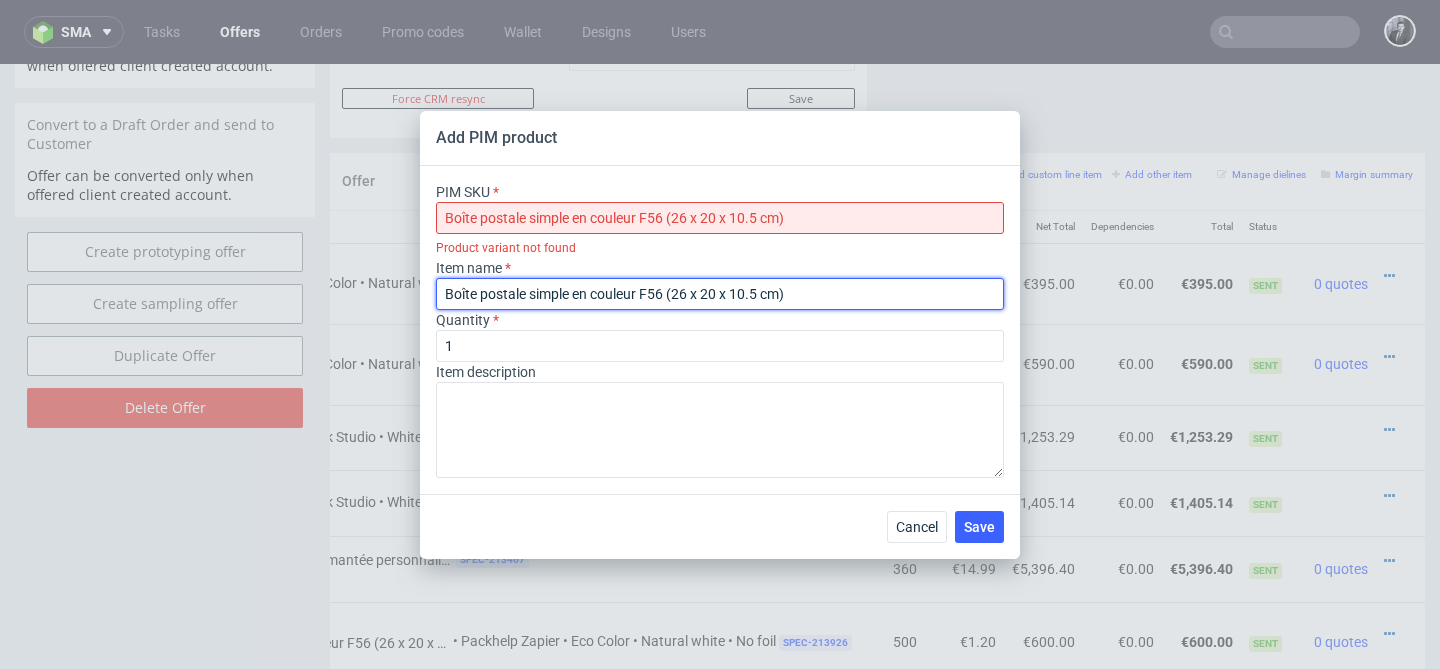 type on "Boîte postale simple en couleur F56 (26 x 20 x 10.5 cm)" 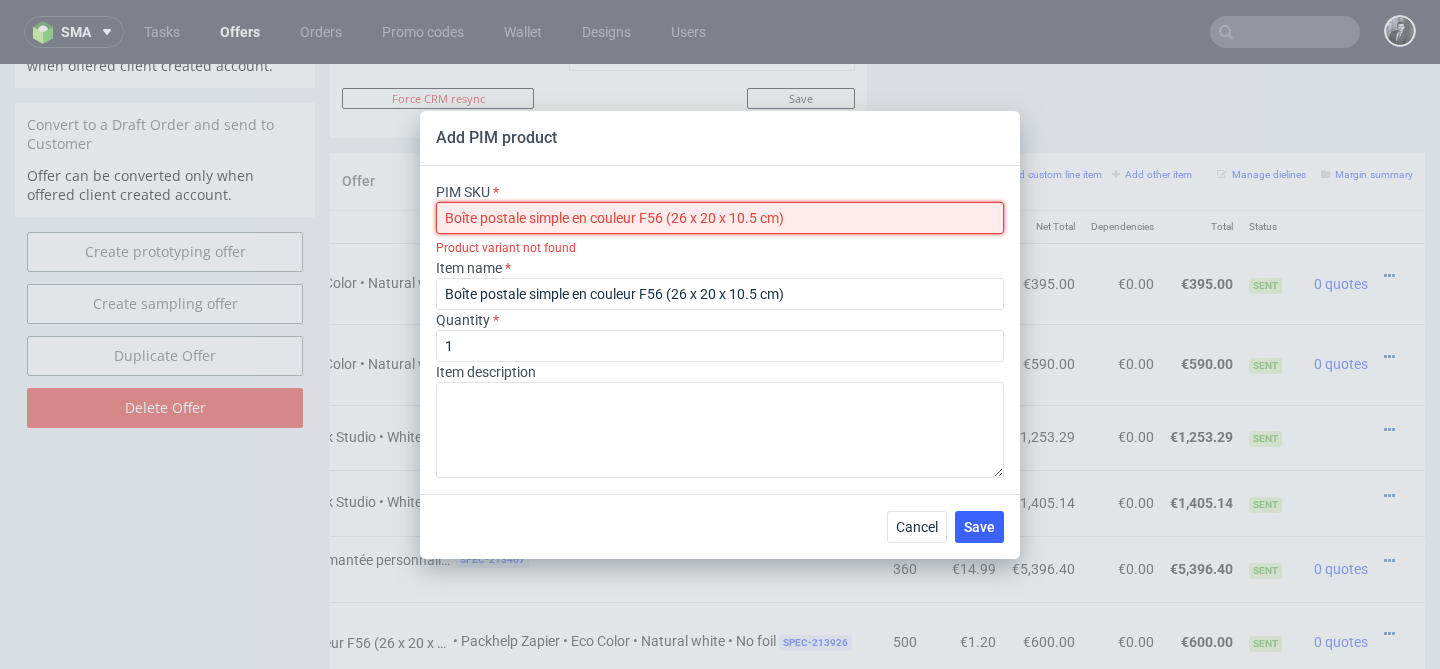 drag, startPoint x: 803, startPoint y: 210, endPoint x: 464, endPoint y: 196, distance: 339.28897 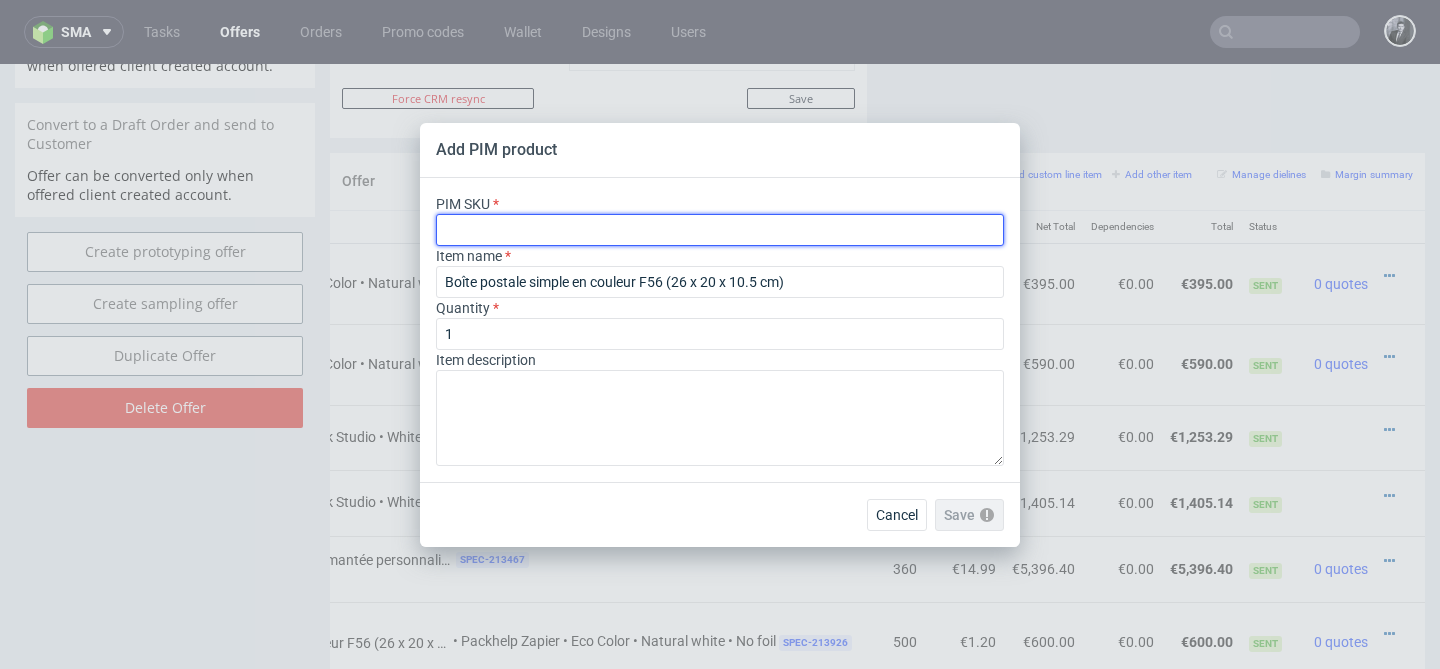 paste on "box--mailer-box--56--cardboard-natural-white-one-side--print-eco-color--foil-none" 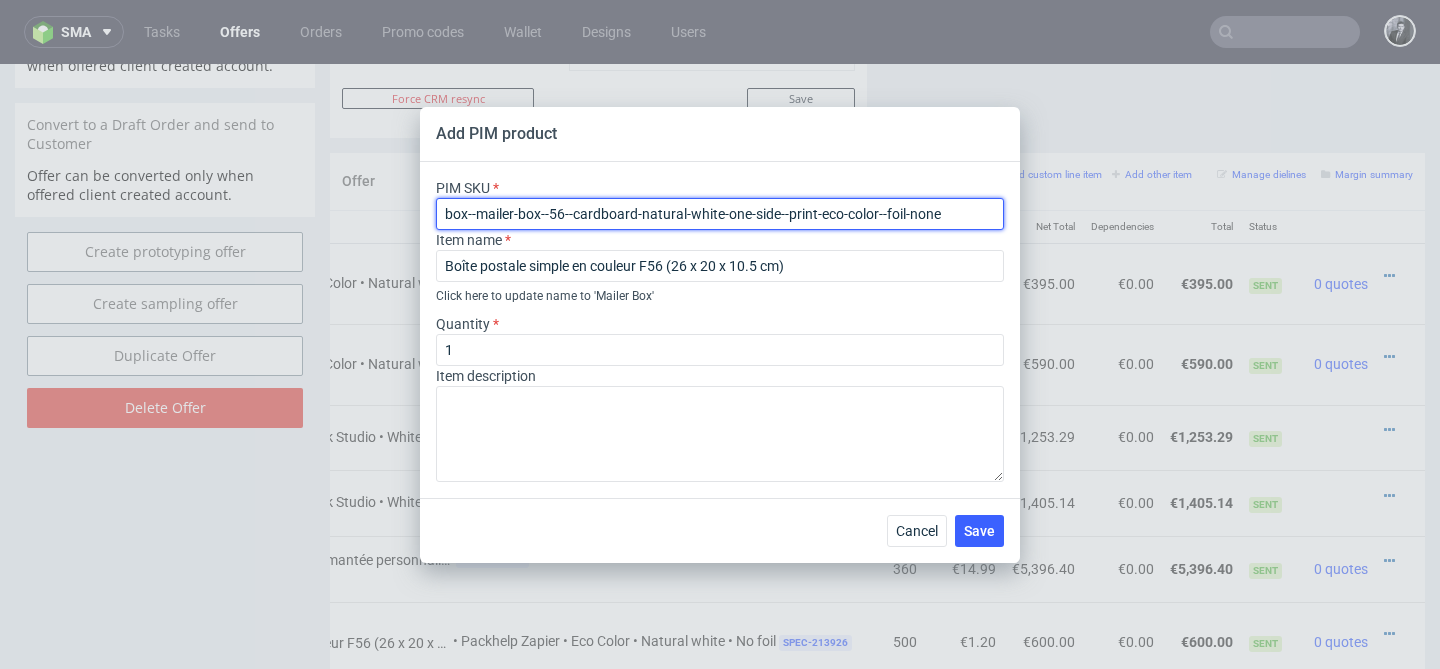 type on "box--mailer-box--56--cardboard-natural-white-one-side--print-eco-color--foil-none" 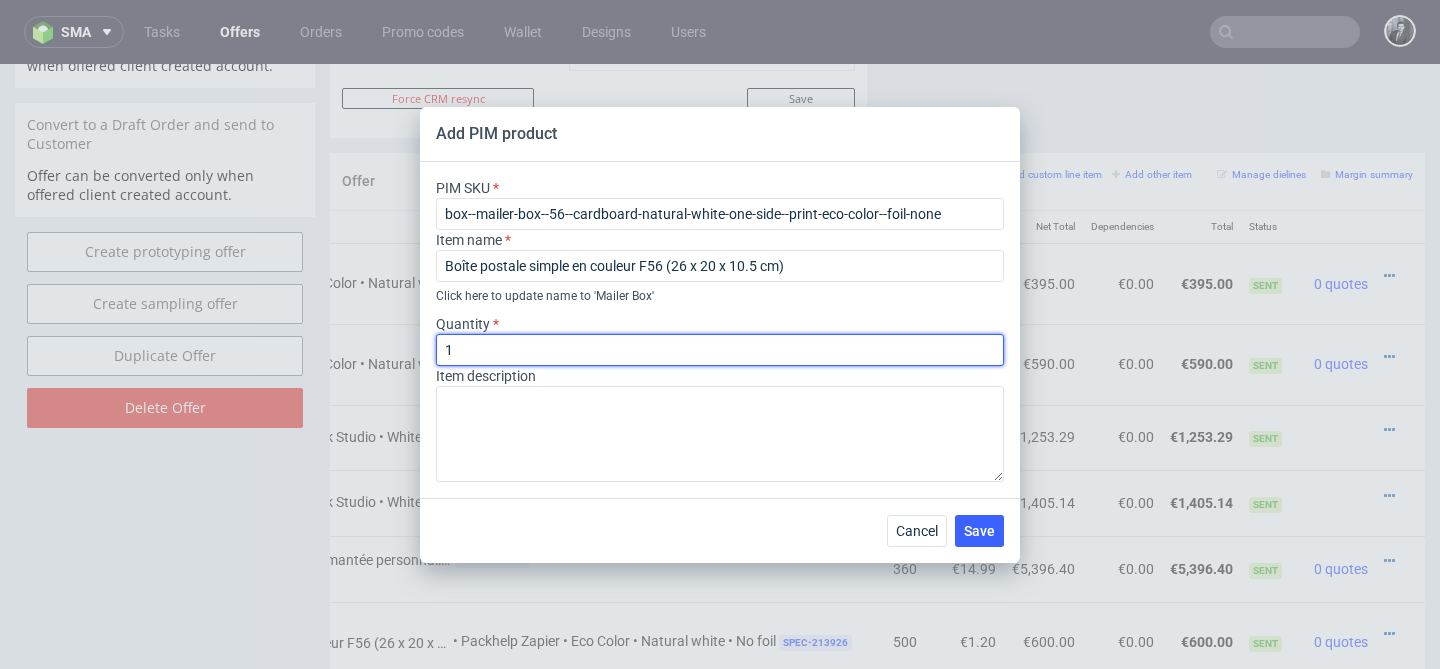 click on "1" at bounding box center [720, 350] 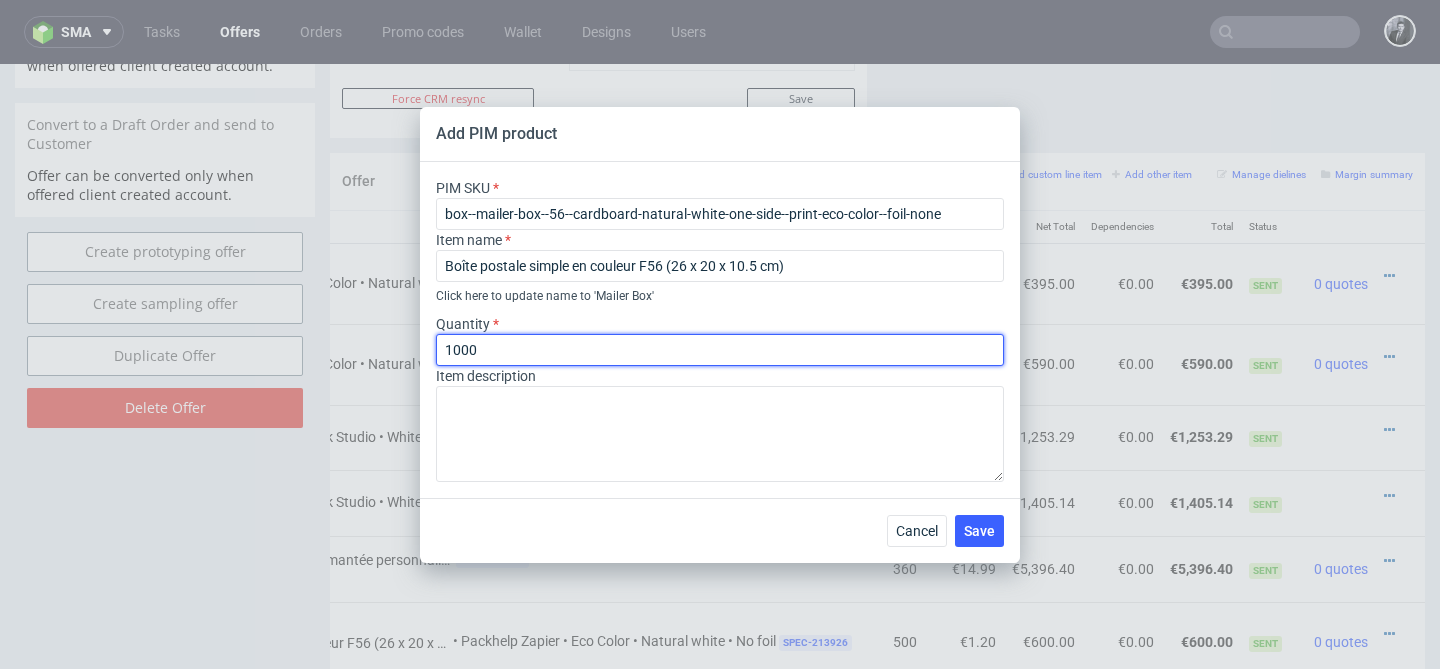 type on "1000" 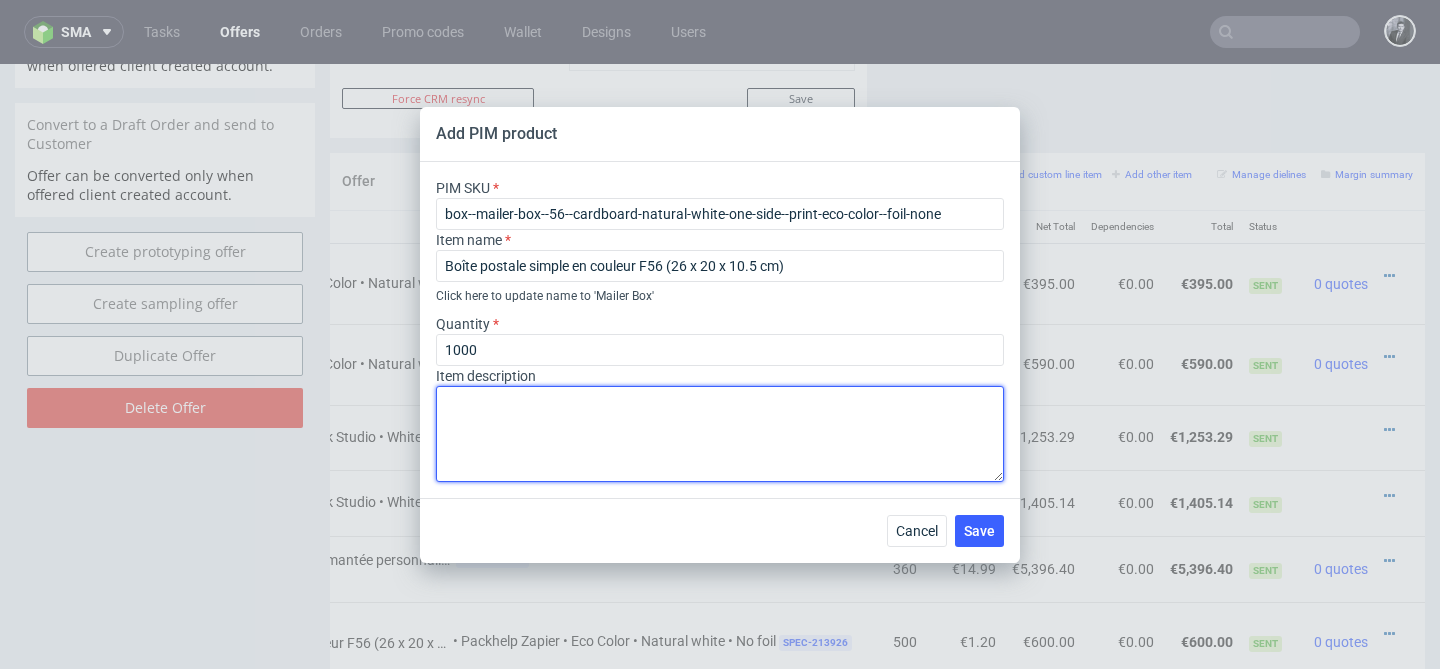 click at bounding box center (720, 434) 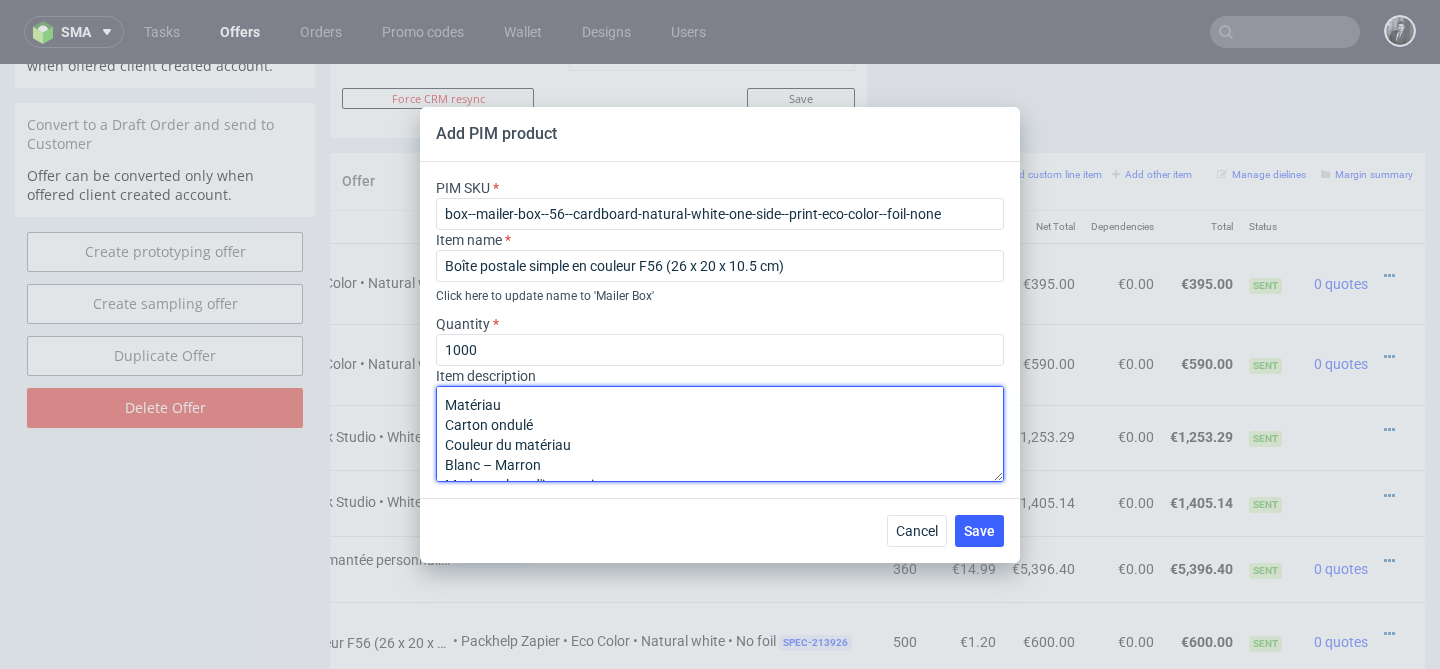 scroll, scrollTop: 192, scrollLeft: 0, axis: vertical 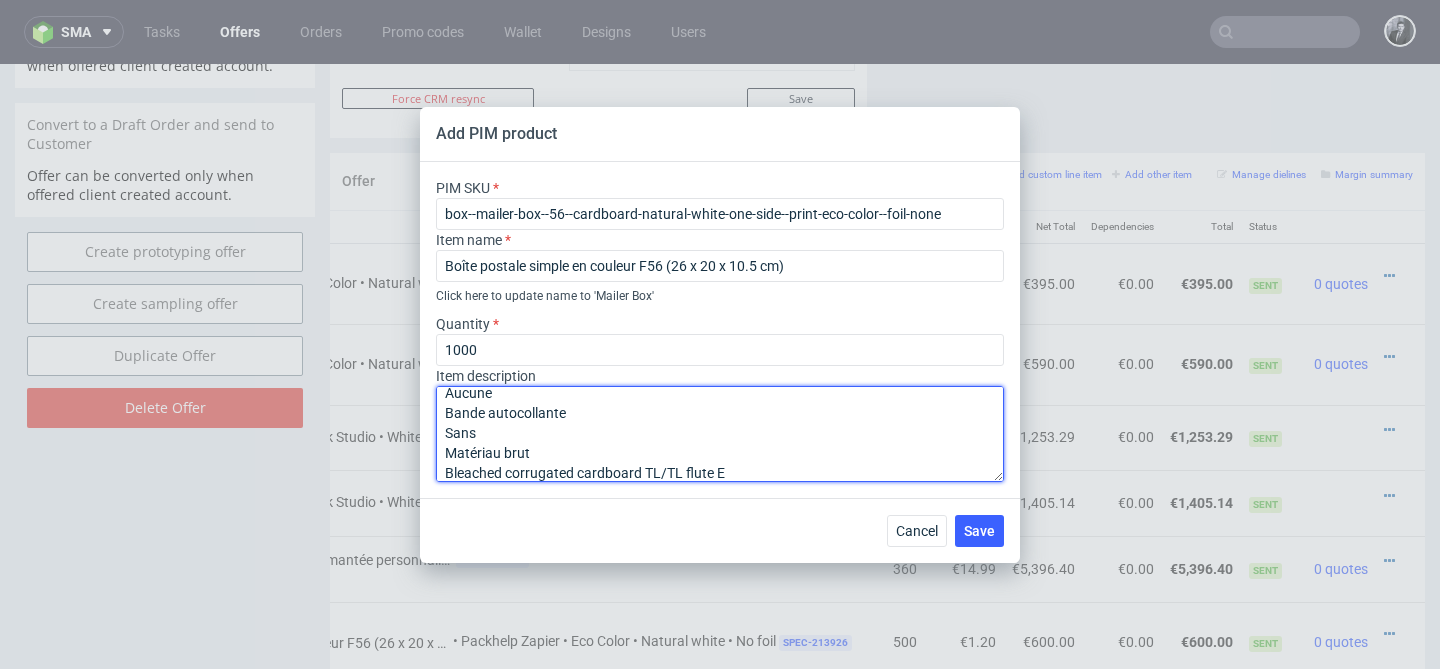 click on "Matériau
Carton ondulé
Couleur du matériau
Blanc – Marron
Mode couleur d'impression
Multicolore - CMJN
Couverture d'impression
Extérieur
Film
Aucune
Bande autocollante
Sans
Matériau brut
Bleached corrugated cardboard TL/TL flute E" at bounding box center (720, 434) 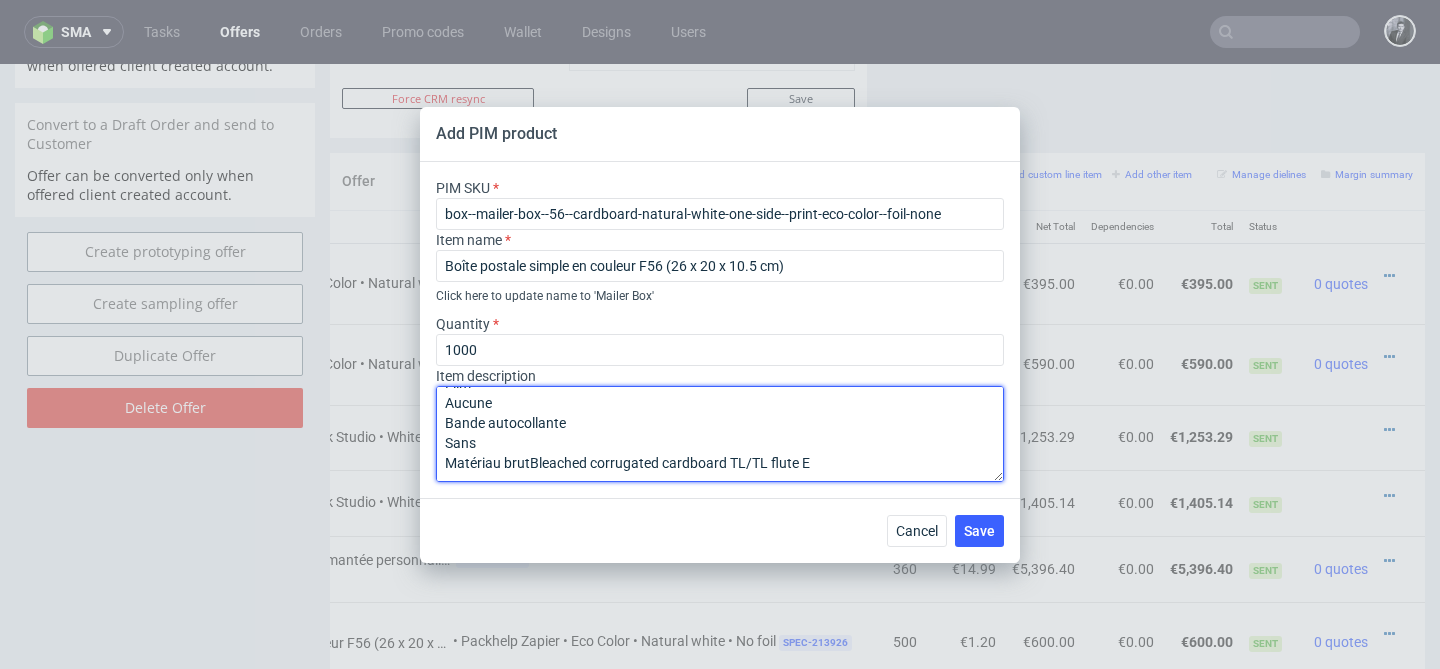 scroll, scrollTop: 182, scrollLeft: 0, axis: vertical 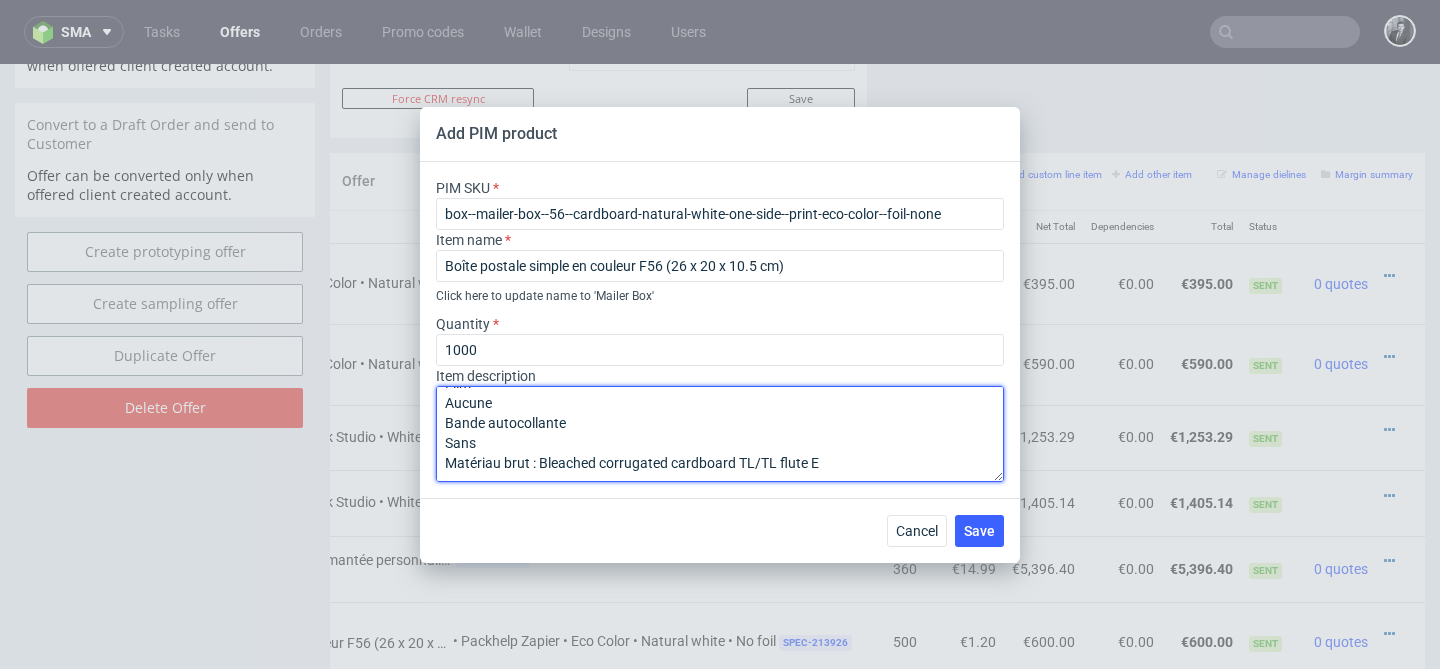 click on "Matériau
Carton ondulé
Couleur du matériau
Blanc – Marron
Mode couleur d'impression
Multicolore - CMJN
Couverture d'impression
Extérieur
Film
Aucune
Bande autocollante
Sans
Matériau brut : Bleached corrugated cardboard TL/TL flute E" at bounding box center (720, 434) 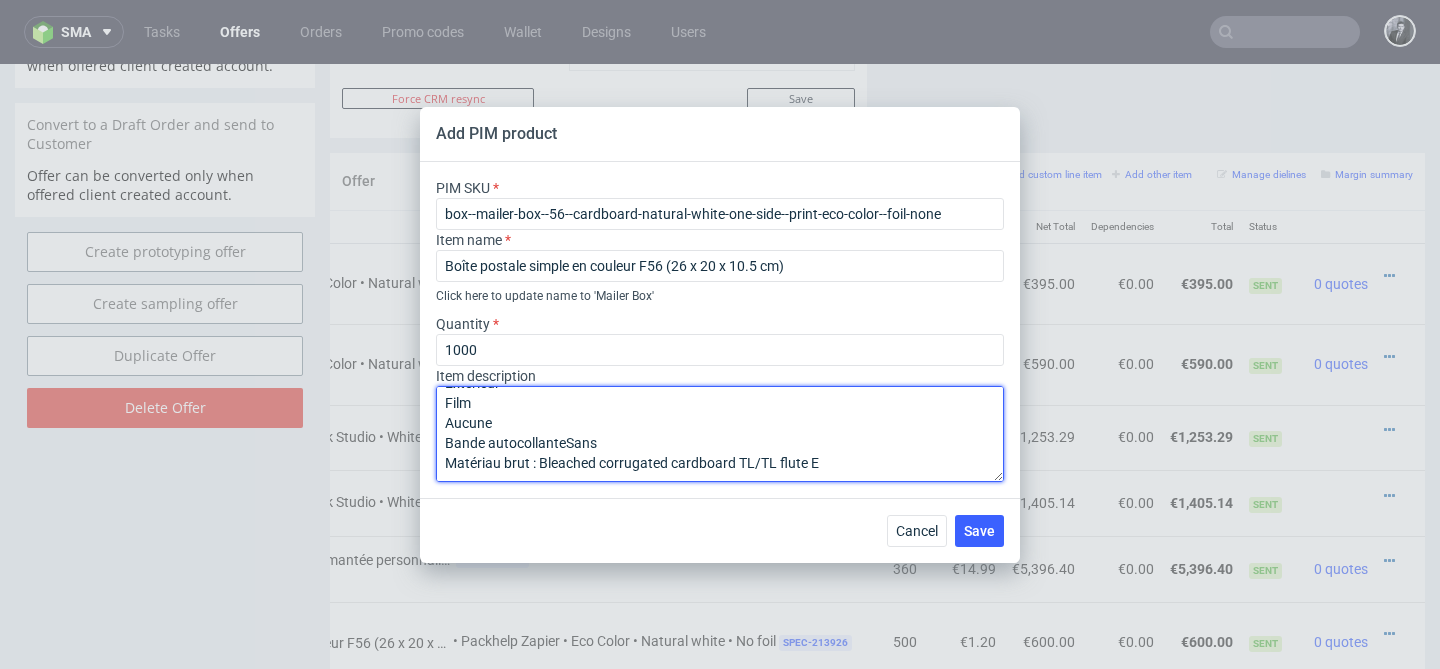scroll, scrollTop: 162, scrollLeft: 0, axis: vertical 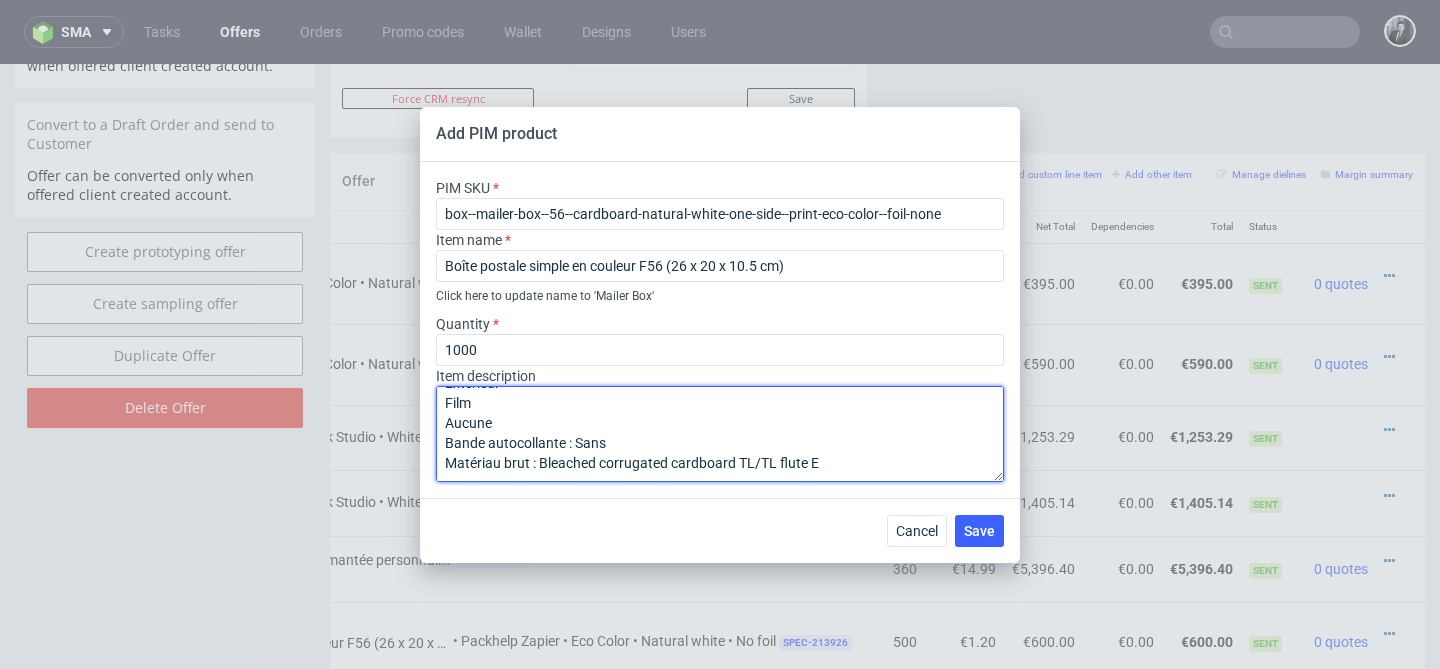 click on "Matériau
Carton ondulé
Couleur du matériau
Blanc – Marron
Mode couleur d'impression
Multicolore - CMJN
Couverture d'impression
Extérieur
Film
Aucune
Bande autocollante : Sans
Matériau brut : Bleached corrugated cardboard TL/TL flute E" at bounding box center (720, 434) 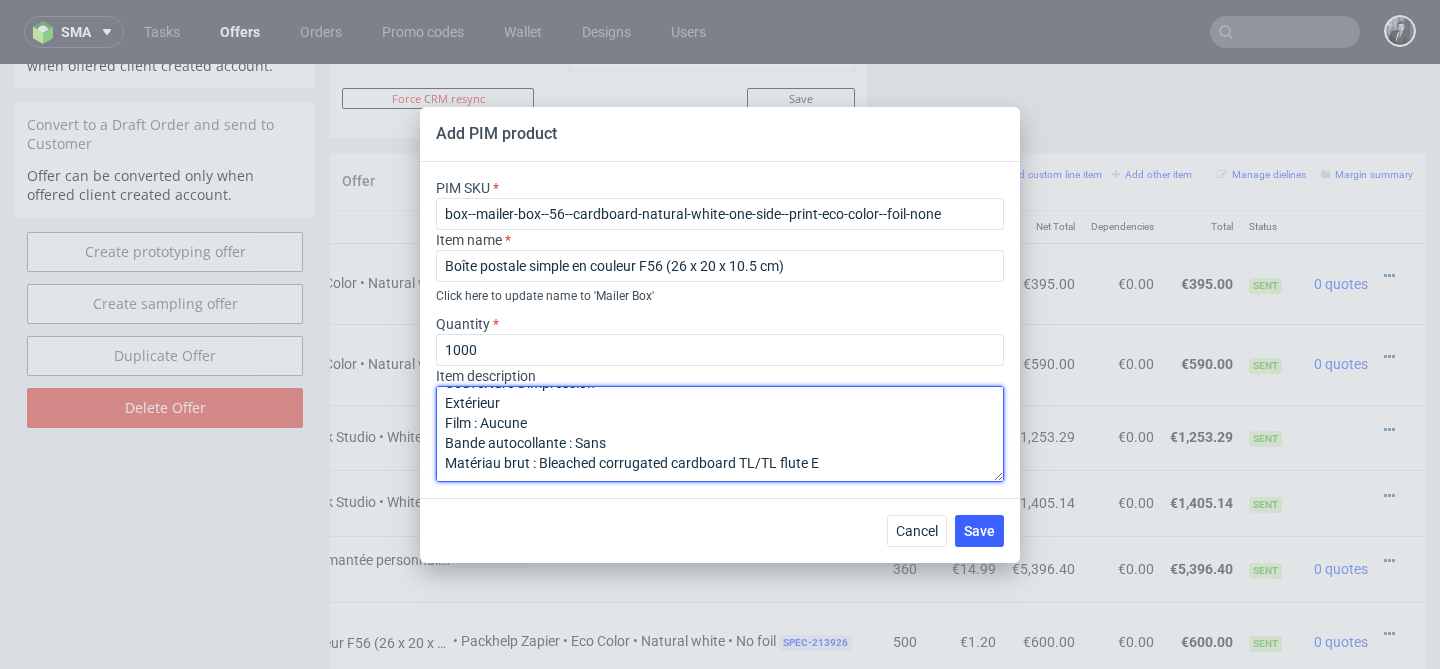 scroll, scrollTop: 112, scrollLeft: 0, axis: vertical 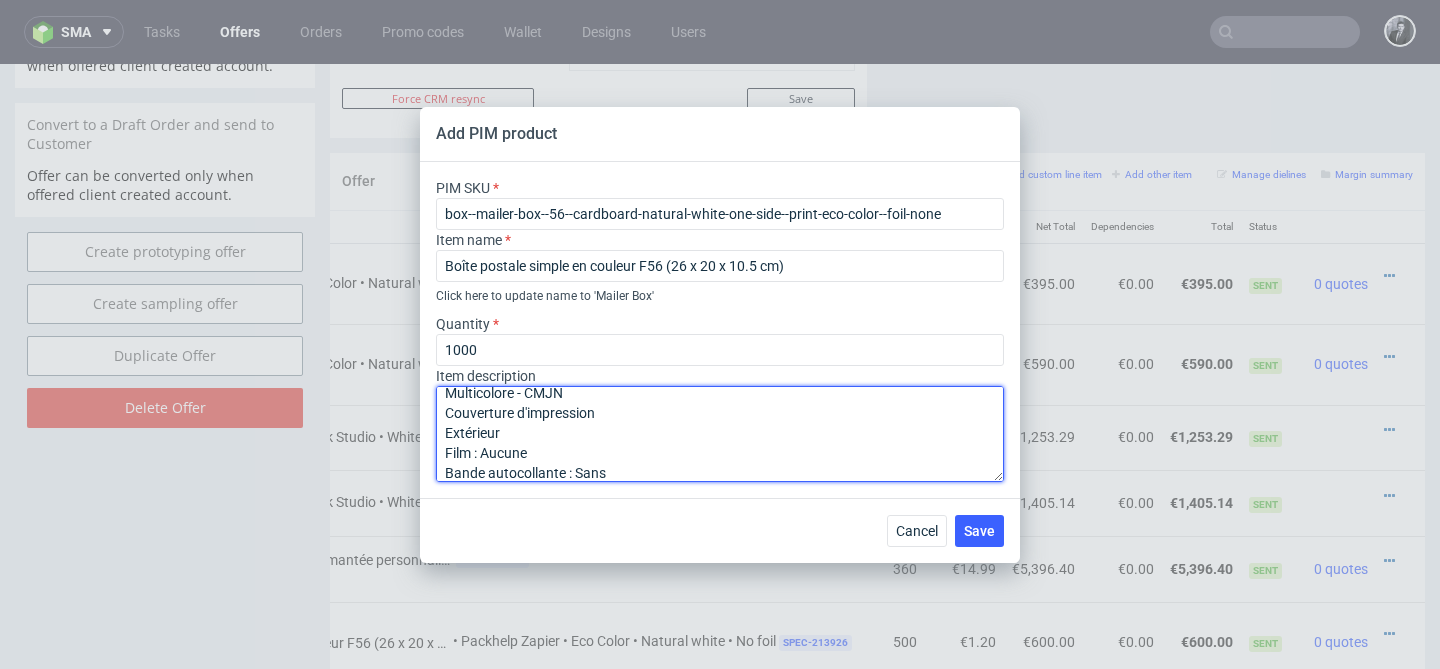 click on "Matériau
Carton ondulé
Couleur du matériau
Blanc – Marron
Mode couleur d'impression
Multicolore - CMJN
Couverture d'impression
Extérieur
Film : Aucune
Bande autocollante : Sans
Matériau brut : Bleached corrugated cardboard TL/TL flute E" at bounding box center [720, 434] 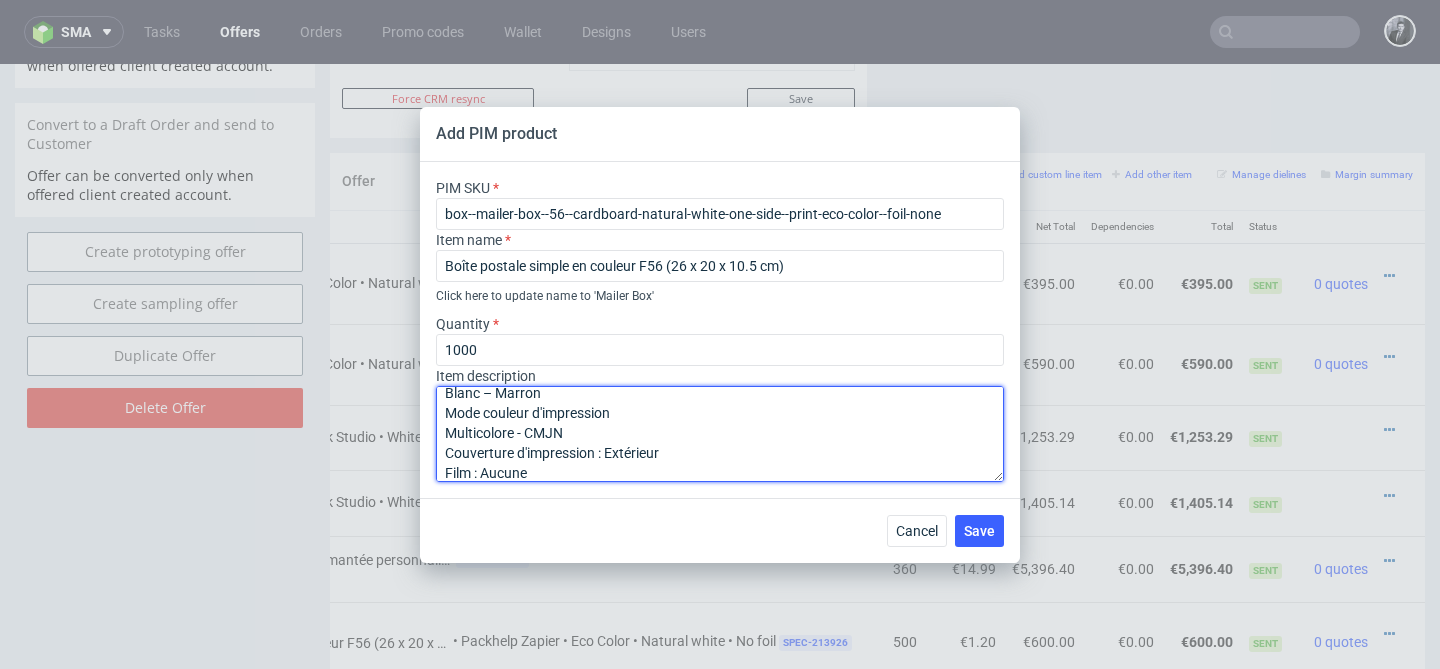scroll, scrollTop: 66, scrollLeft: 0, axis: vertical 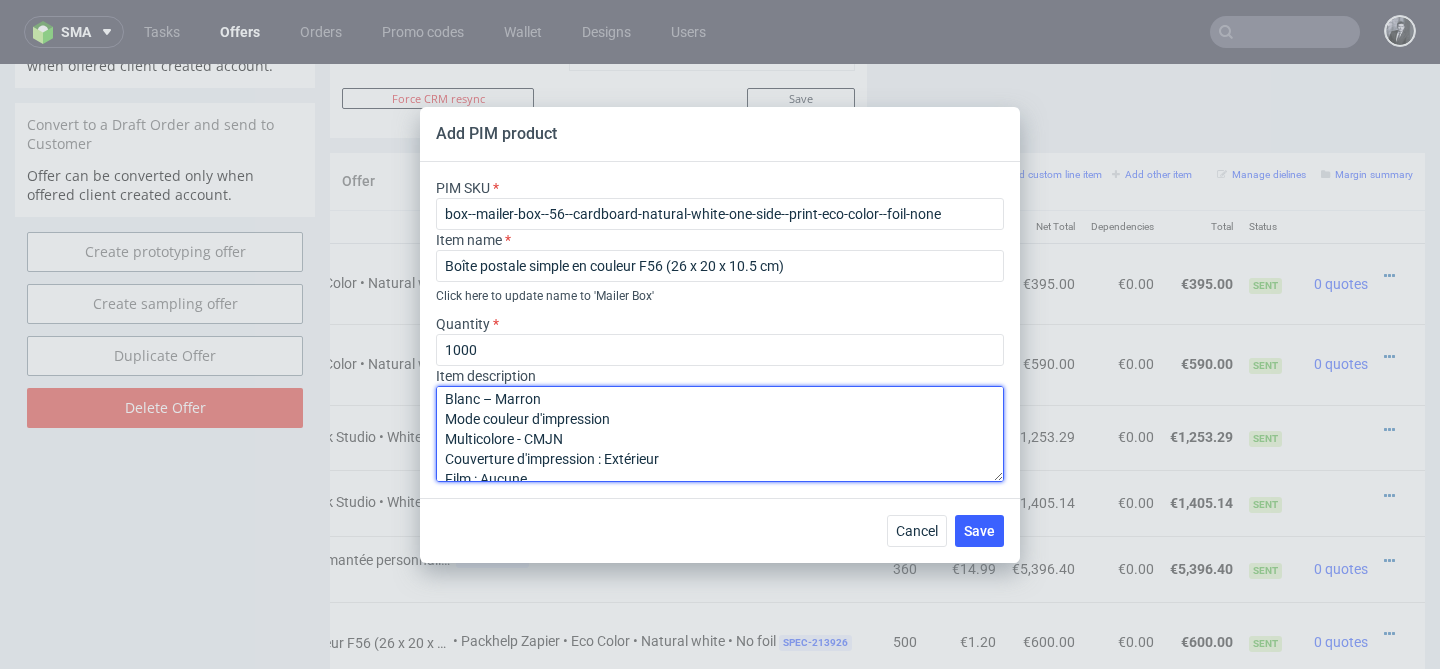 click on "Matériau
Carton ondulé
Couleur du matériau
Blanc – Marron
Mode couleur d'impression
Multicolore - CMJN
Couverture d'impression : Extérieur
Film : Aucune
Bande autocollante : Sans
Matériau brut : Bleached corrugated cardboard TL/TL flute E" at bounding box center (720, 434) 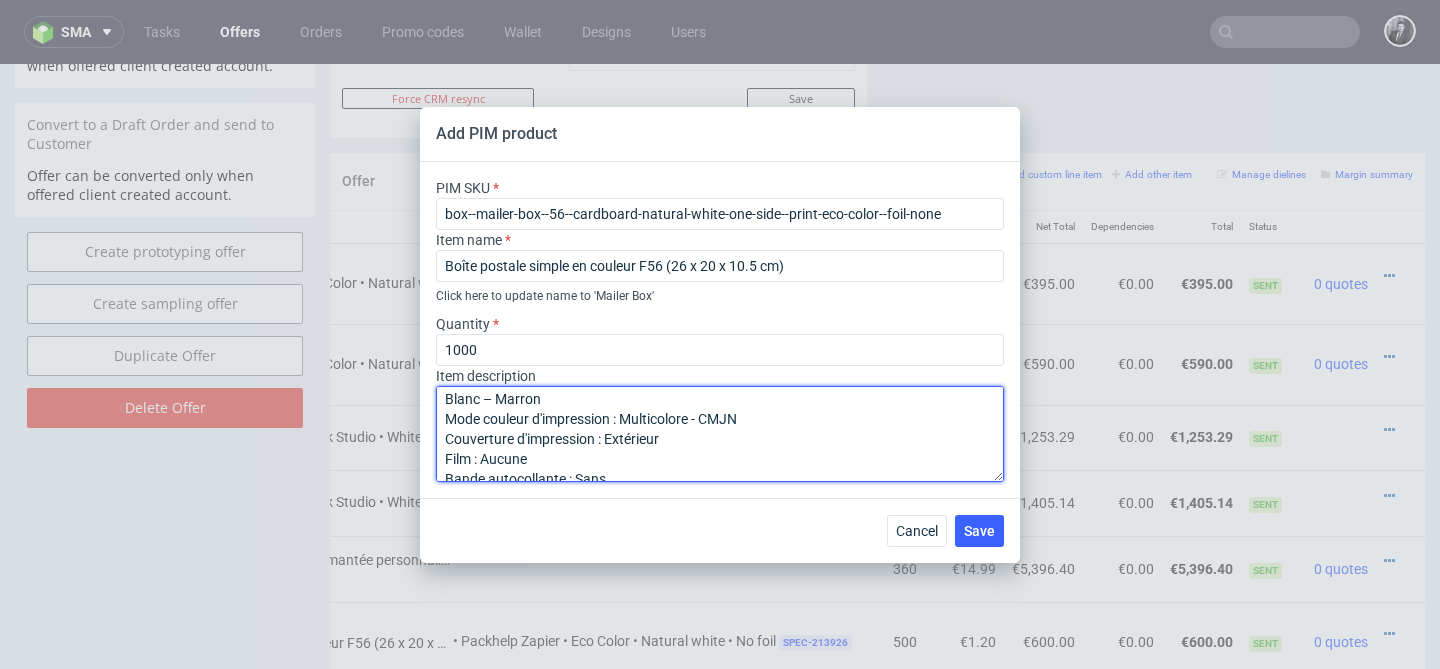 scroll, scrollTop: 33, scrollLeft: 0, axis: vertical 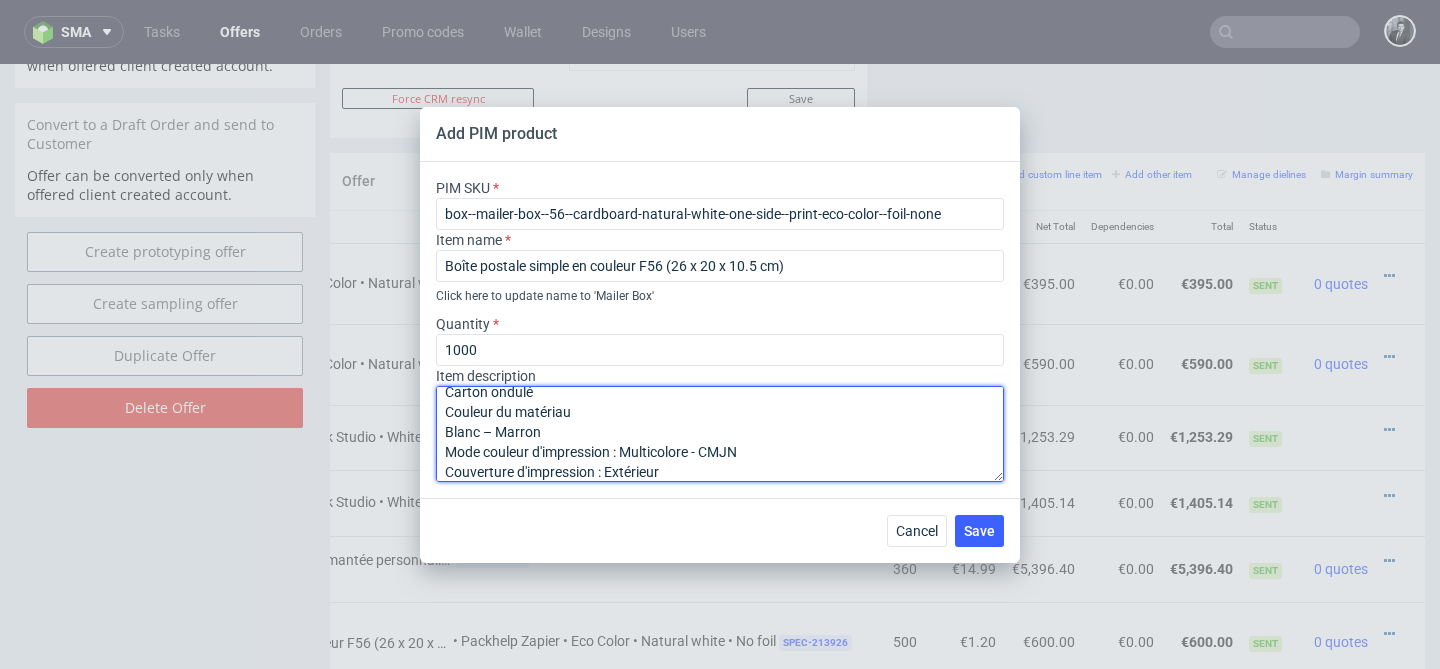 click on "Matériau
Carton ondulé
Couleur du matériau
Blanc – Marron
Mode couleur d'impression : Multicolore - CMJN
Couverture d'impression : Extérieur
Film : Aucune
Bande autocollante : Sans
Matériau brut : Bleached corrugated cardboard TL/TL flute E" at bounding box center (720, 434) 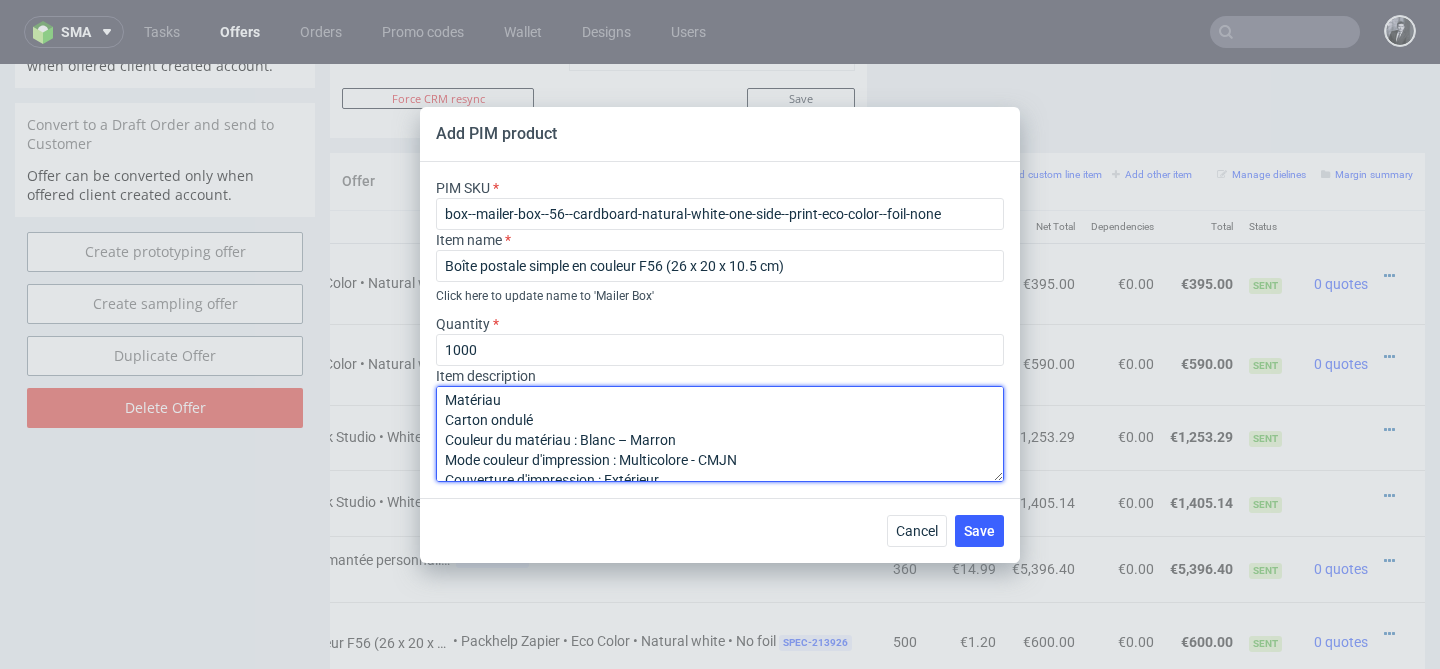 scroll, scrollTop: 0, scrollLeft: 0, axis: both 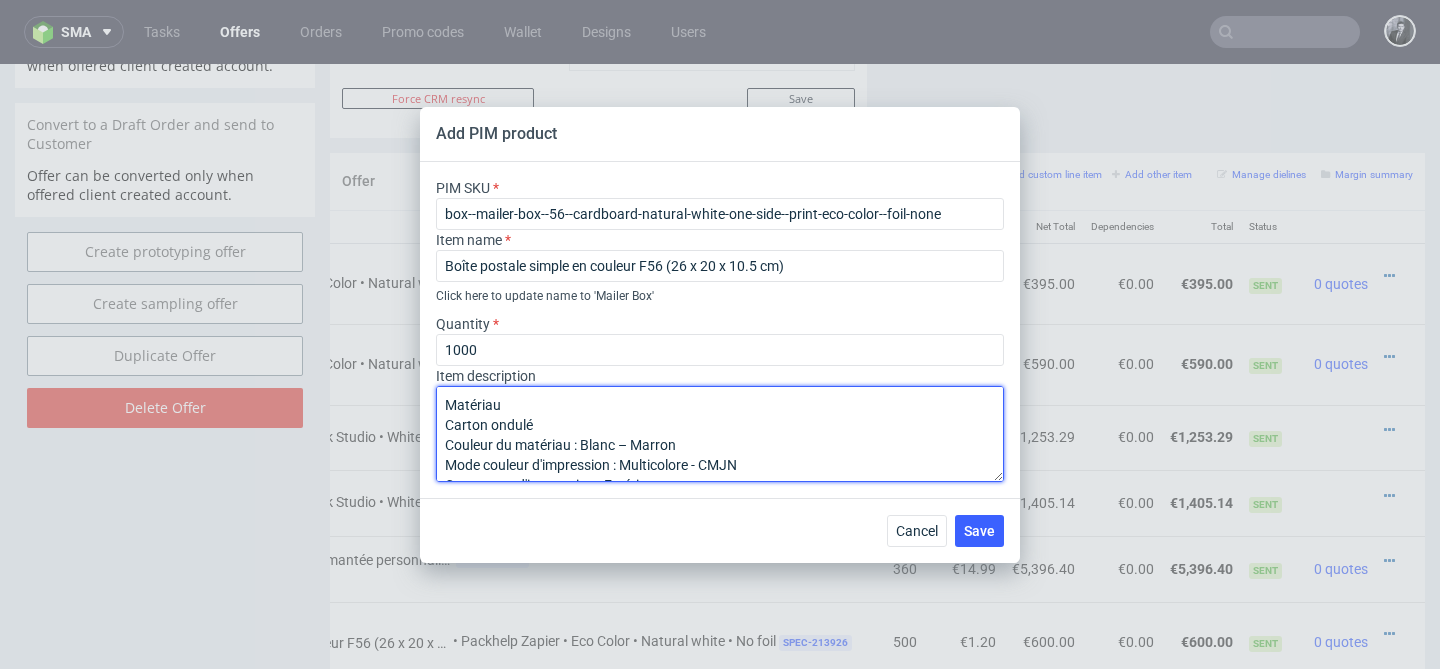 click on "Matériau
Carton ondulé
Couleur du matériau : Blanc – Marron
Mode couleur d'impression : Multicolore - CMJN
Couverture d'impression : Extérieur
Film : Aucune
Bande autocollante : Sans
Matériau brut : Bleached corrugated cardboard TL/TL flute E" at bounding box center (720, 434) 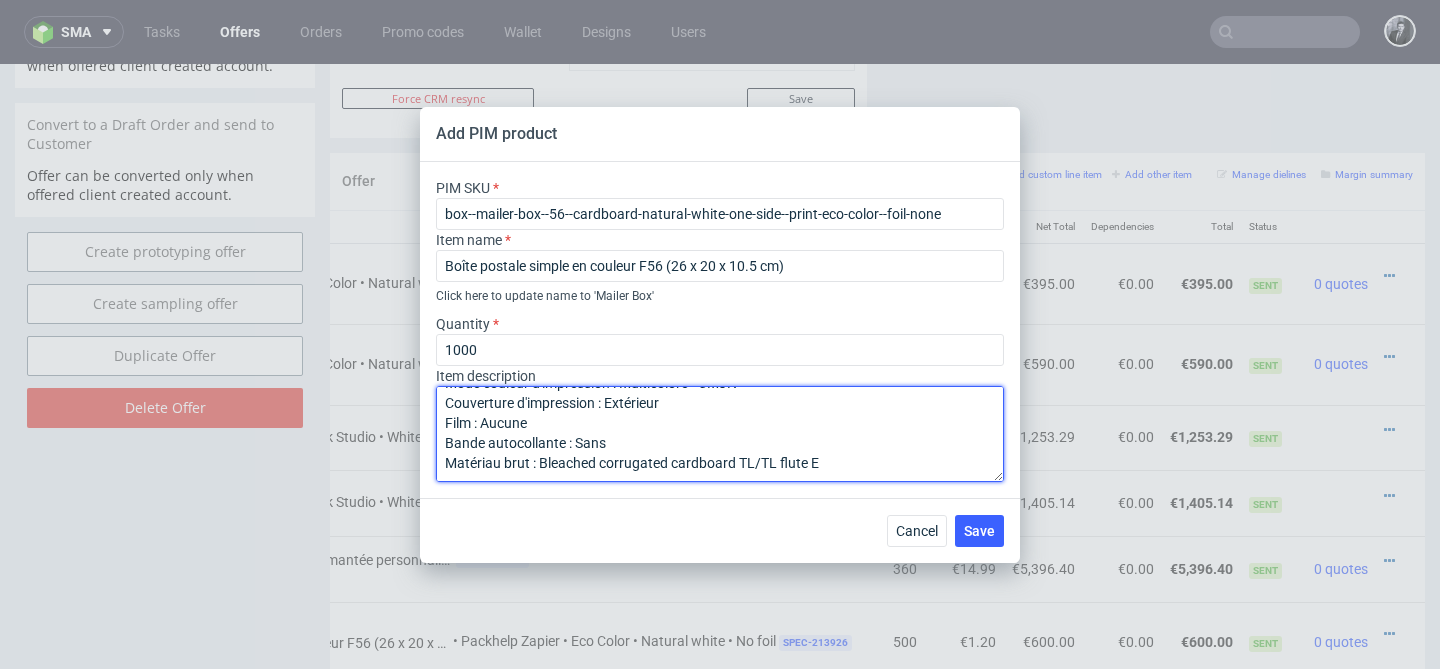 scroll, scrollTop: 0, scrollLeft: 0, axis: both 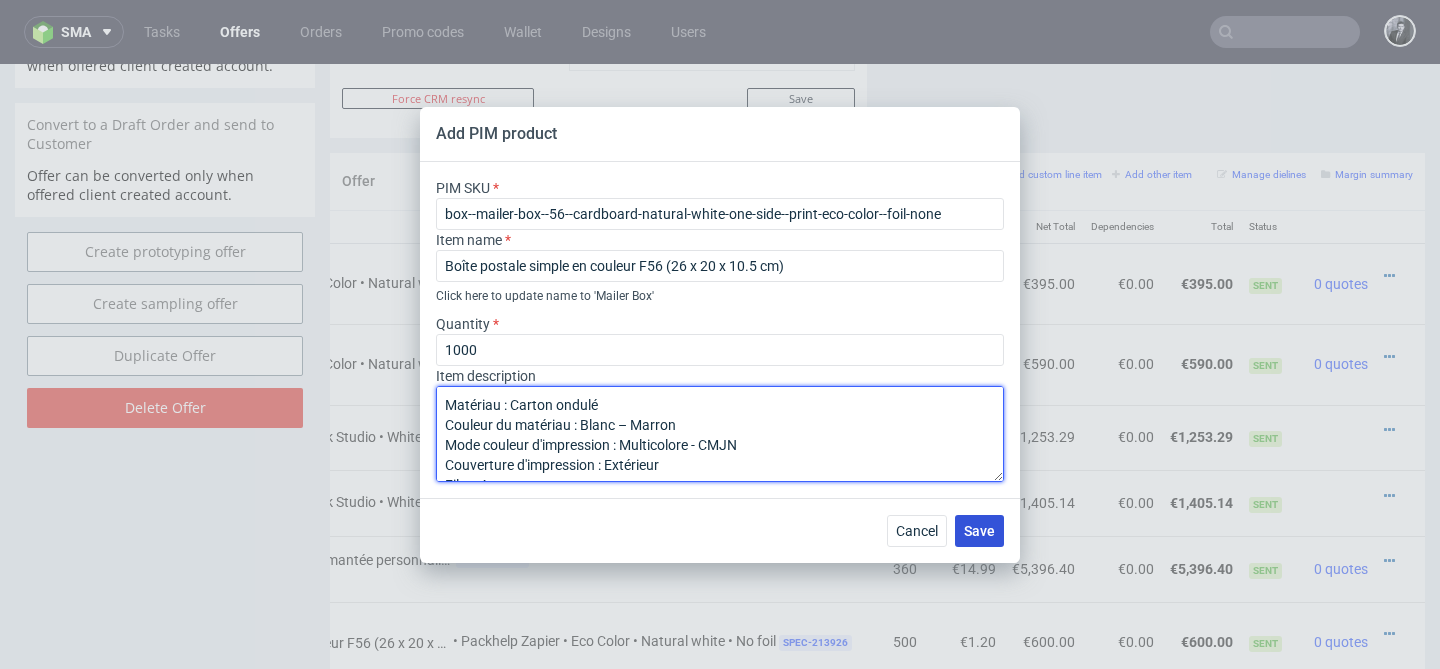type on "Matériau : Carton ondulé
Couleur du matériau : Blanc – Marron
Mode couleur d'impression : Multicolore - CMJN
Couverture d'impression : Extérieur
Film : Aucune
Bande autocollante : Sans
Matériau brut : Bleached corrugated cardboard TL/TL flute E" 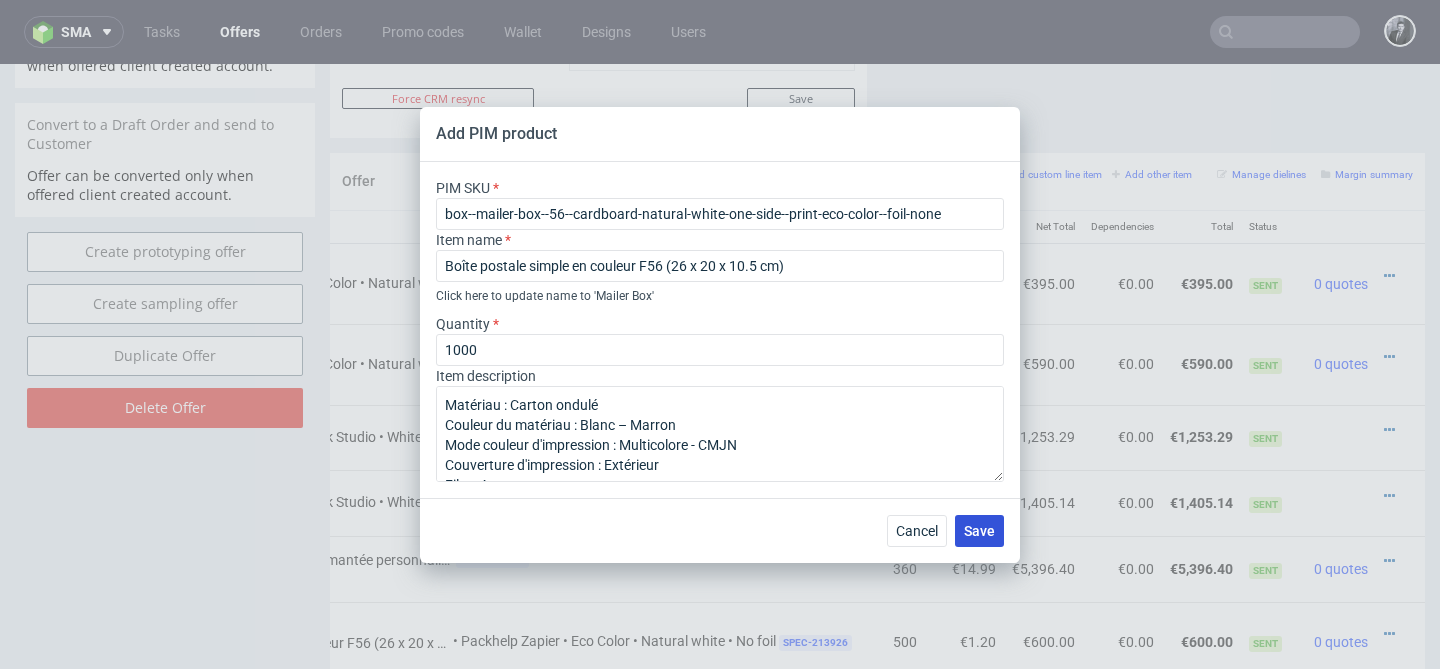 click on "Save" at bounding box center (979, 531) 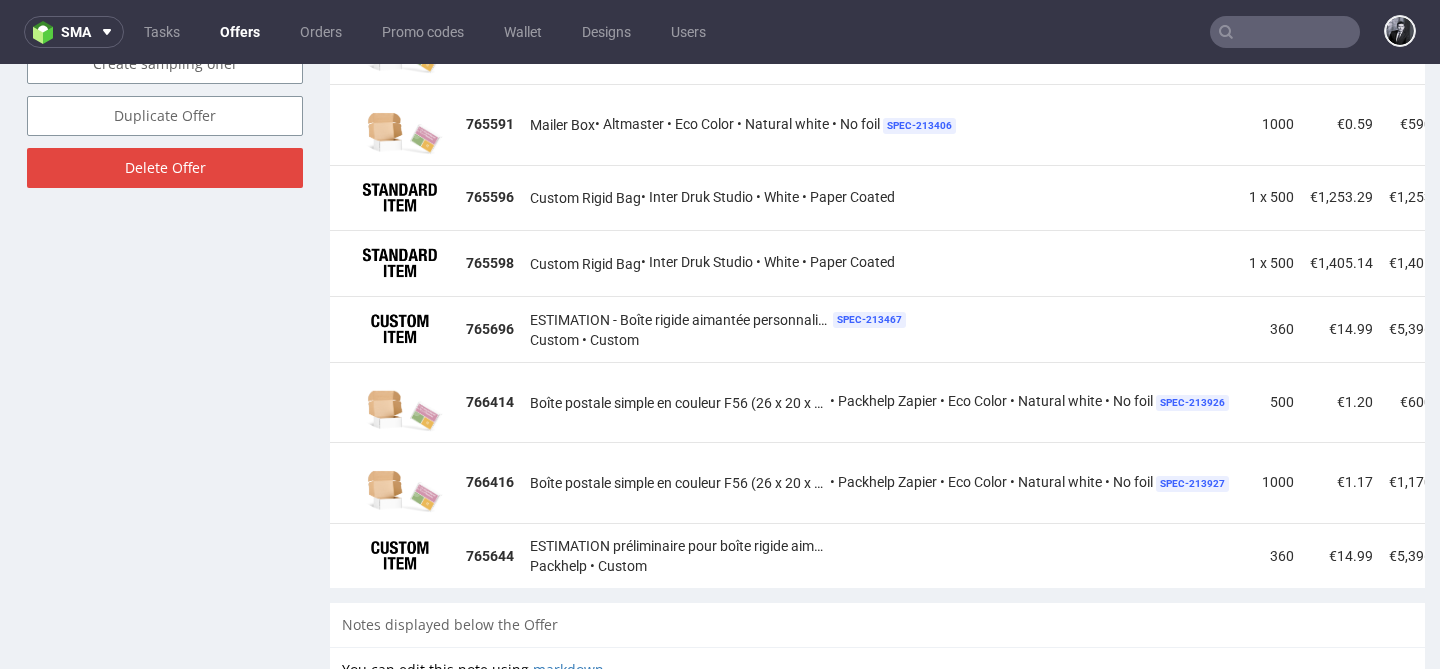 scroll, scrollTop: 1369, scrollLeft: 0, axis: vertical 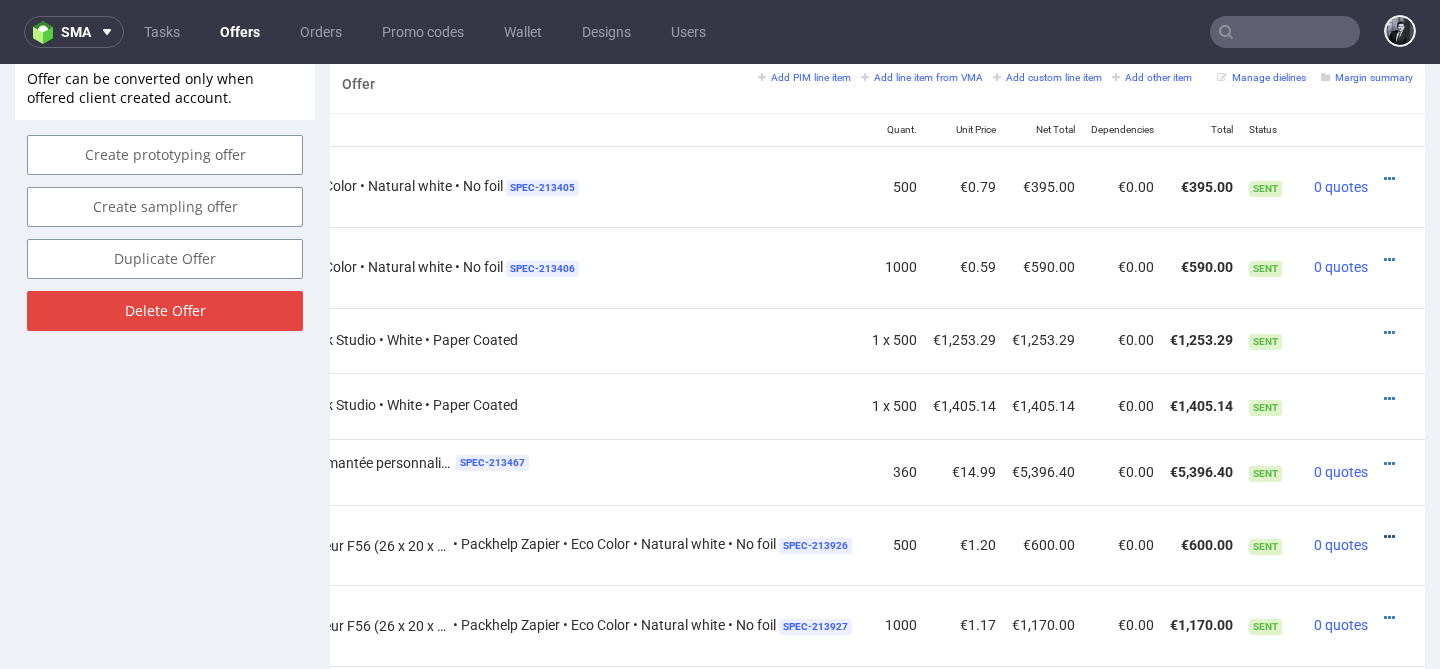 click at bounding box center (1389, 537) 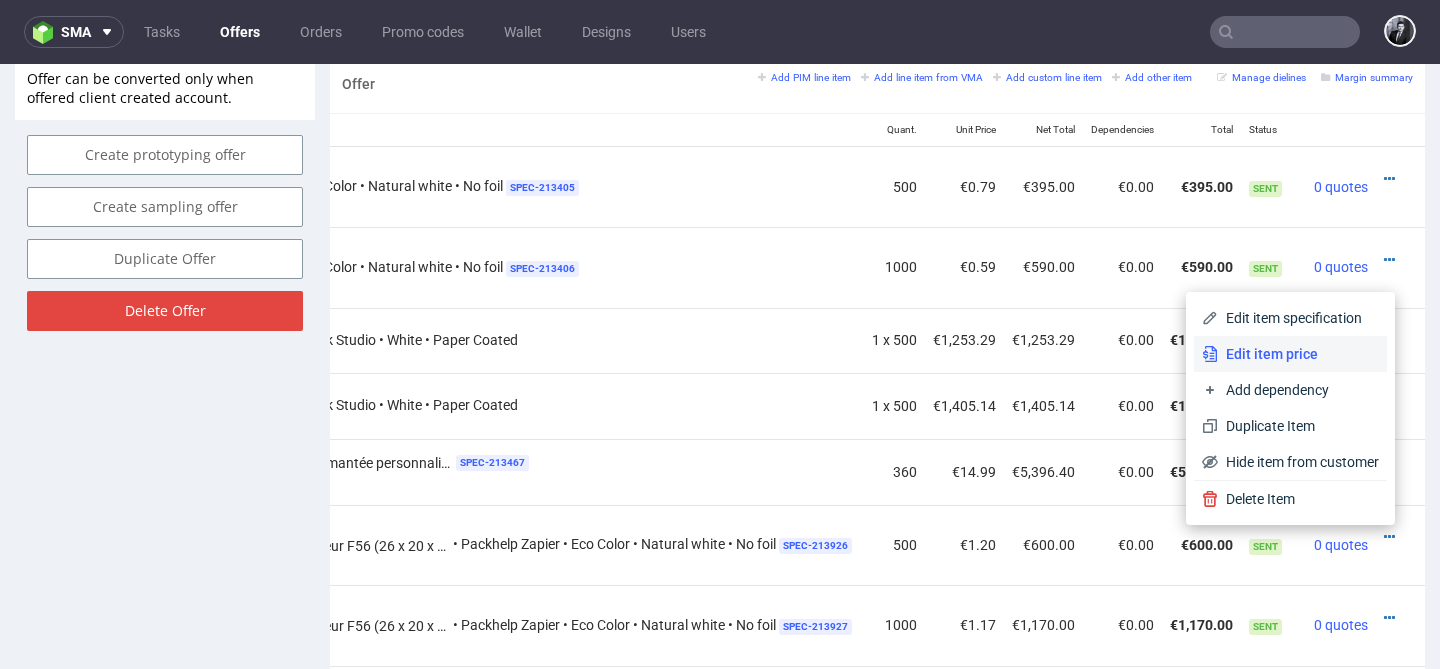 click on "Edit item price" at bounding box center (1290, 354) 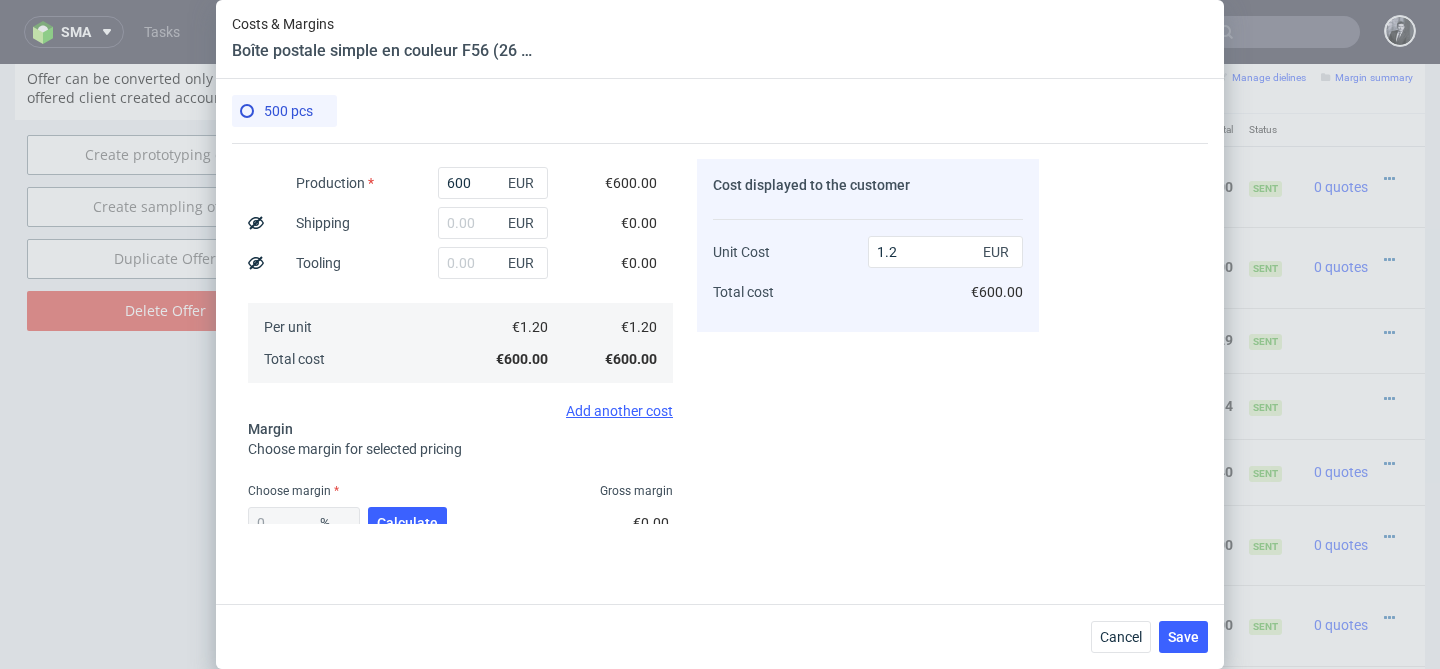 scroll, scrollTop: 0, scrollLeft: 0, axis: both 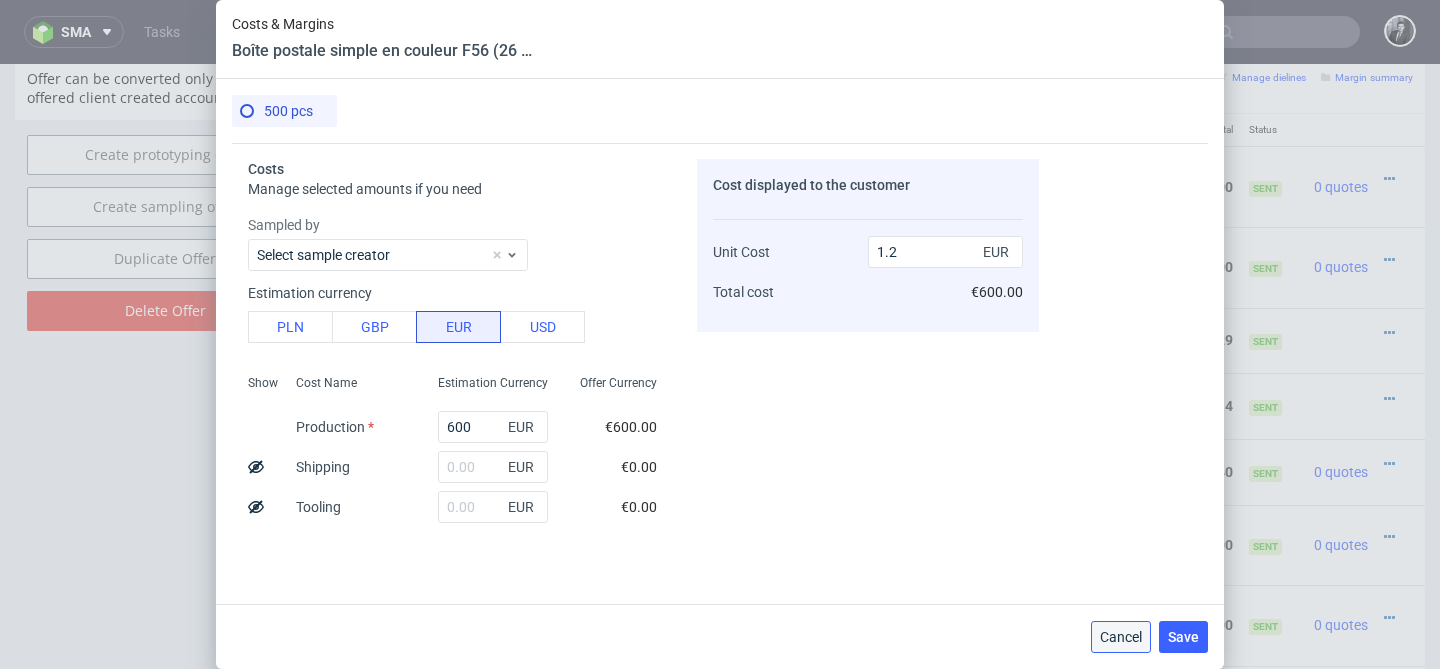 click on "Cancel" at bounding box center (1121, 637) 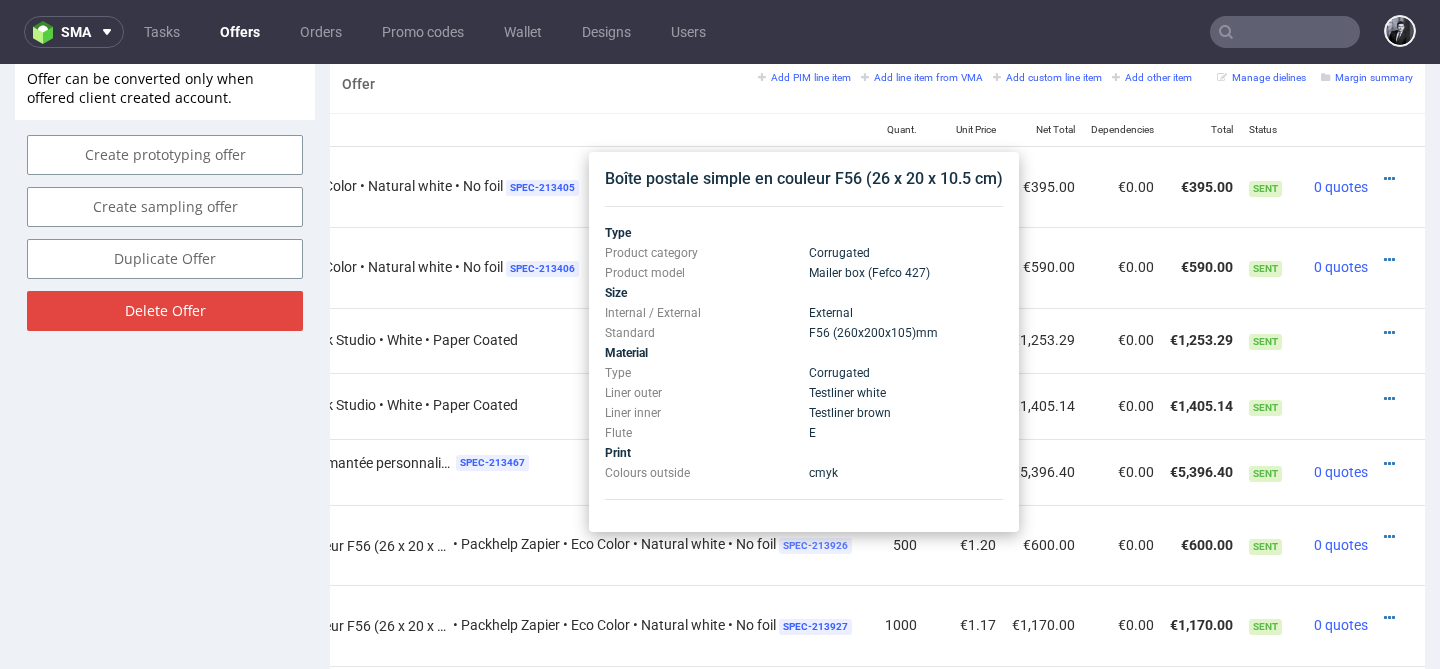 click on "SPEC- 213926" at bounding box center (815, 546) 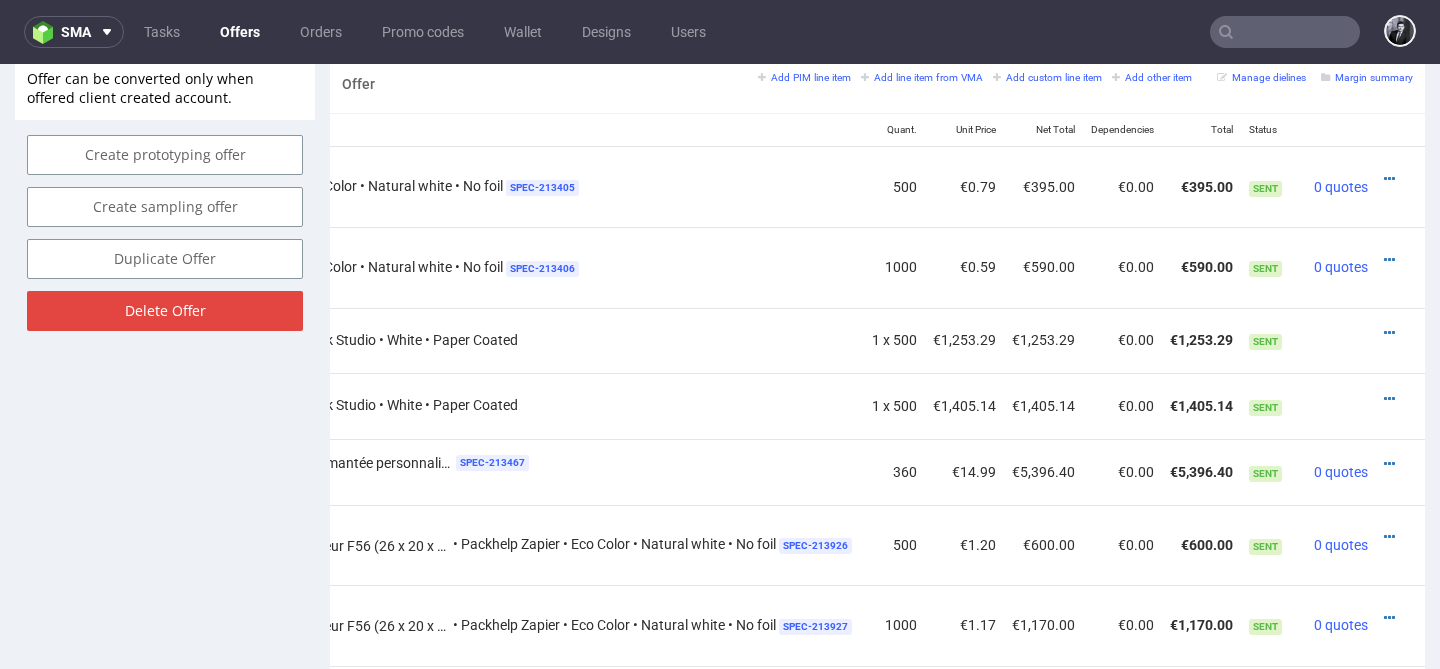 click at bounding box center [1394, 537] 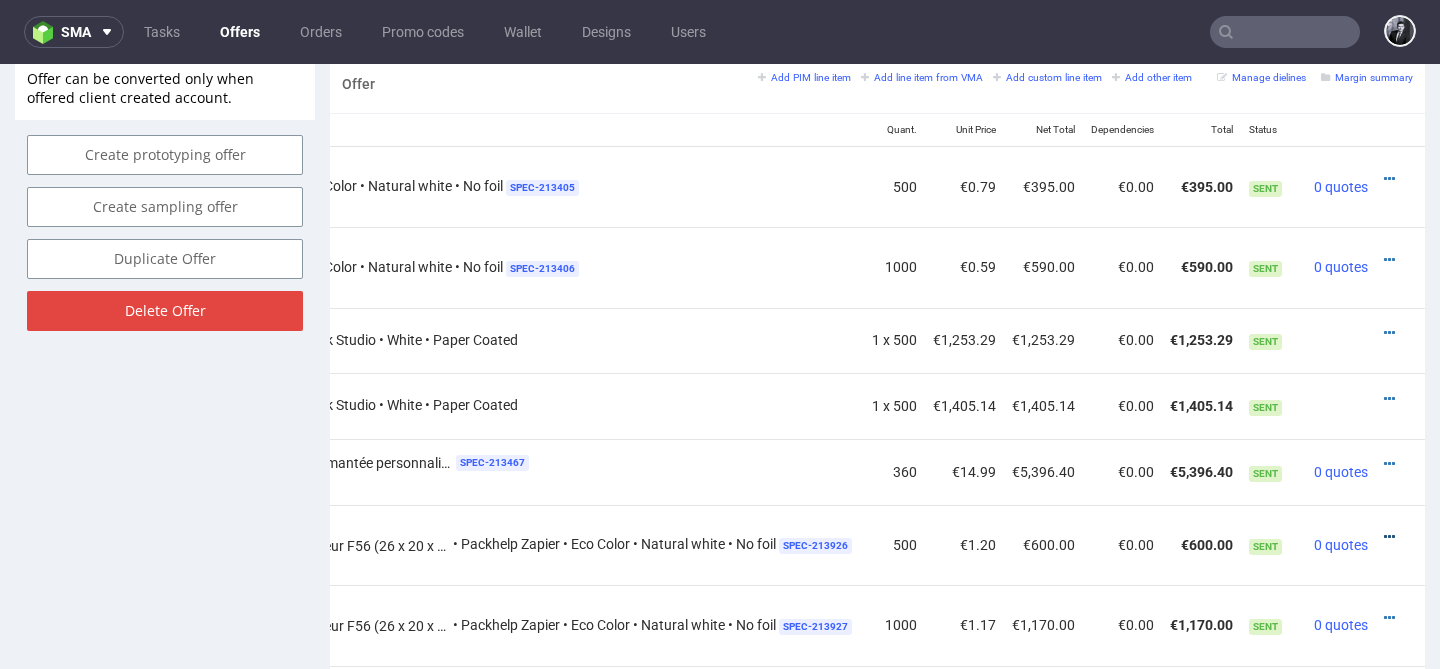 click at bounding box center (1389, 537) 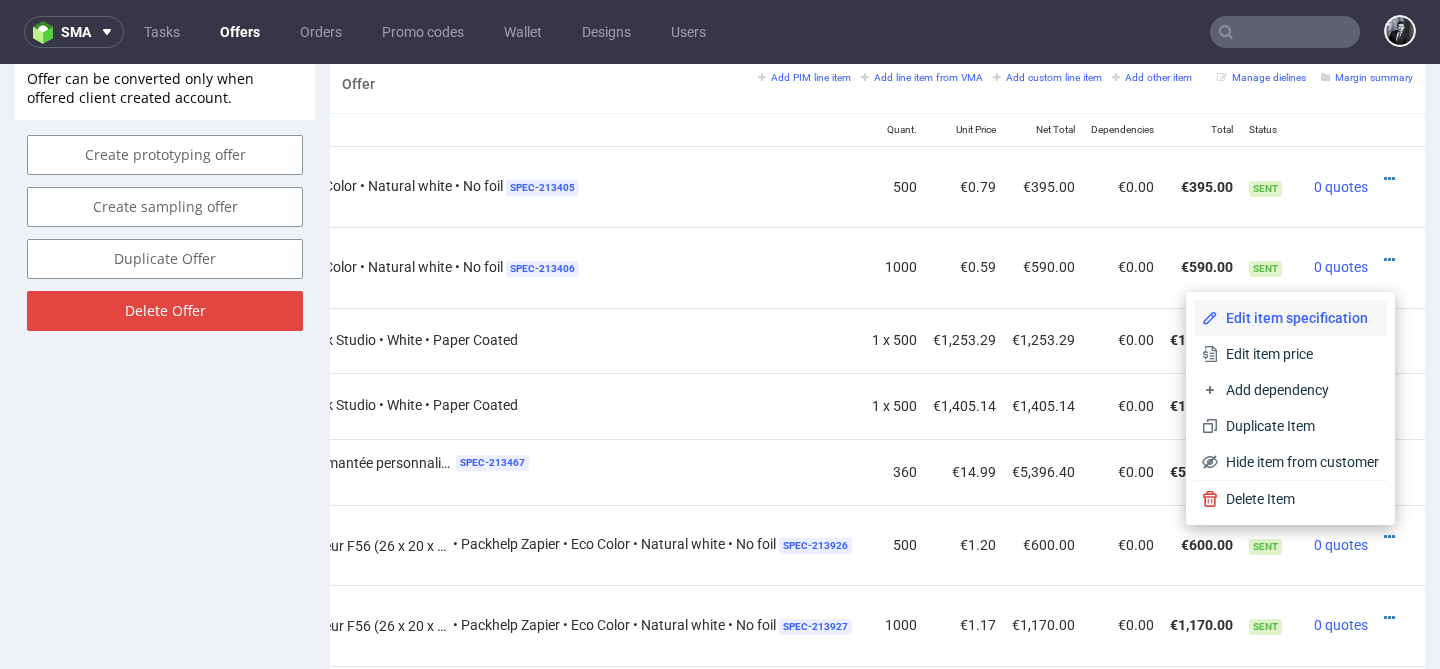 click on "Edit item specification" at bounding box center (1298, 318) 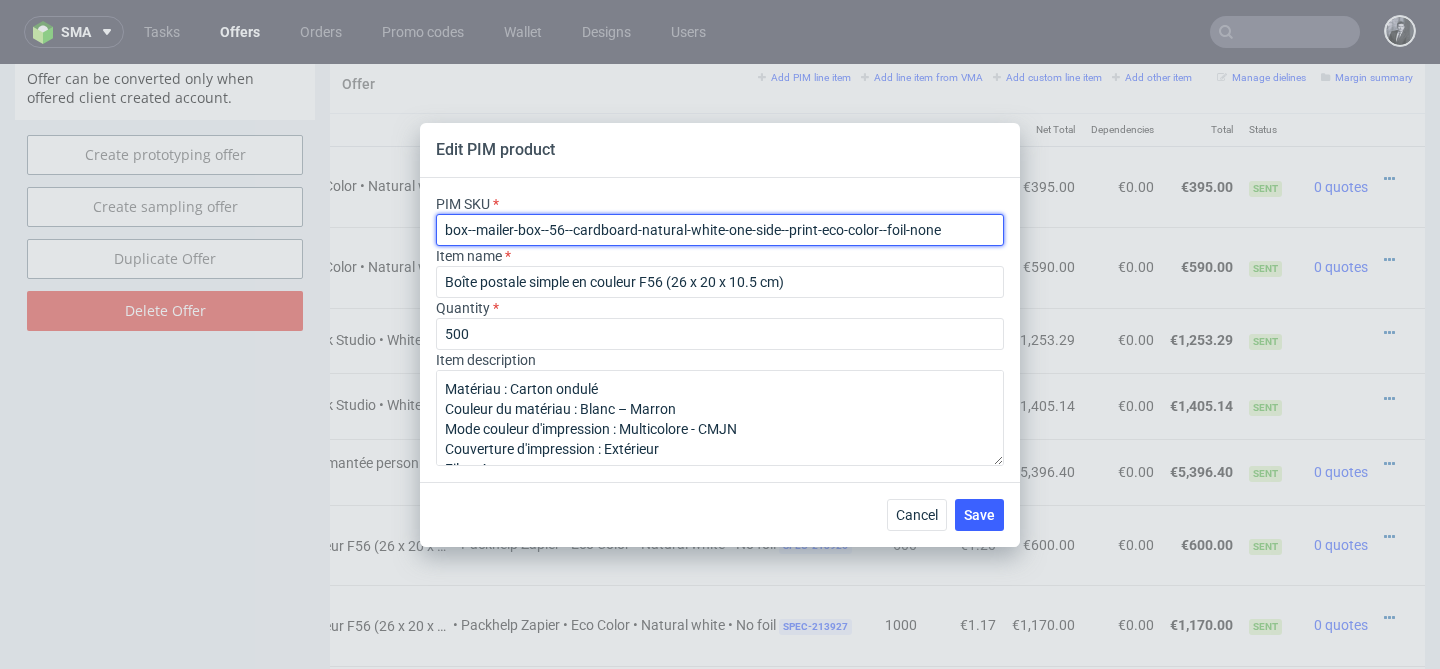 drag, startPoint x: 944, startPoint y: 229, endPoint x: 470, endPoint y: 212, distance: 474.30475 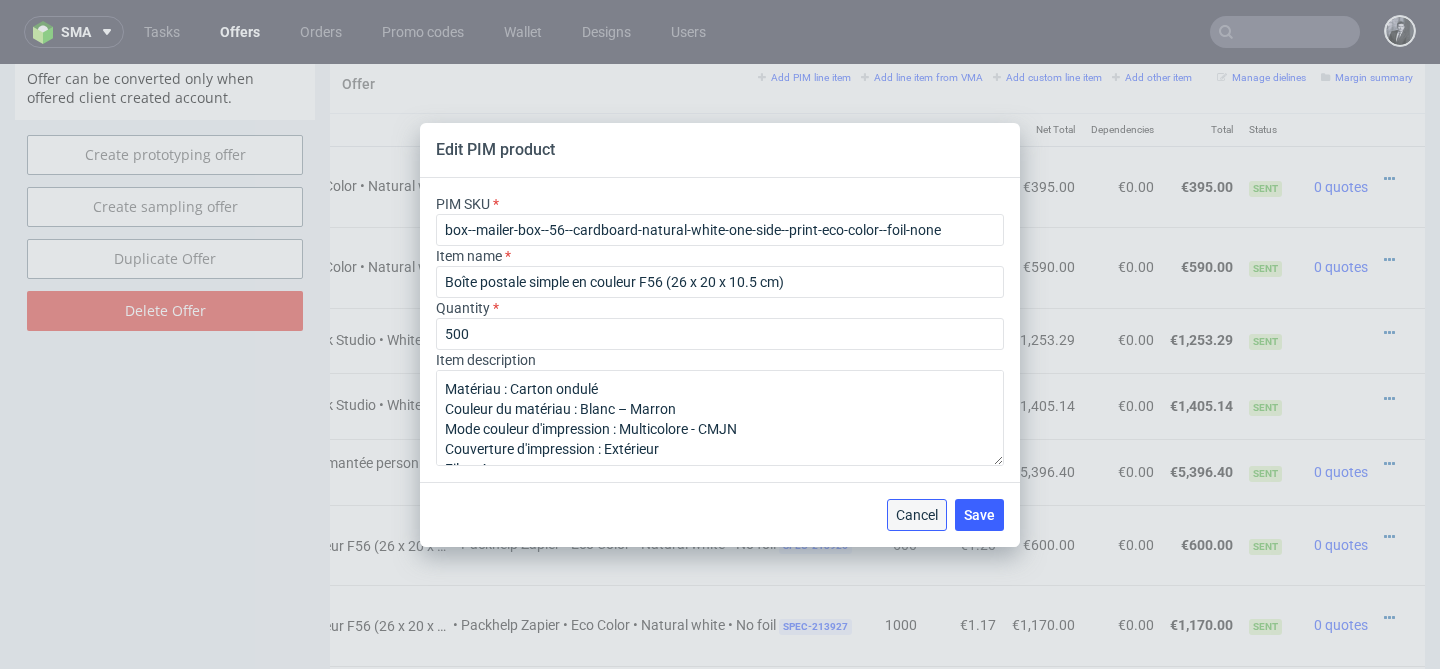 click on "Cancel" at bounding box center [917, 515] 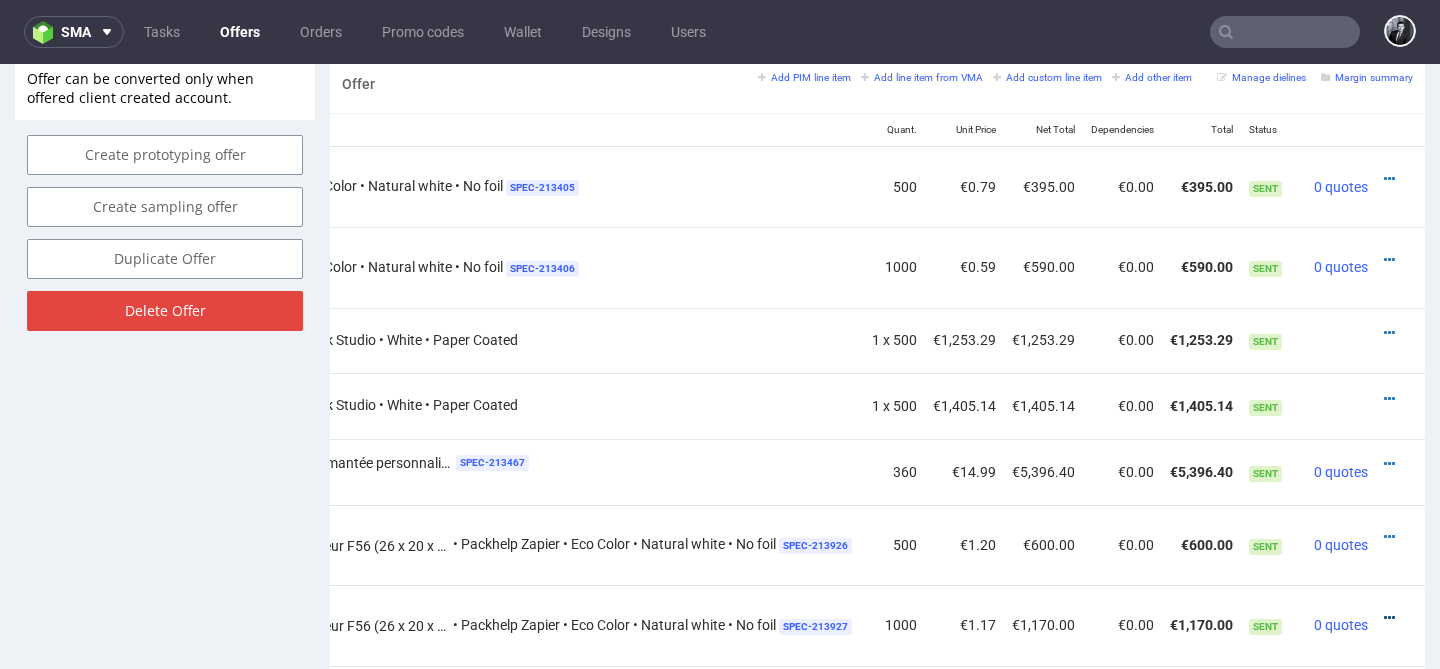 click at bounding box center [1389, 618] 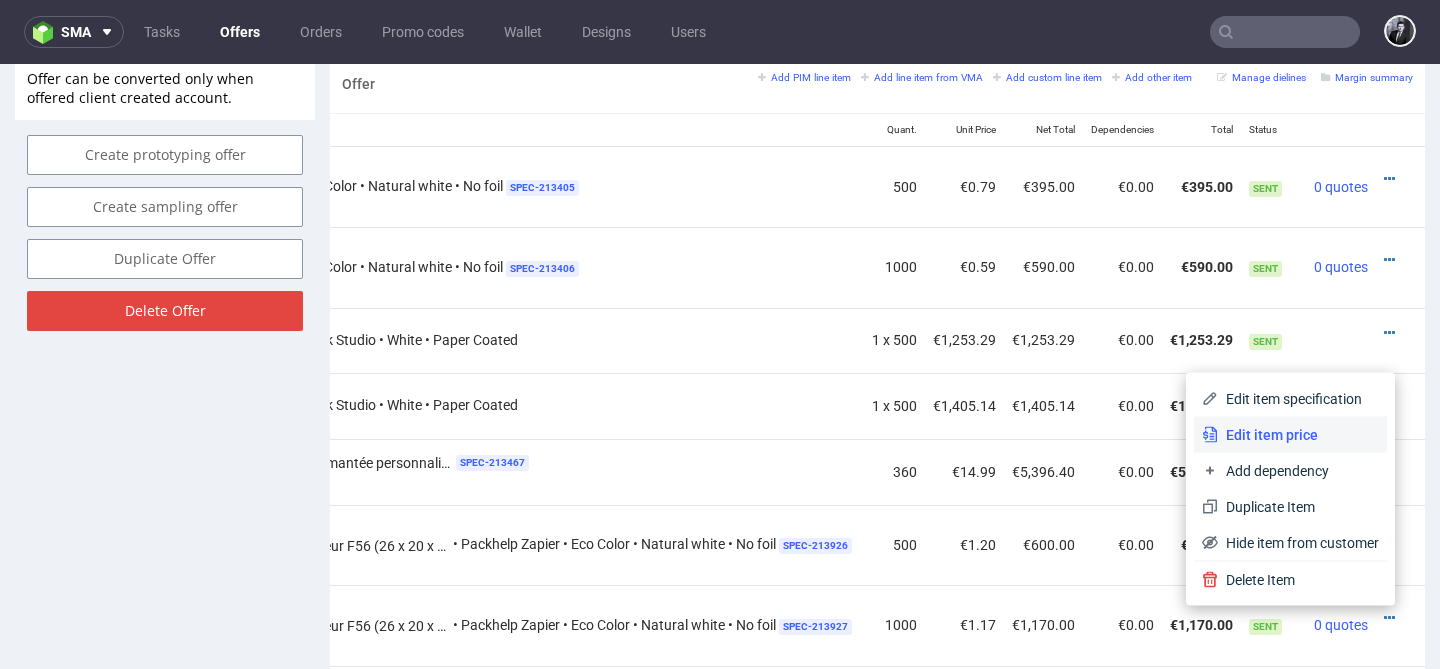 click on "Edit item price" at bounding box center (1298, 435) 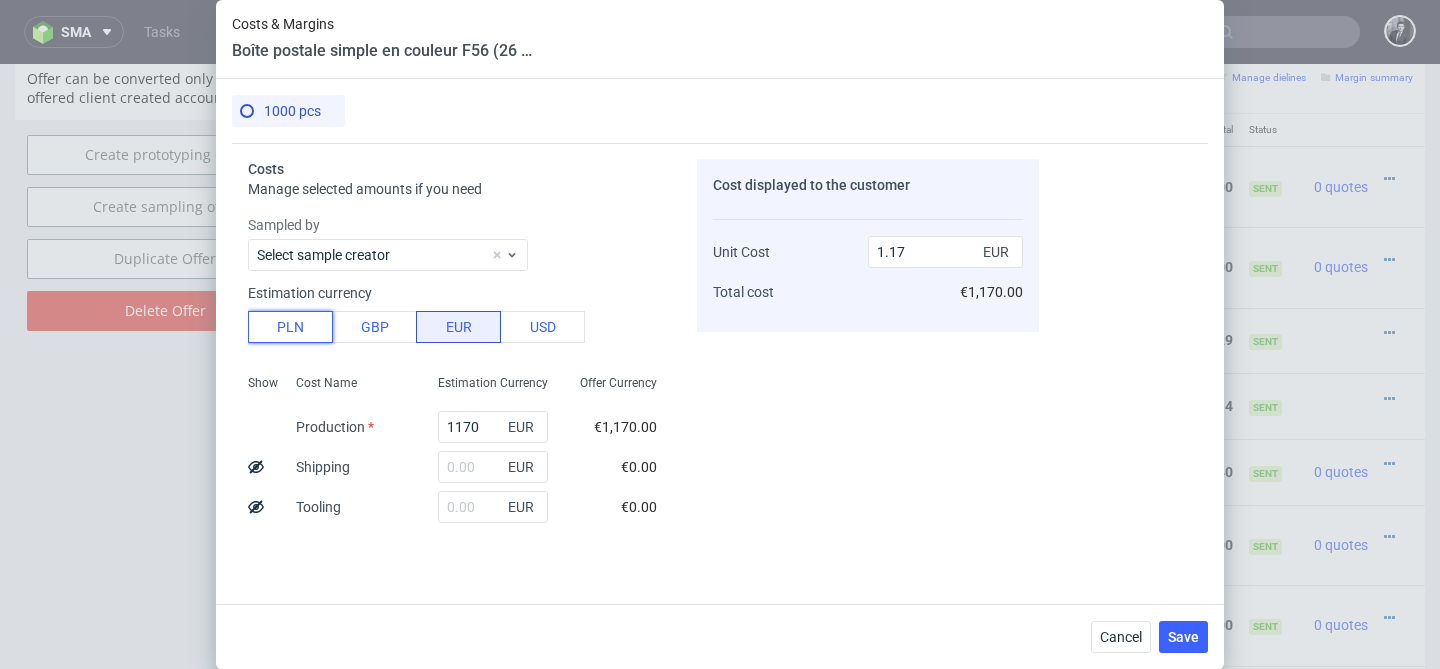 click on "PLN" at bounding box center [290, 327] 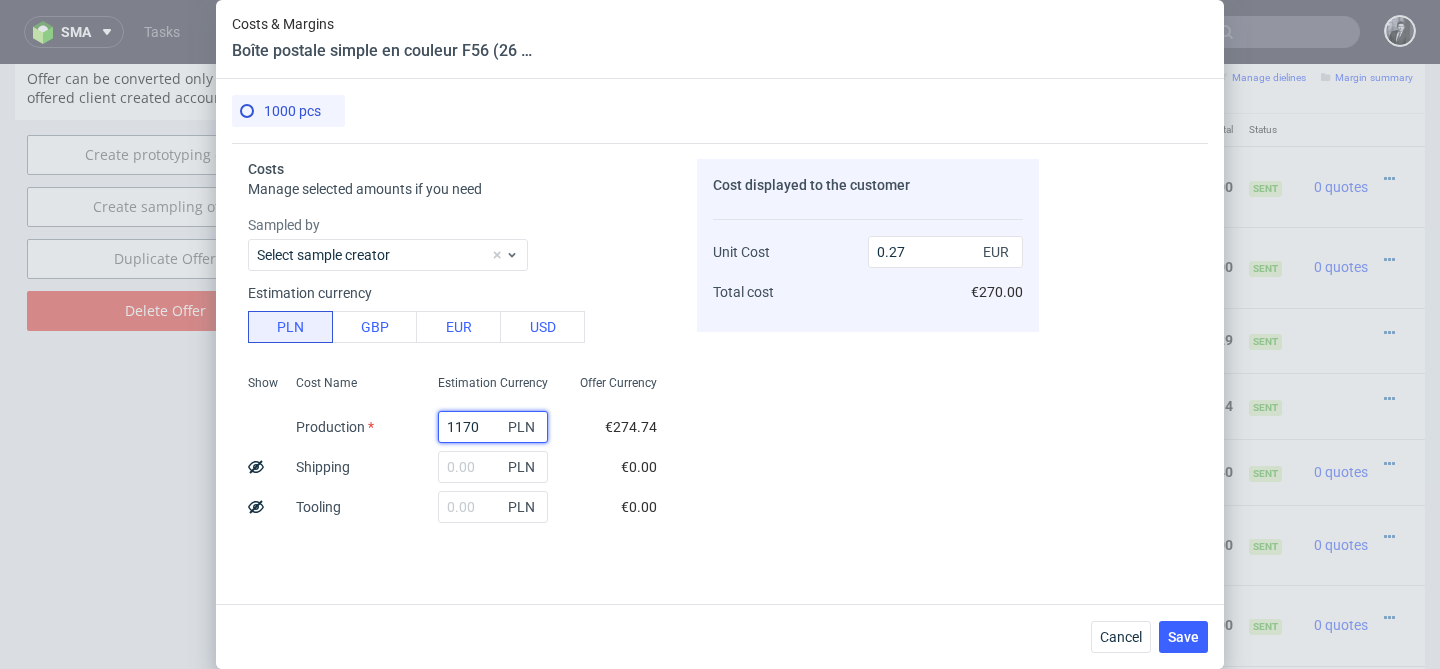 drag, startPoint x: 489, startPoint y: 424, endPoint x: 402, endPoint y: 424, distance: 87 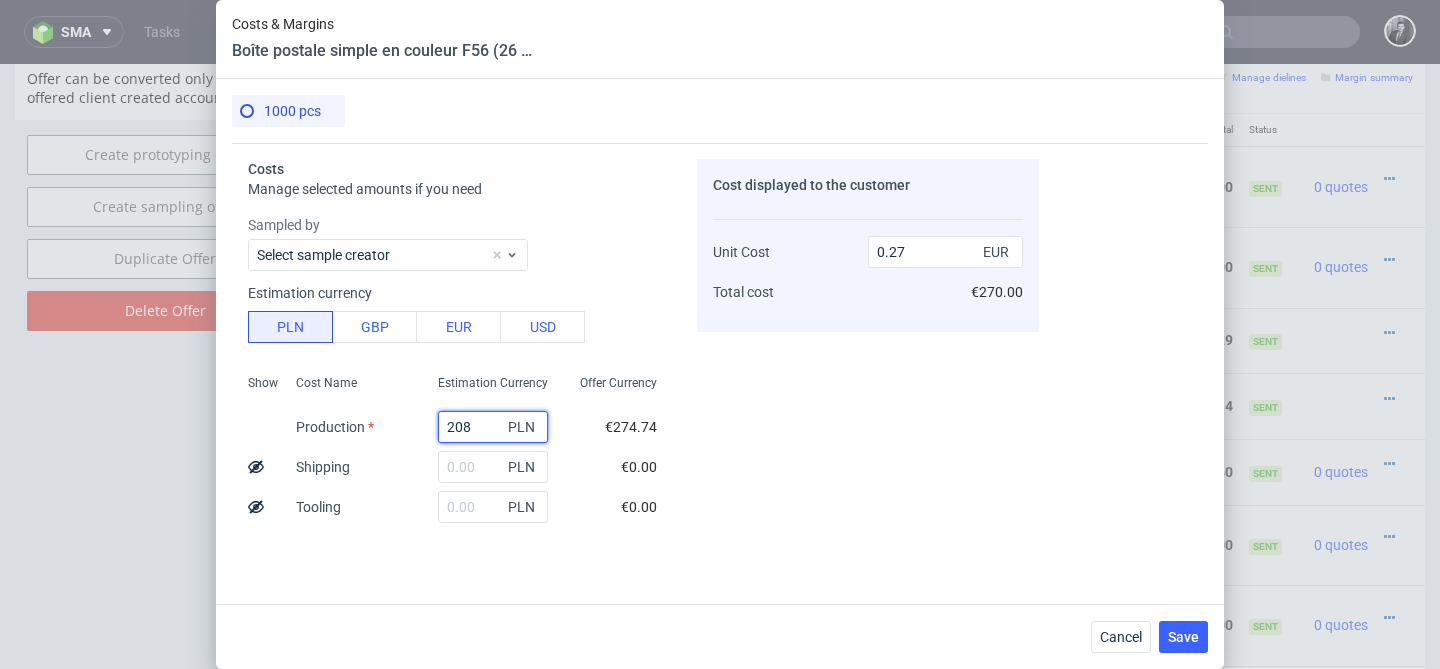 type on "2080" 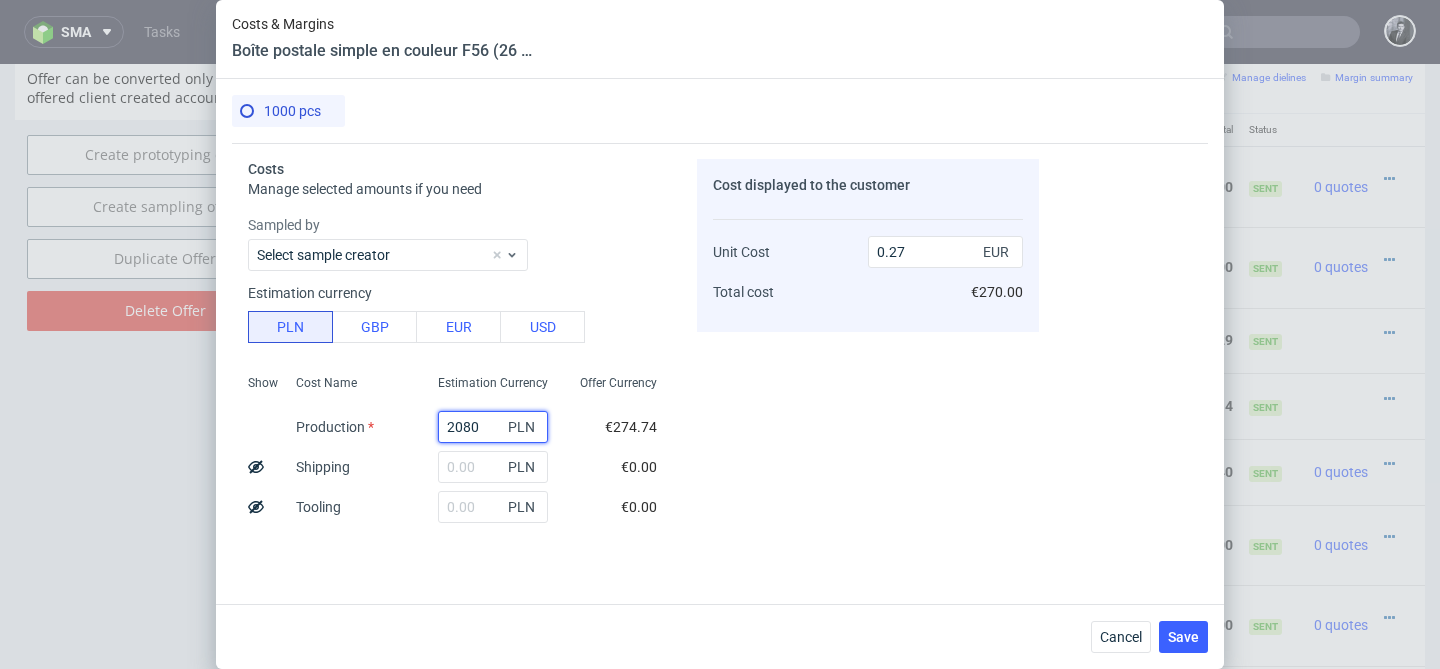 type on "0.49" 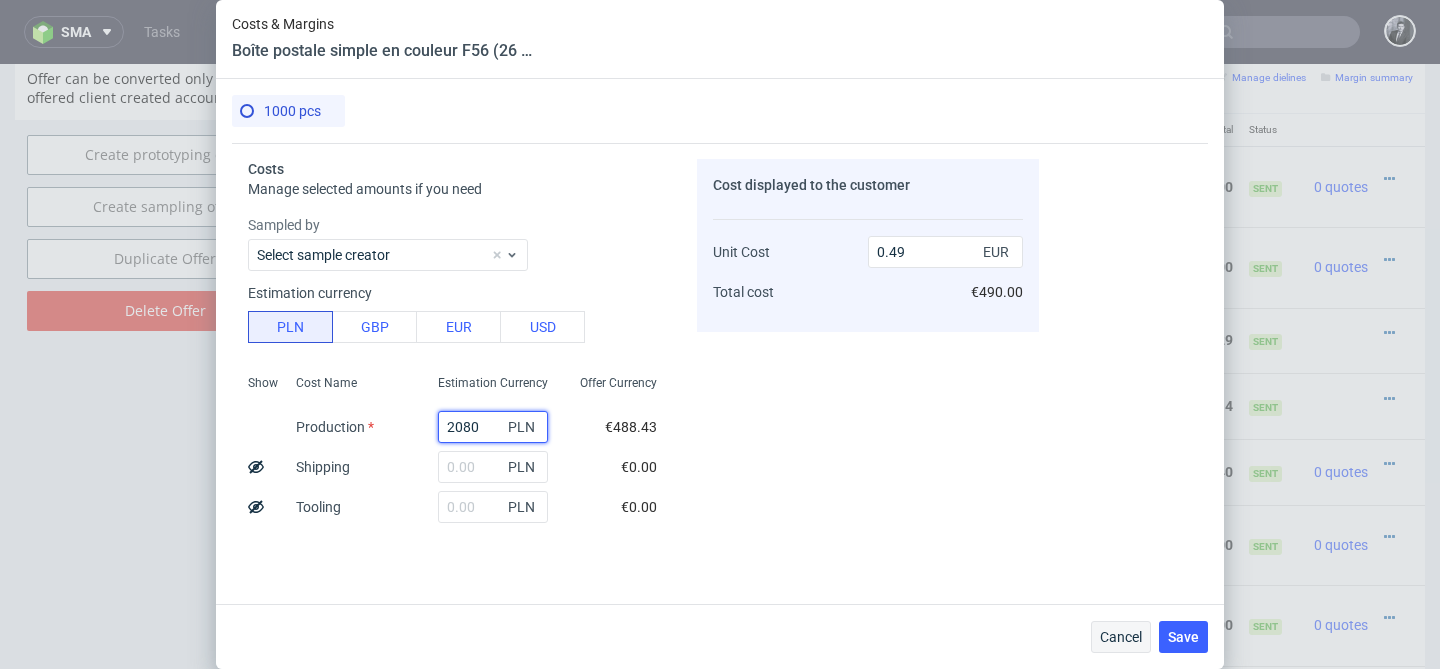 type on "2080" 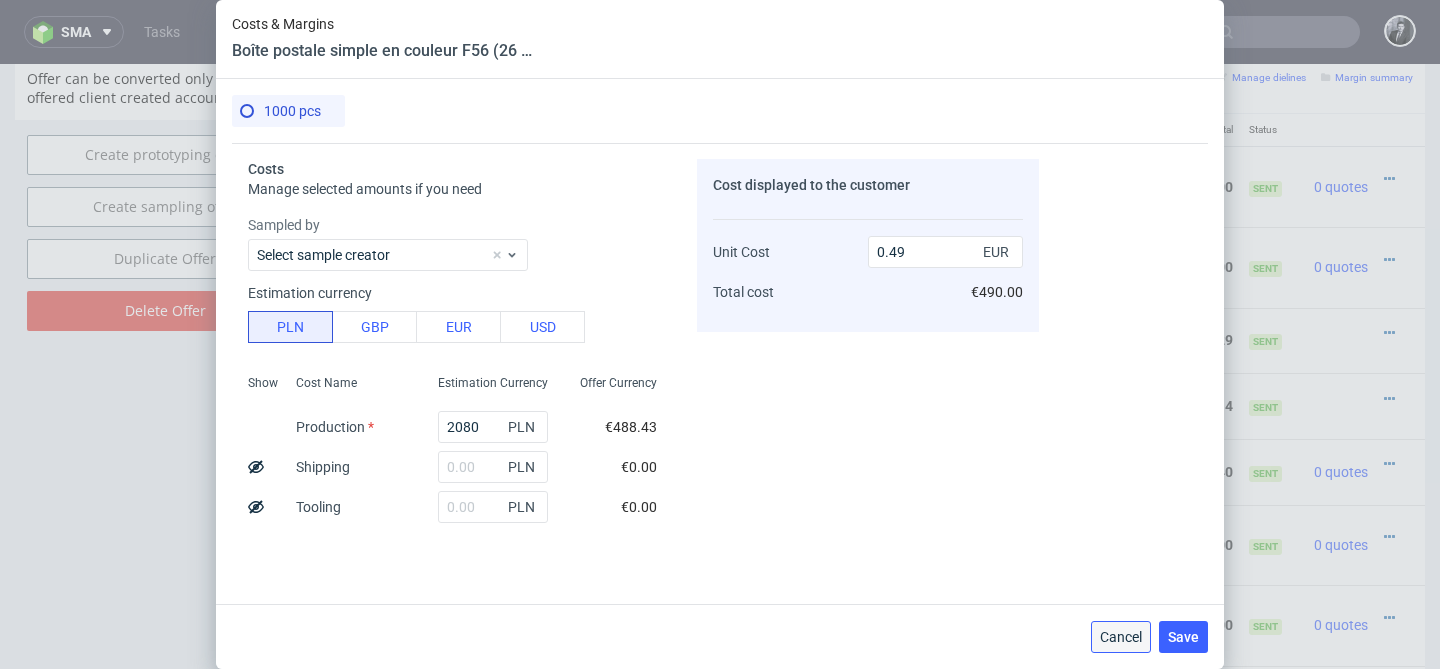 click on "Cancel" at bounding box center [1121, 637] 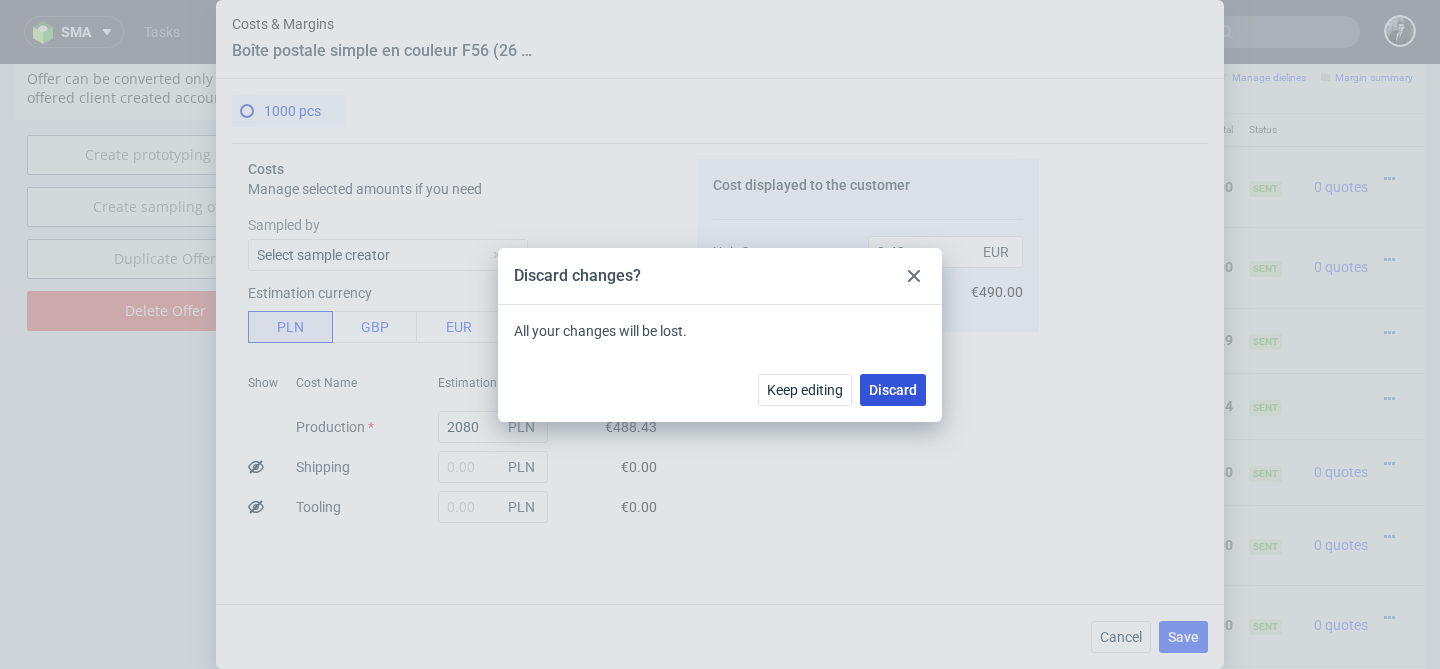 click on "Discard" at bounding box center (893, 390) 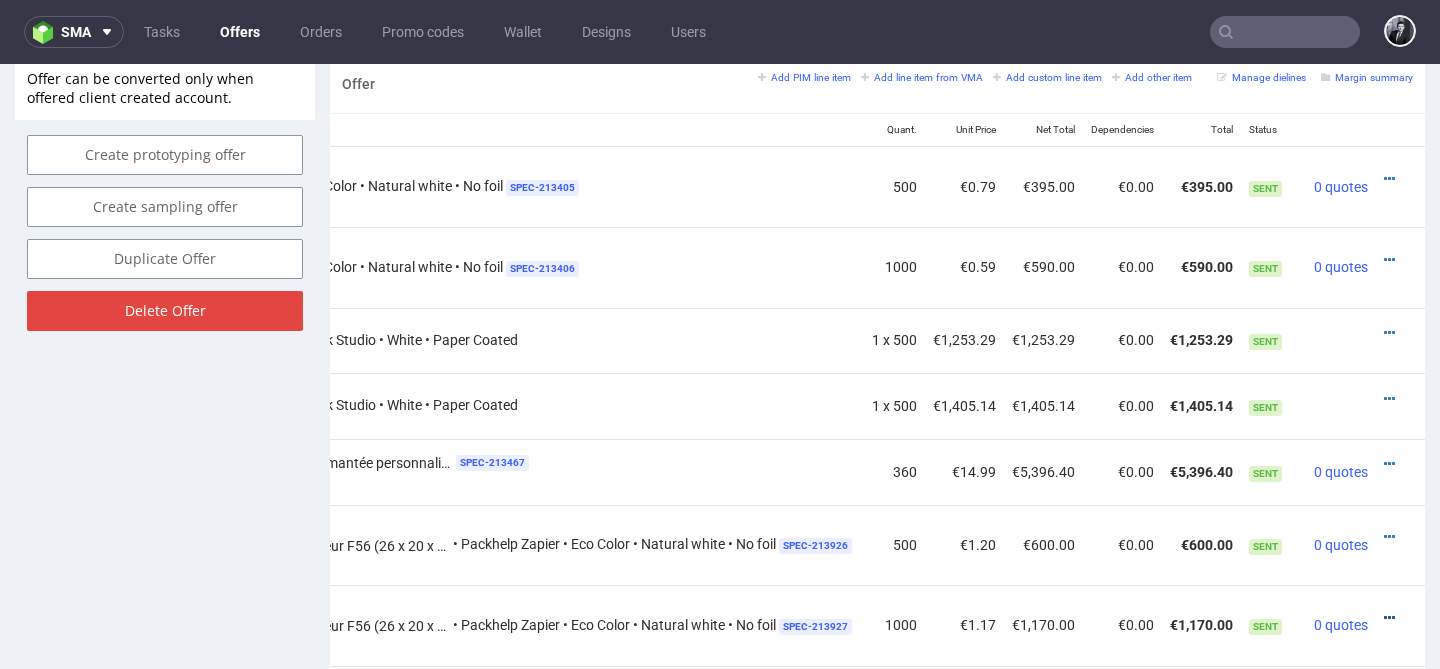 click at bounding box center [1389, 618] 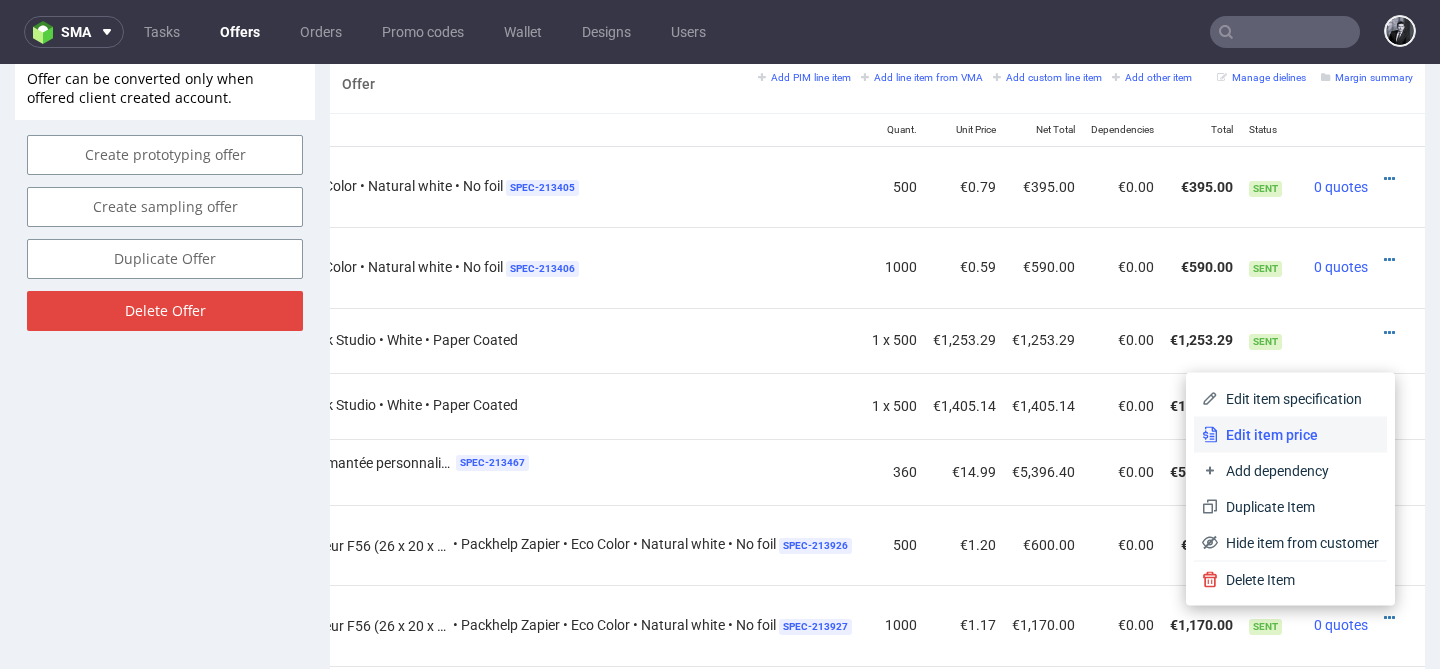 click on "Edit item price" at bounding box center (1298, 435) 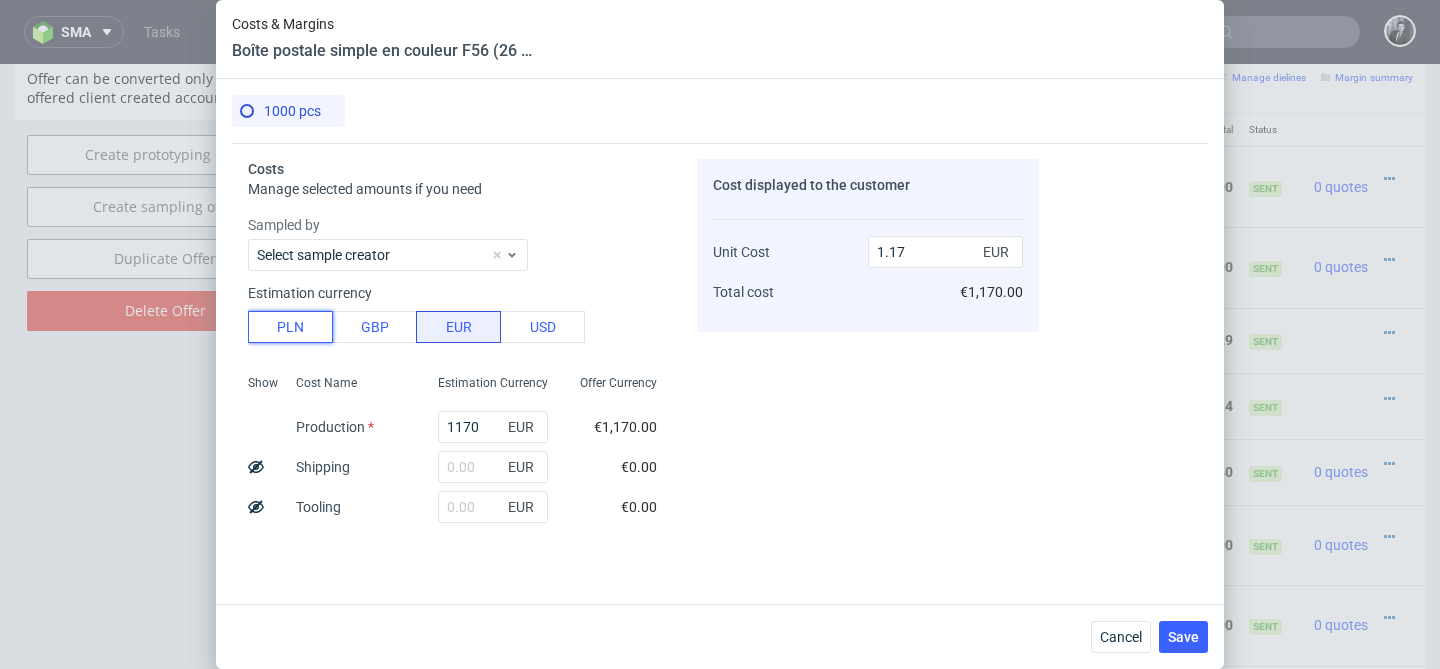 click on "PLN" at bounding box center [290, 327] 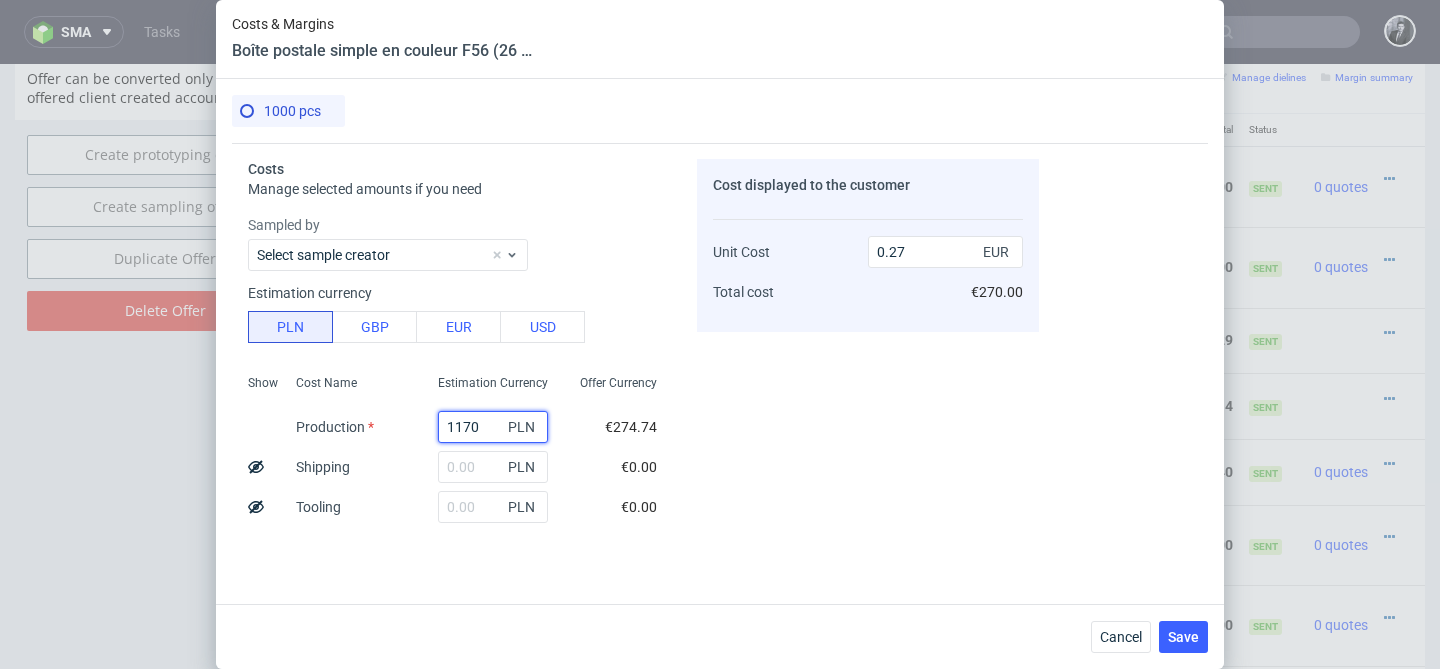 drag, startPoint x: 485, startPoint y: 421, endPoint x: 404, endPoint y: 421, distance: 81 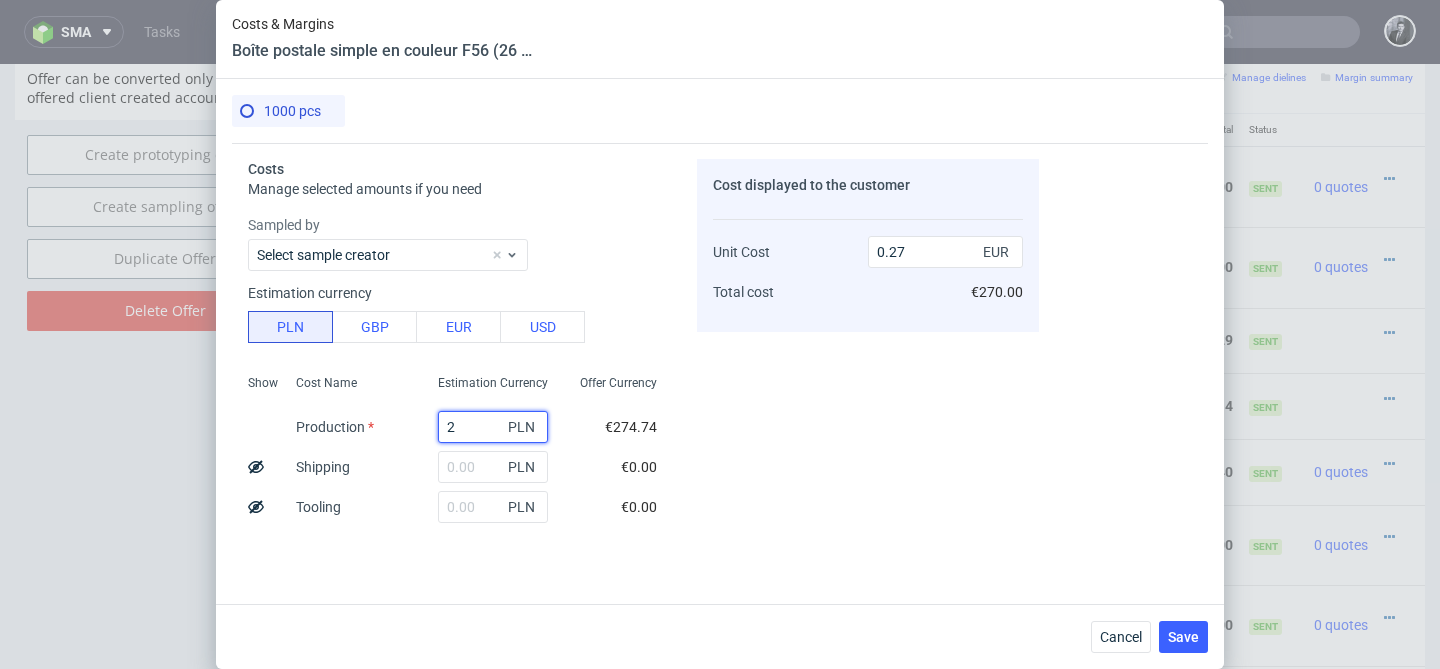 type on "20" 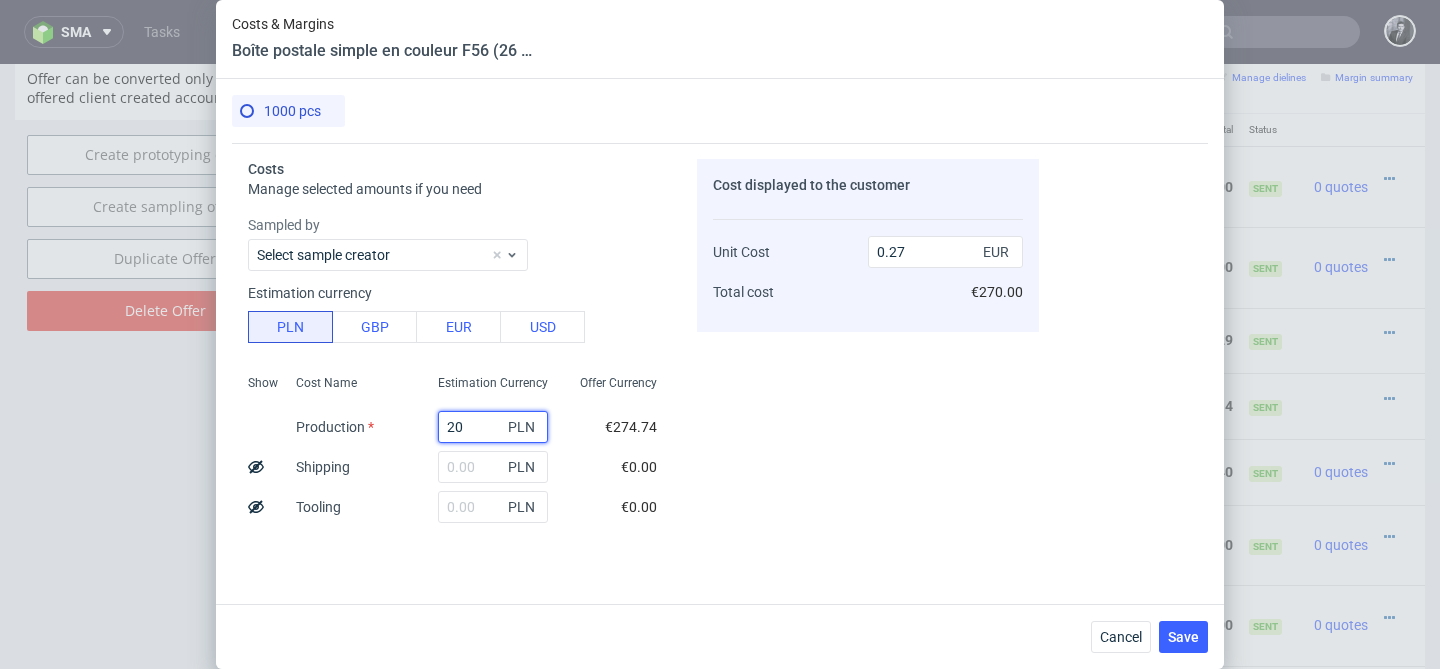 type on "0" 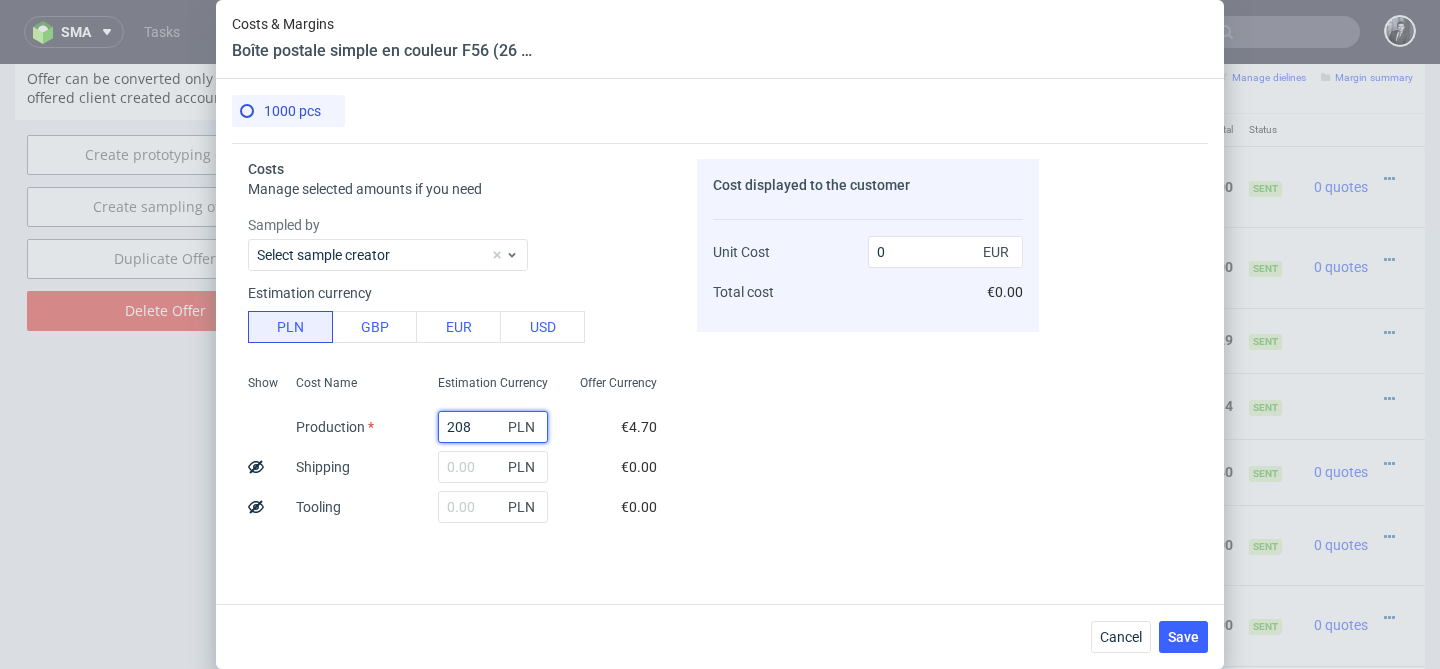 type on "2080" 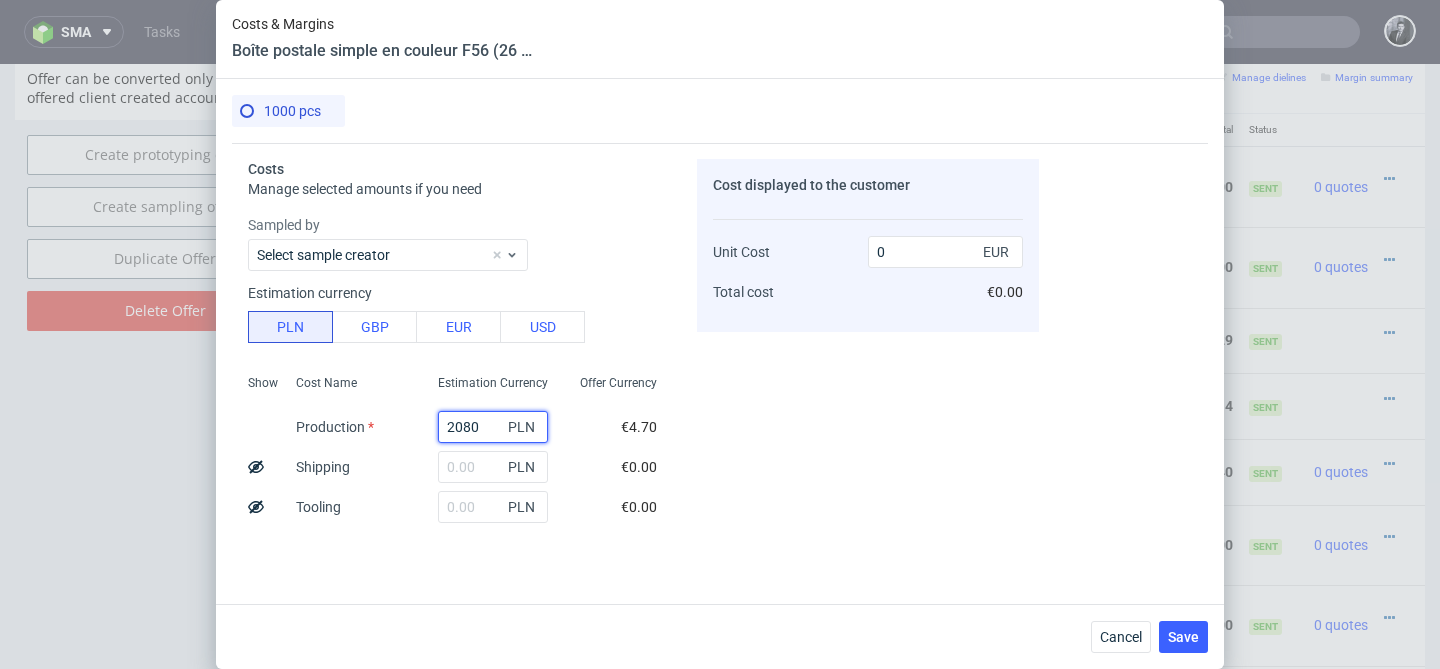 type on "0.49" 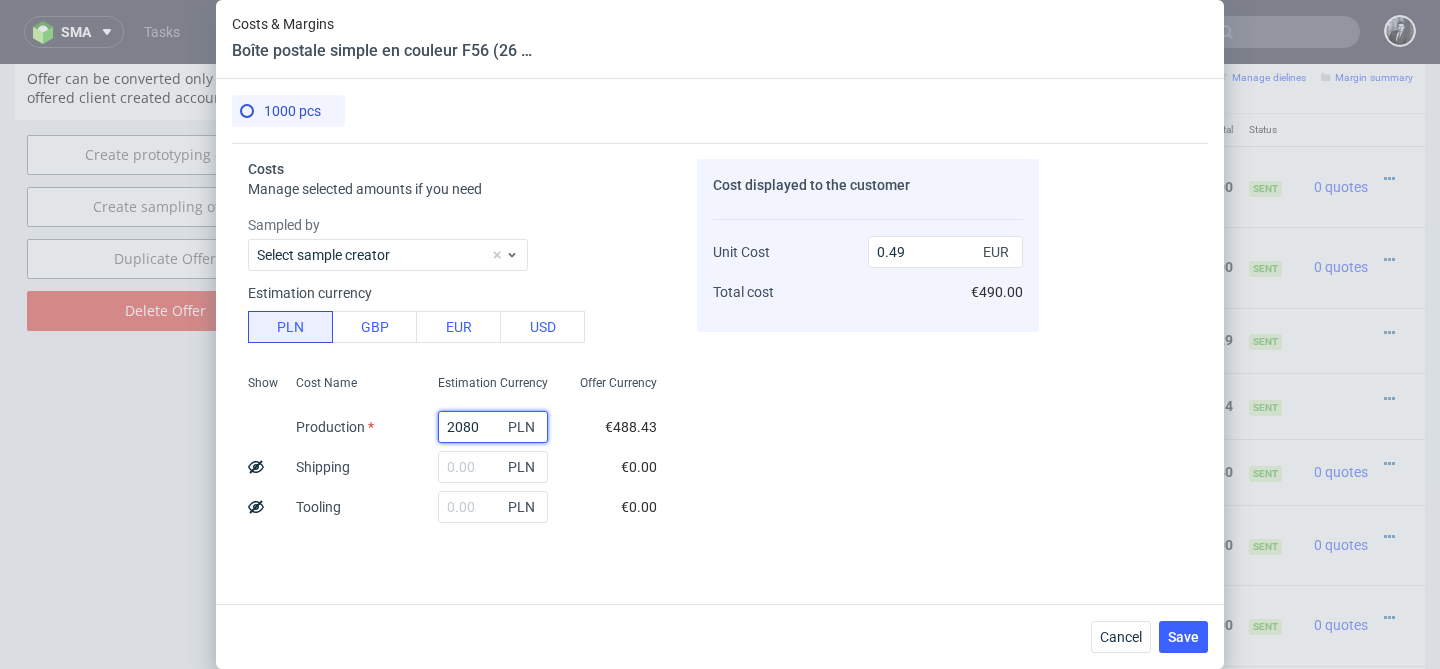 type on "2080" 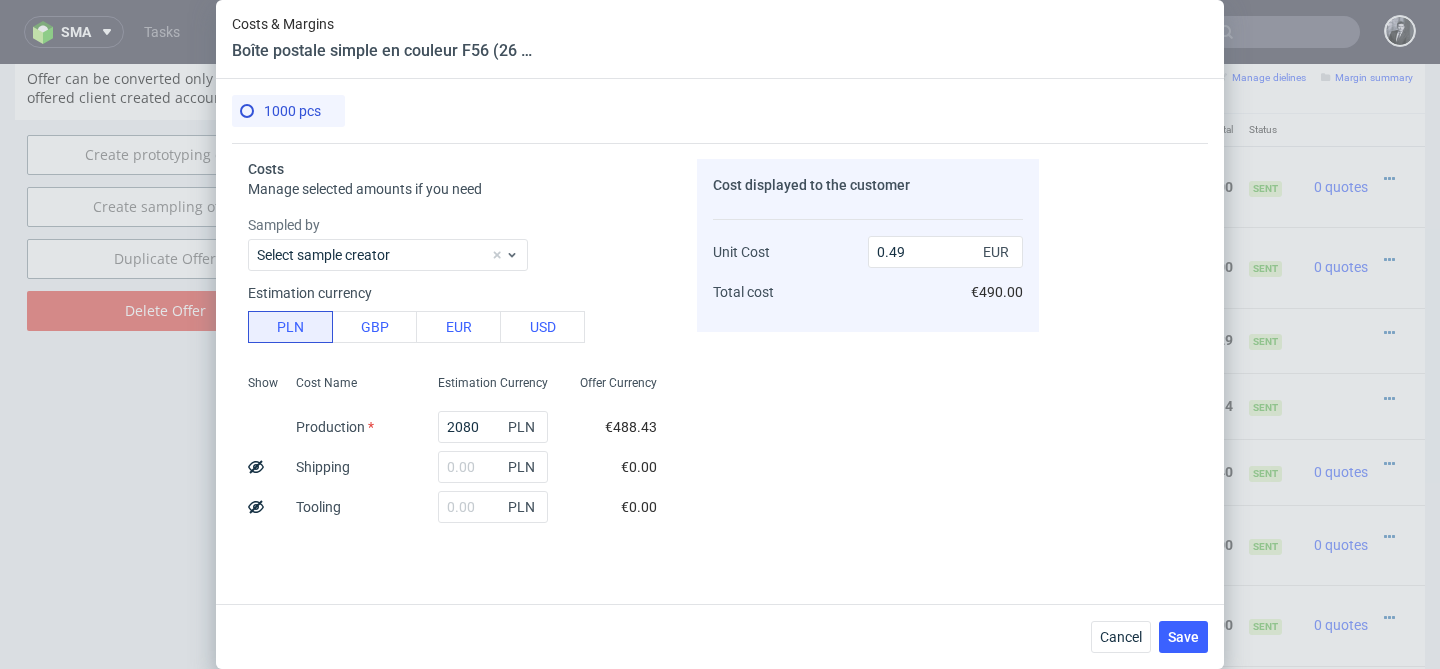 click on "Offer Currency €488.43 €0.00 €0.00 €0.49 €488.43" at bounding box center (618, 499) 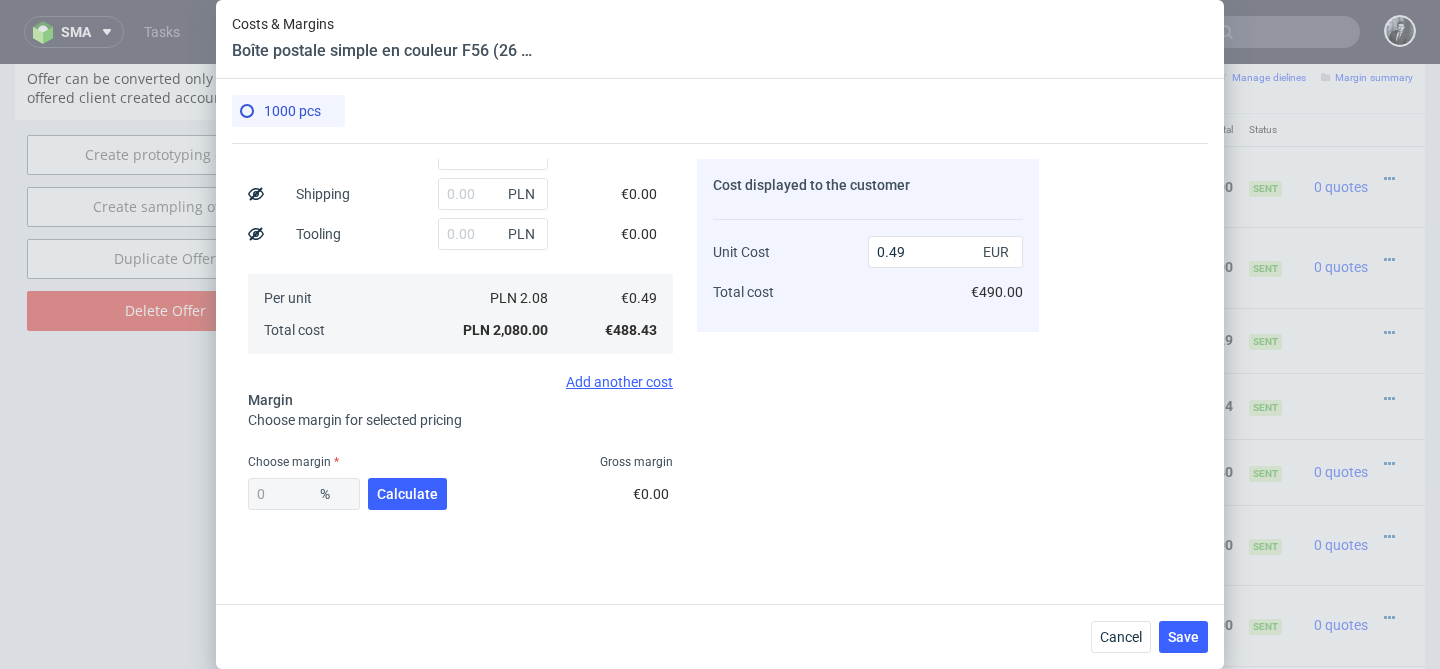 scroll, scrollTop: 275, scrollLeft: 0, axis: vertical 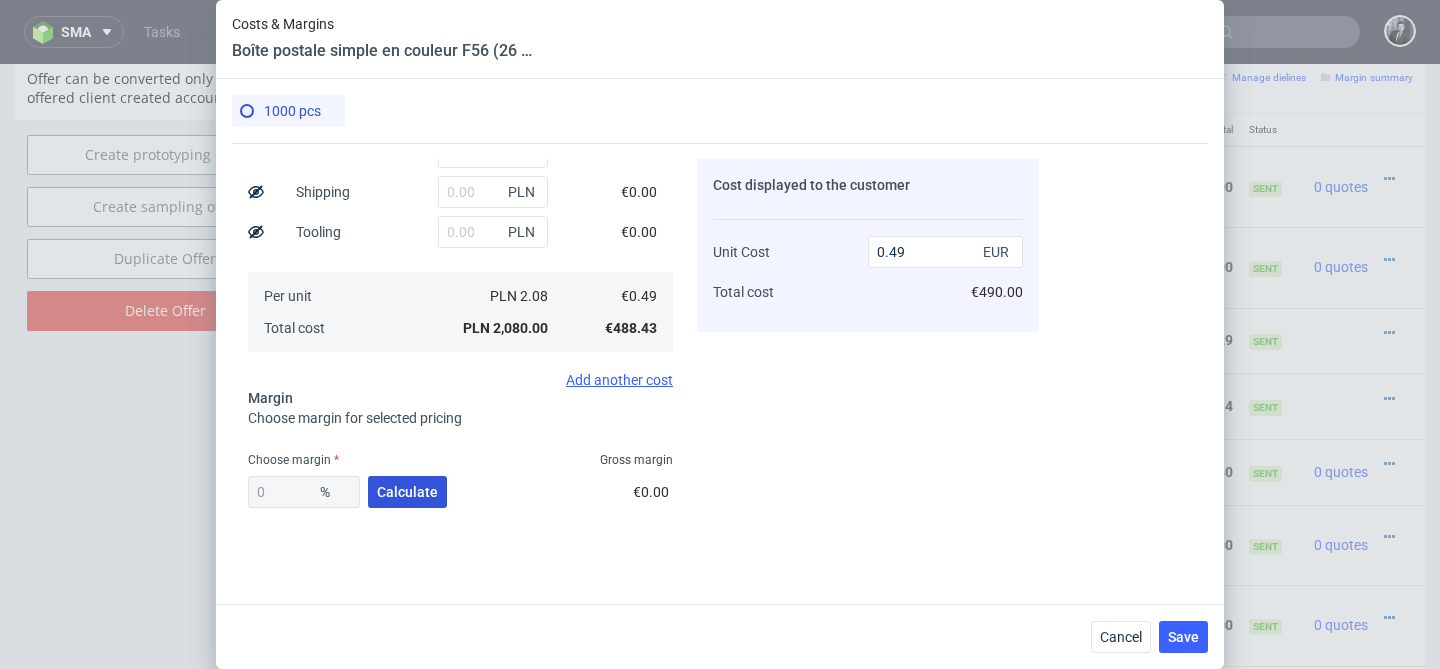 click on "Calculate" at bounding box center (407, 492) 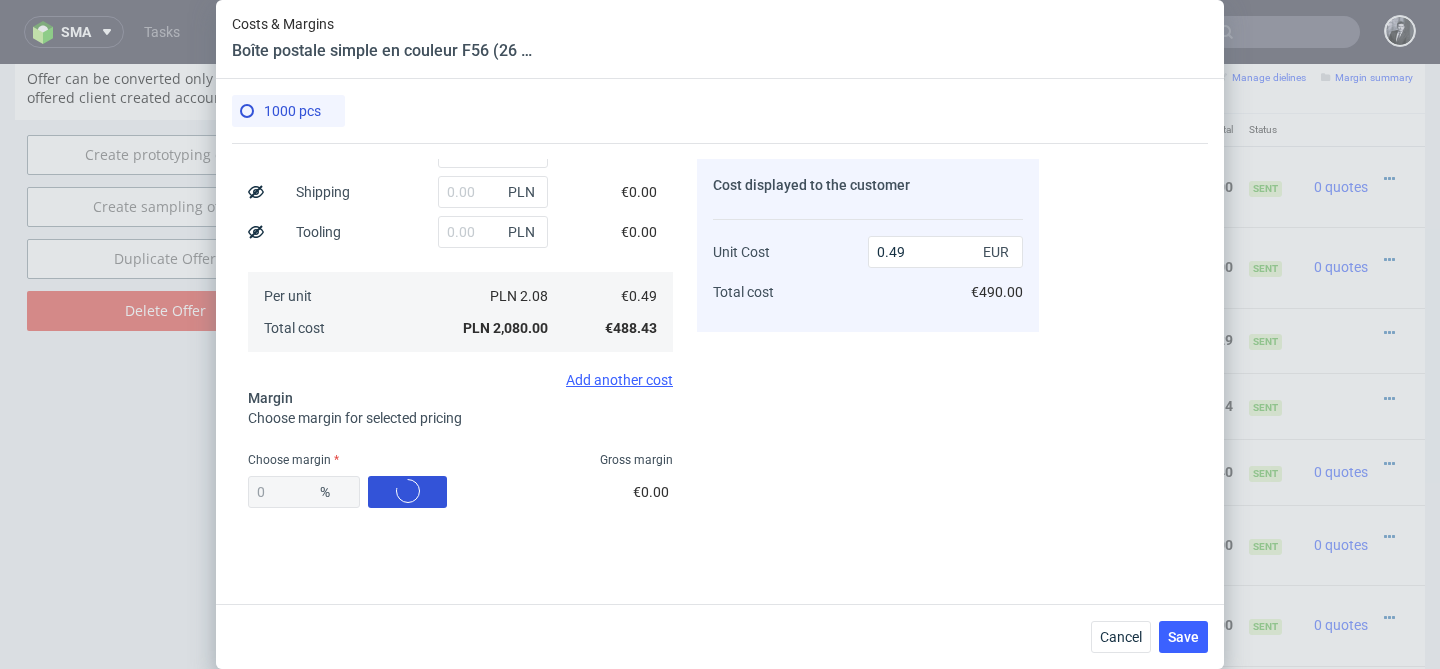 type on "44.13" 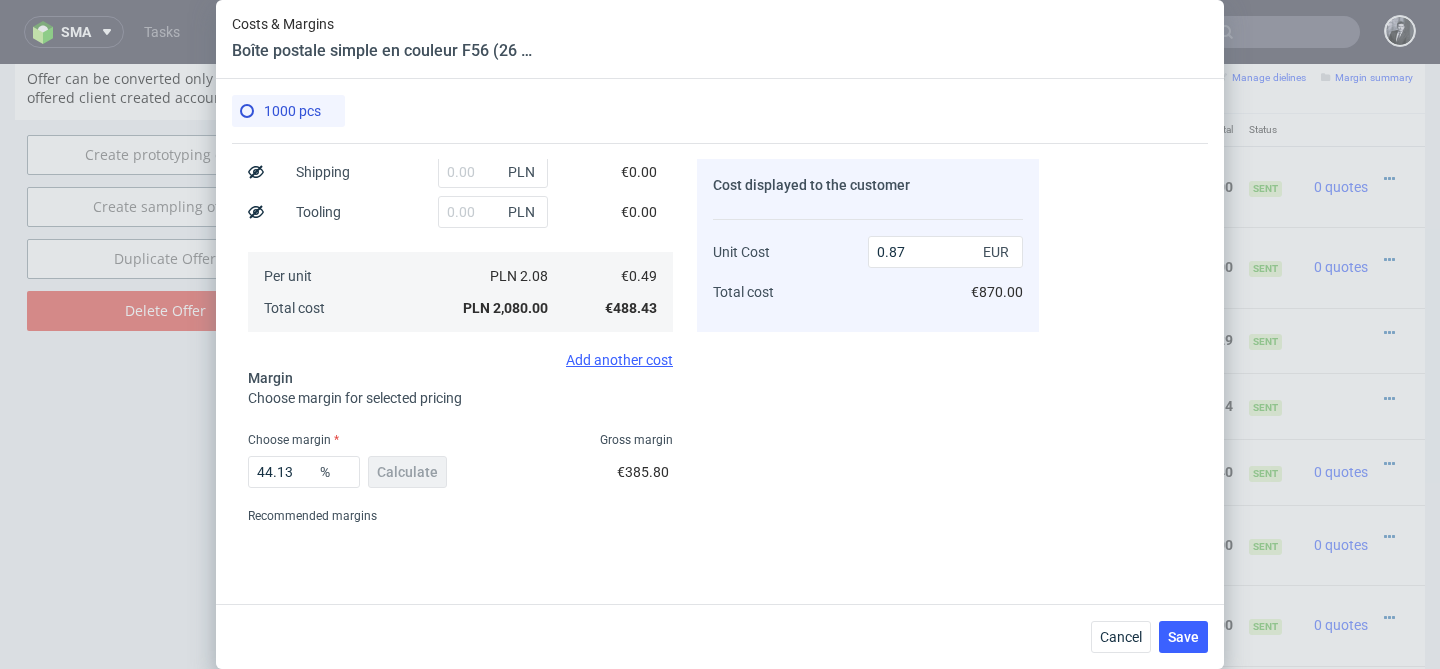 scroll, scrollTop: 367, scrollLeft: 0, axis: vertical 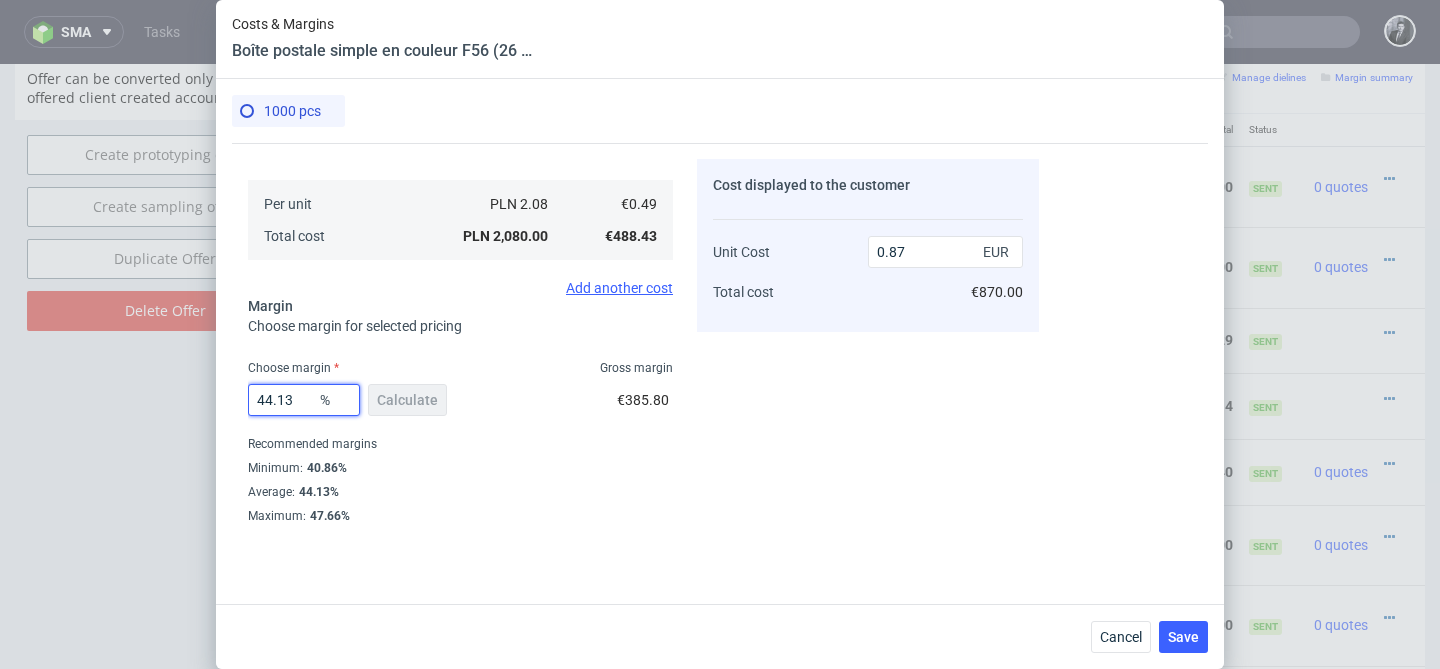 drag, startPoint x: 301, startPoint y: 402, endPoint x: 210, endPoint y: 395, distance: 91.26884 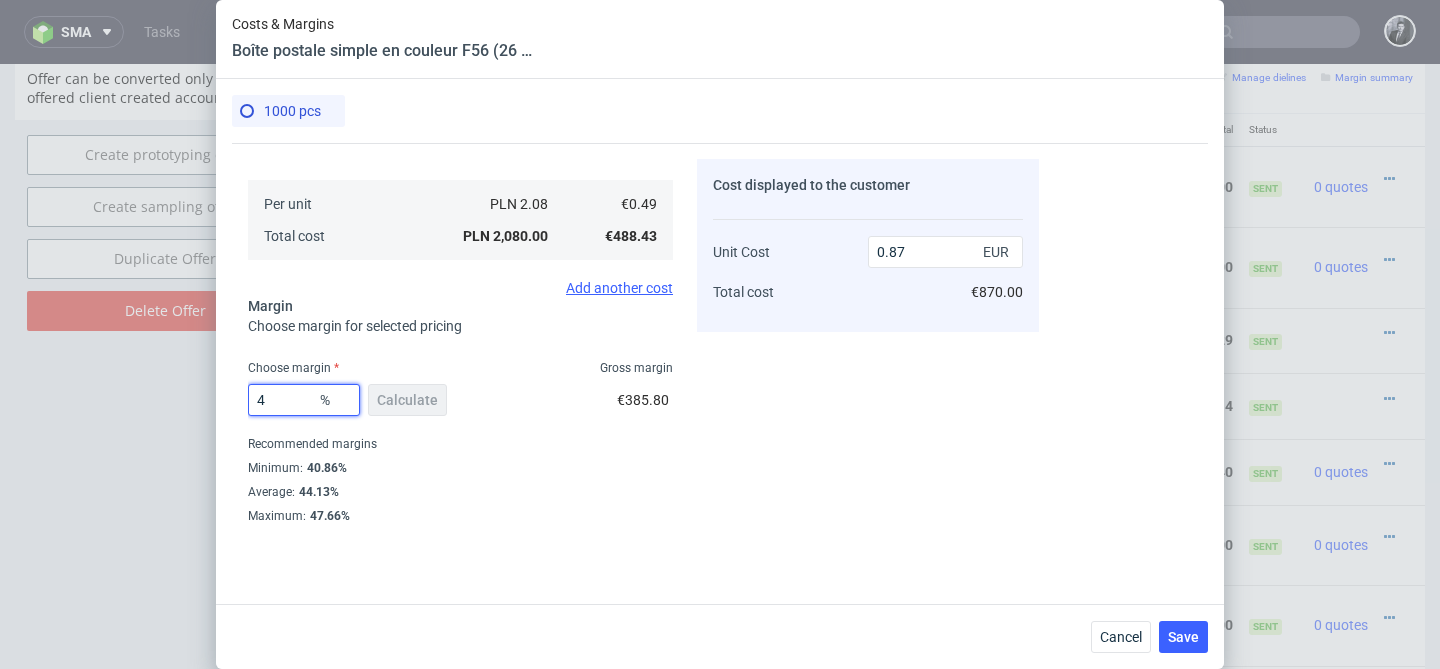 type on "47" 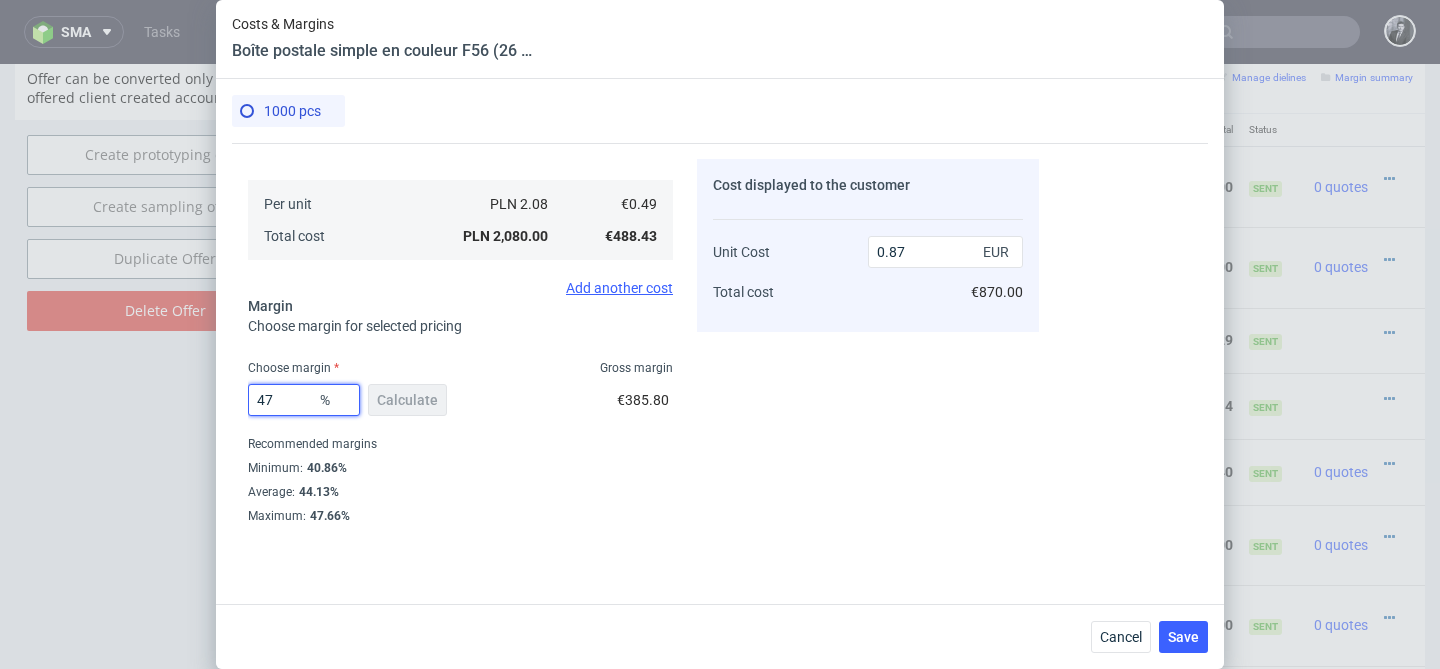 type on "0.92" 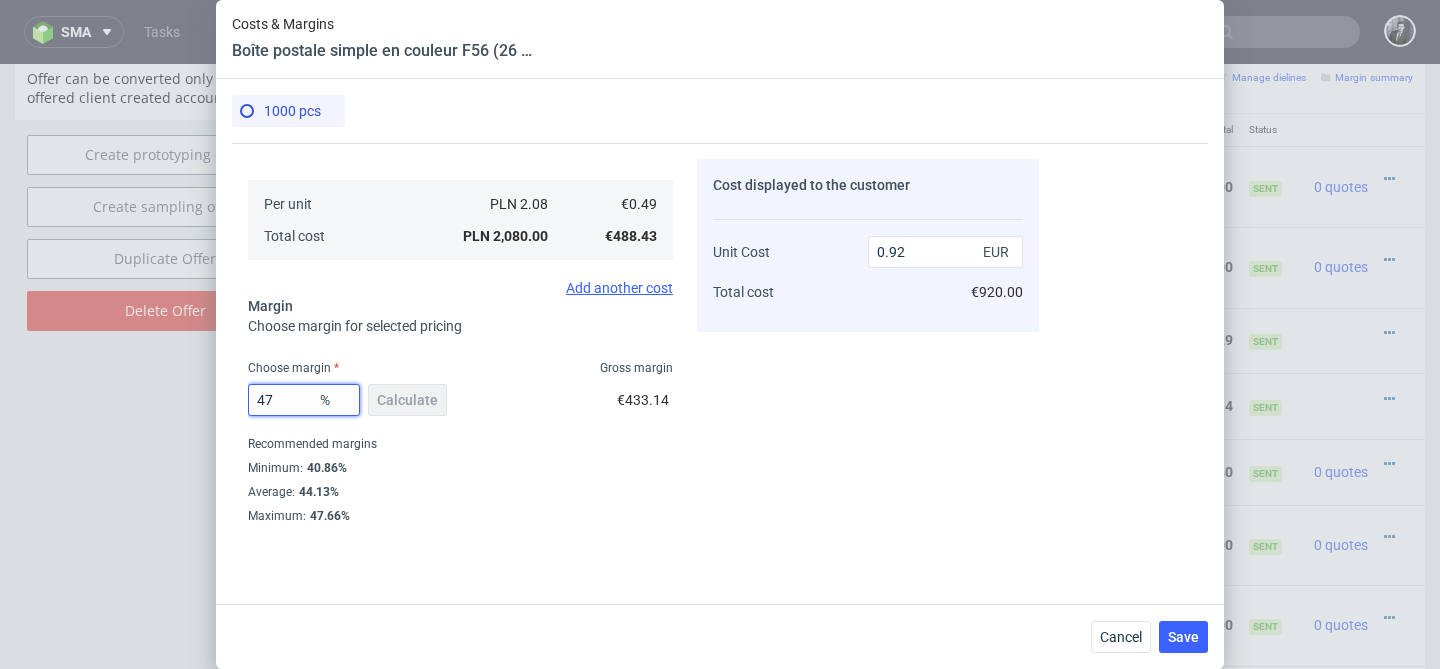 type on "4" 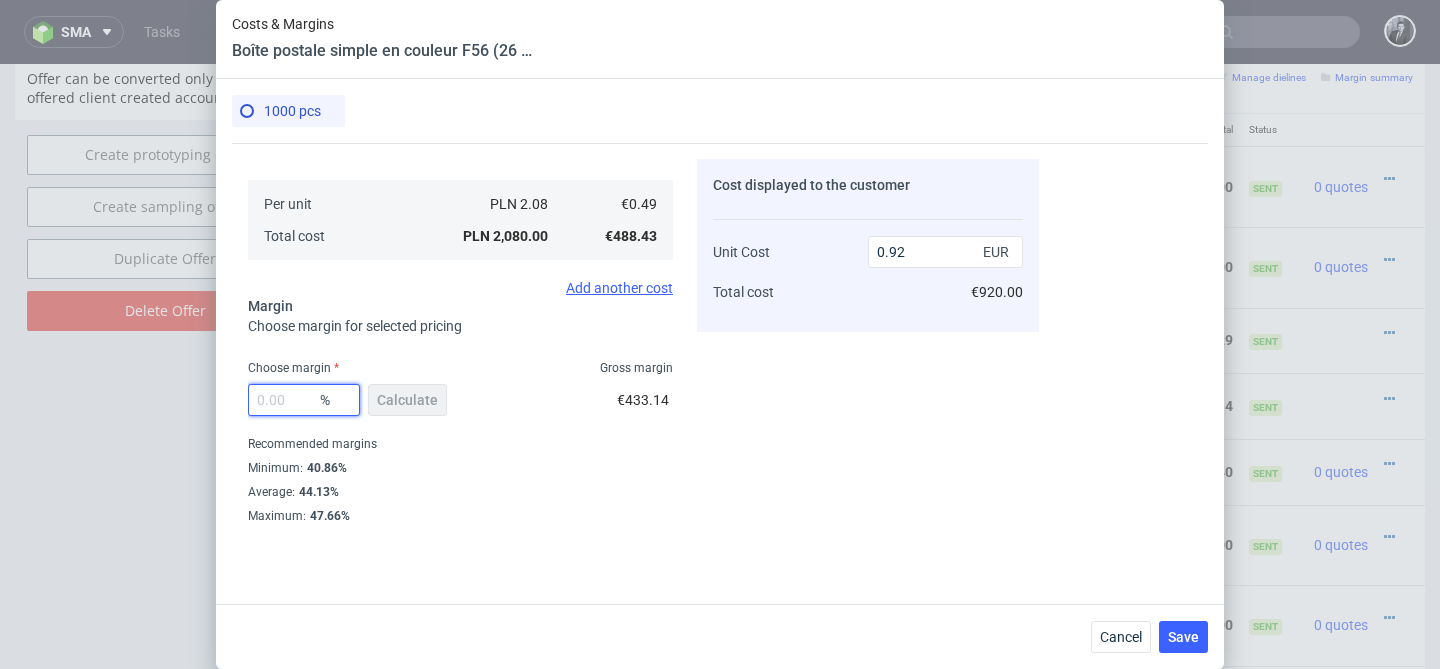 type on "0" 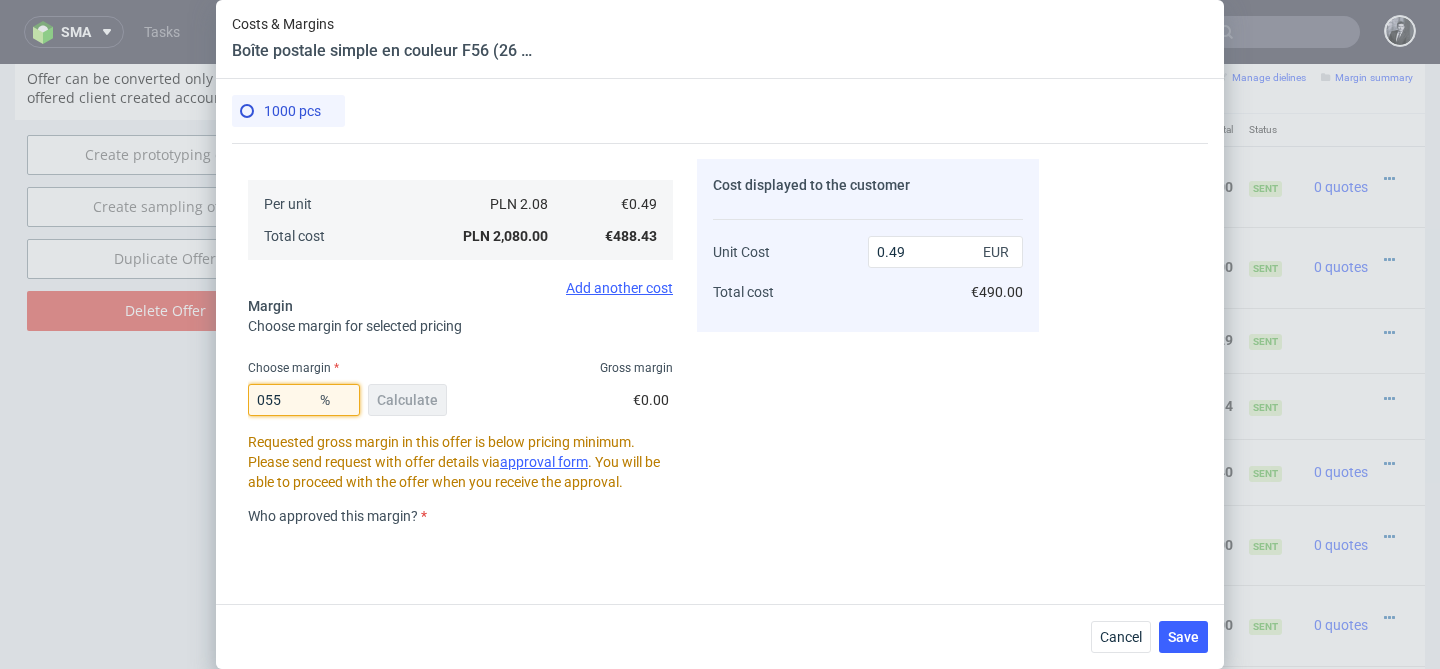 type on "5" 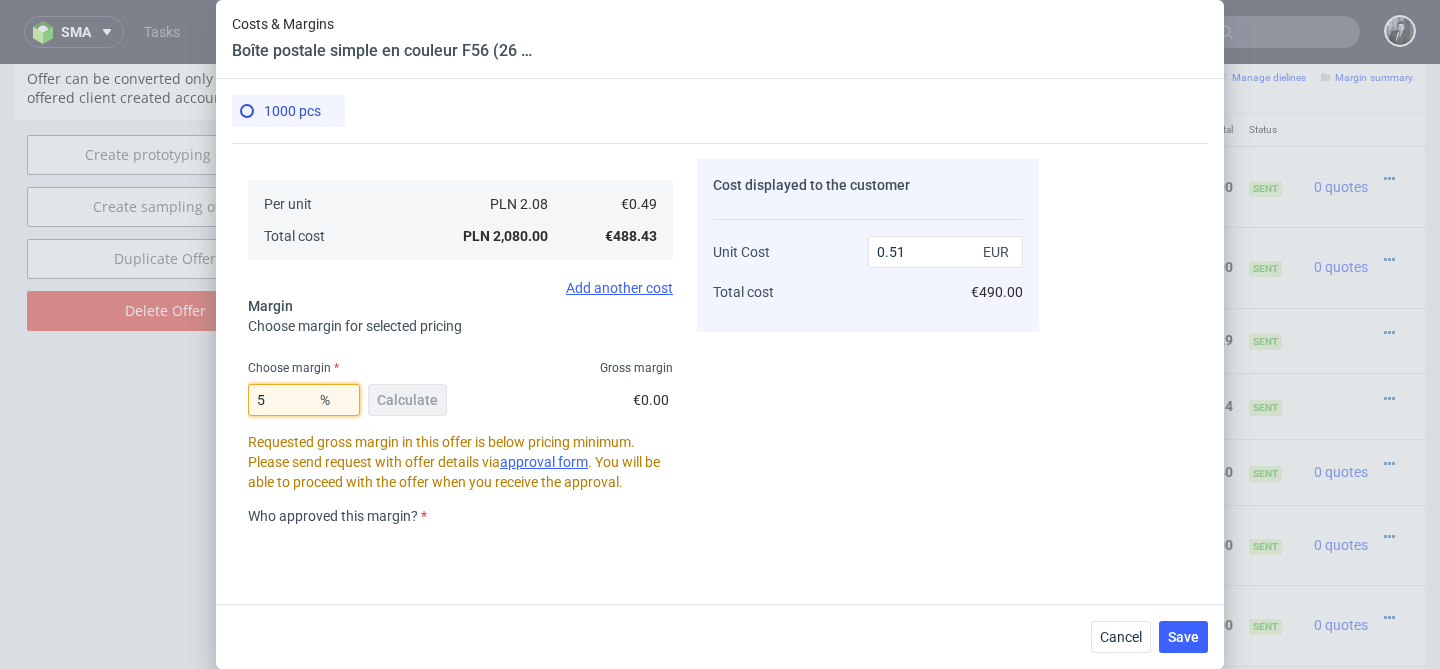 type on "55" 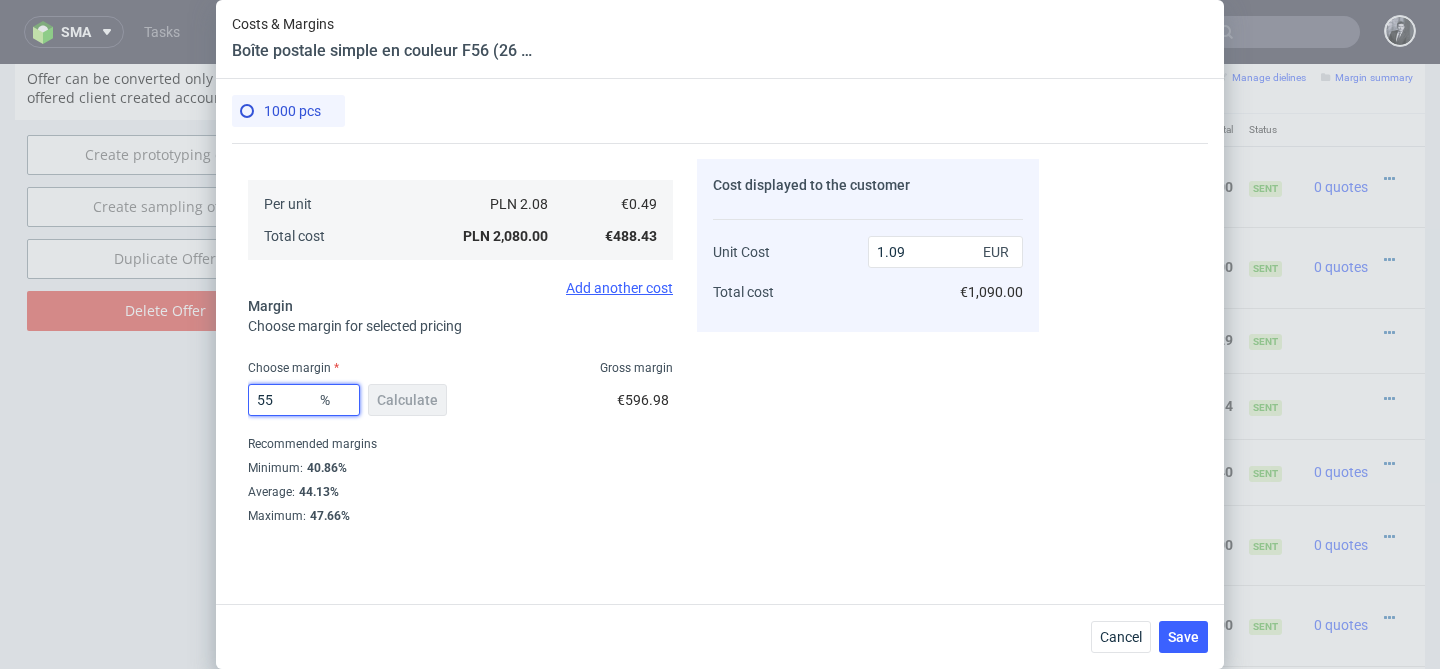 type on "55" 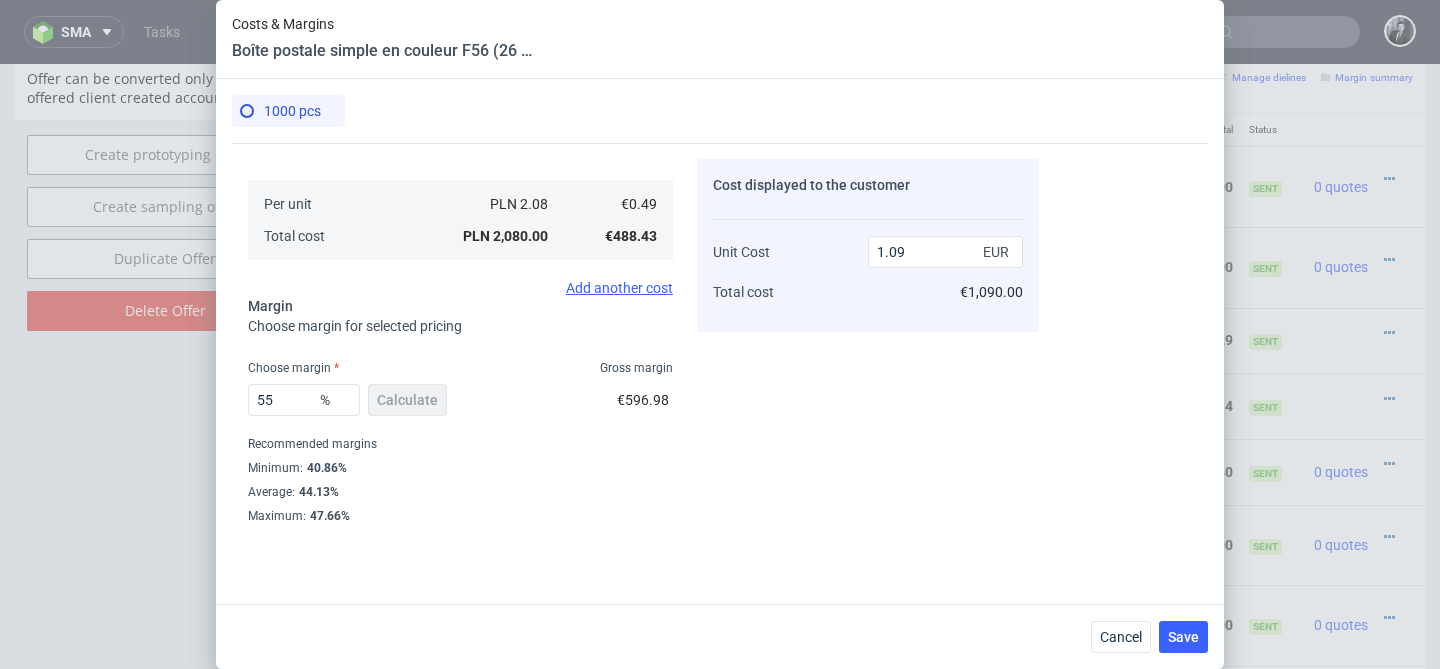 click on "Cost displayed to the customer Unit Cost Total cost 1.09 EUR €1,090.00" at bounding box center [868, 341] 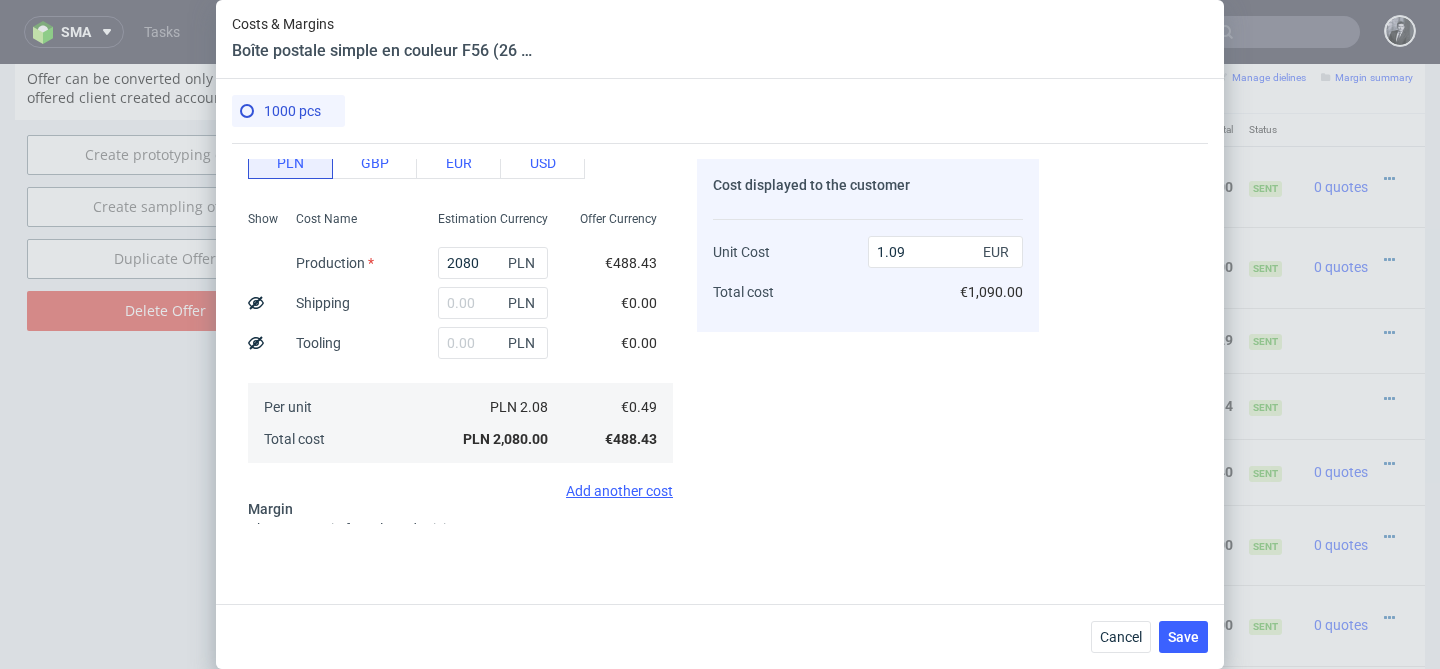 scroll, scrollTop: 367, scrollLeft: 0, axis: vertical 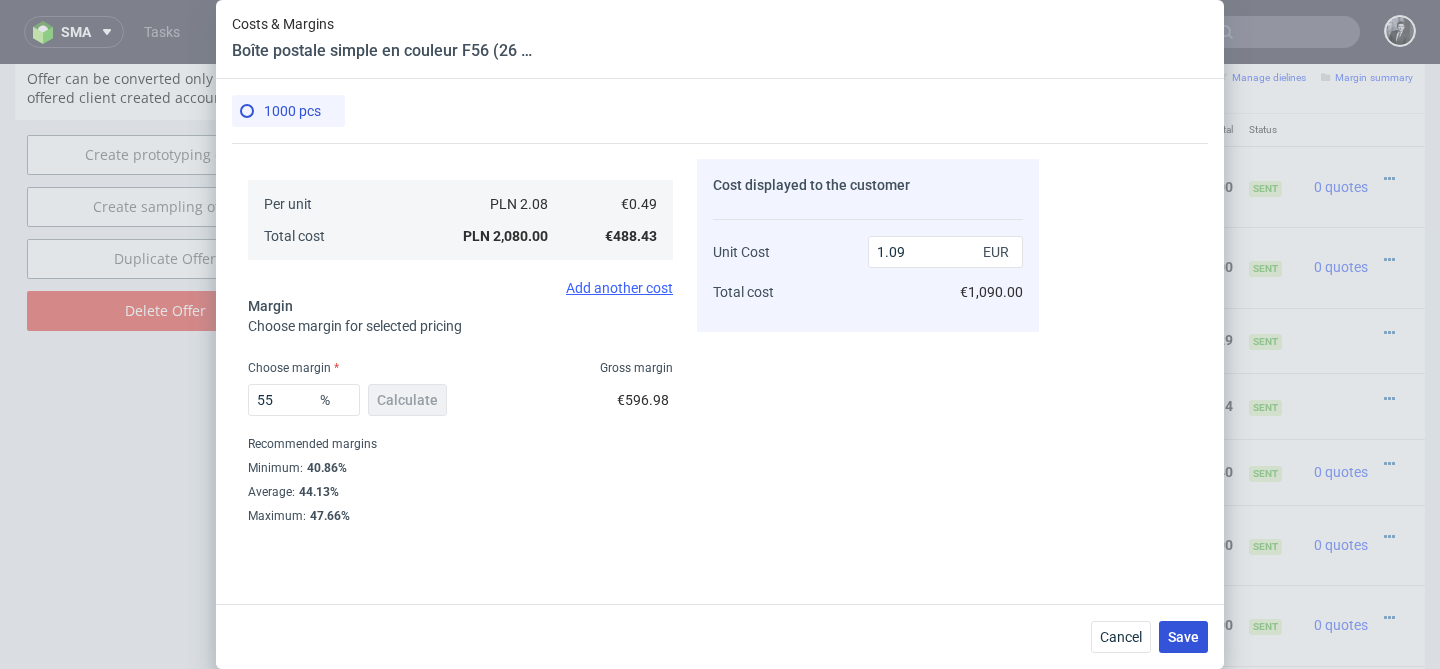 click on "Save" at bounding box center (1183, 637) 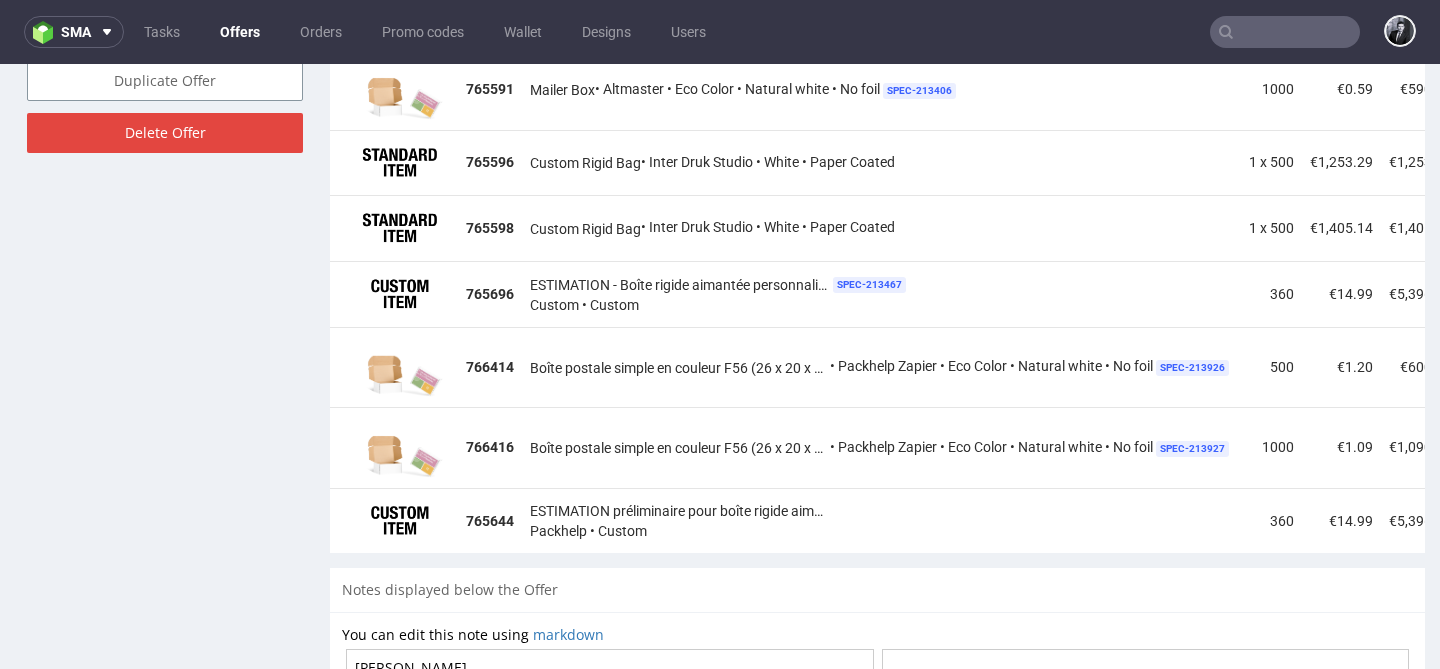 scroll, scrollTop: 1419, scrollLeft: 0, axis: vertical 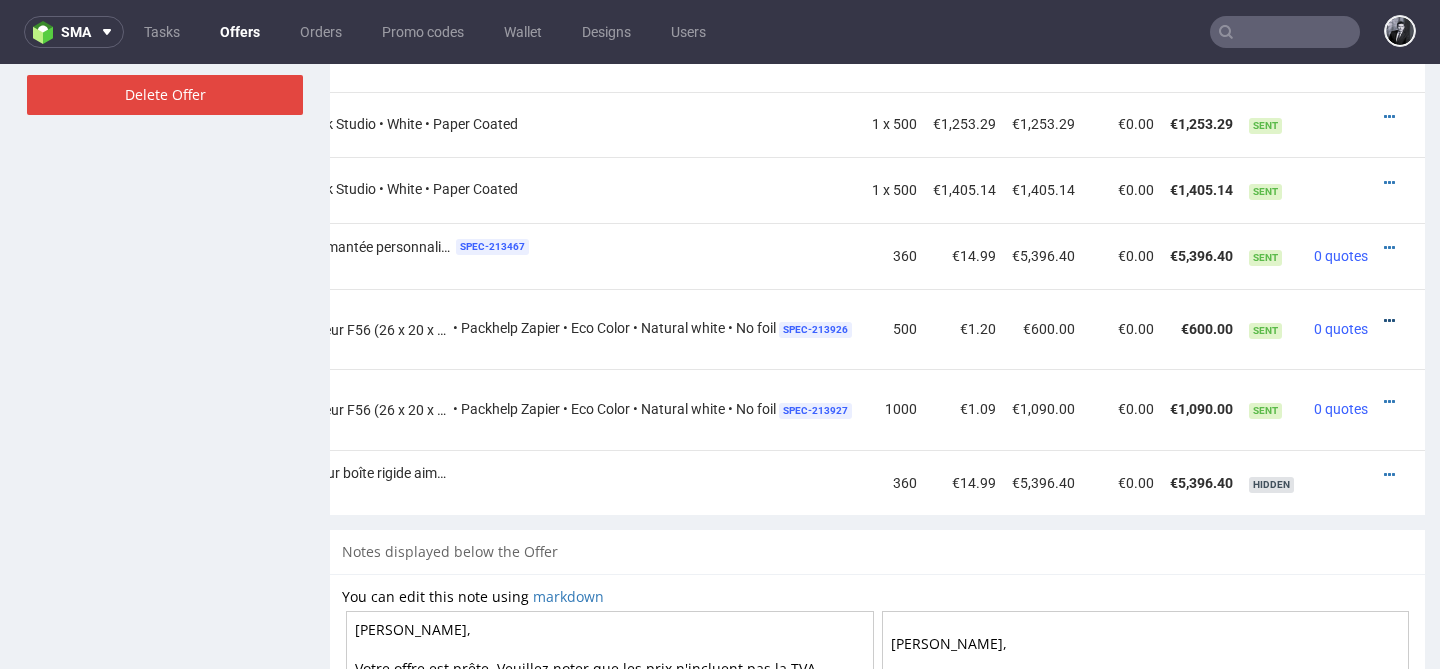 click at bounding box center (1389, 321) 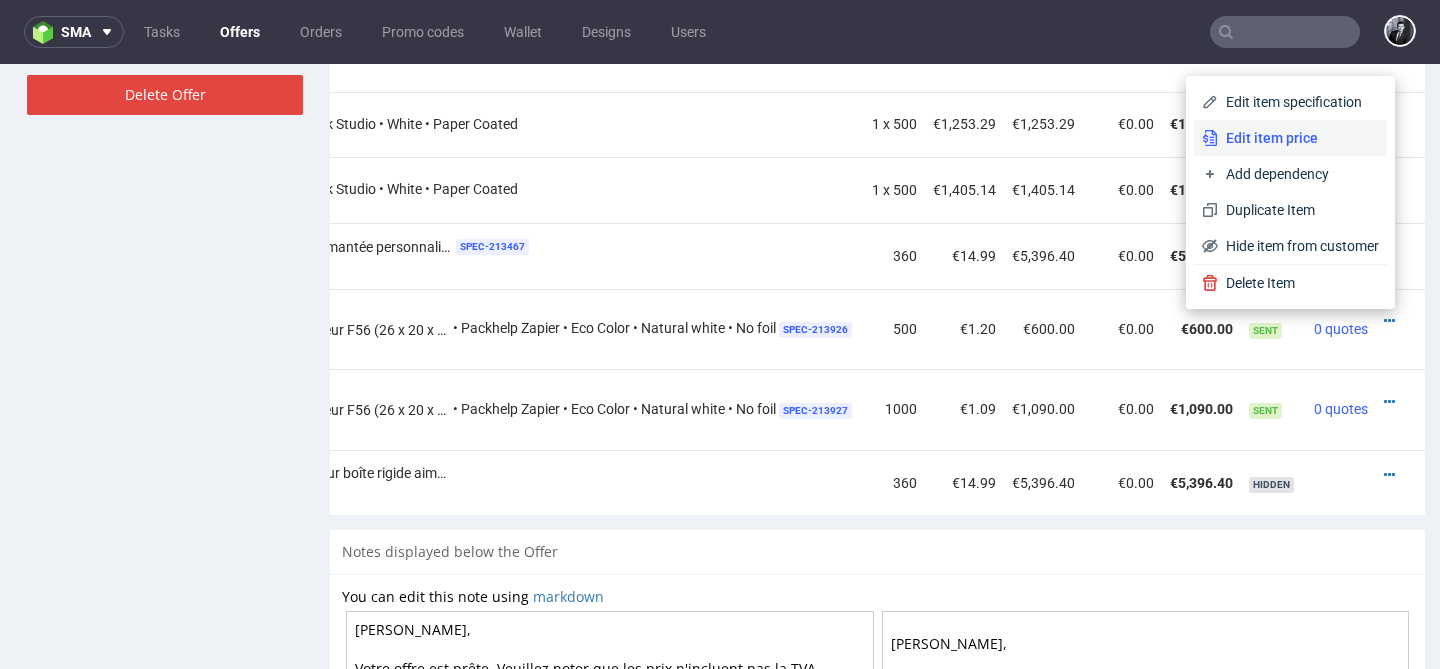 click on "Edit item price" at bounding box center (1298, 138) 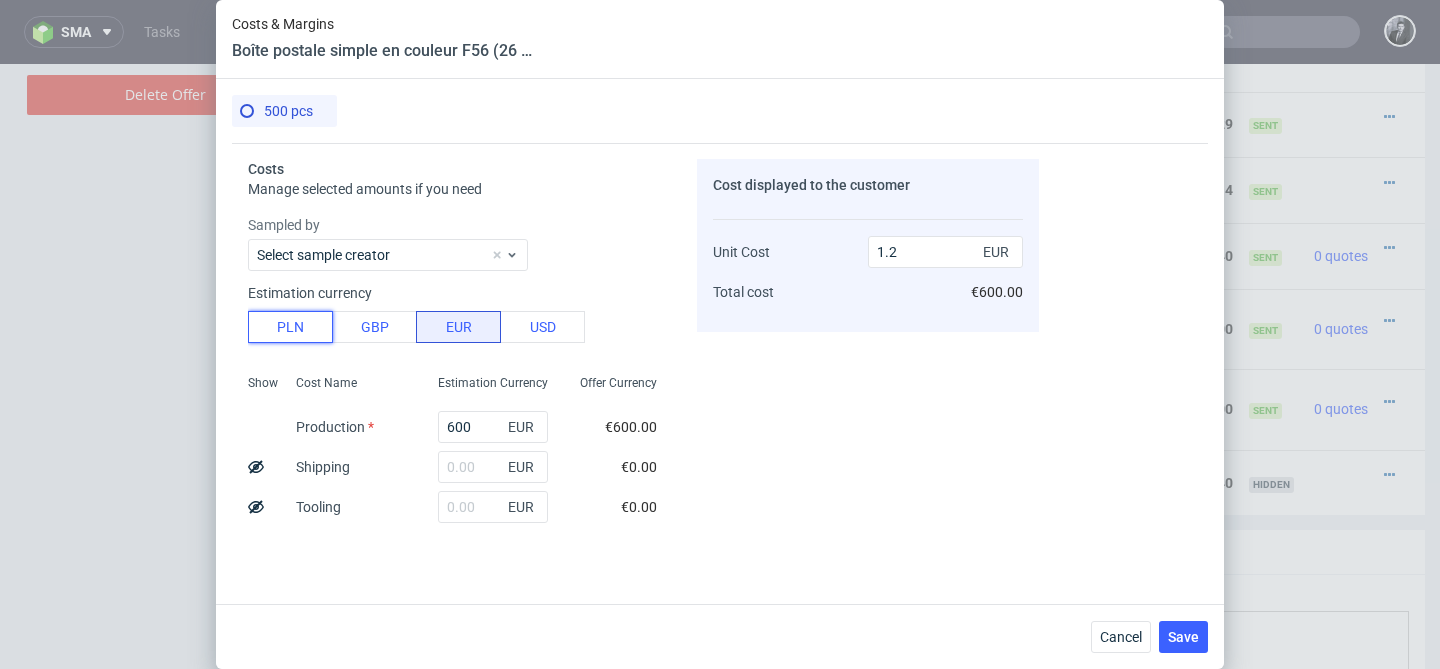 click on "PLN" at bounding box center [290, 327] 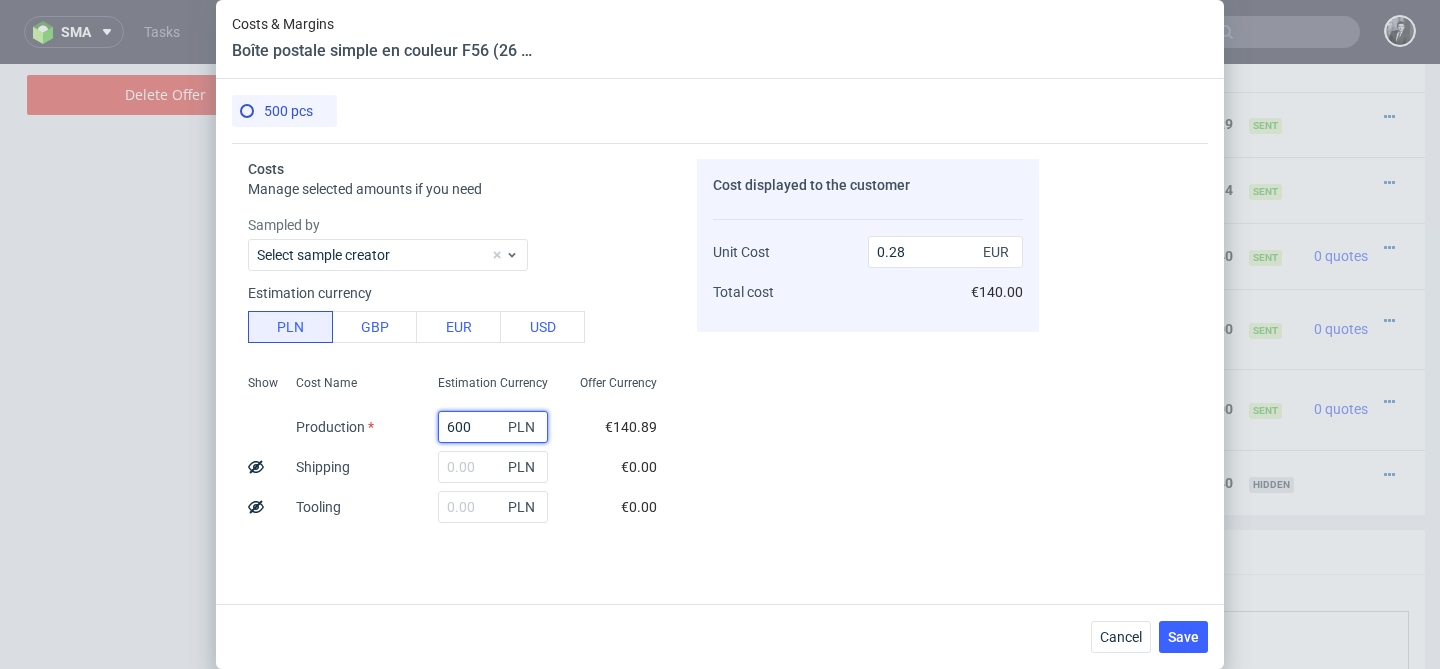 drag, startPoint x: 486, startPoint y: 423, endPoint x: 396, endPoint y: 423, distance: 90 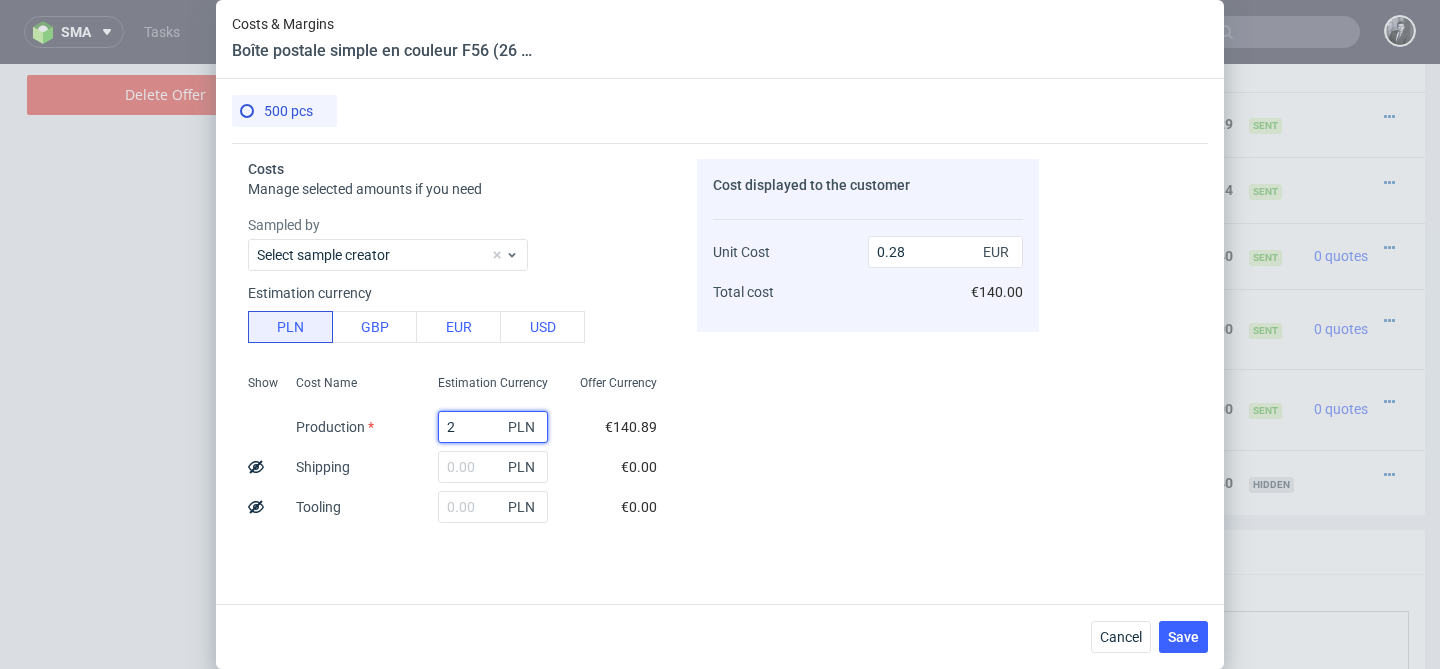 type on "0" 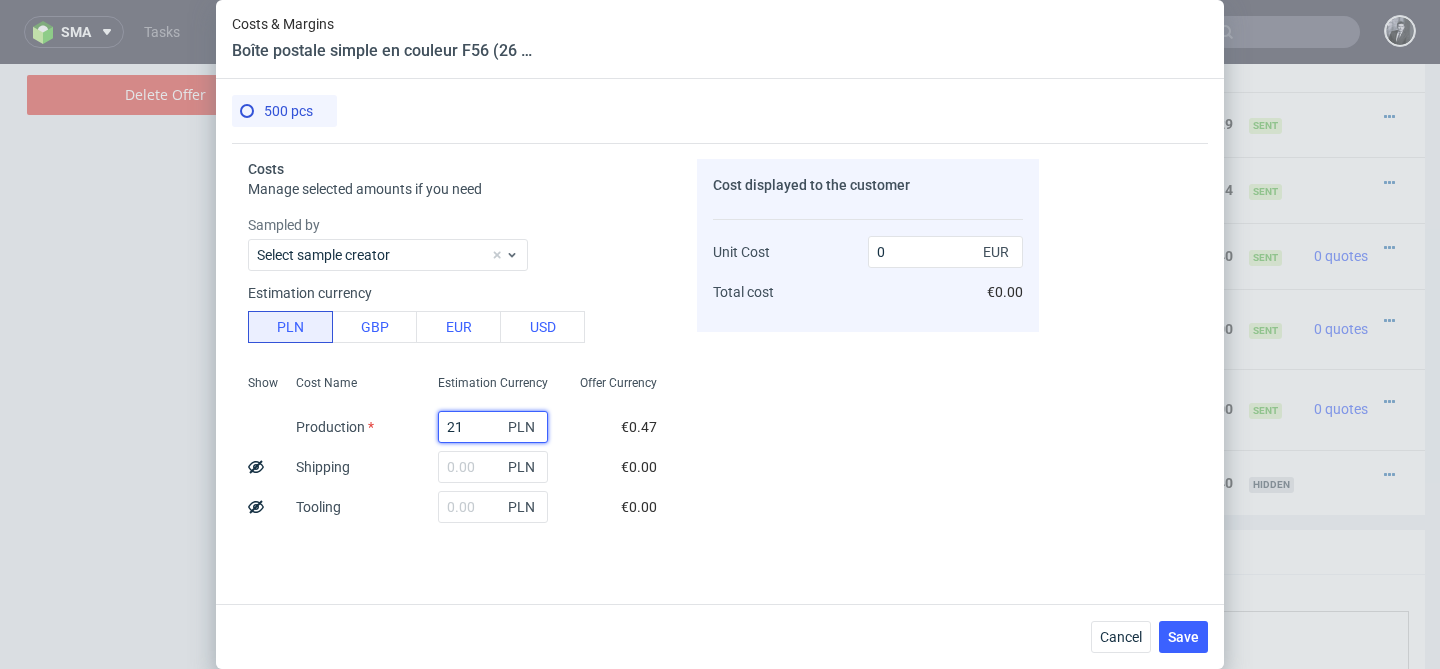 type on "218" 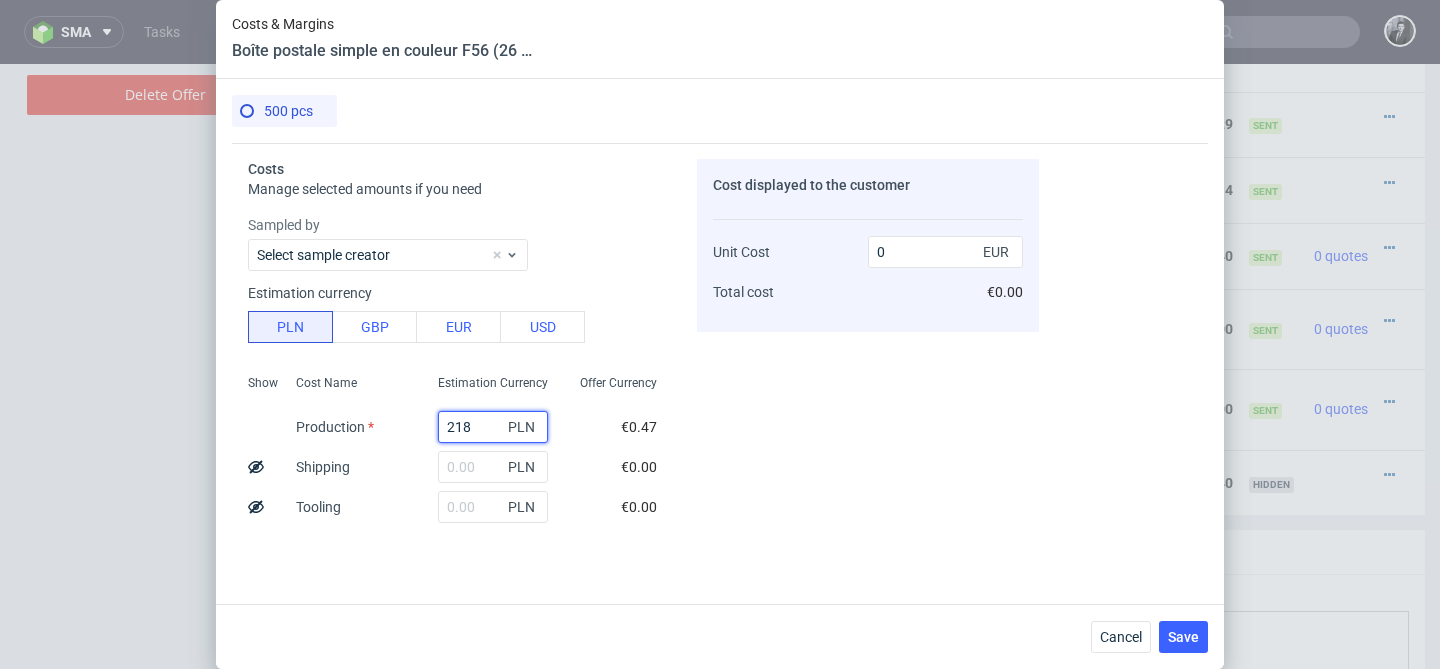 type on "0.1" 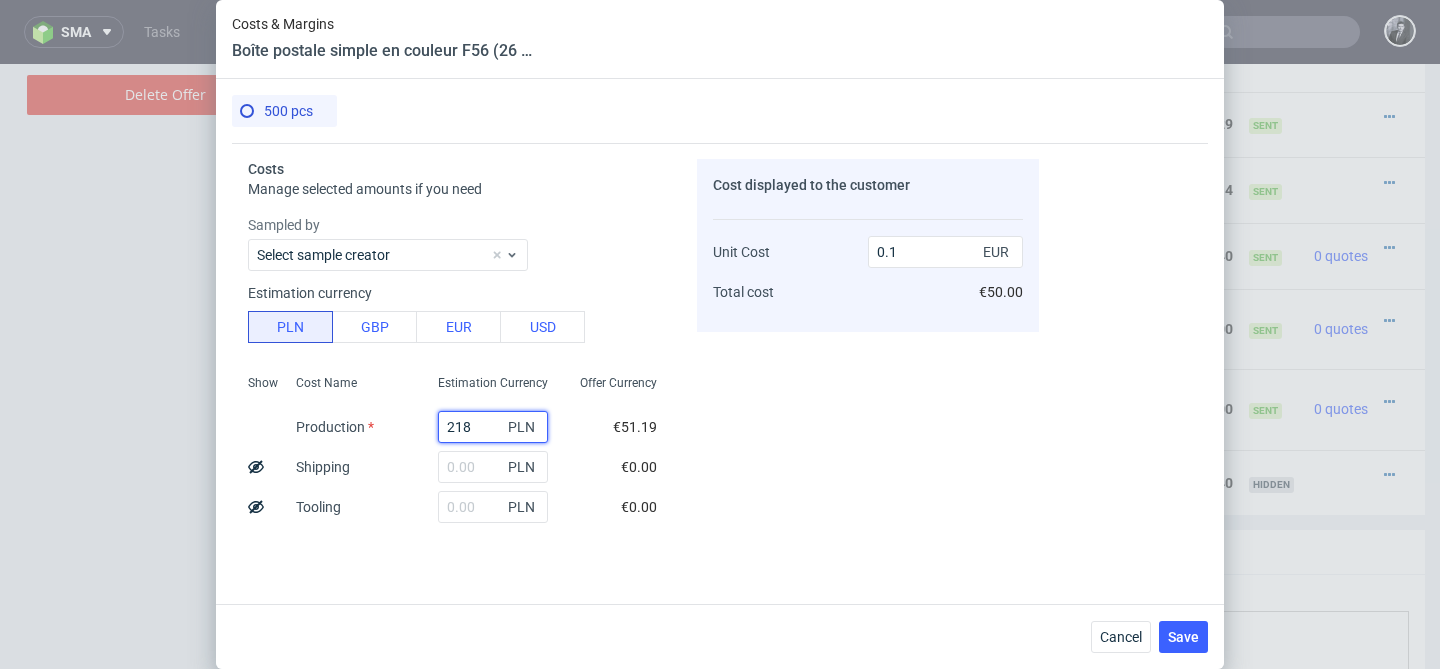 type on "2180" 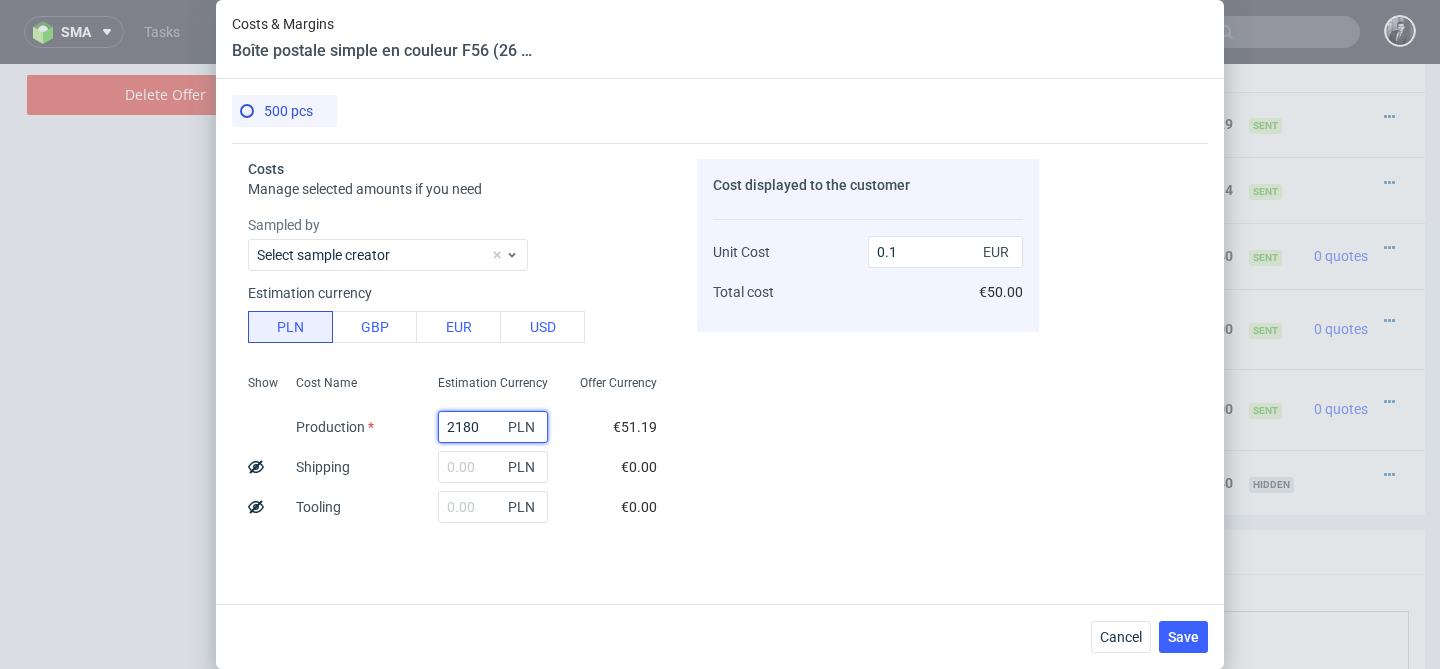type on "1.02" 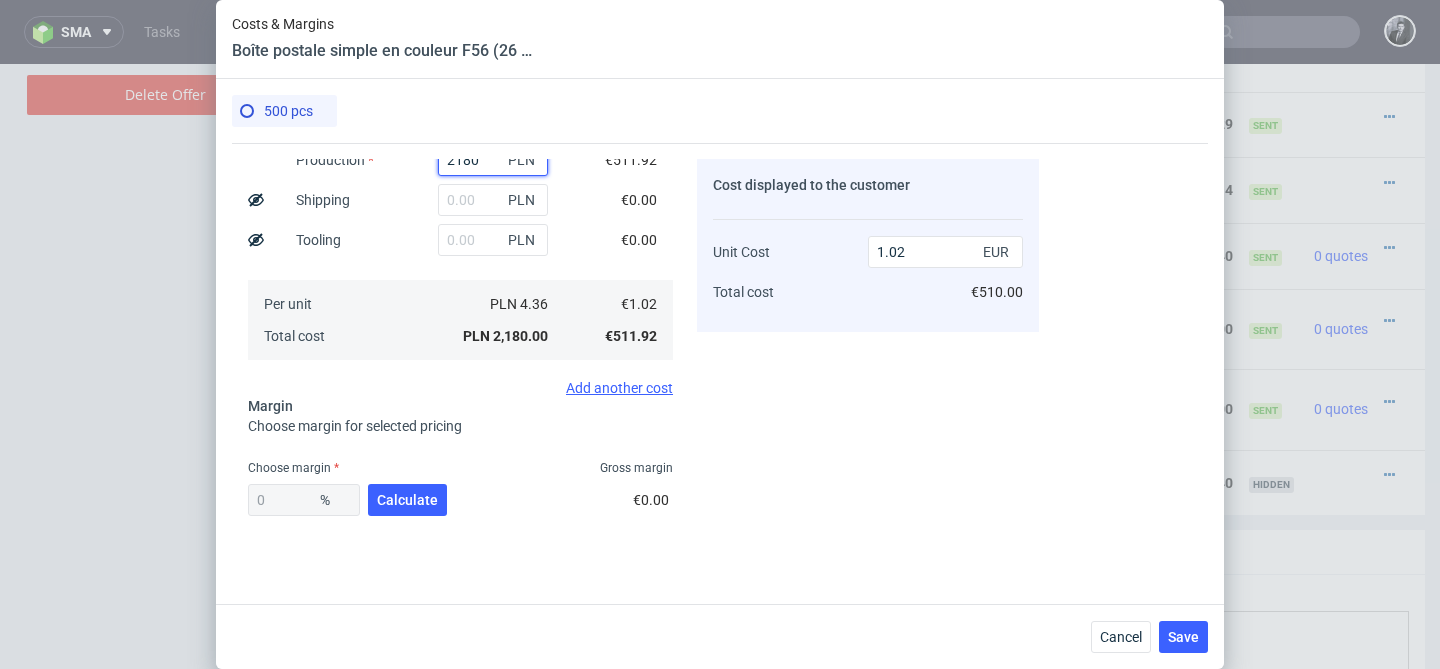 scroll, scrollTop: 367, scrollLeft: 0, axis: vertical 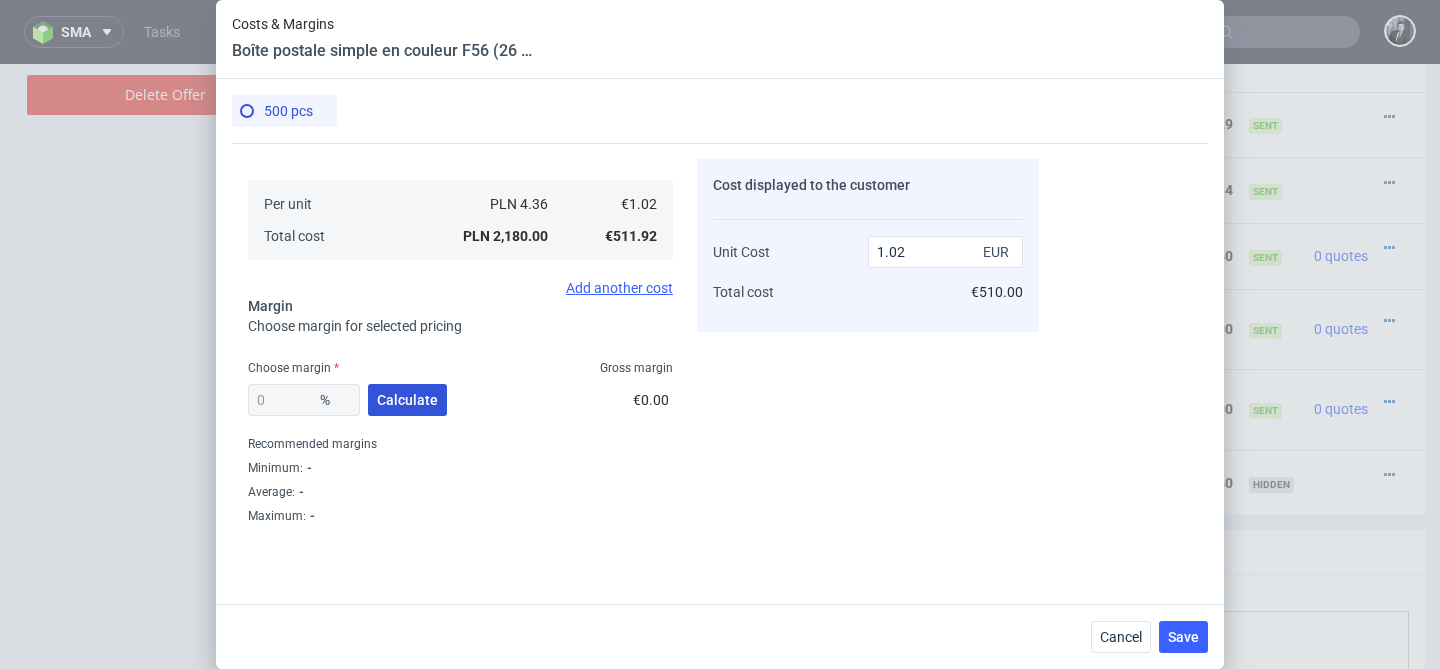 type on "2180" 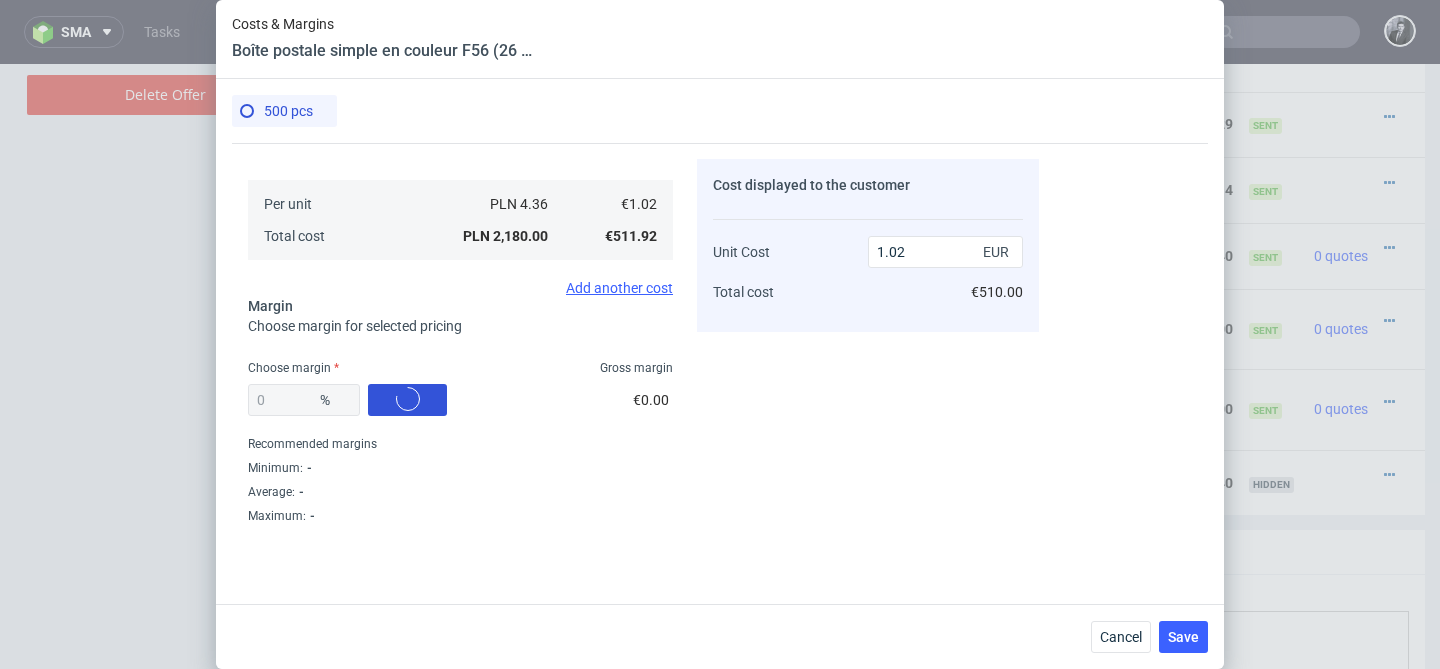 type on "43.82" 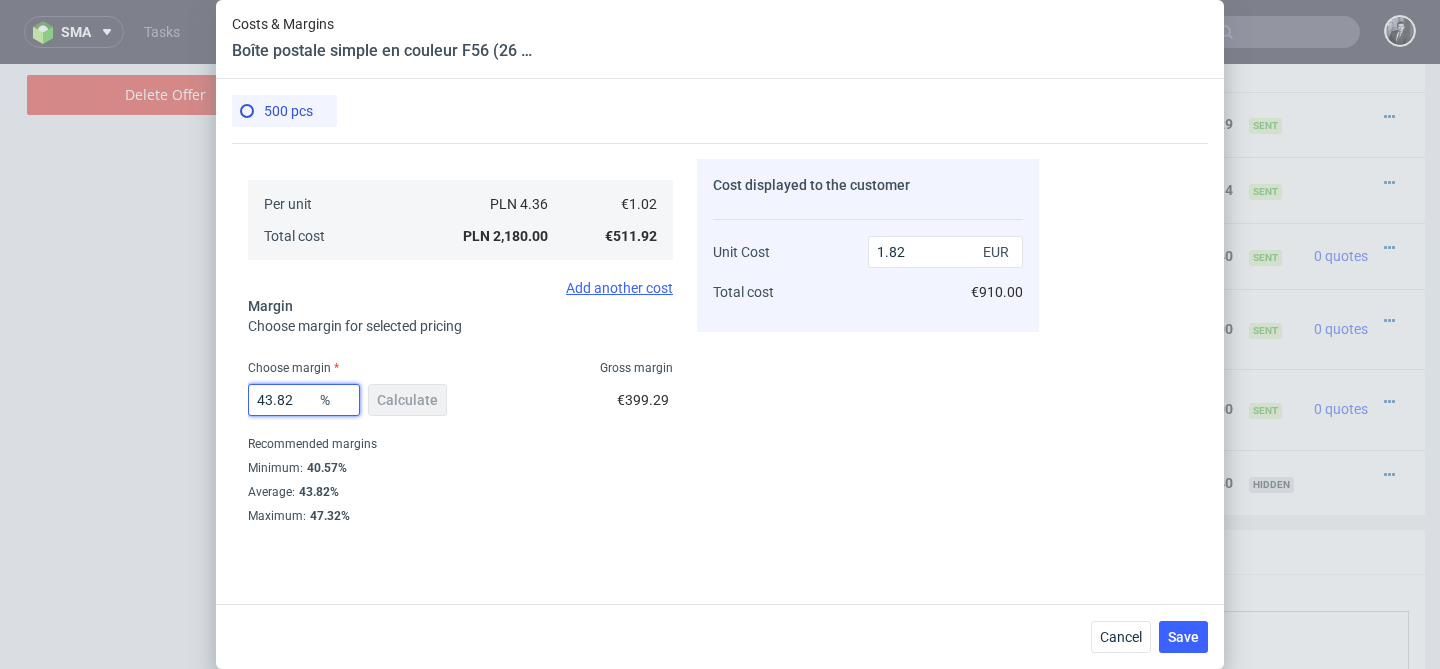 drag, startPoint x: 296, startPoint y: 399, endPoint x: 220, endPoint y: 391, distance: 76.41989 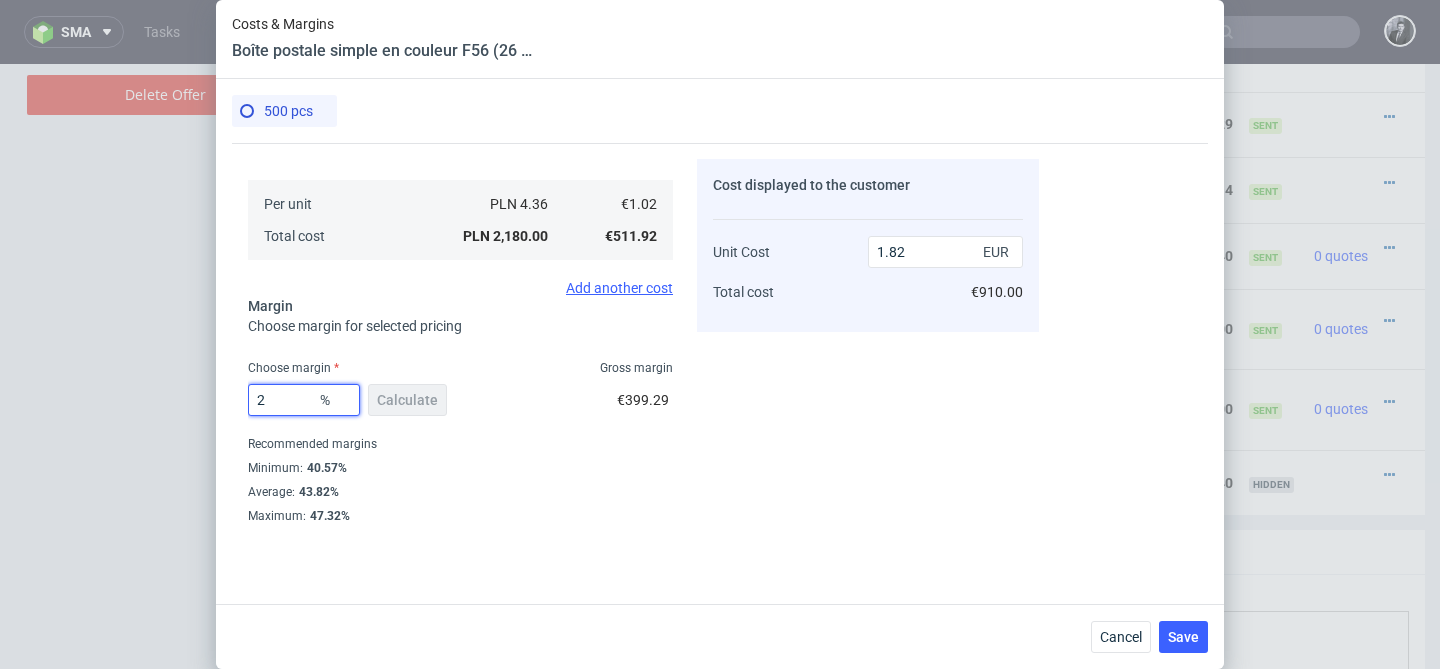 type on "25" 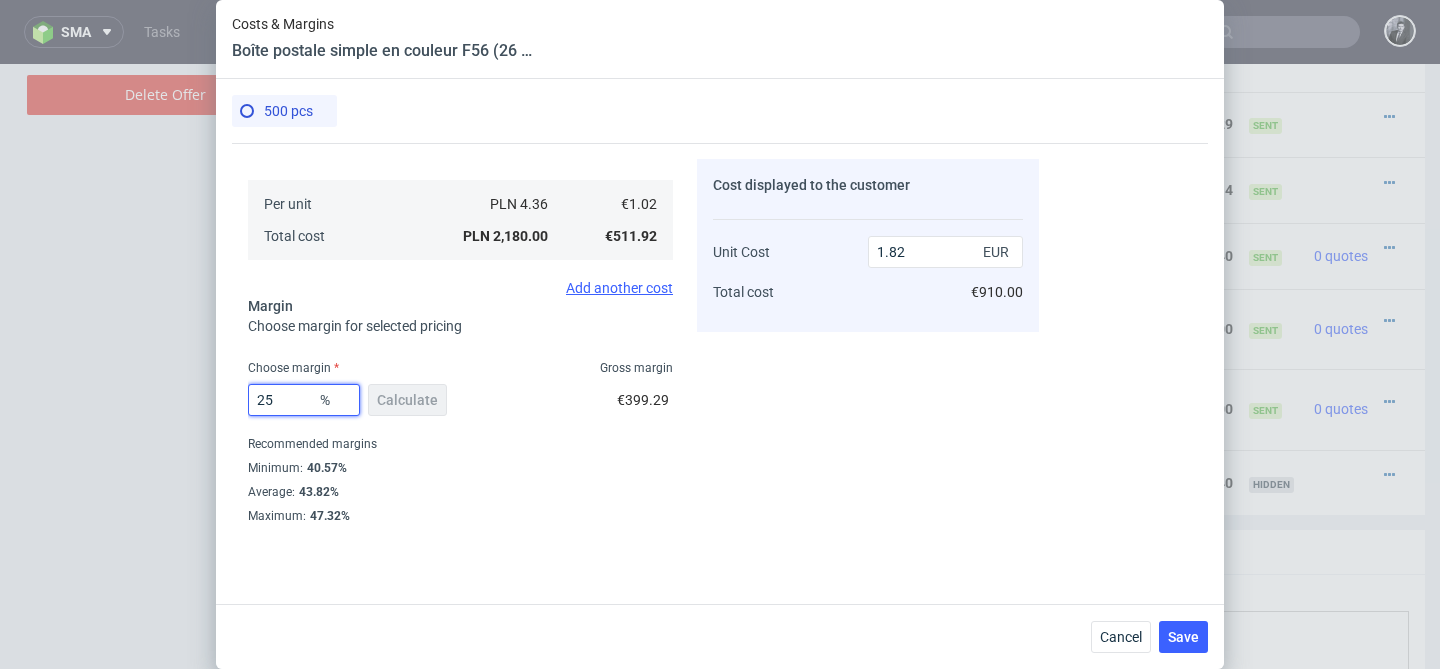 type on "1.37" 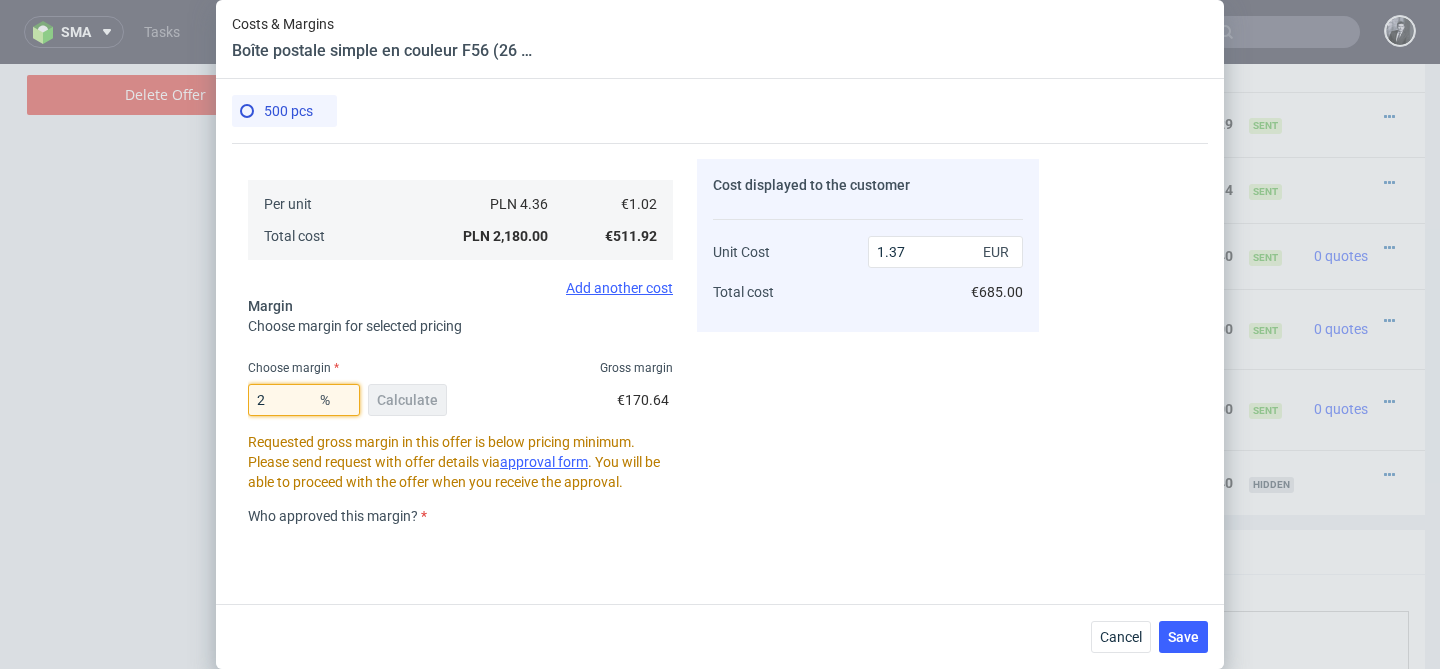 type on "20" 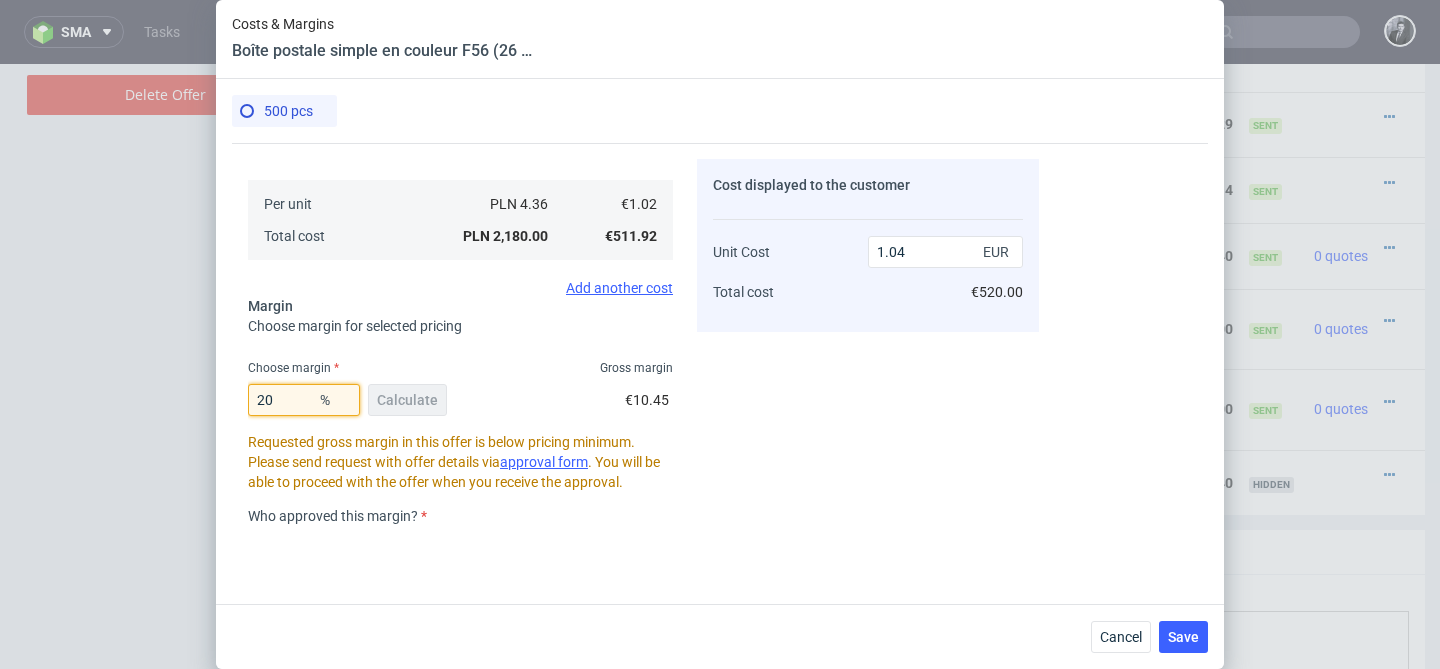 type on "1.28" 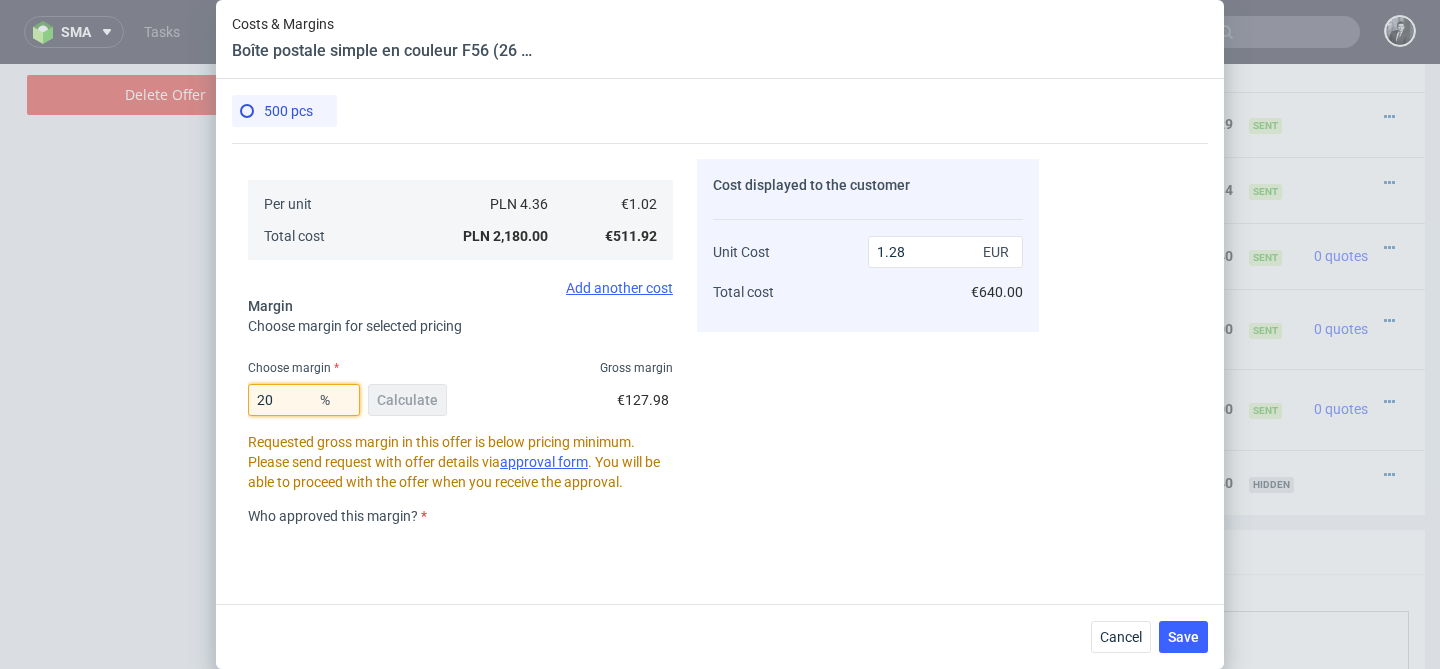 type on "2" 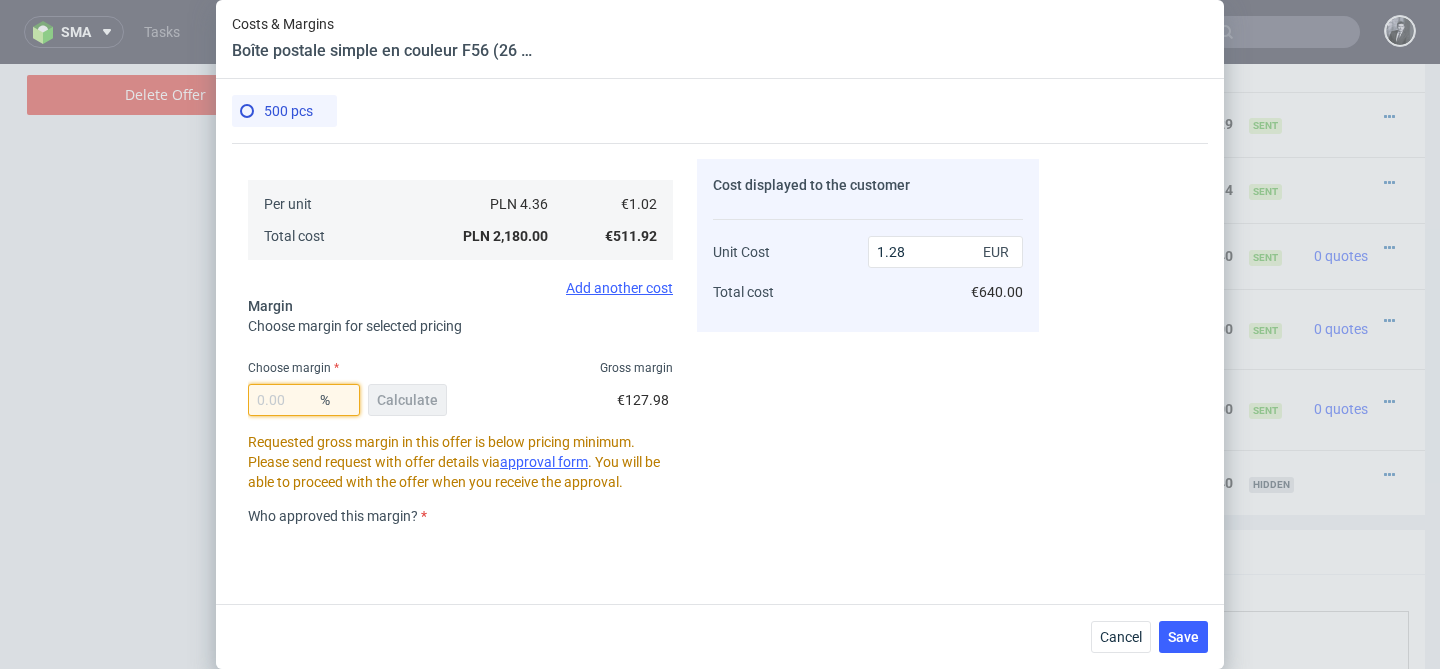 type on "0" 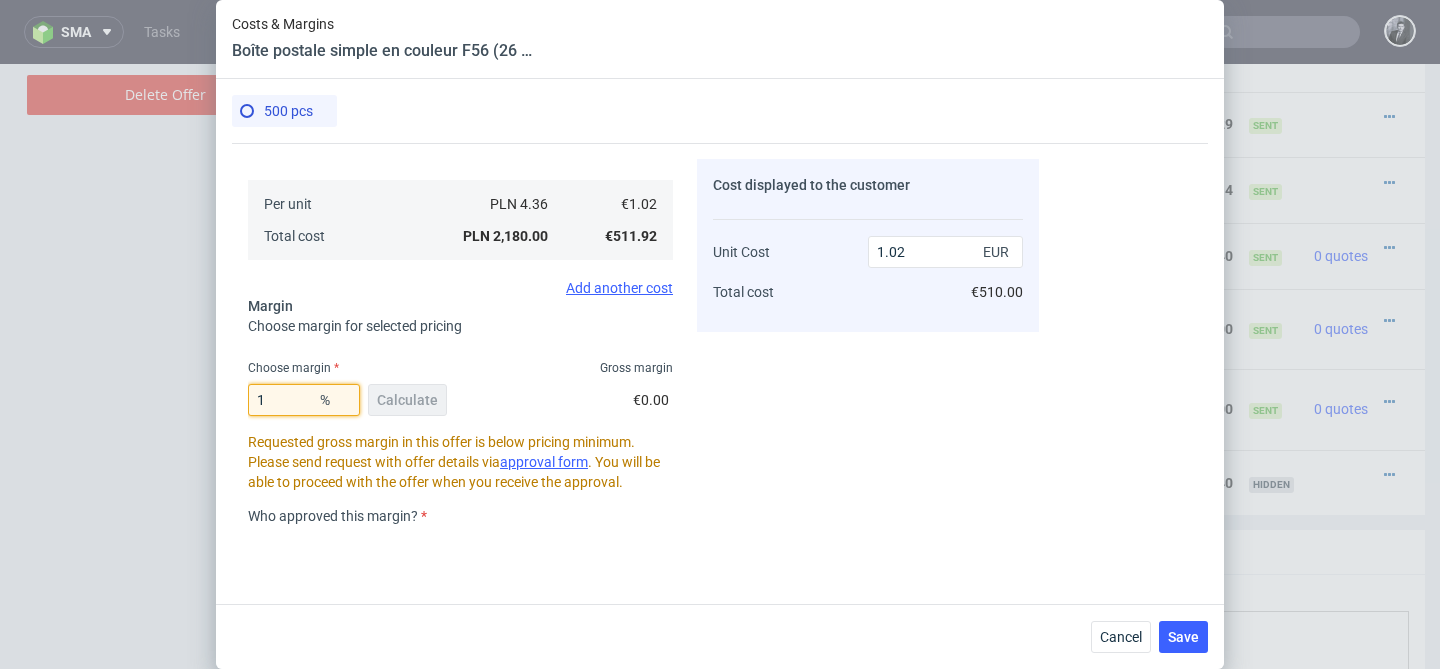 type on "15" 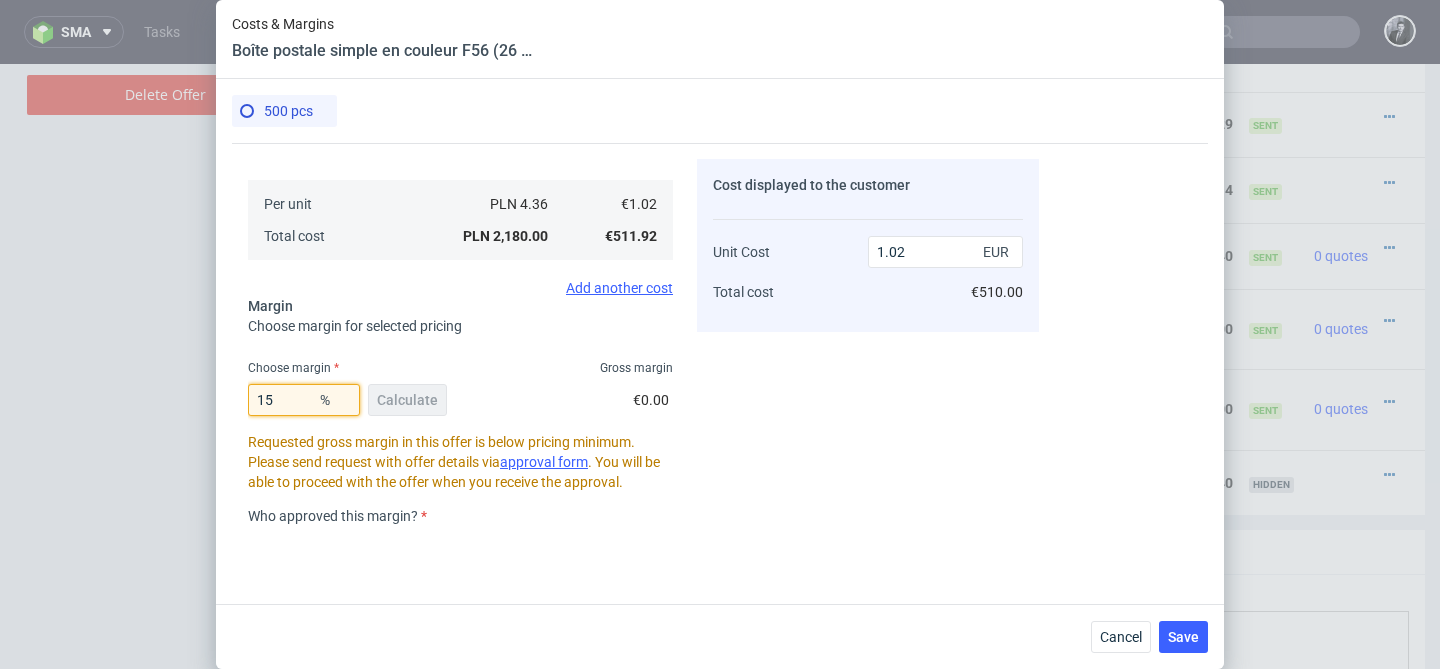 type on "1.2" 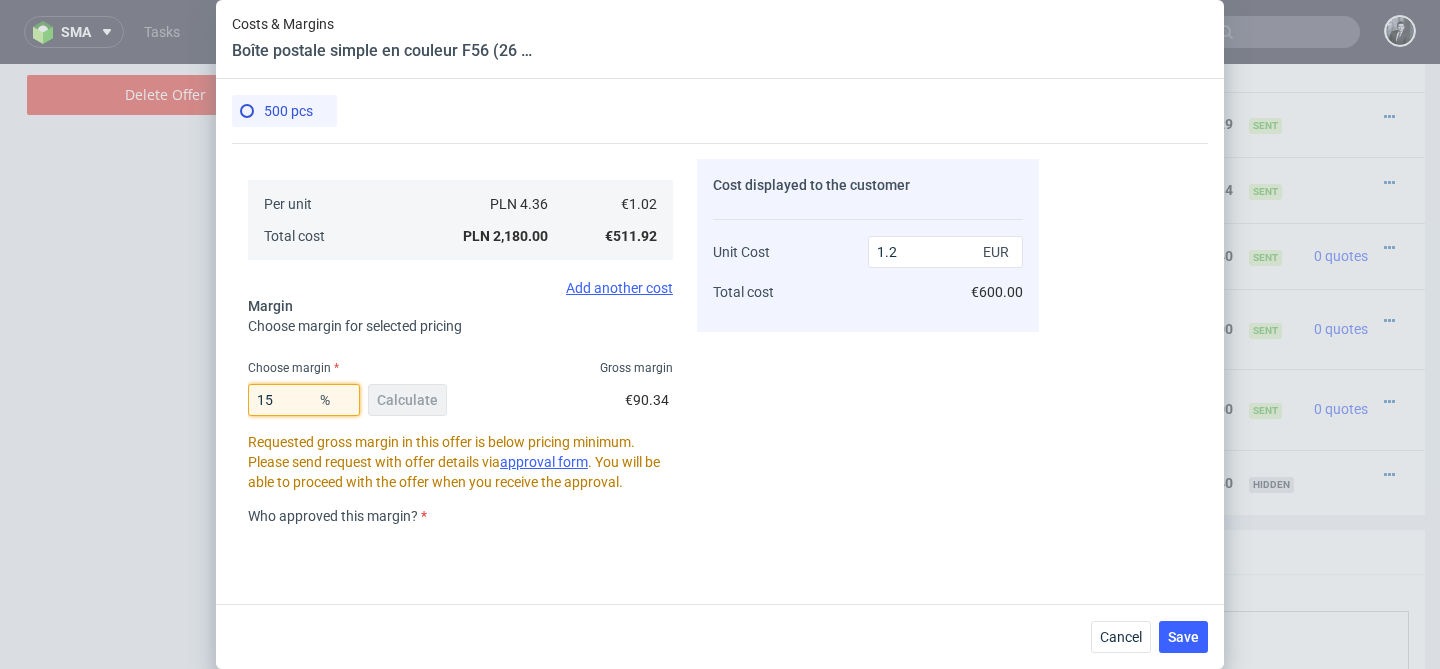 type on "1" 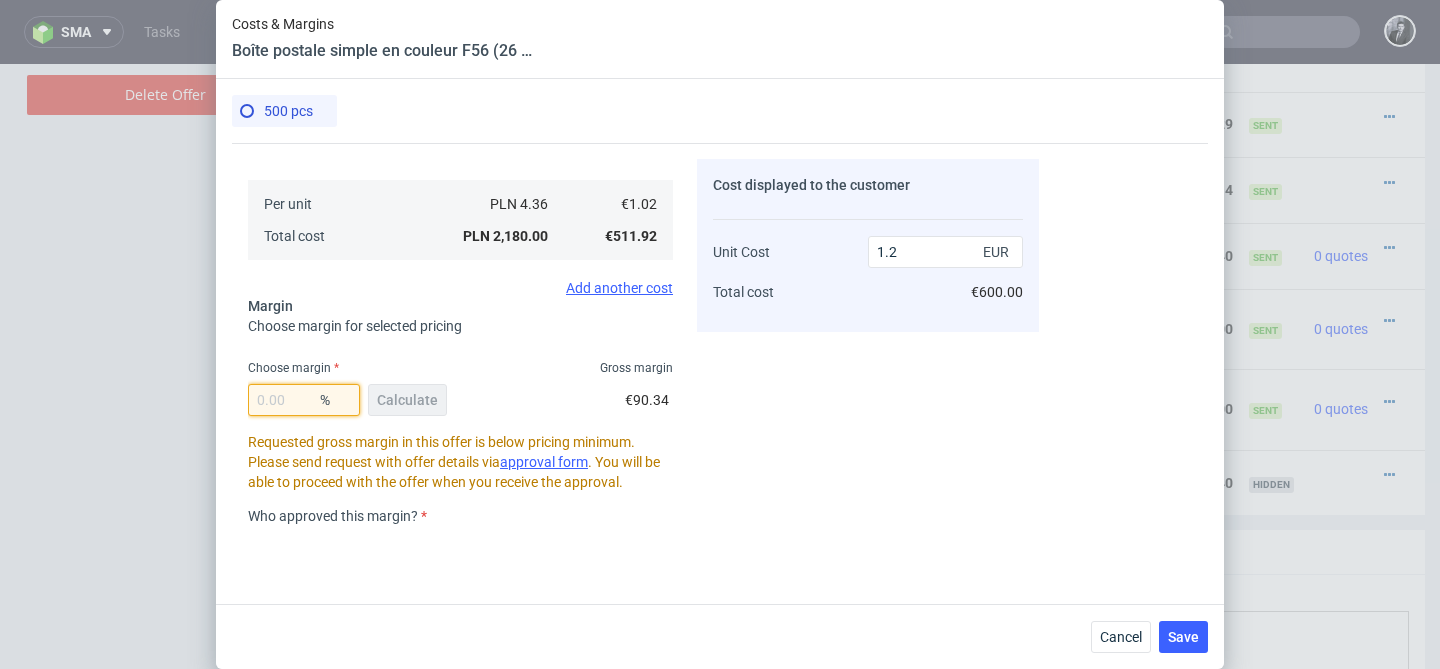 type on "0" 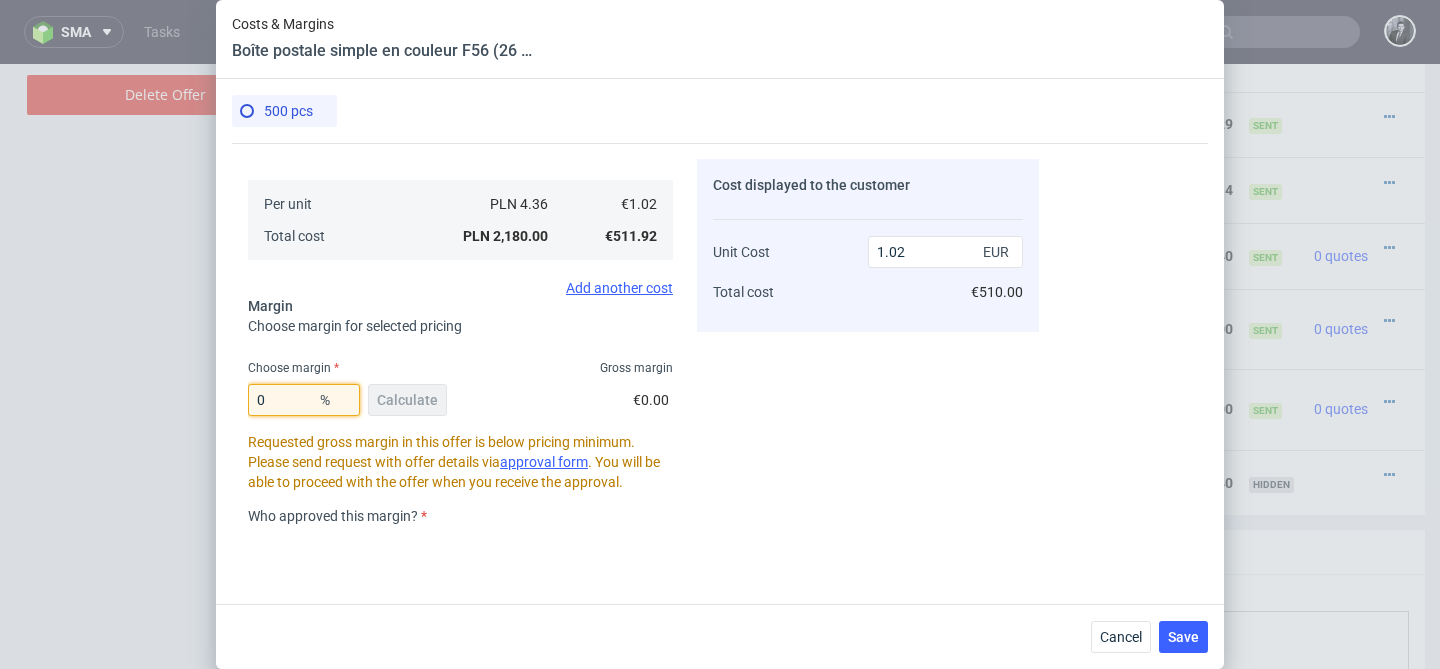 type on "0" 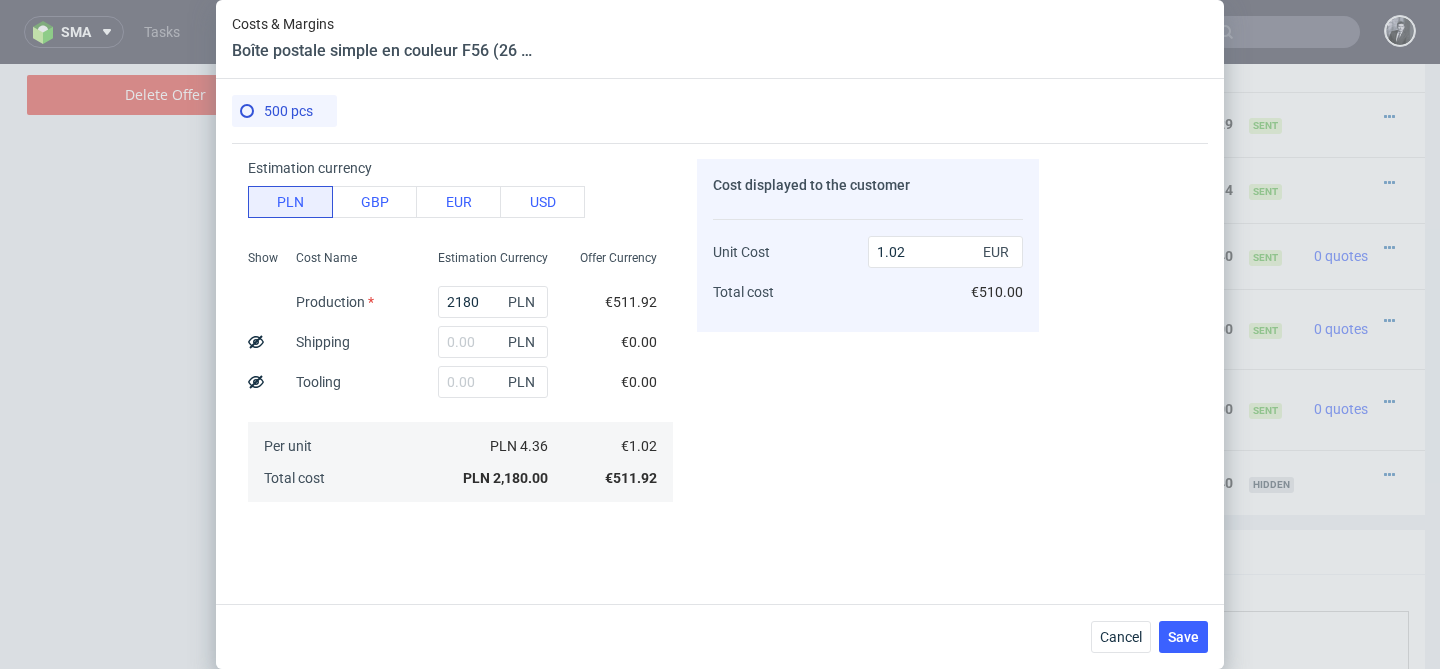 scroll, scrollTop: 126, scrollLeft: 0, axis: vertical 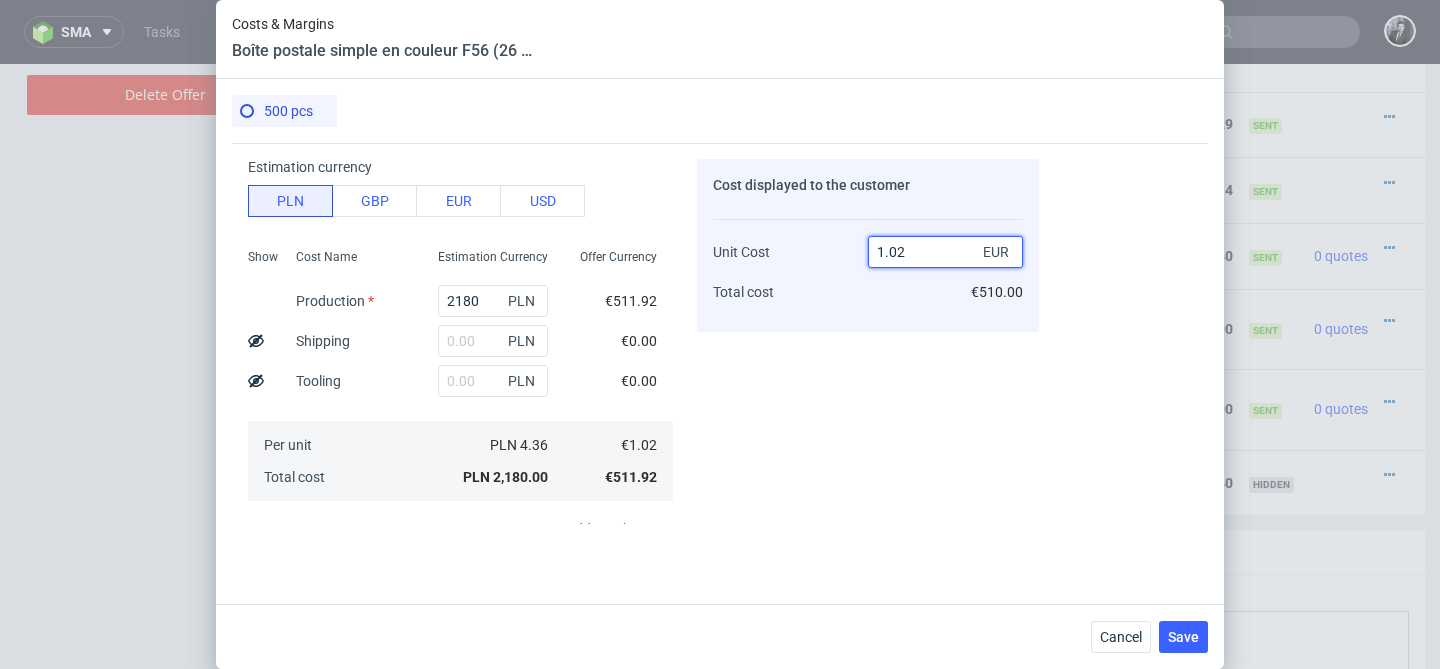click on "1.02" at bounding box center [945, 252] 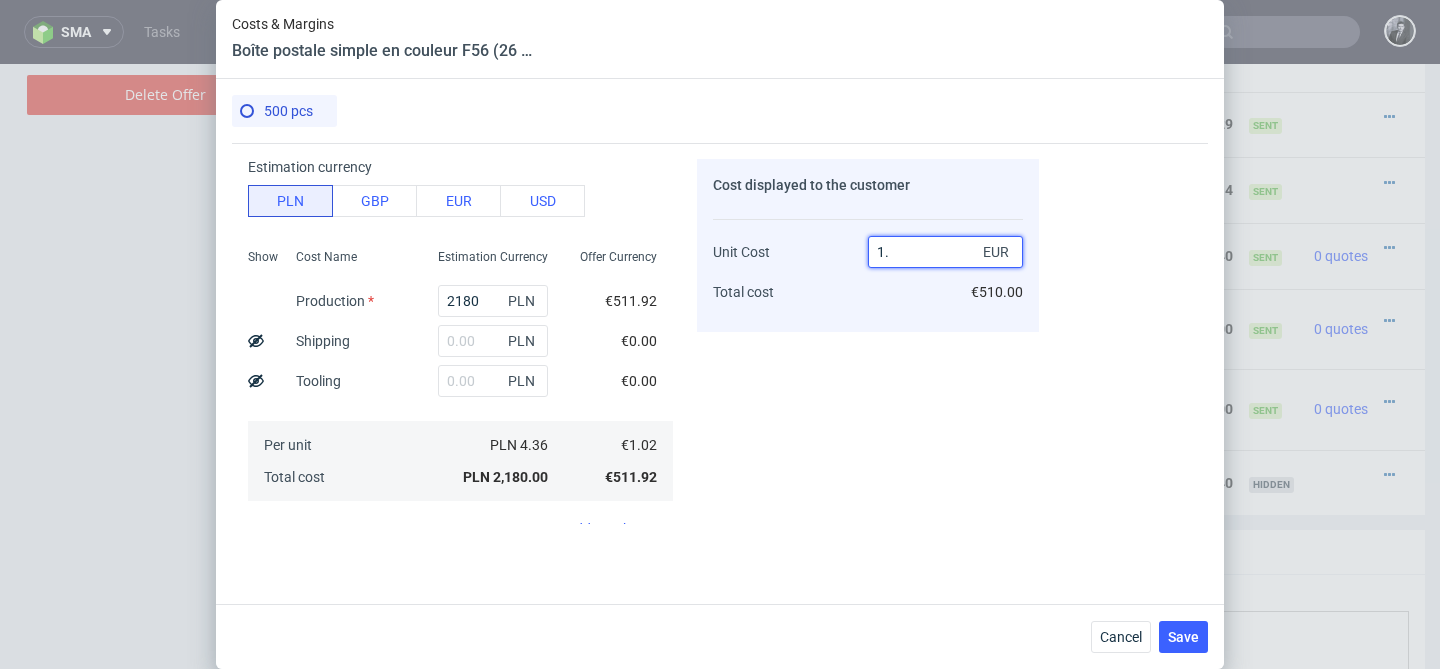 type on "1.1" 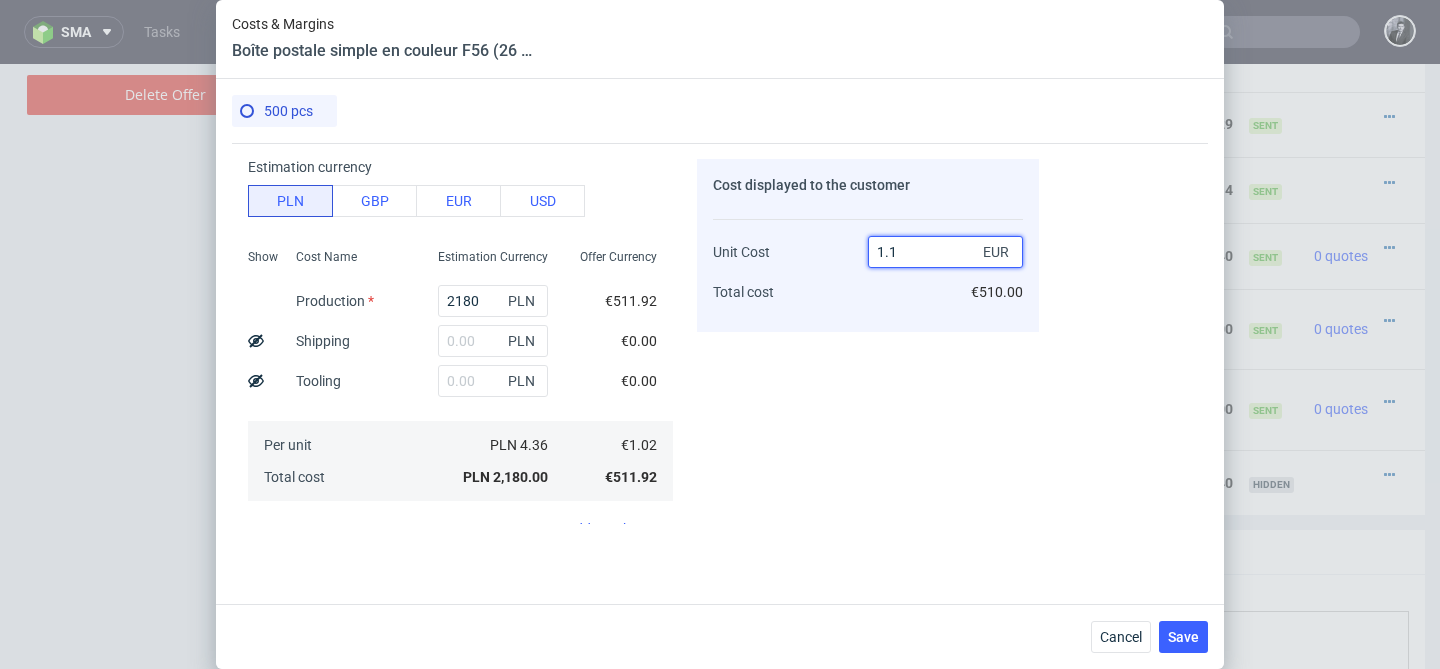 type on "7.2727272727272725" 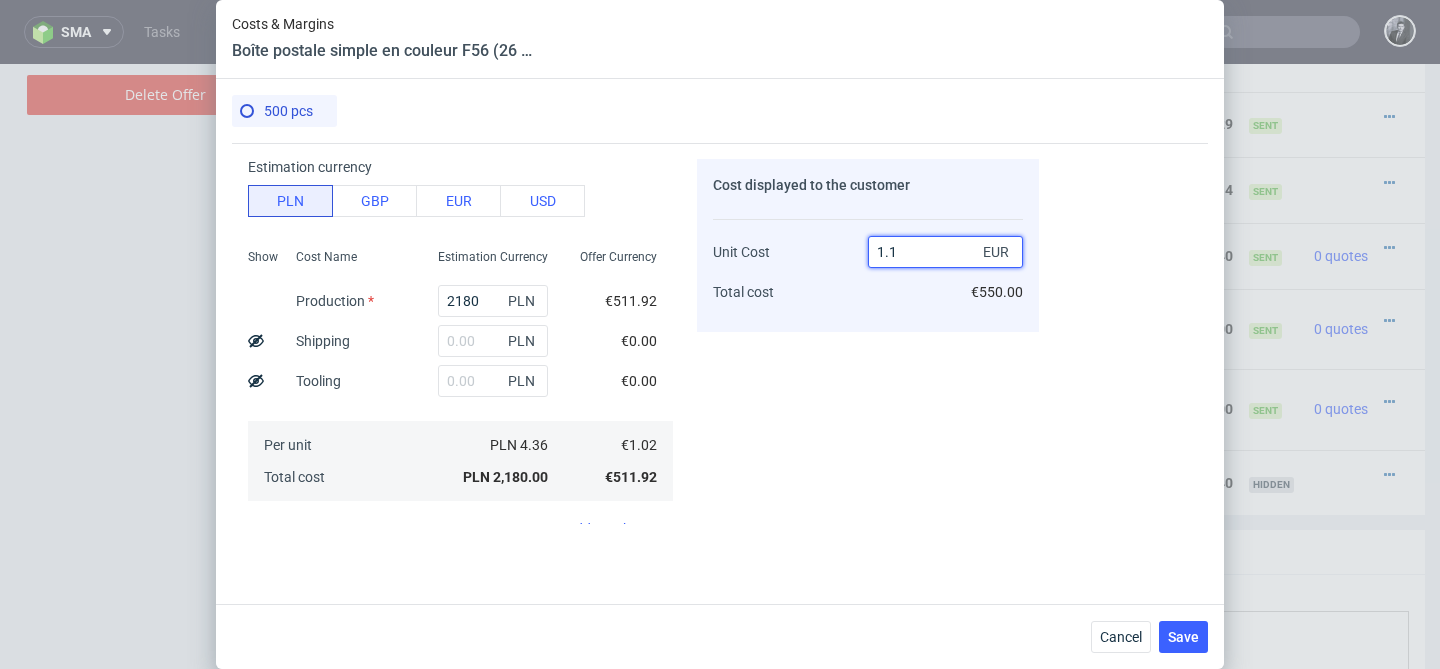 type on "1.15" 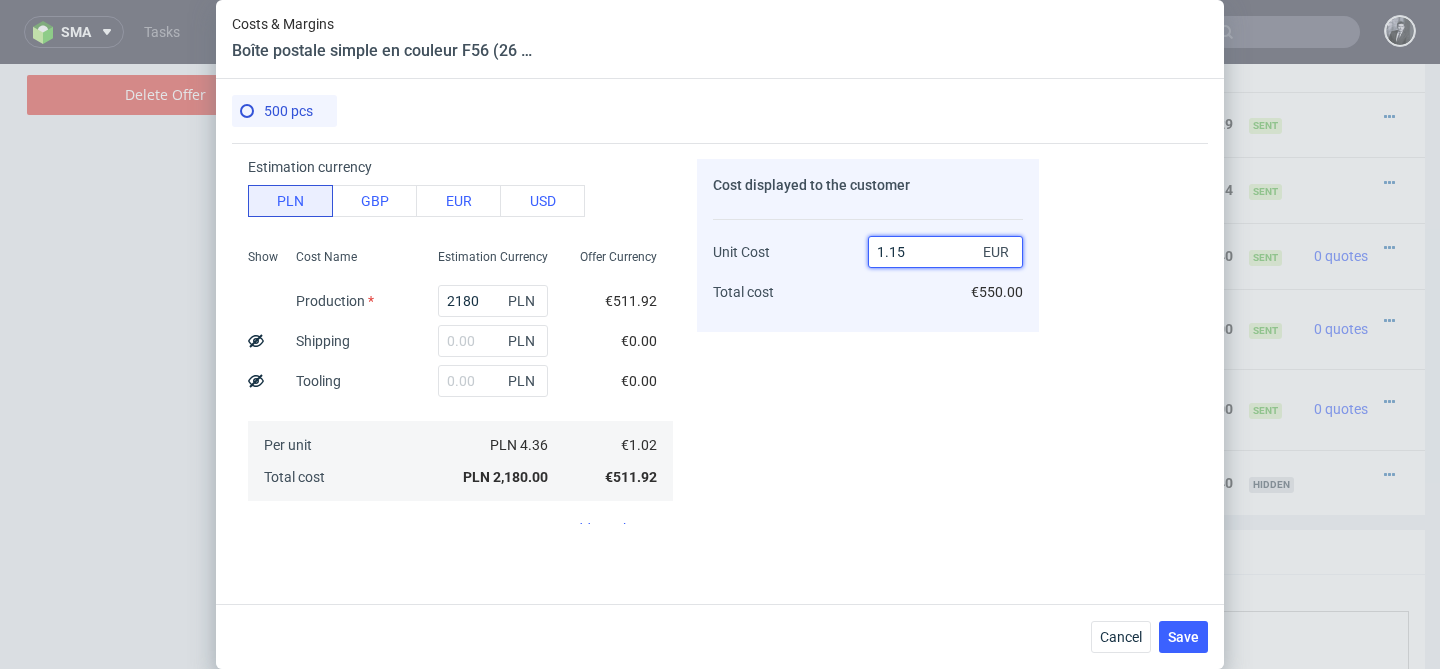type on "11.304347826086957" 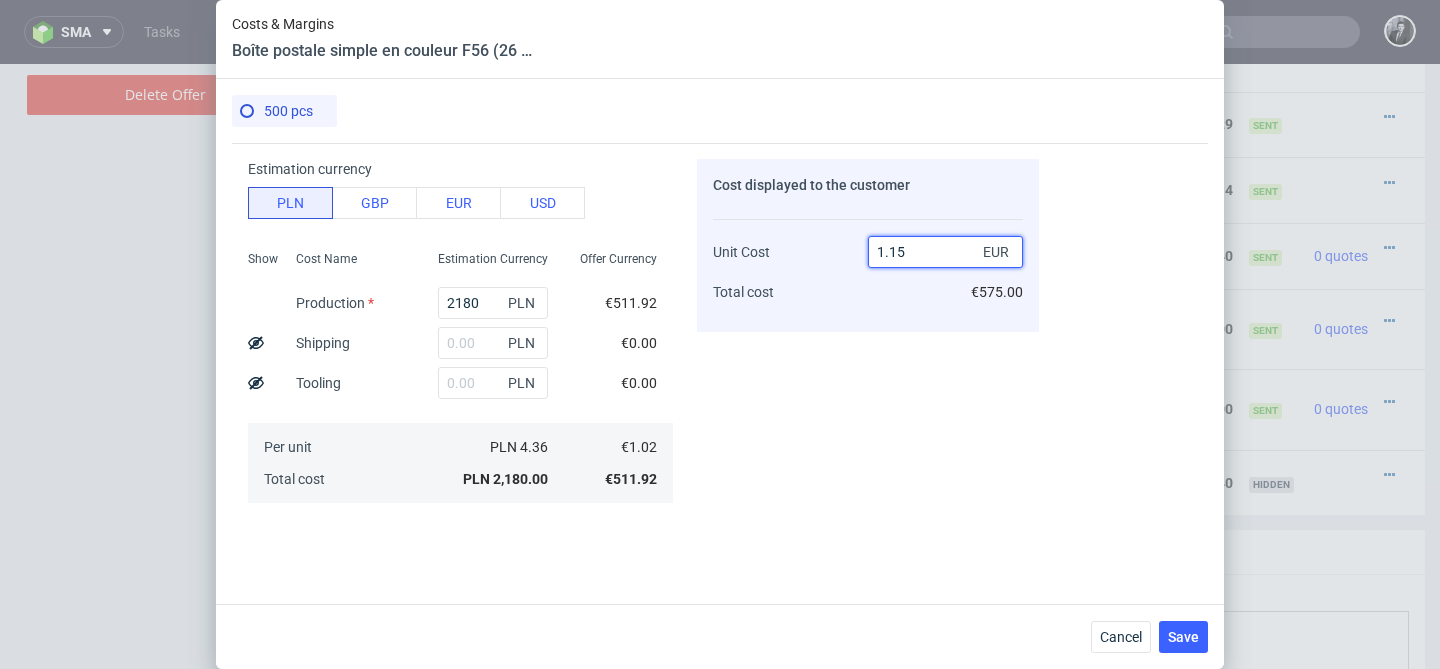 scroll, scrollTop: 0, scrollLeft: 0, axis: both 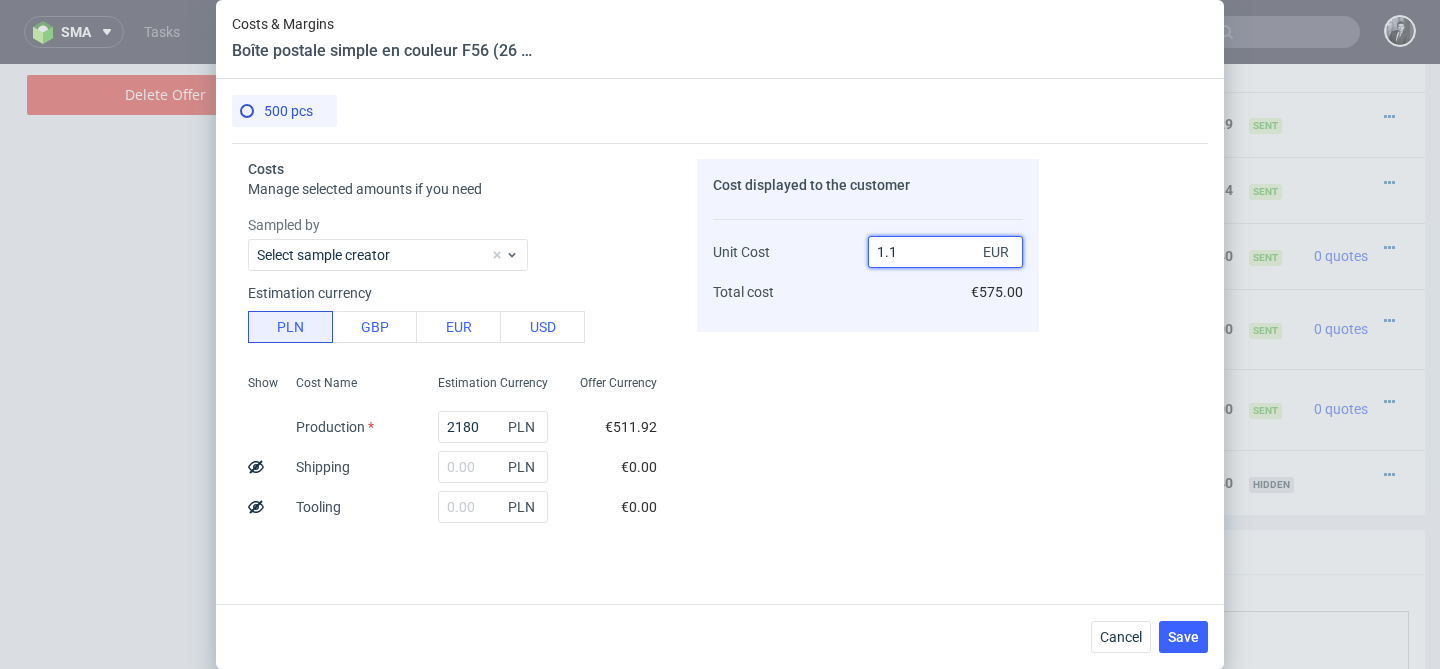 type on "1." 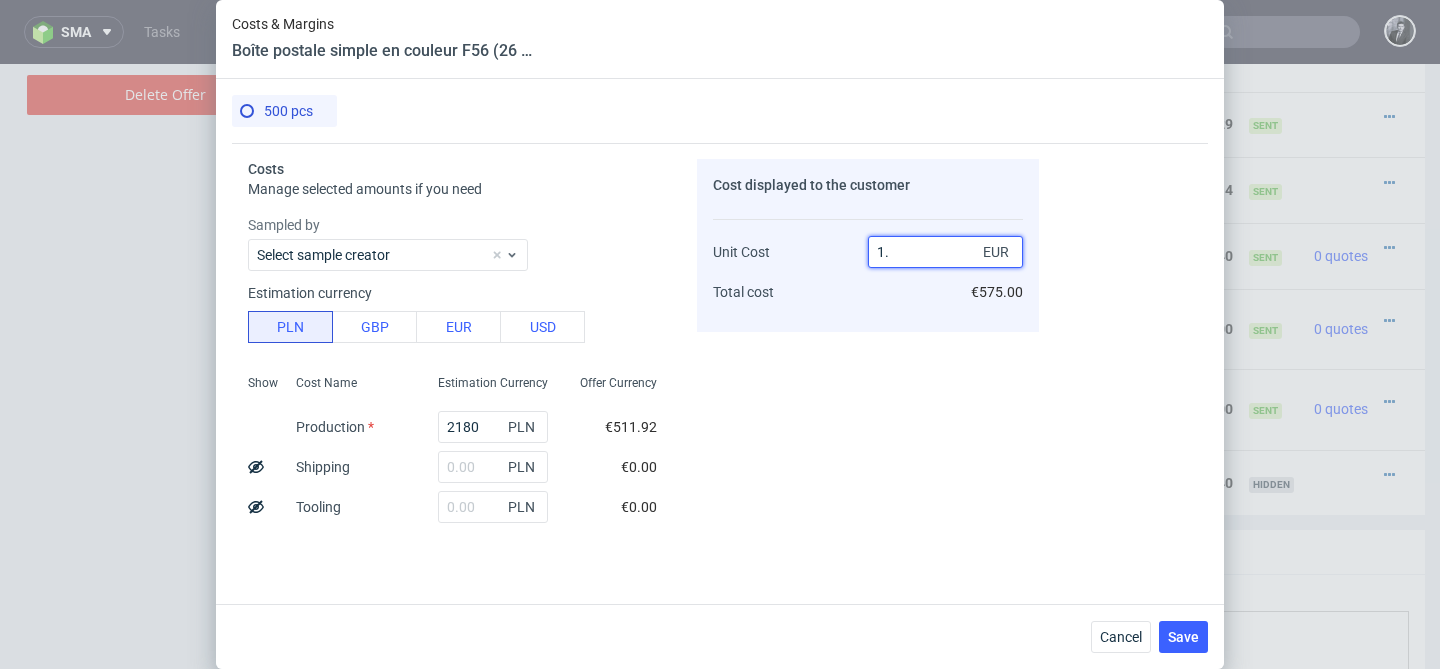 type on "-2" 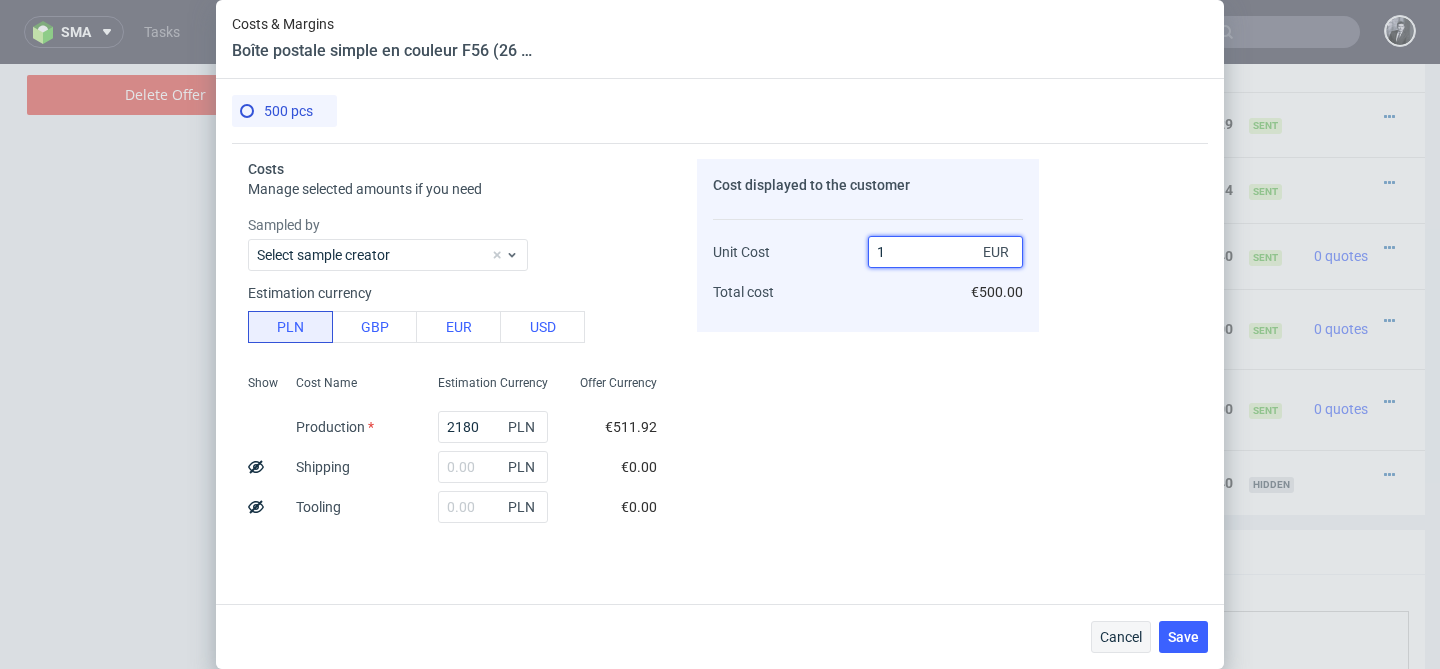 type on "1" 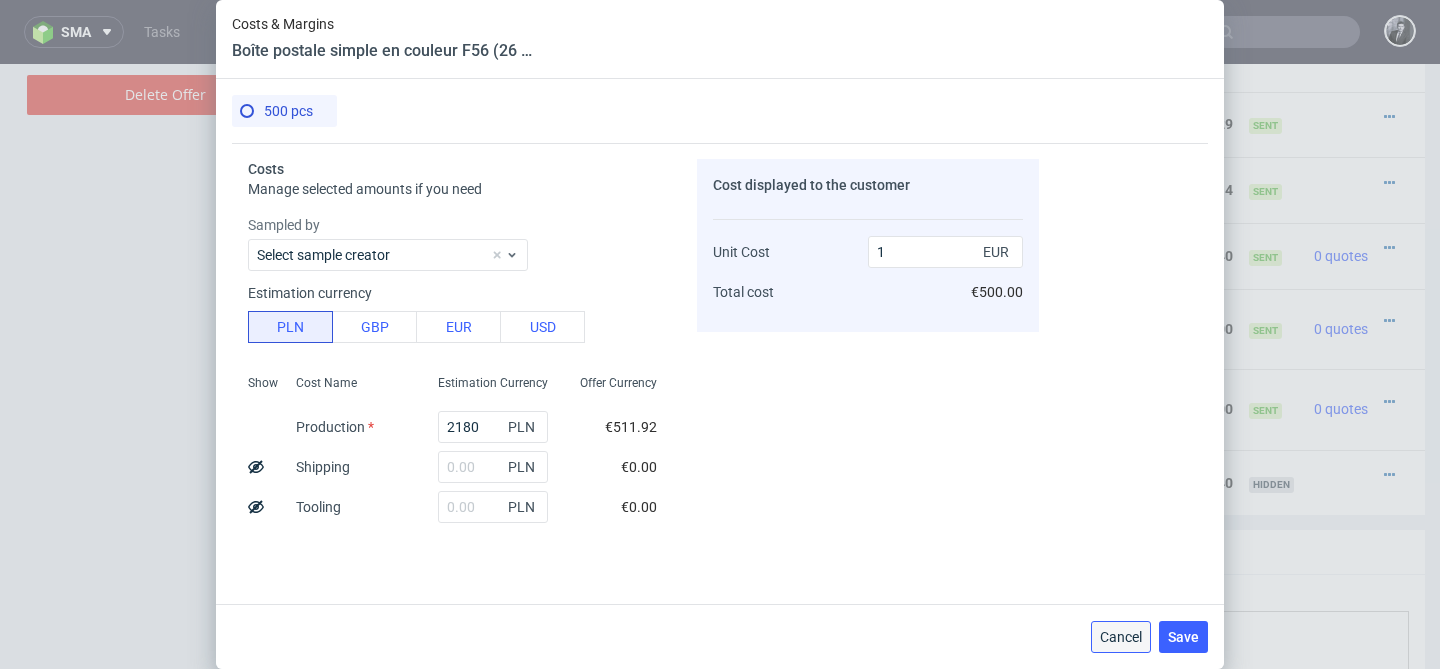 click on "Cancel" at bounding box center (1121, 637) 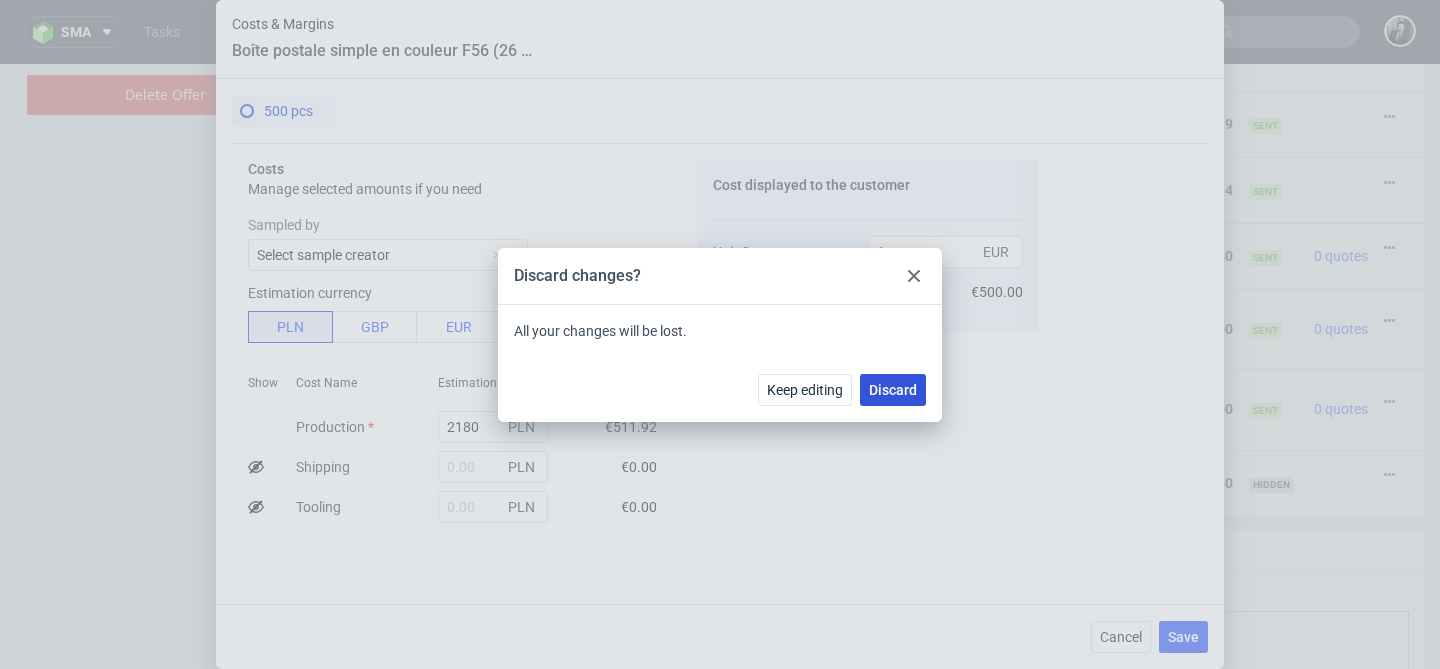 click on "Discard" at bounding box center [893, 390] 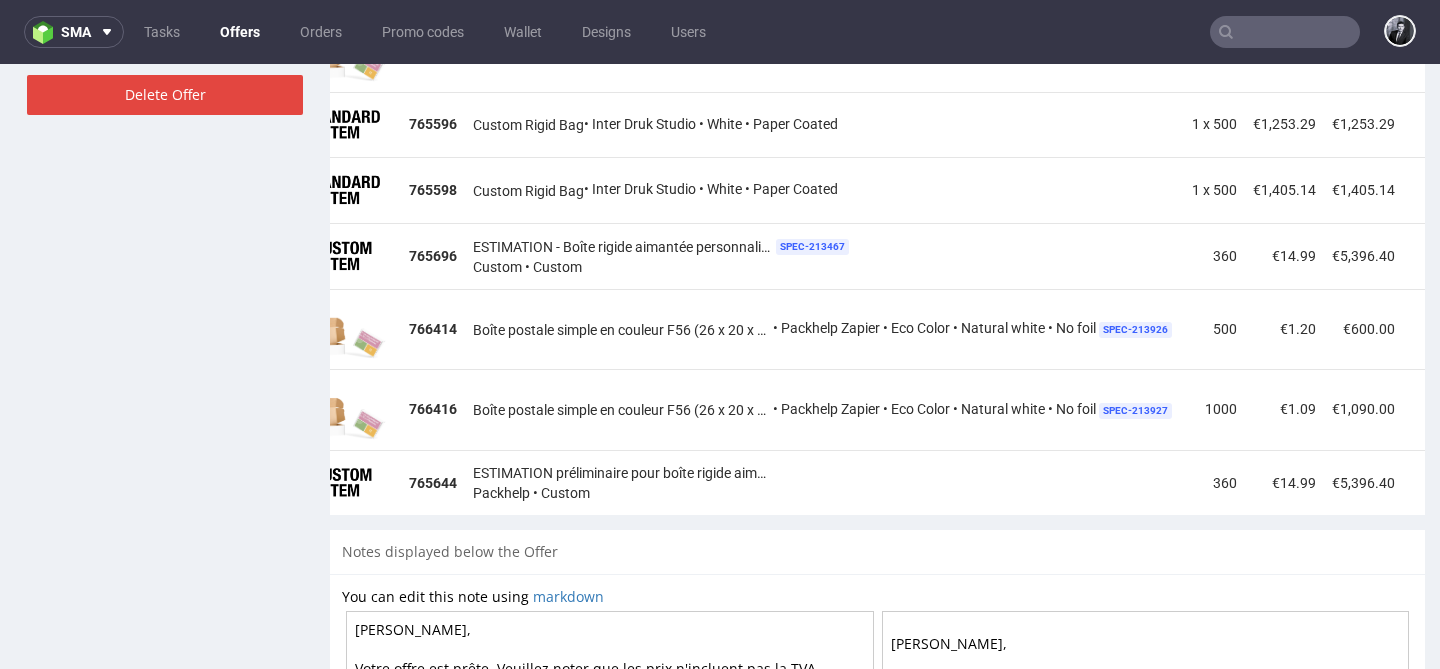 scroll, scrollTop: 0, scrollLeft: 0, axis: both 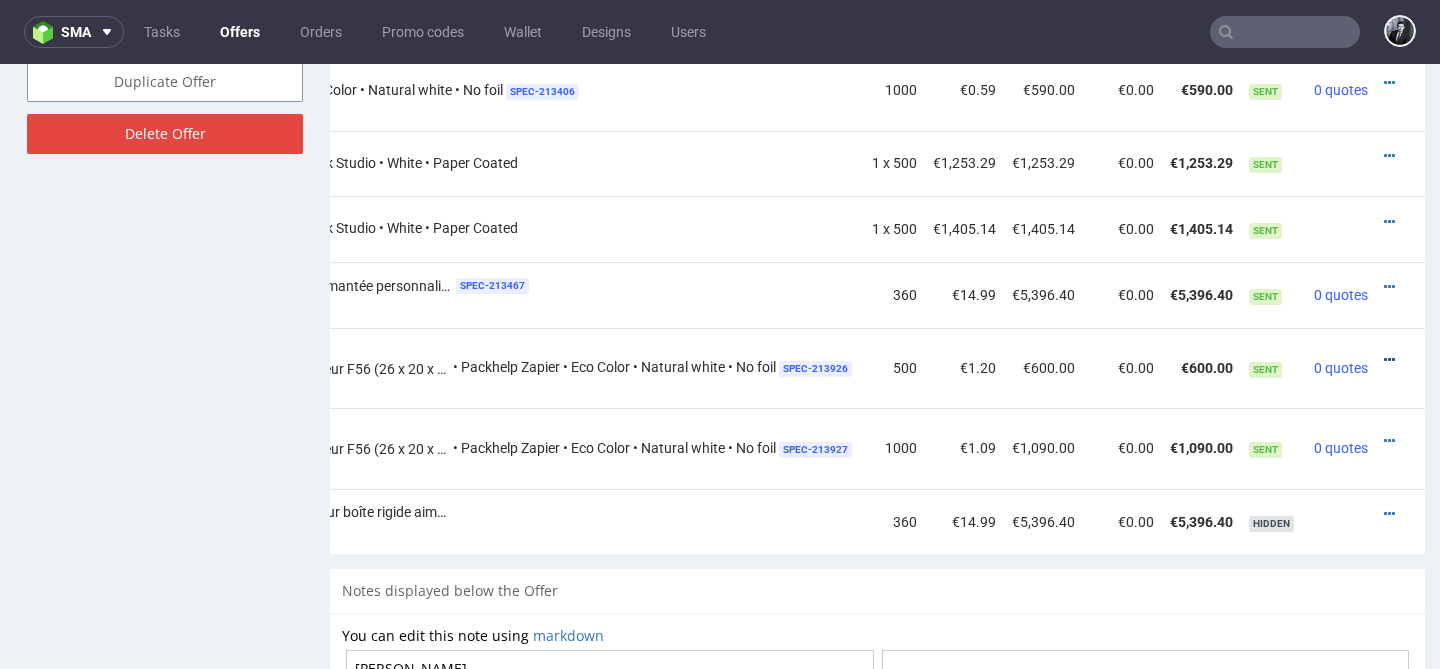 click at bounding box center (1389, 360) 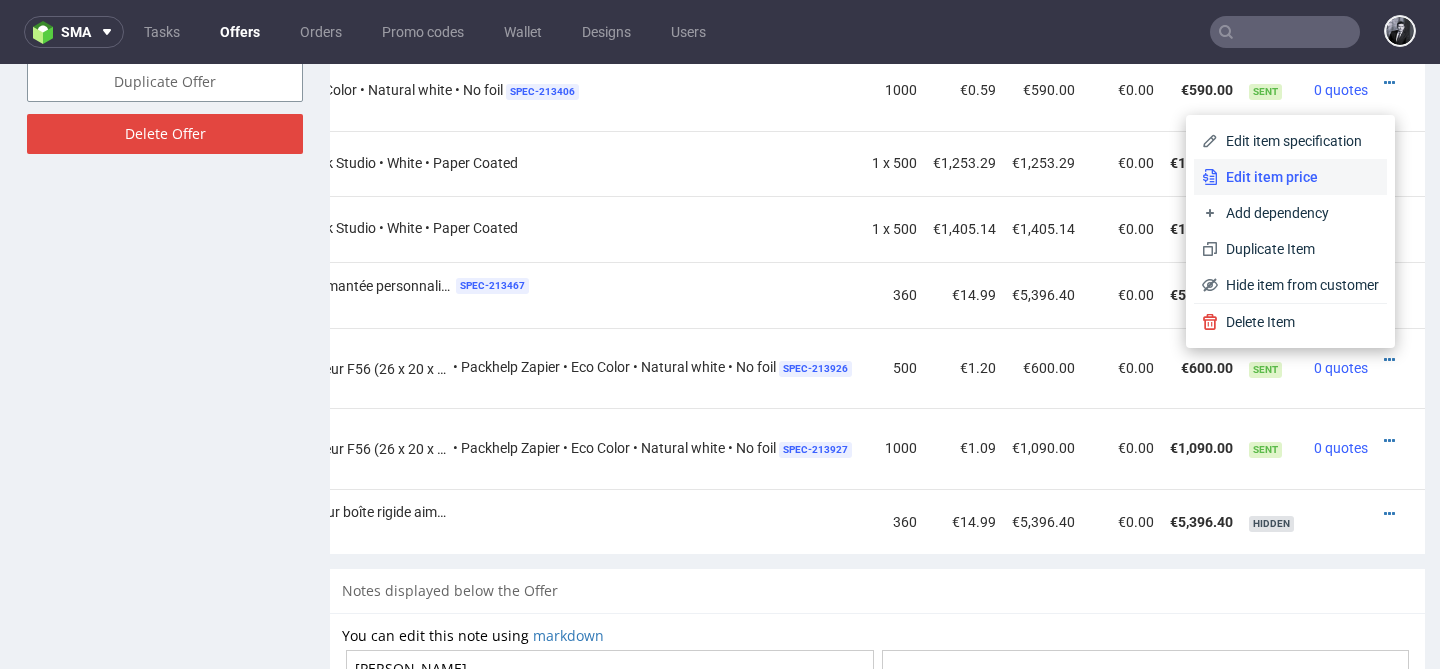 click on "Edit item price" at bounding box center (1298, 177) 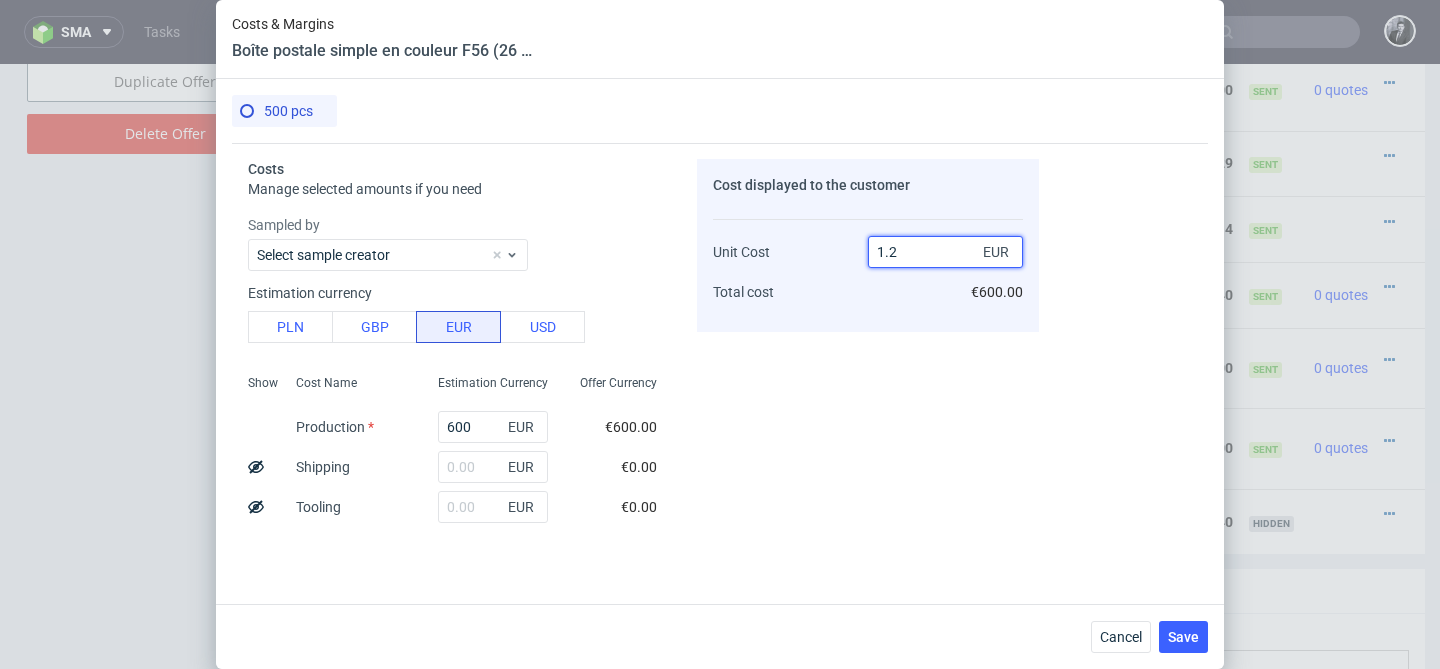 click on "1.2" at bounding box center (945, 252) 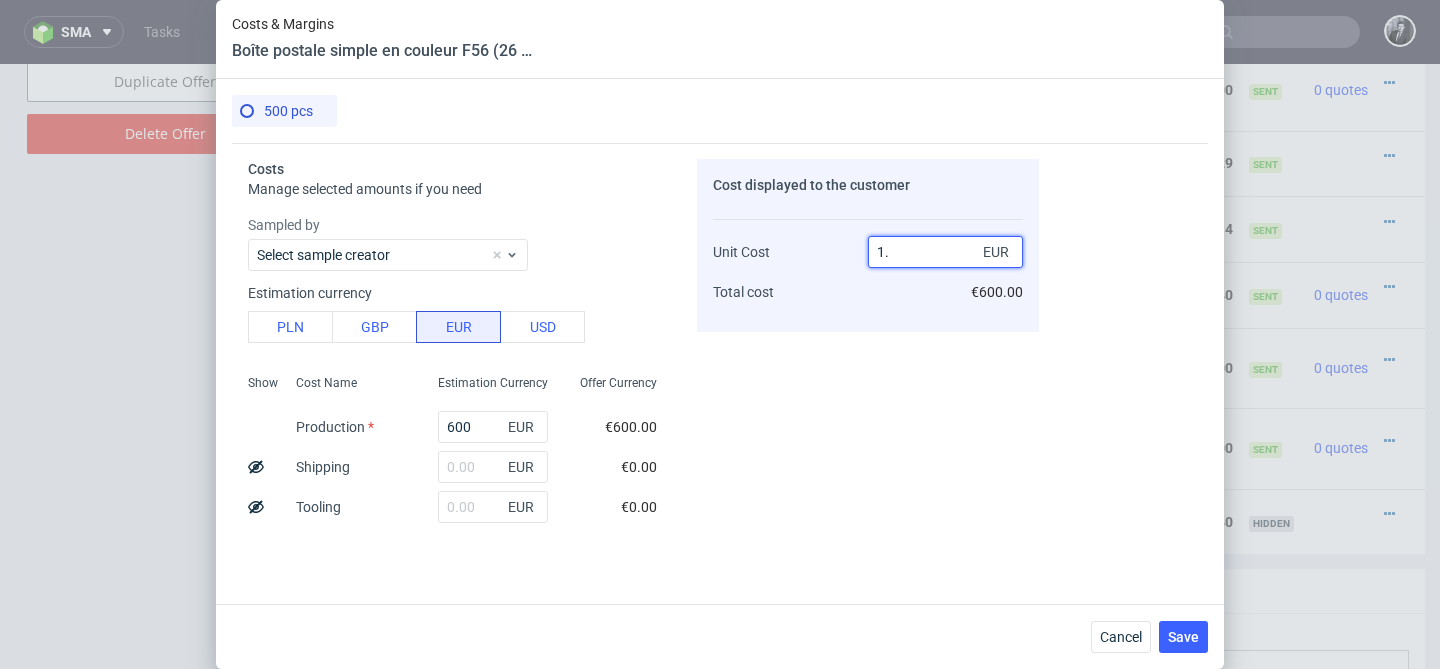 type on "1" 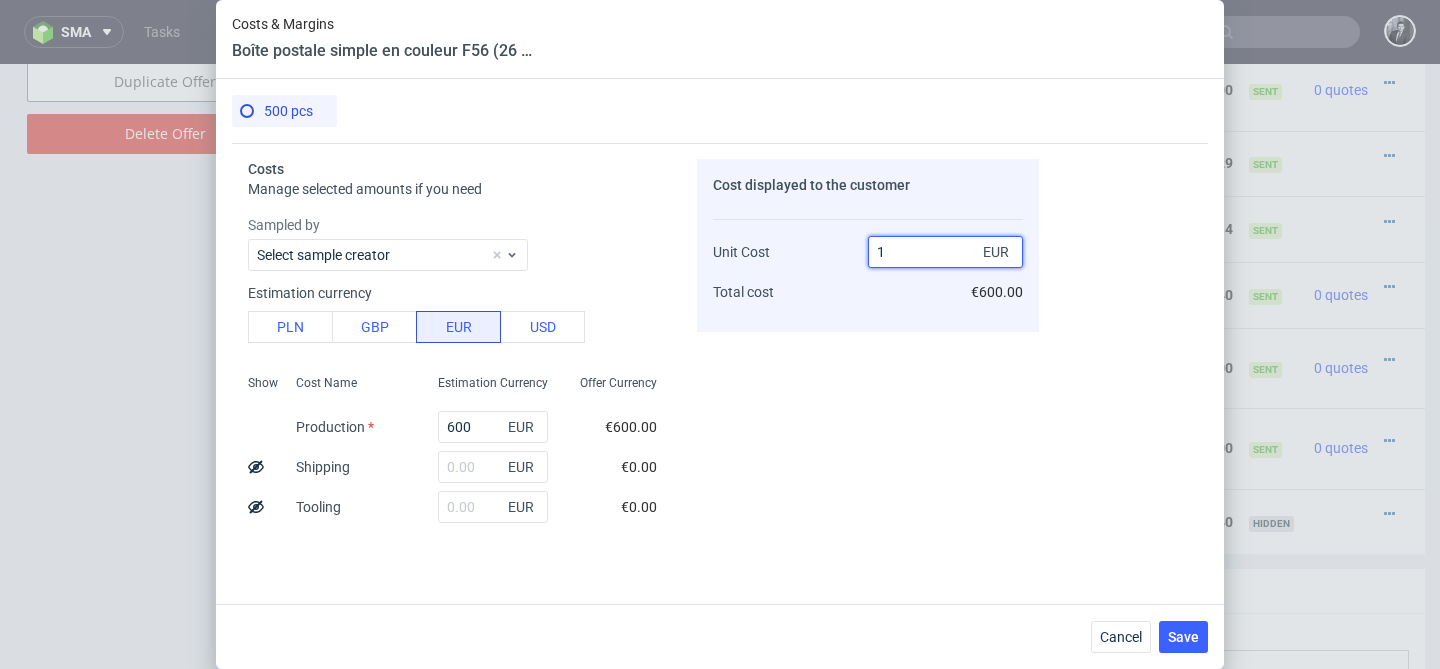 type on "-20" 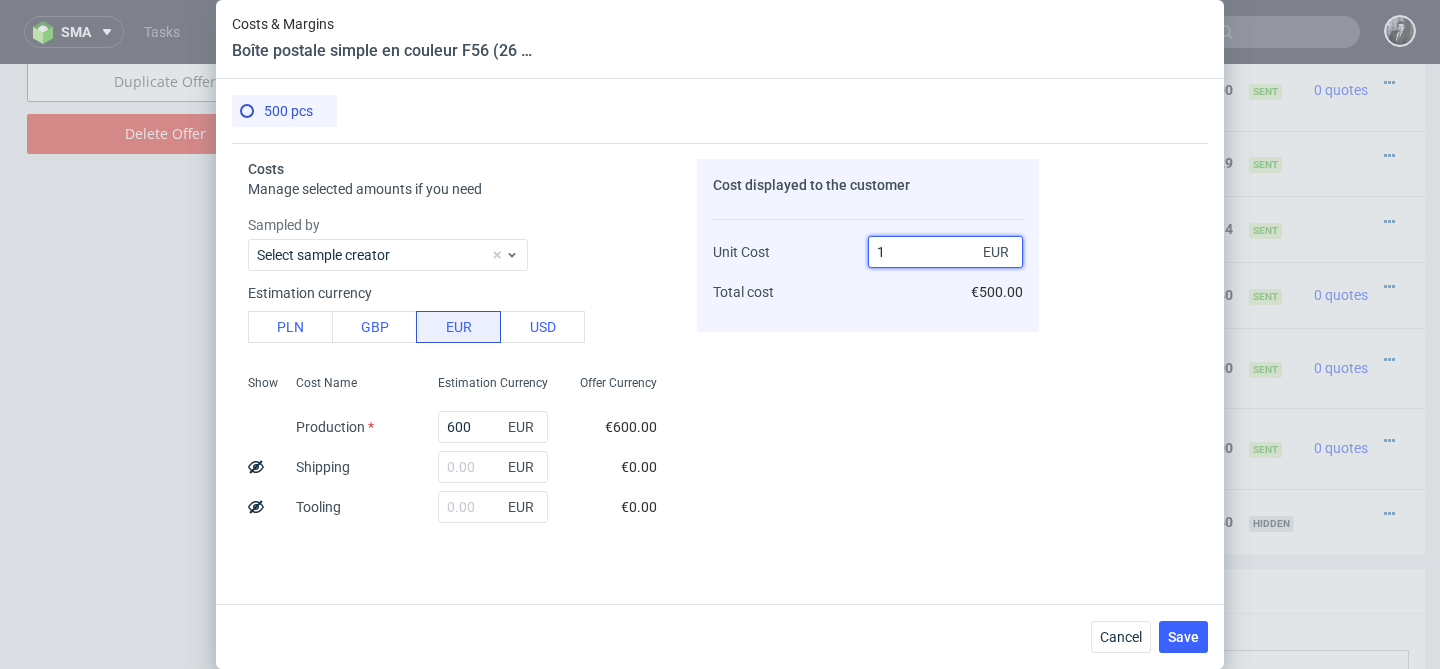type on "11" 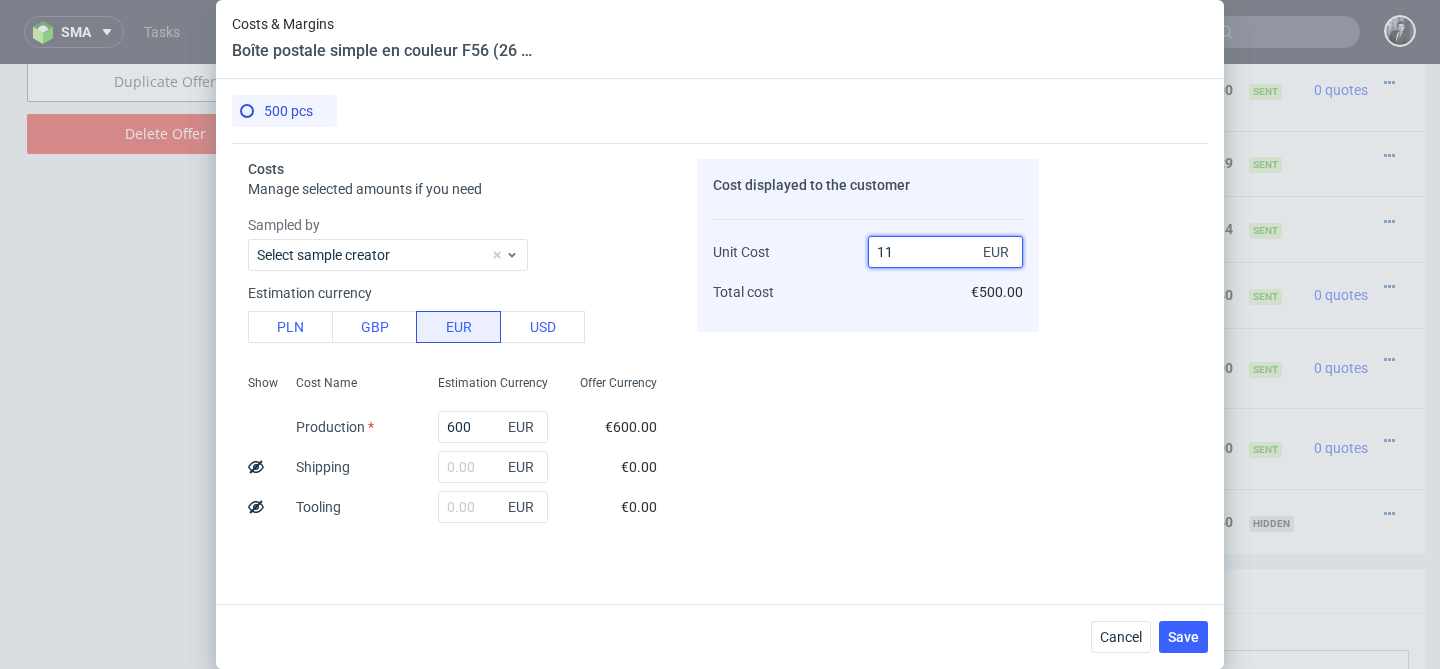 type on "89.0909090909091" 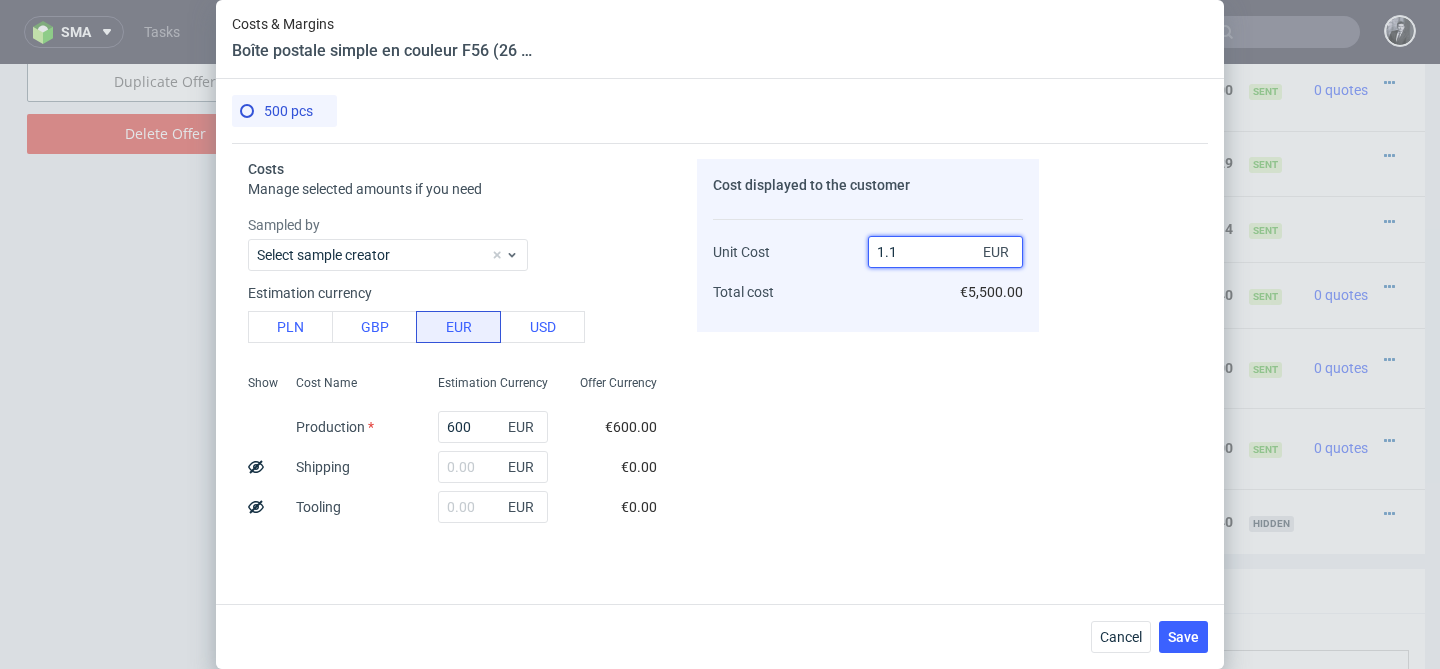 type on "1.15" 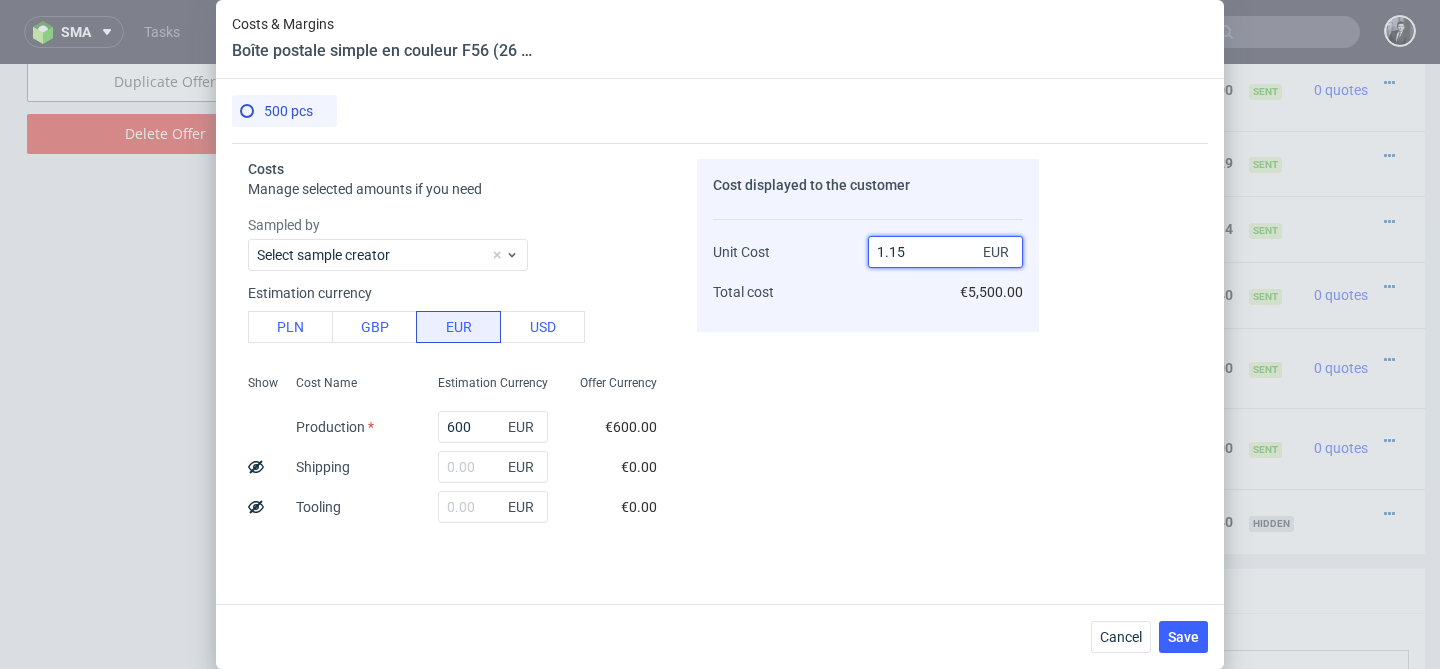 type on "-4.3478260869565215" 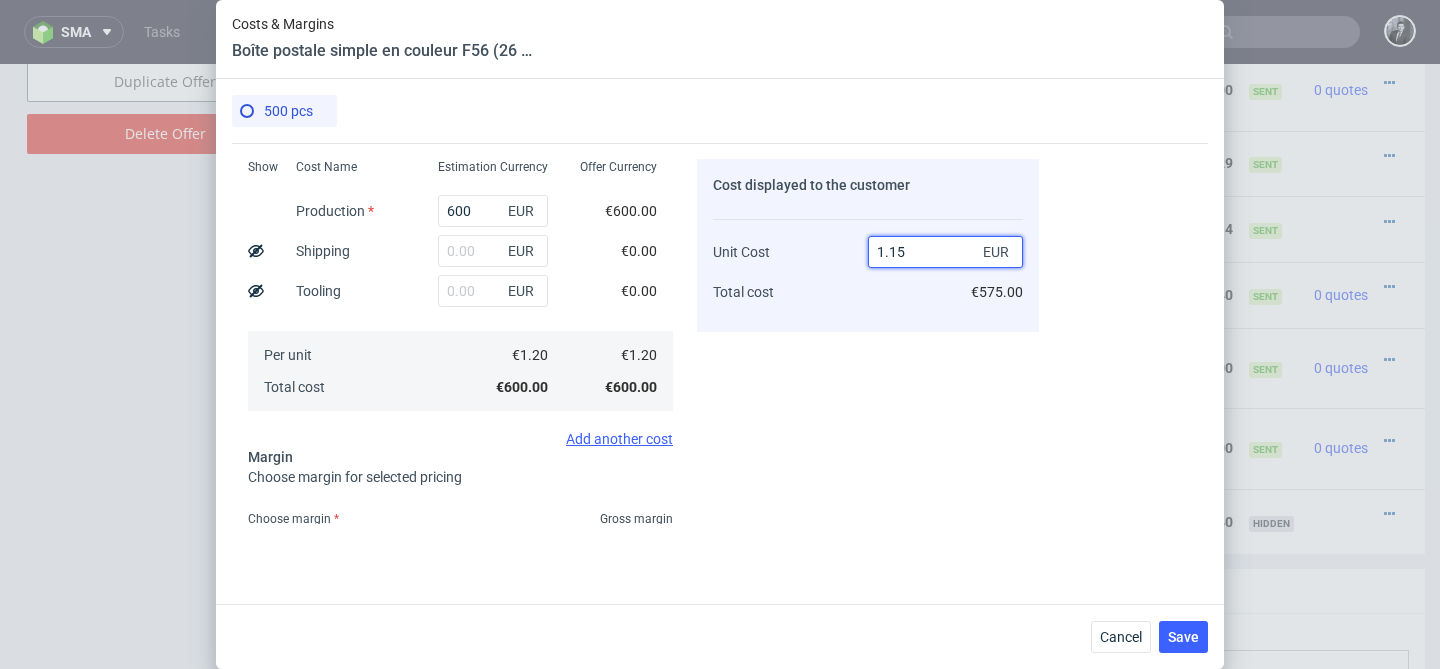 scroll, scrollTop: 0, scrollLeft: 0, axis: both 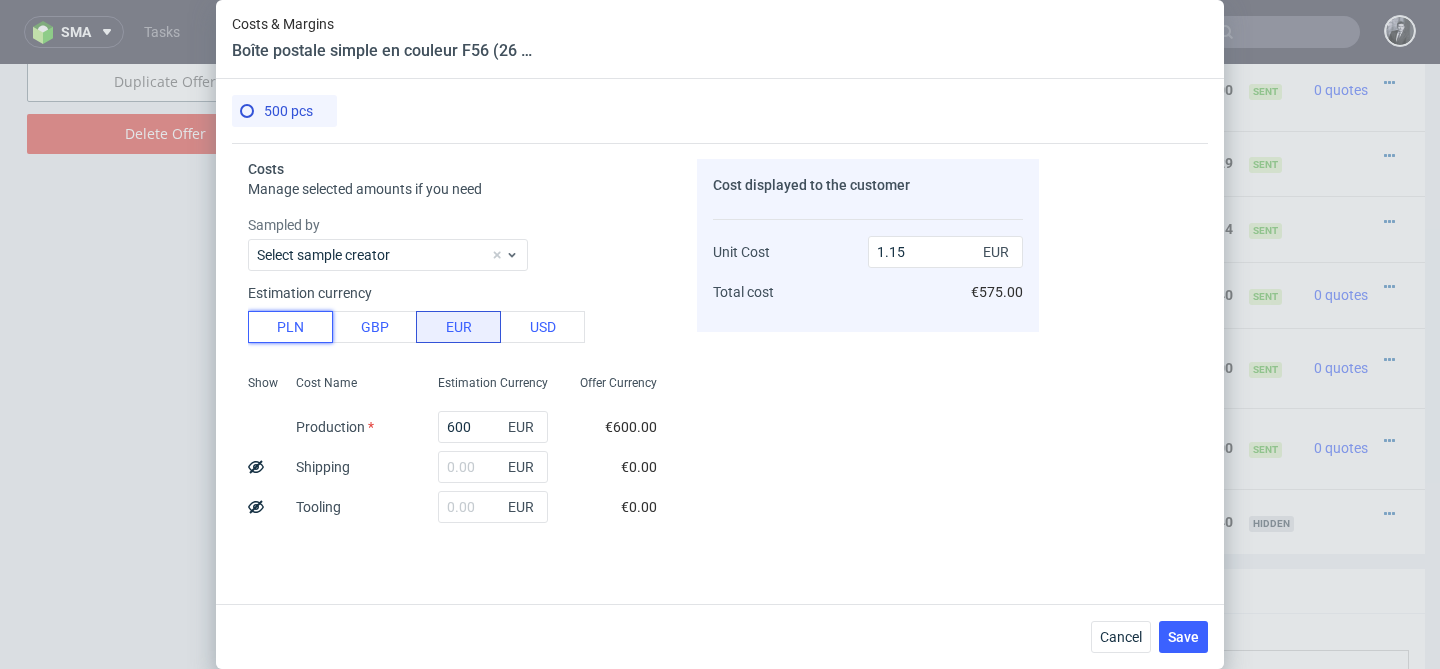 click on "PLN" at bounding box center (290, 327) 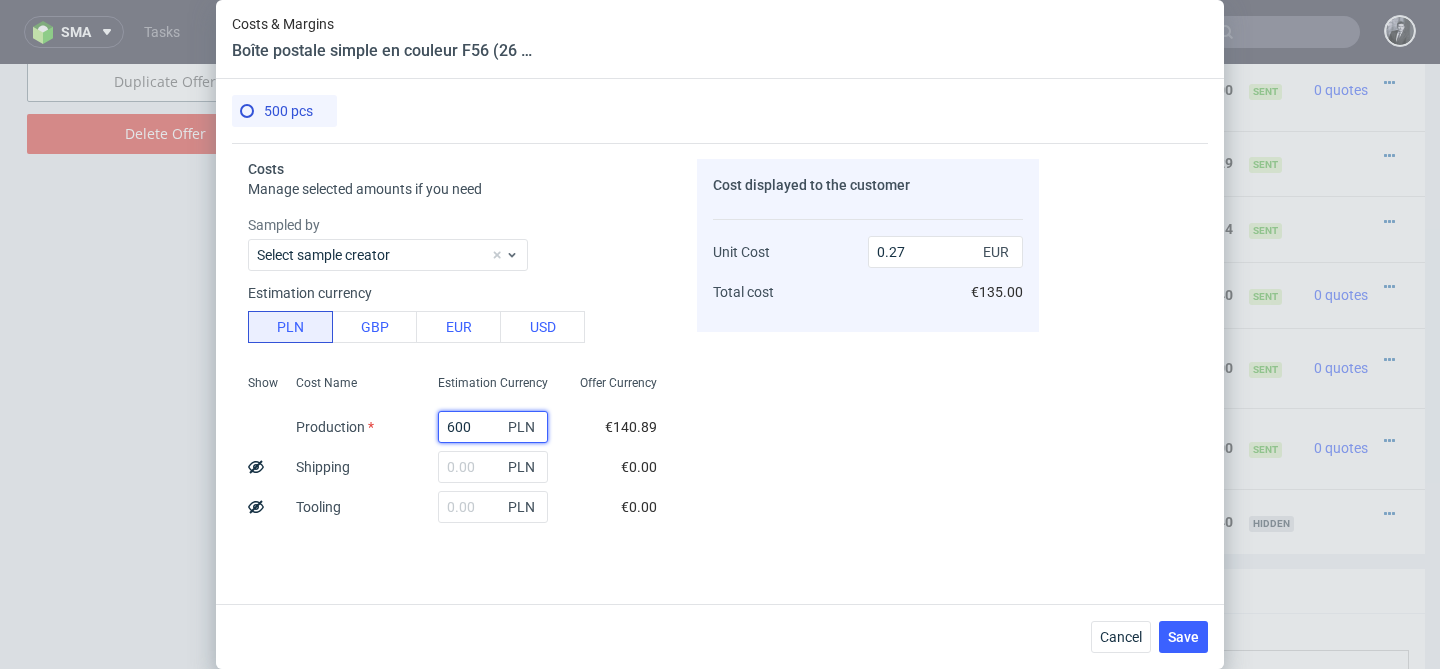 drag, startPoint x: 482, startPoint y: 423, endPoint x: 410, endPoint y: 423, distance: 72 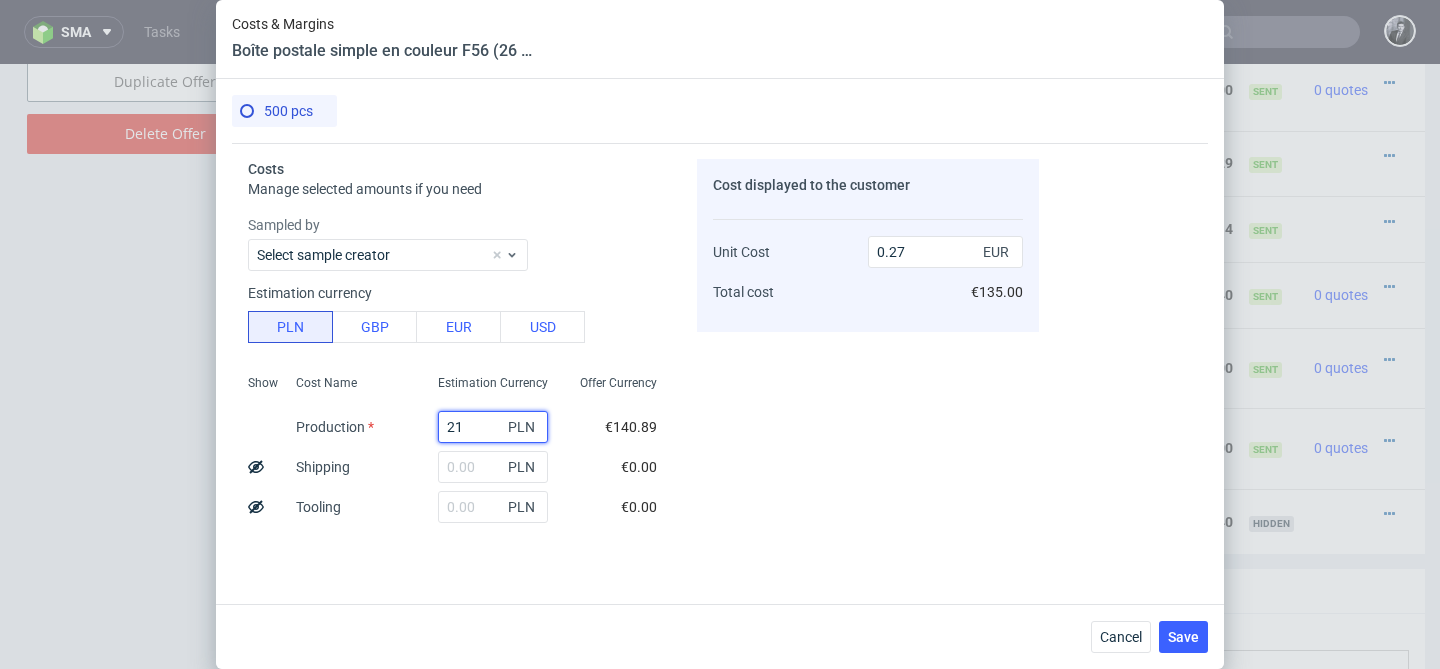 type on "218" 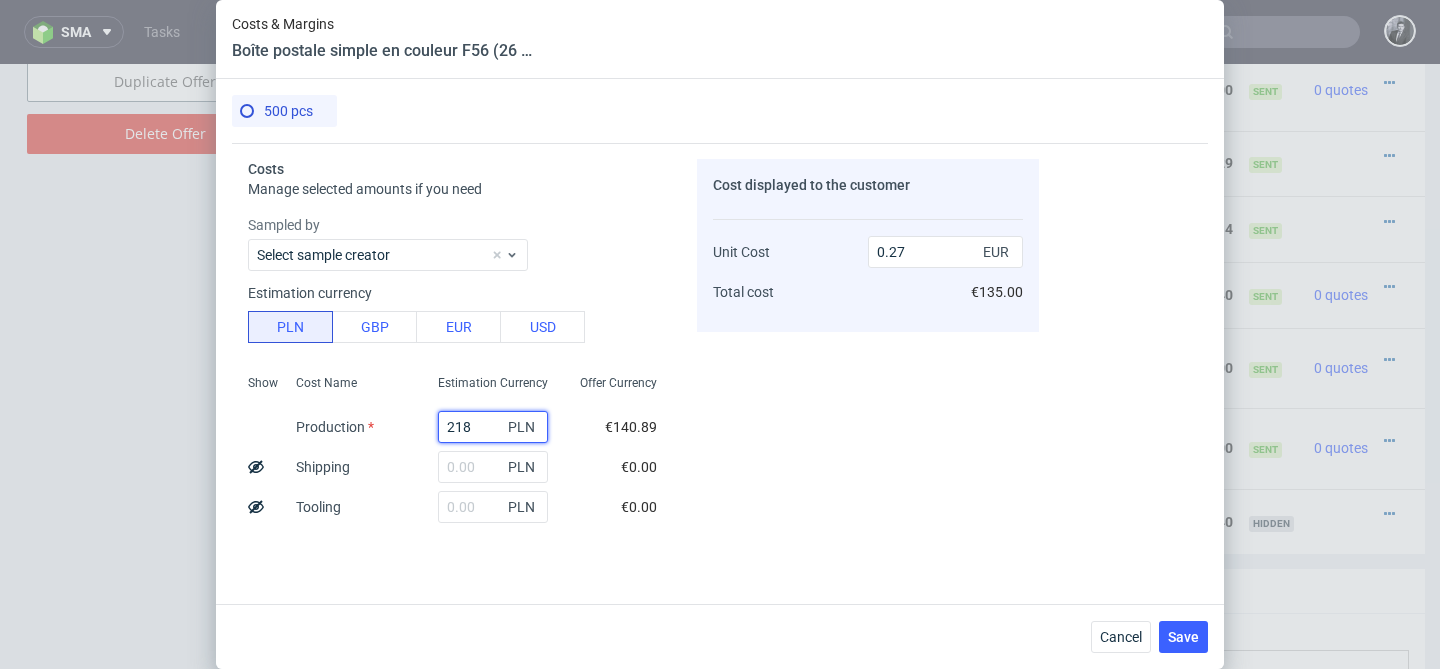 type on "0.1" 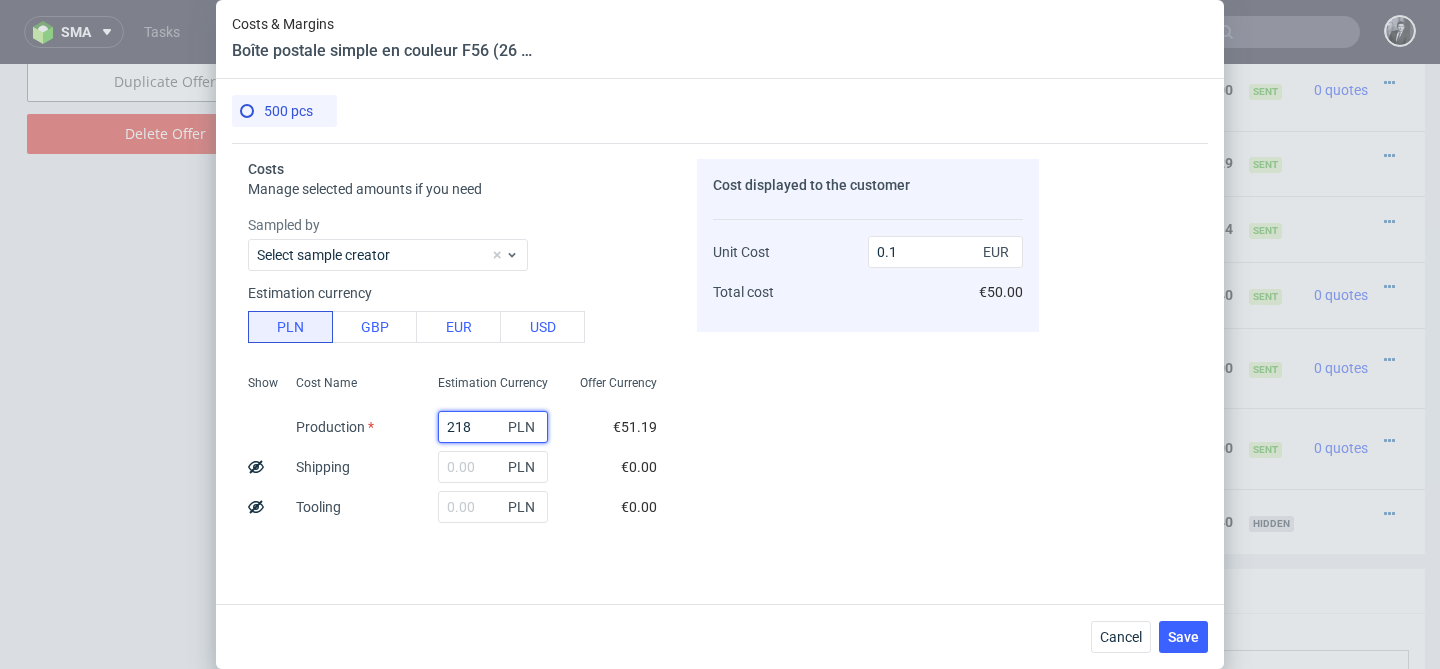 type on "2180" 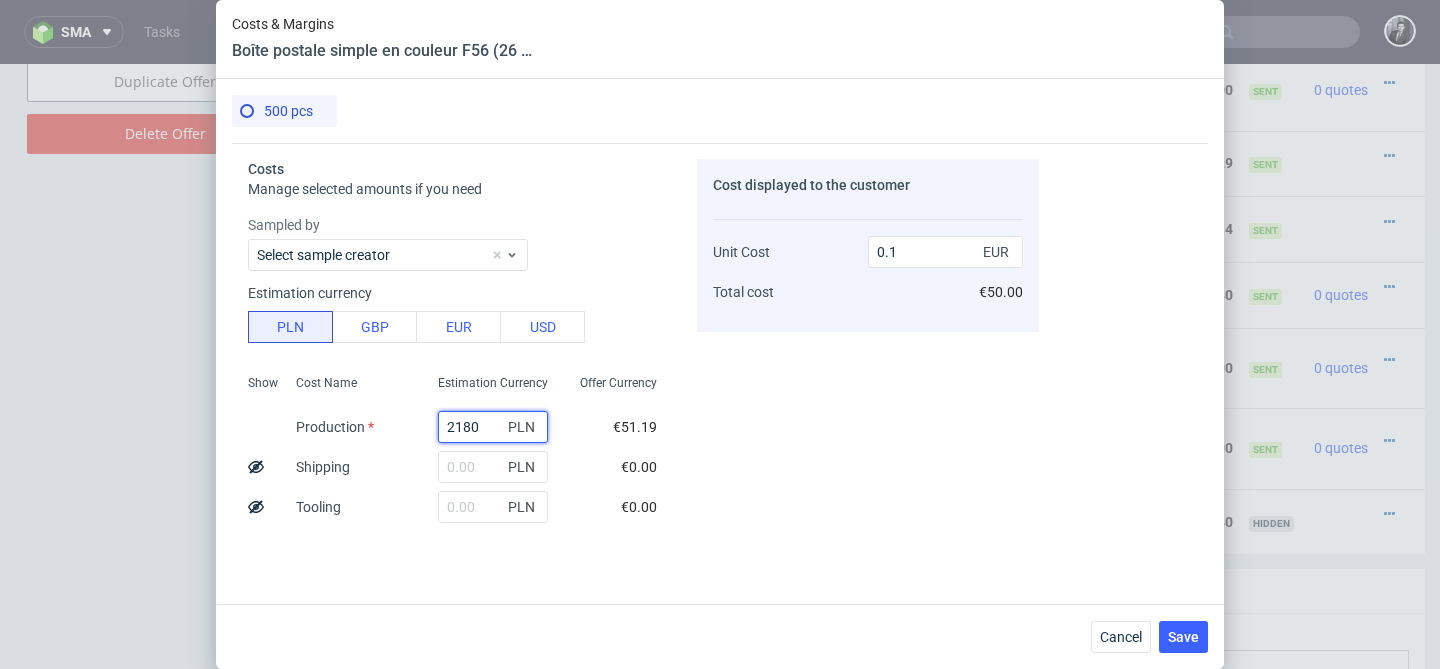 type on "0.98" 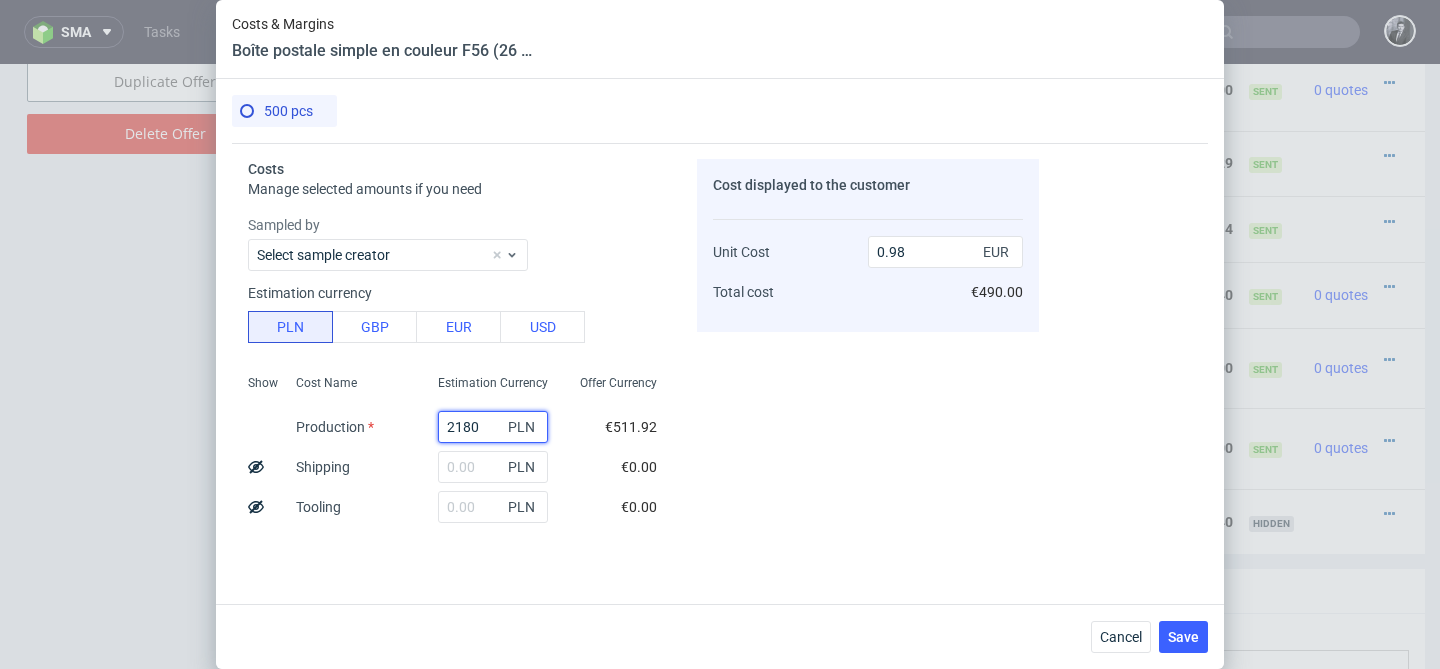 type on "2180" 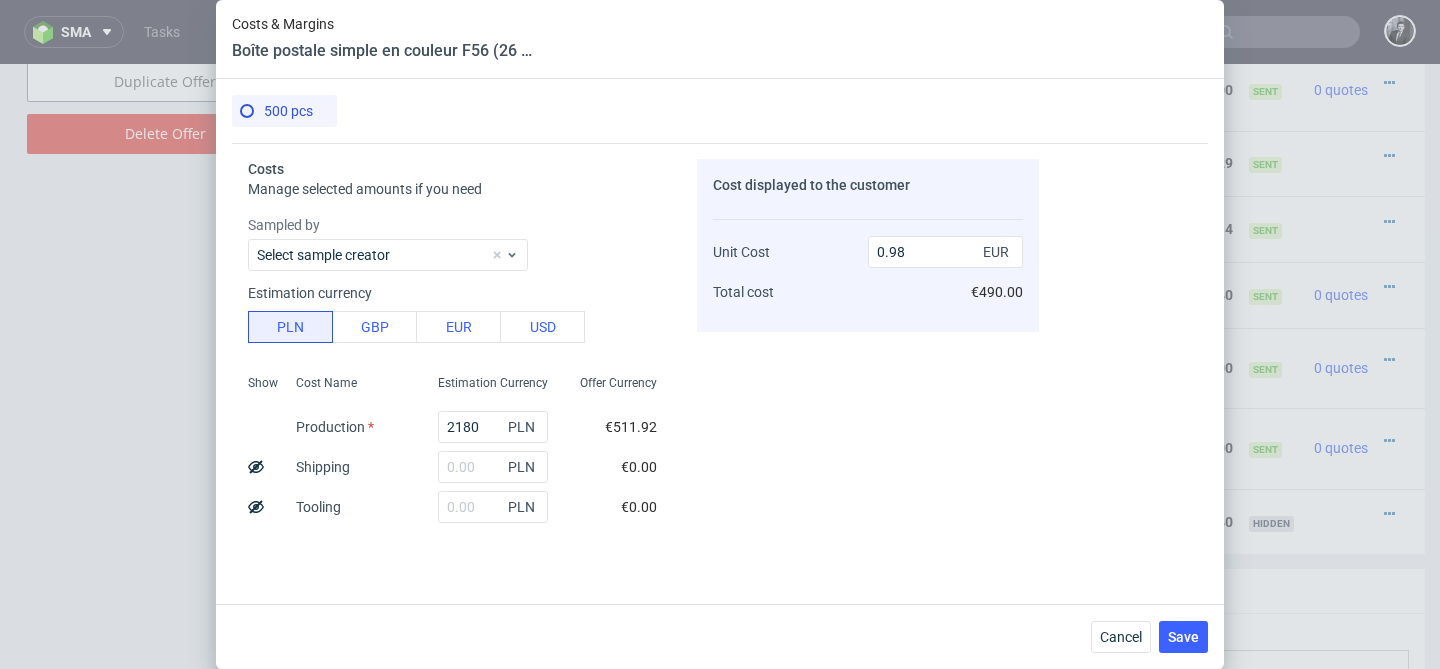 click on "Sampled by Select sample creator Estimation currency PLN GBP EUR USD Show Cost Name Production Shipping Tooling Per unit Total cost Estimation Currency 2180 PLN PLN PLN PLN 4.36 PLN 2,180.00 Offer Currency €511.92 €0.00 €0.00 €1.02 €511.92 Add another cost" at bounding box center [460, 439] 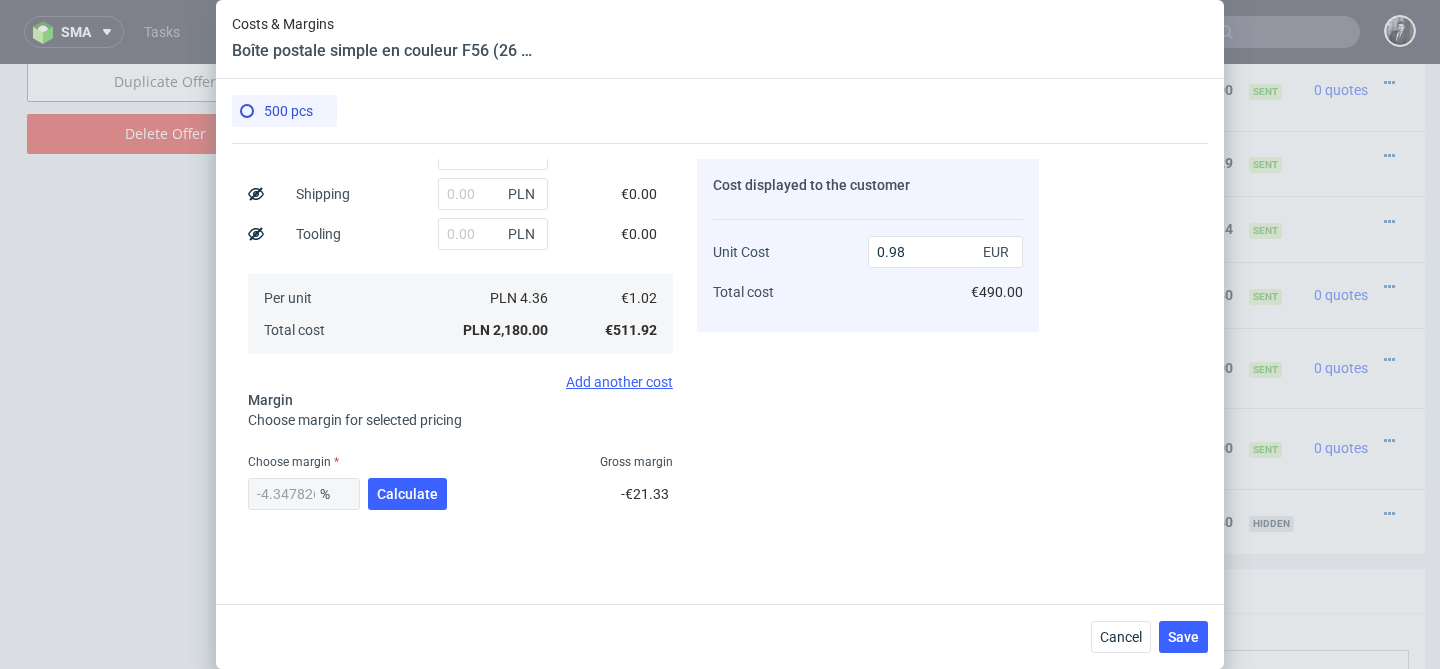 scroll, scrollTop: 274, scrollLeft: 0, axis: vertical 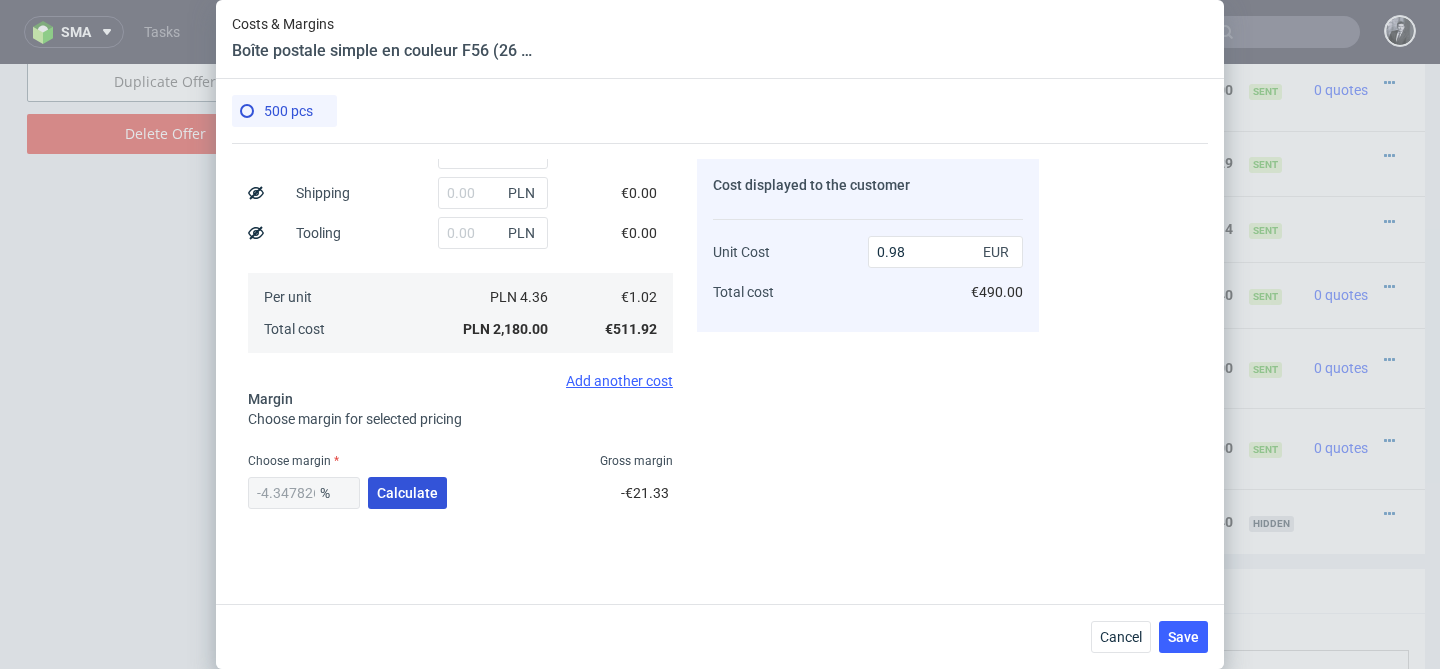click on "Calculate" at bounding box center [407, 493] 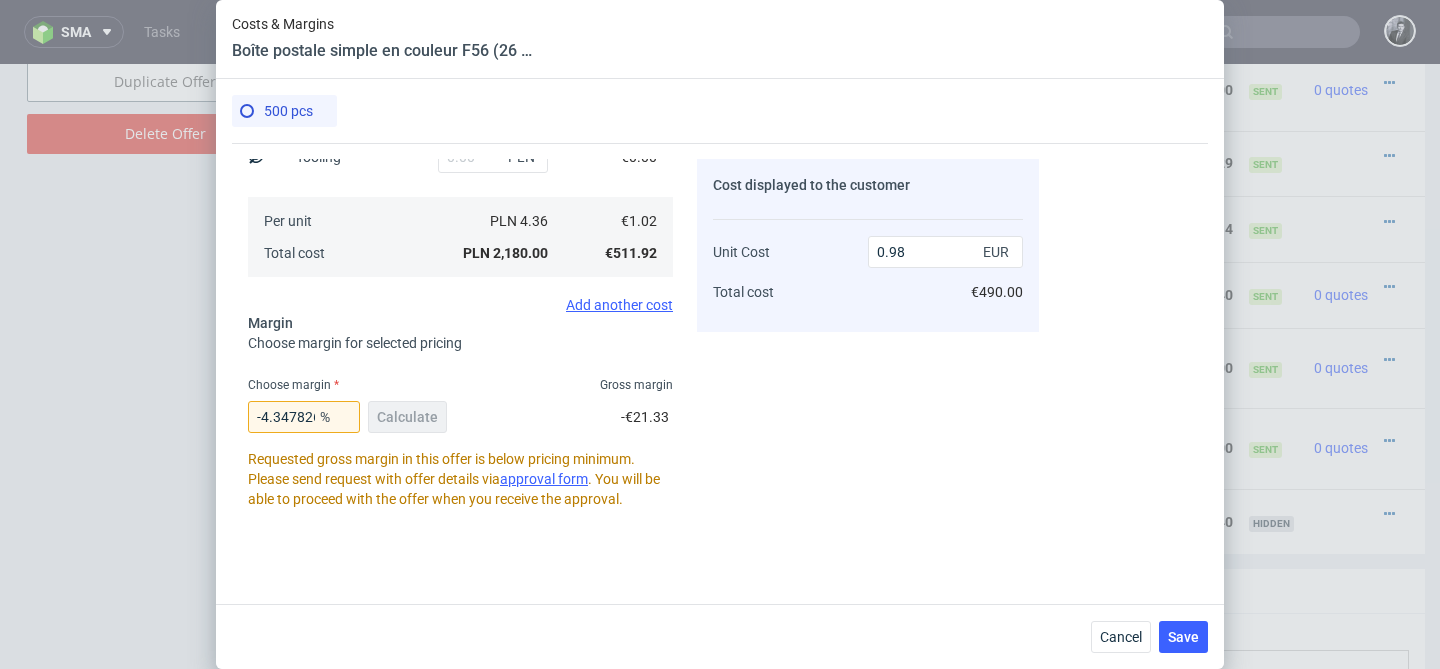 scroll, scrollTop: 368, scrollLeft: 0, axis: vertical 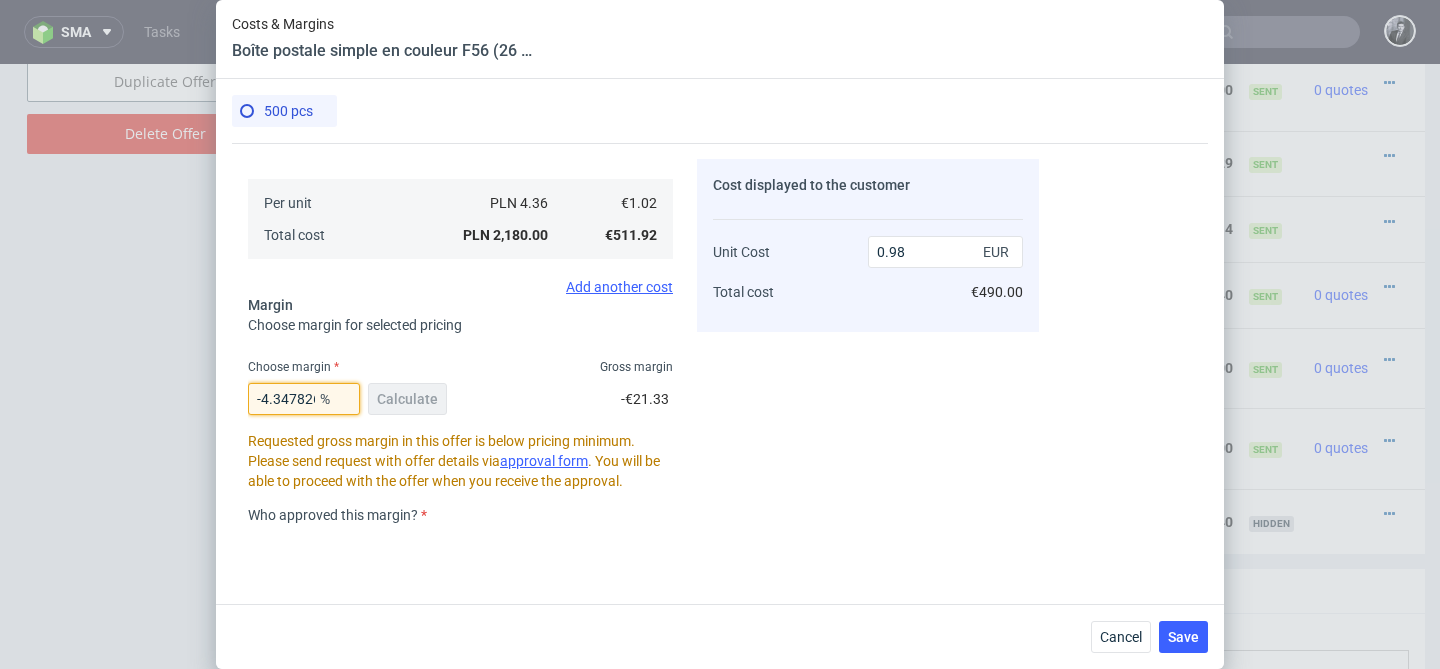click on "-4.3478260869565215" at bounding box center (304, 399) 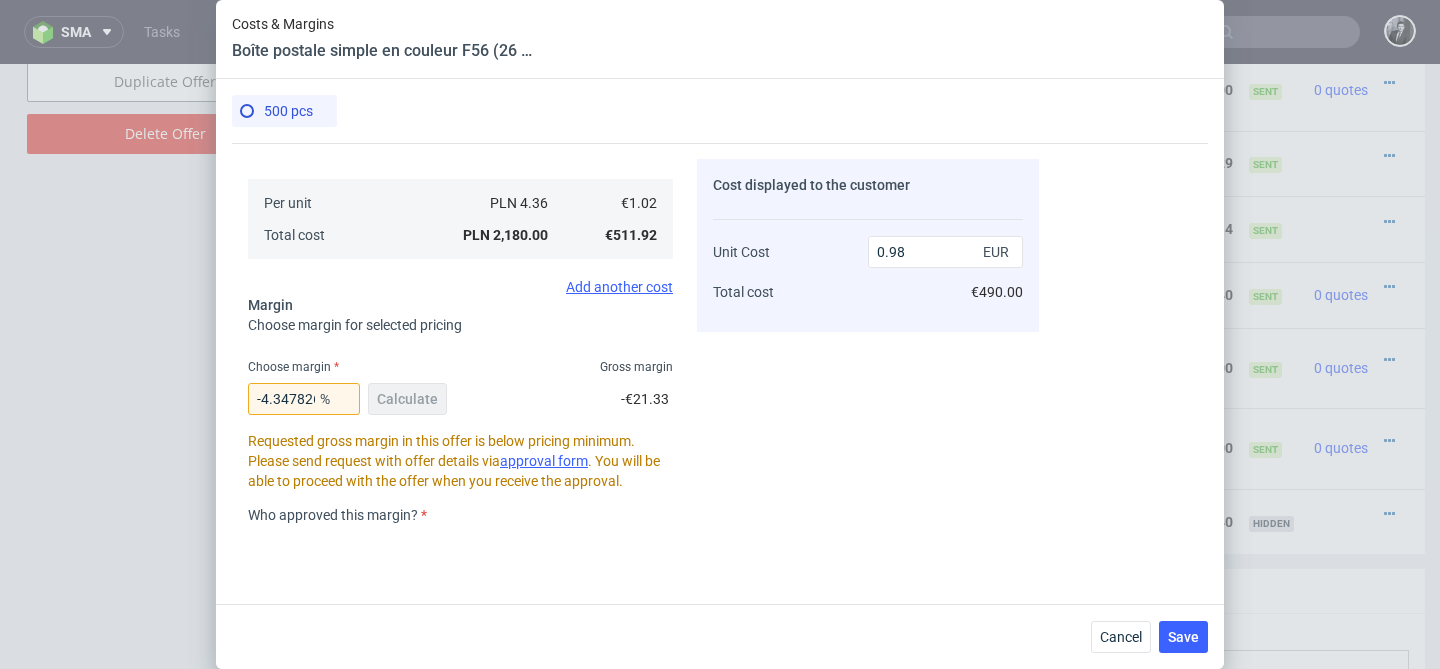 click on "%" at bounding box center (336, 399) 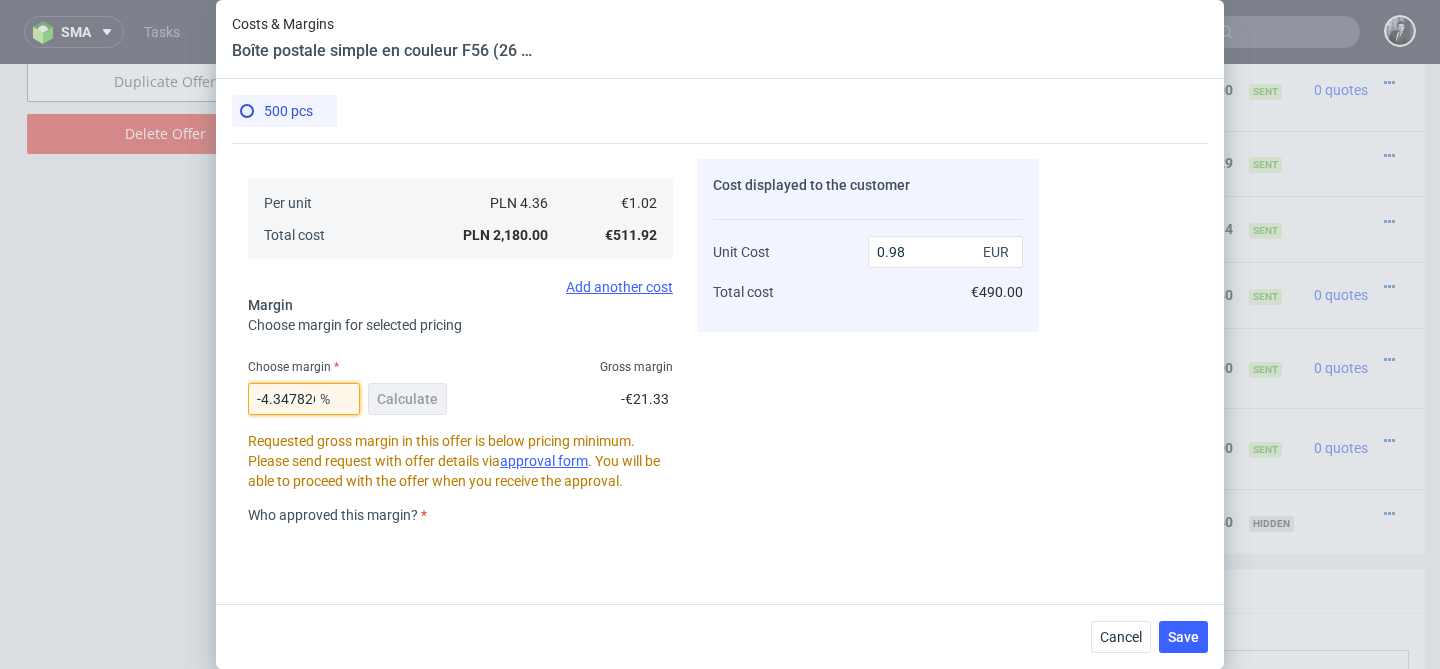 scroll, scrollTop: 0, scrollLeft: 83, axis: horizontal 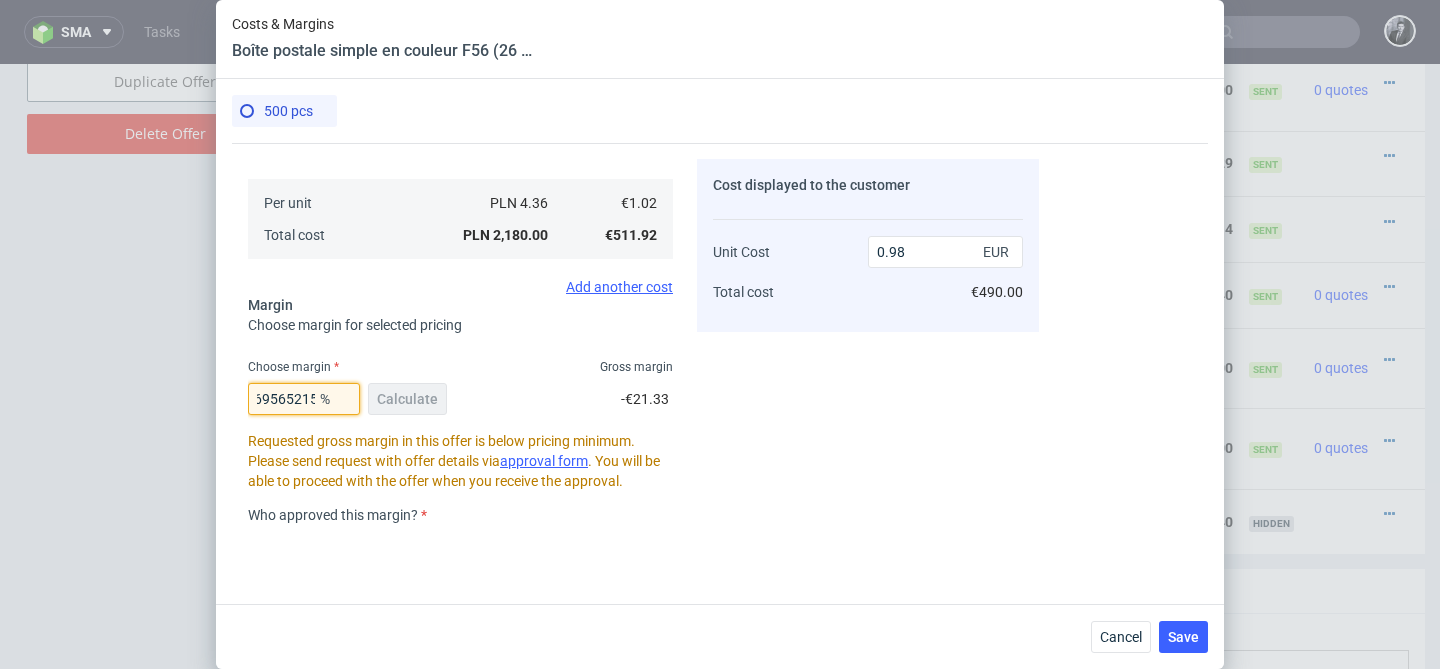 drag, startPoint x: 258, startPoint y: 400, endPoint x: 453, endPoint y: 400, distance: 195 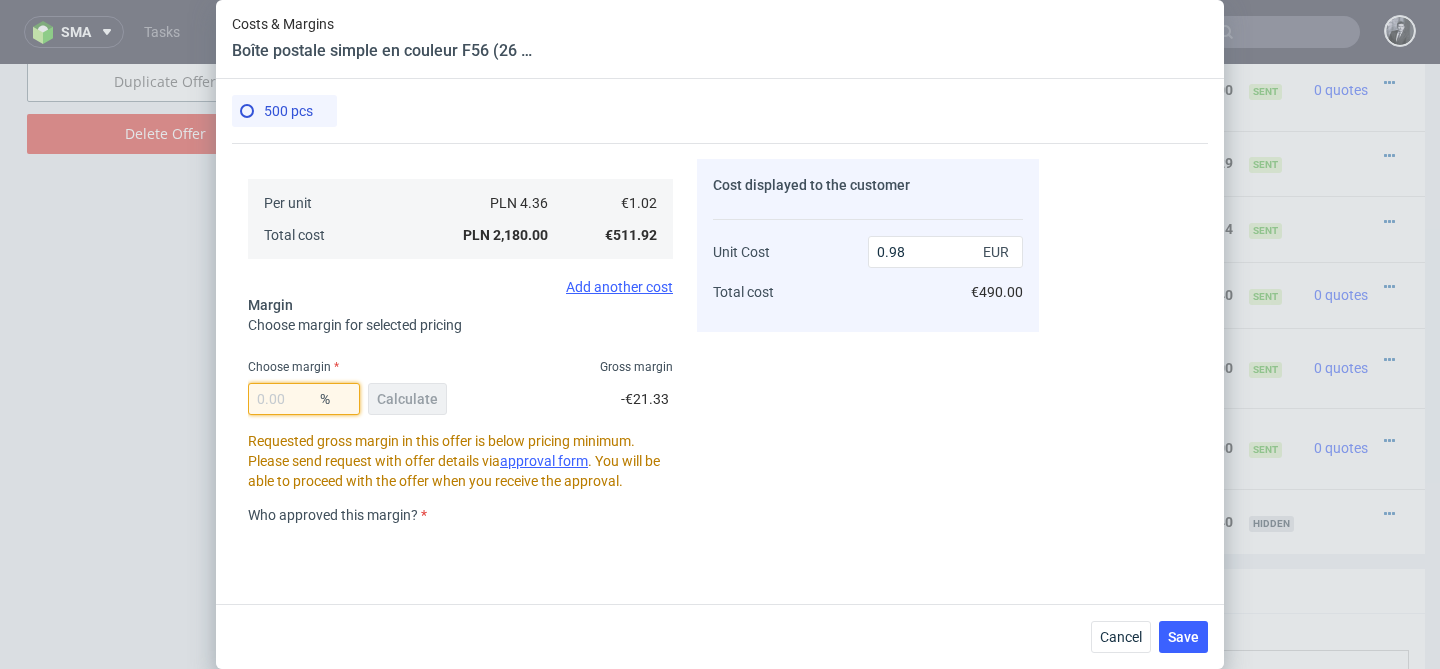 scroll, scrollTop: 0, scrollLeft: 0, axis: both 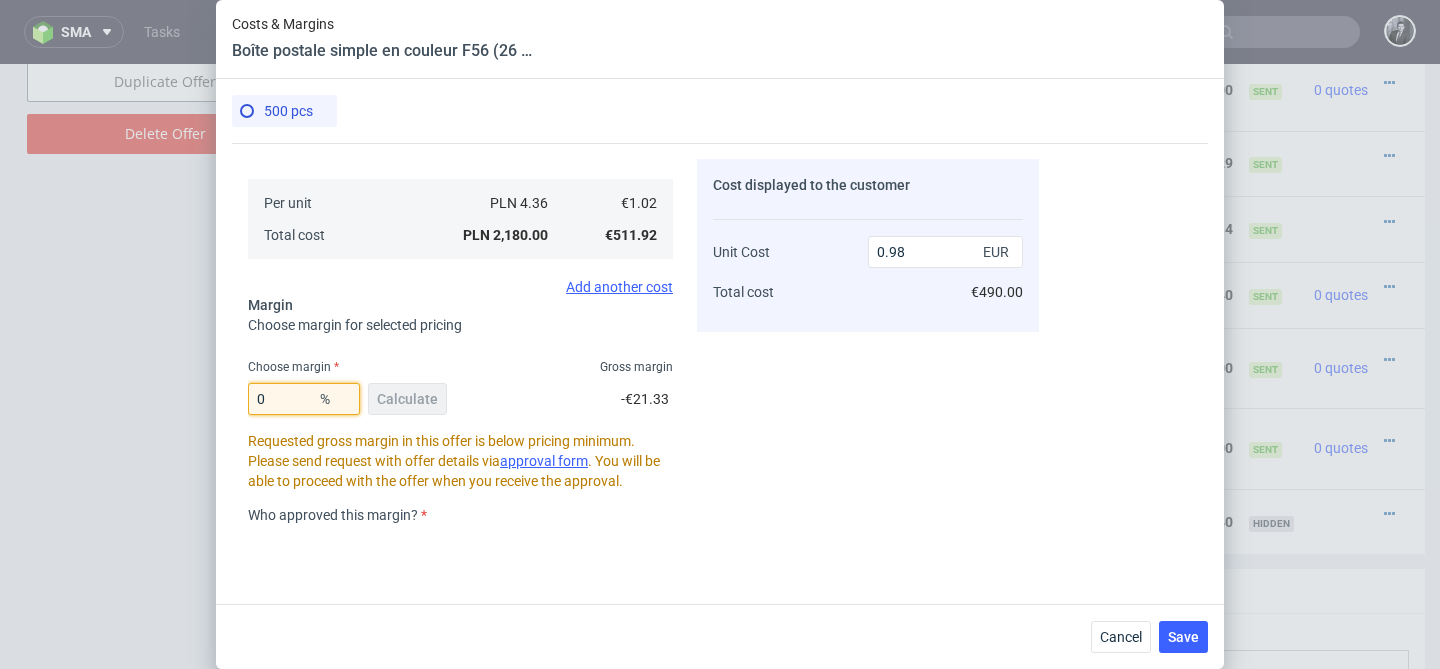type 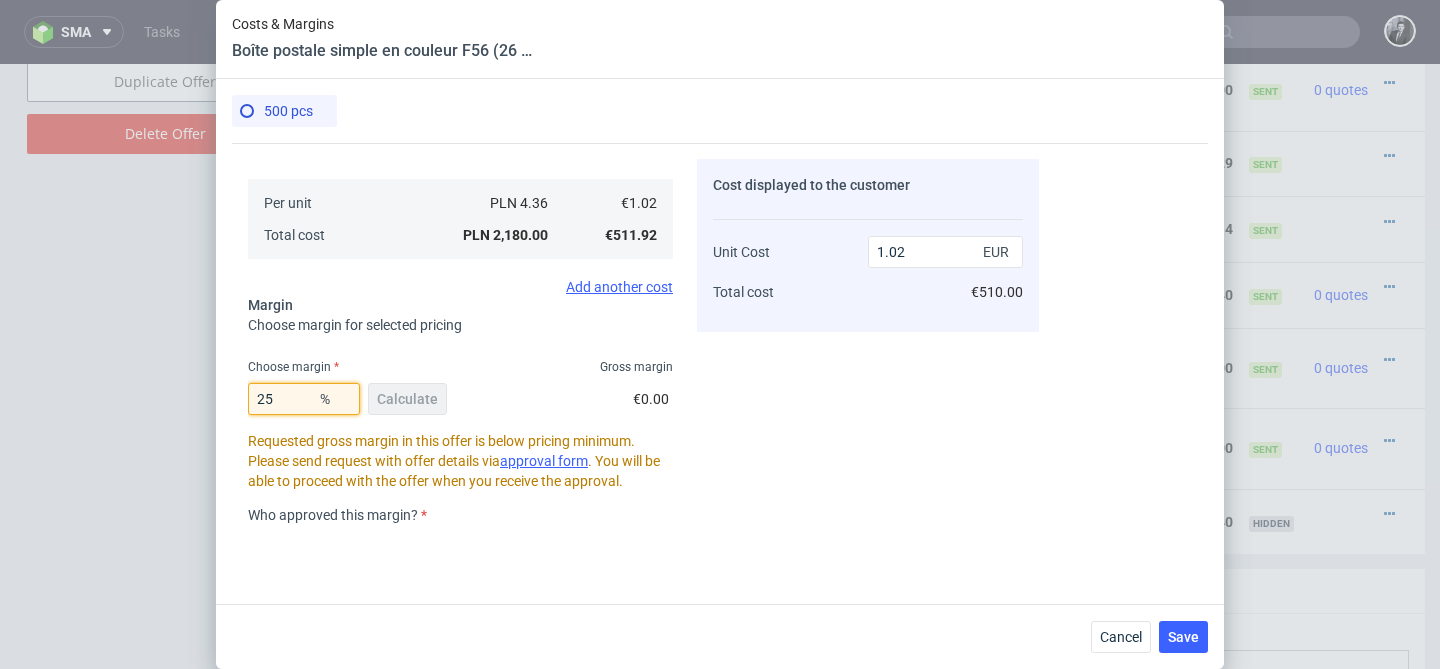 type on "2" 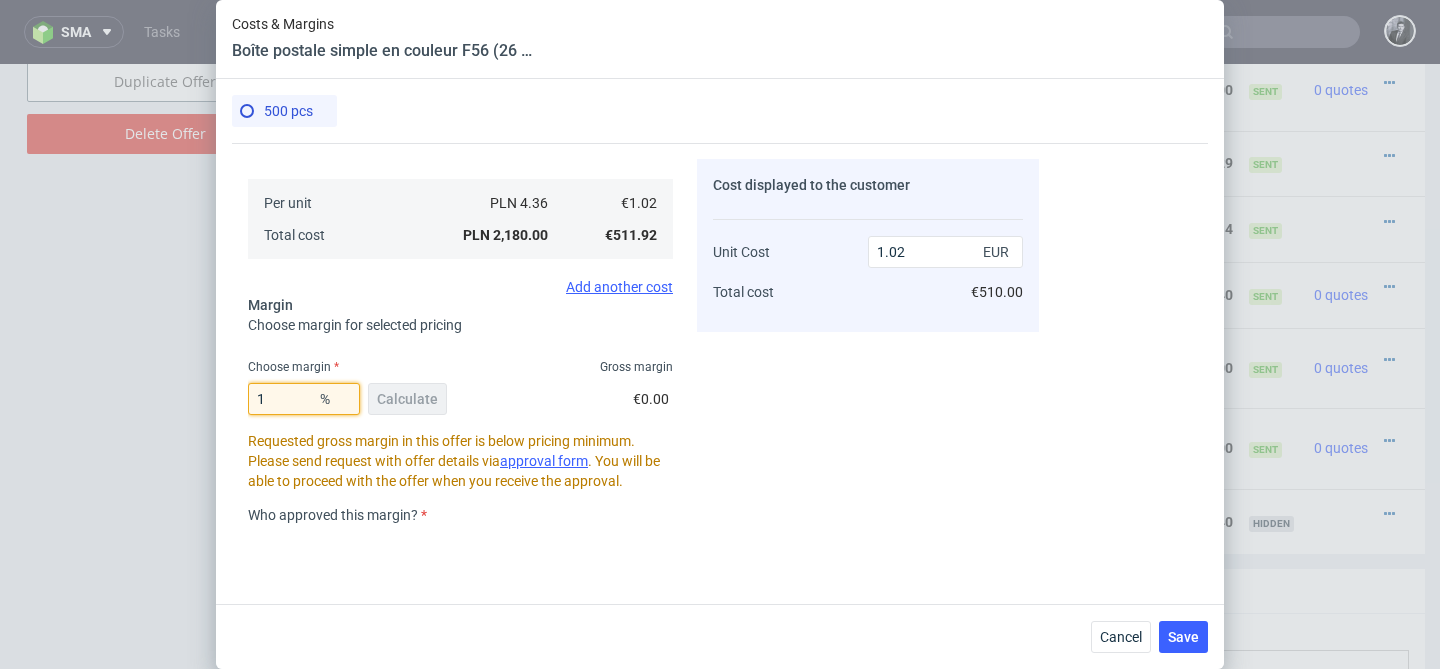 type on "12" 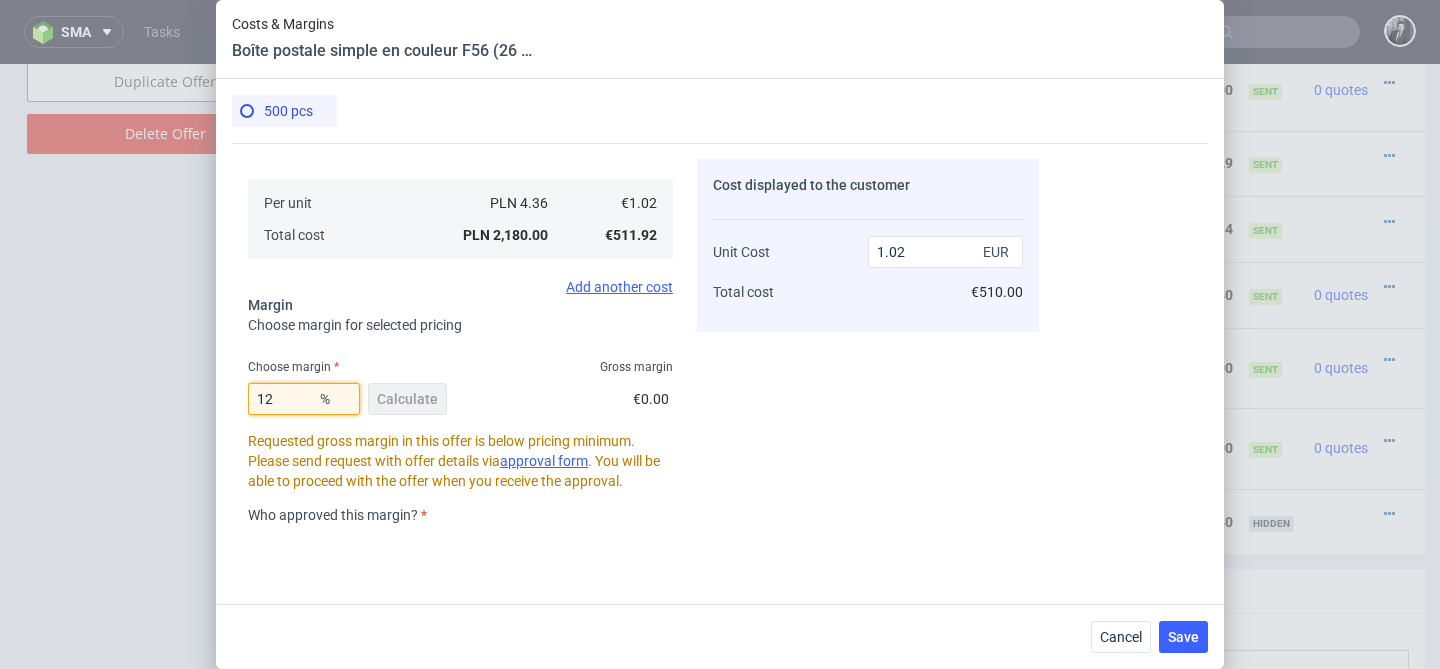 type on "1.16" 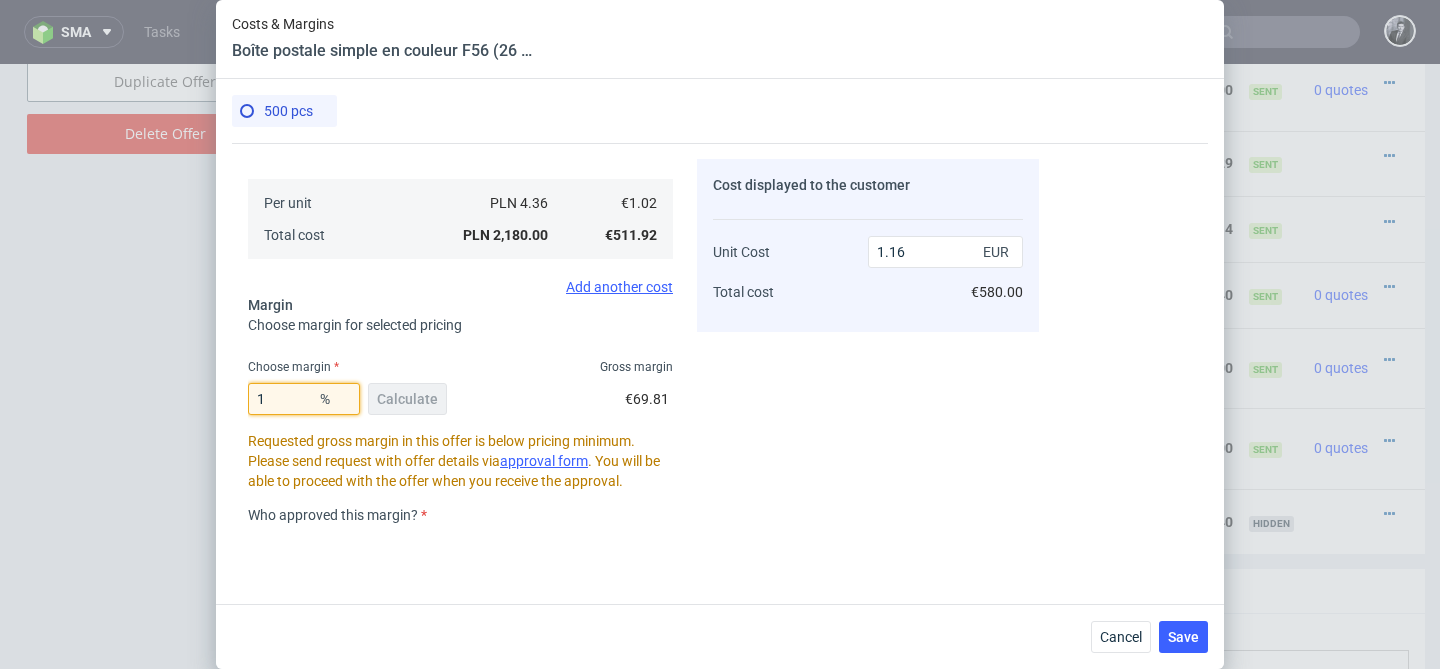 type on "15" 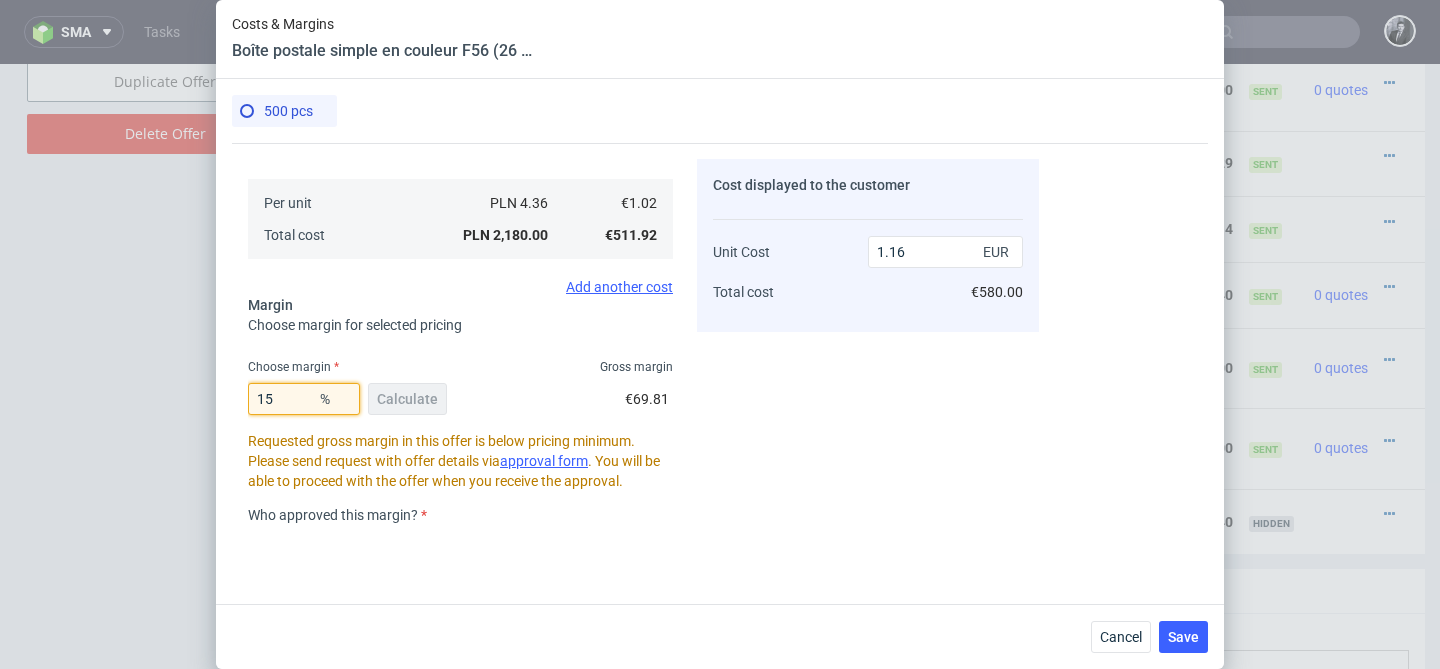 type on "1.2" 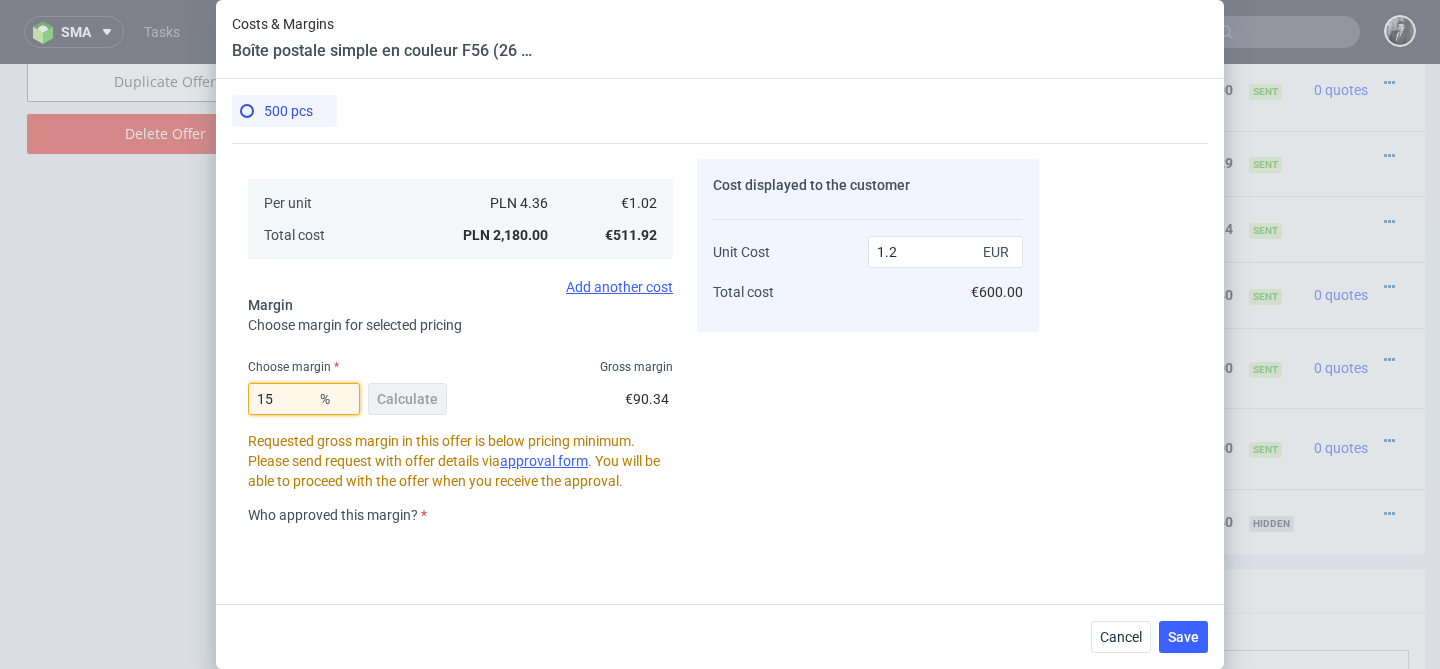 type on "15" 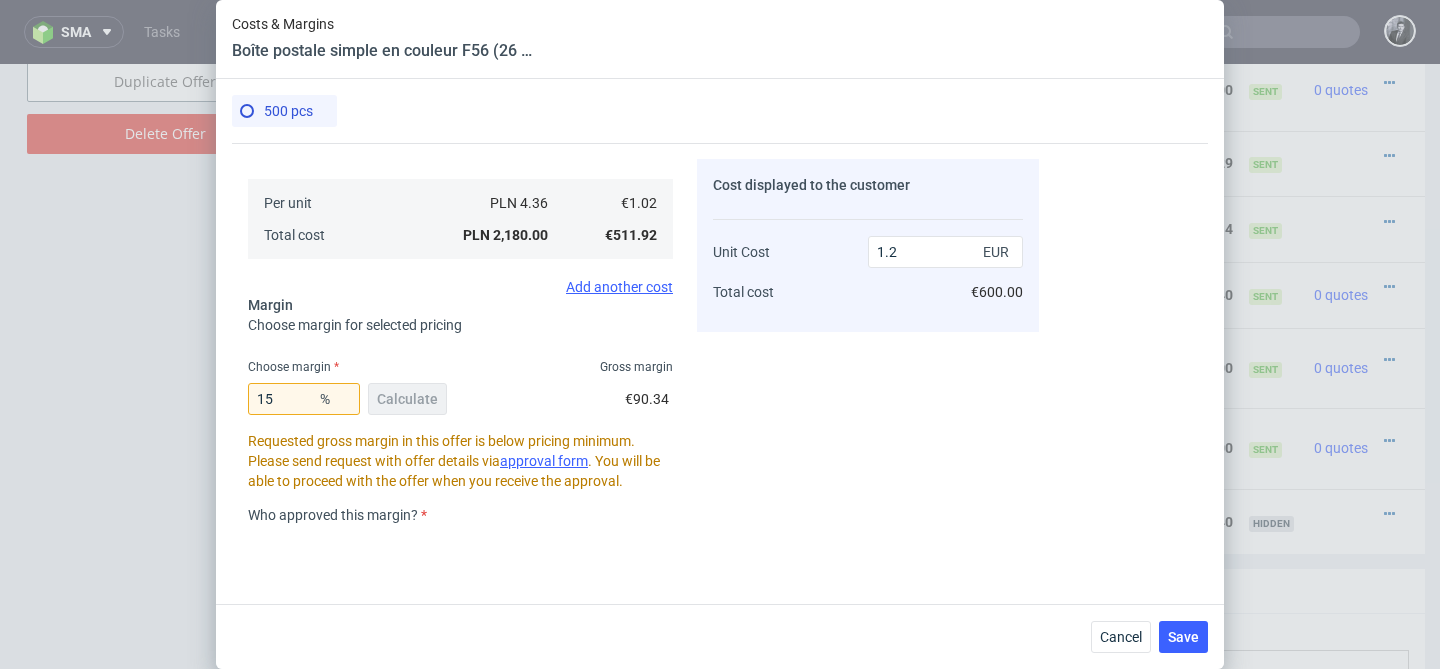 click on "Costs Manage selected amounts if you need Sampled by Select sample creator Estimation currency PLN GBP EUR USD Show Cost Name Production Shipping Tooling Per unit Total cost Estimation Currency 2180 PLN PLN PLN PLN 4.36 PLN 2,180.00 Offer Currency €511.92 €0.00 €0.00 €1.02 €511.92 Add another cost Margin Choose margin for selected pricing Choose margin Gross margin 15 % Calculate €90.34 Requested gross margin in this offer is below pricing minimum. Please send request with offer details via  approval form . You will be able to proceed with the offer when you receive the approval. Who approved this margin? Select approver What is the reason? Select reason Recommended margins Minimum : 40.57% Average : 43.82% Maximum : 47.32%" at bounding box center (460, 267) 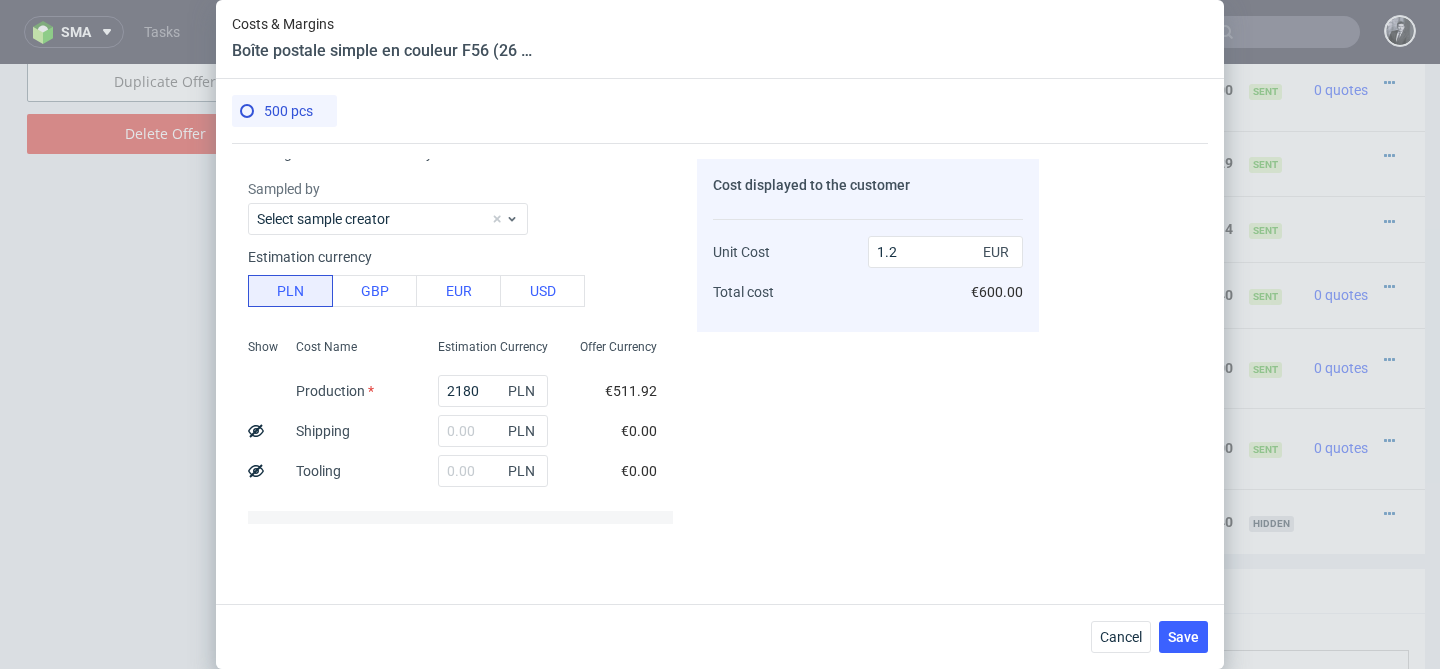 scroll, scrollTop: 0, scrollLeft: 0, axis: both 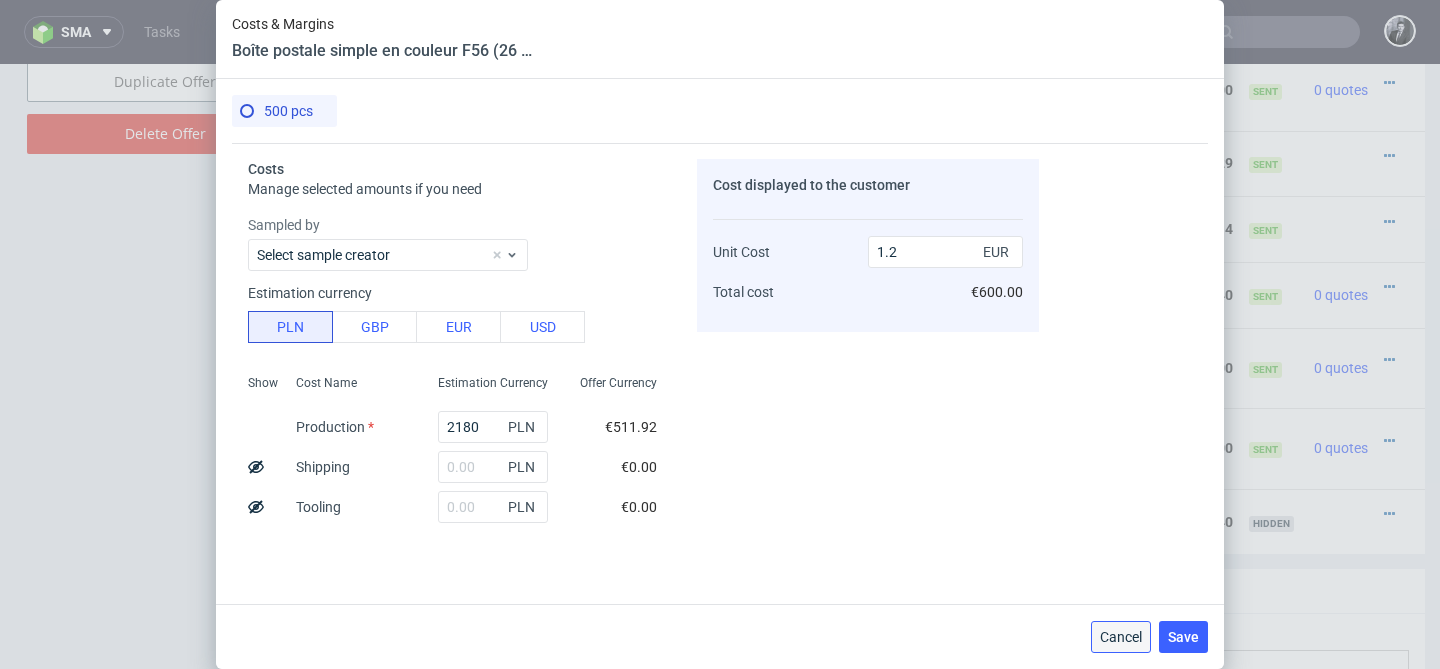 click on "Cancel" at bounding box center (1121, 637) 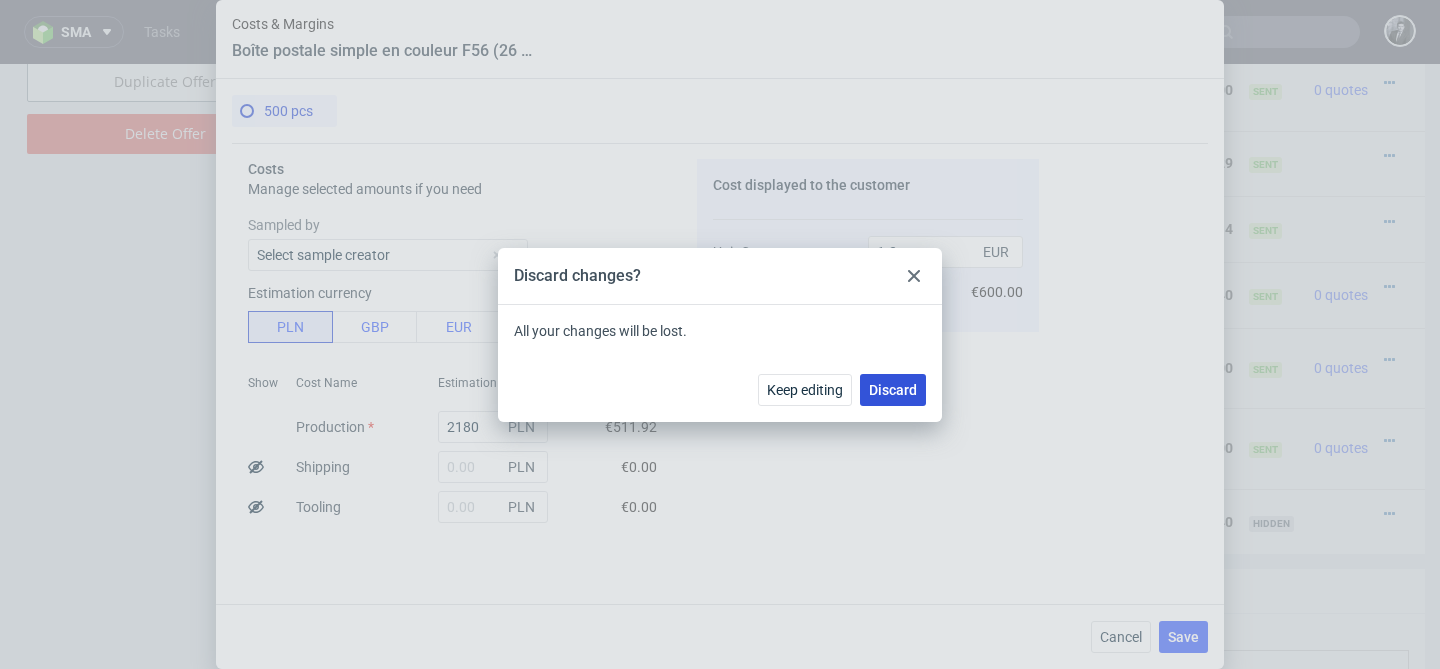click on "Discard" at bounding box center [893, 390] 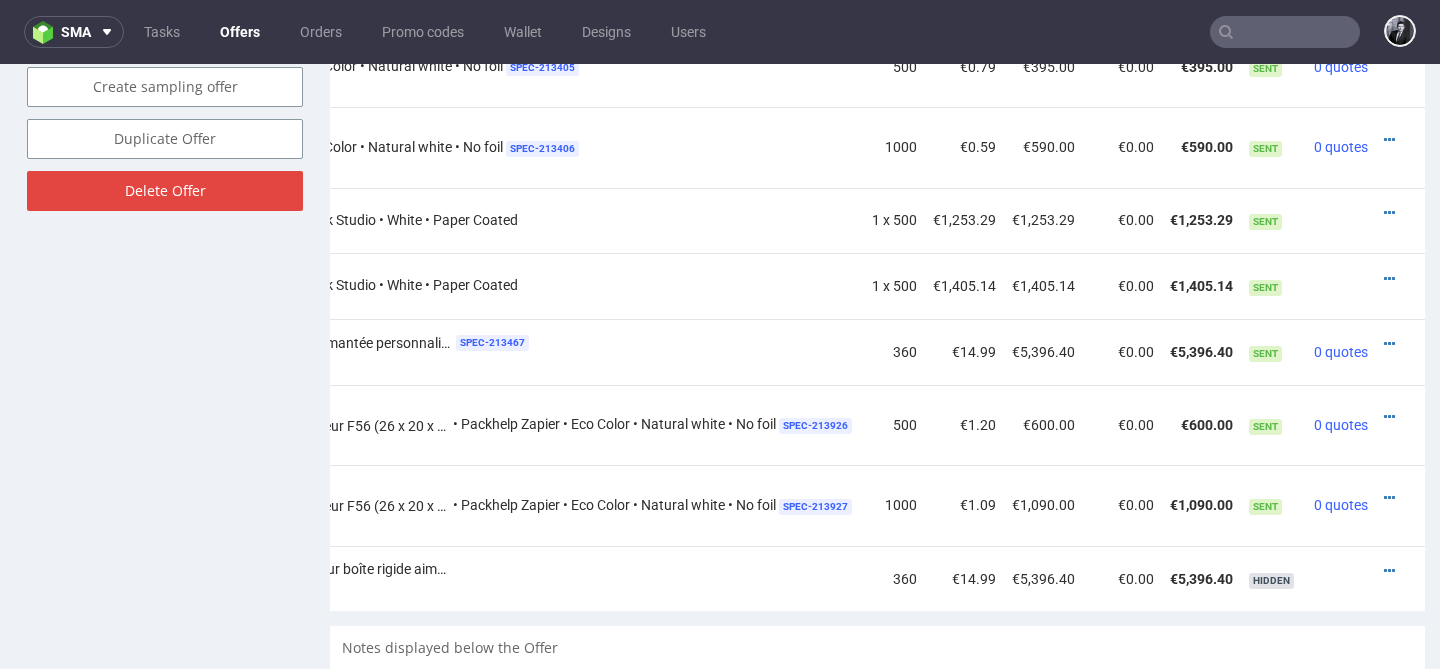 scroll, scrollTop: 1321, scrollLeft: 0, axis: vertical 